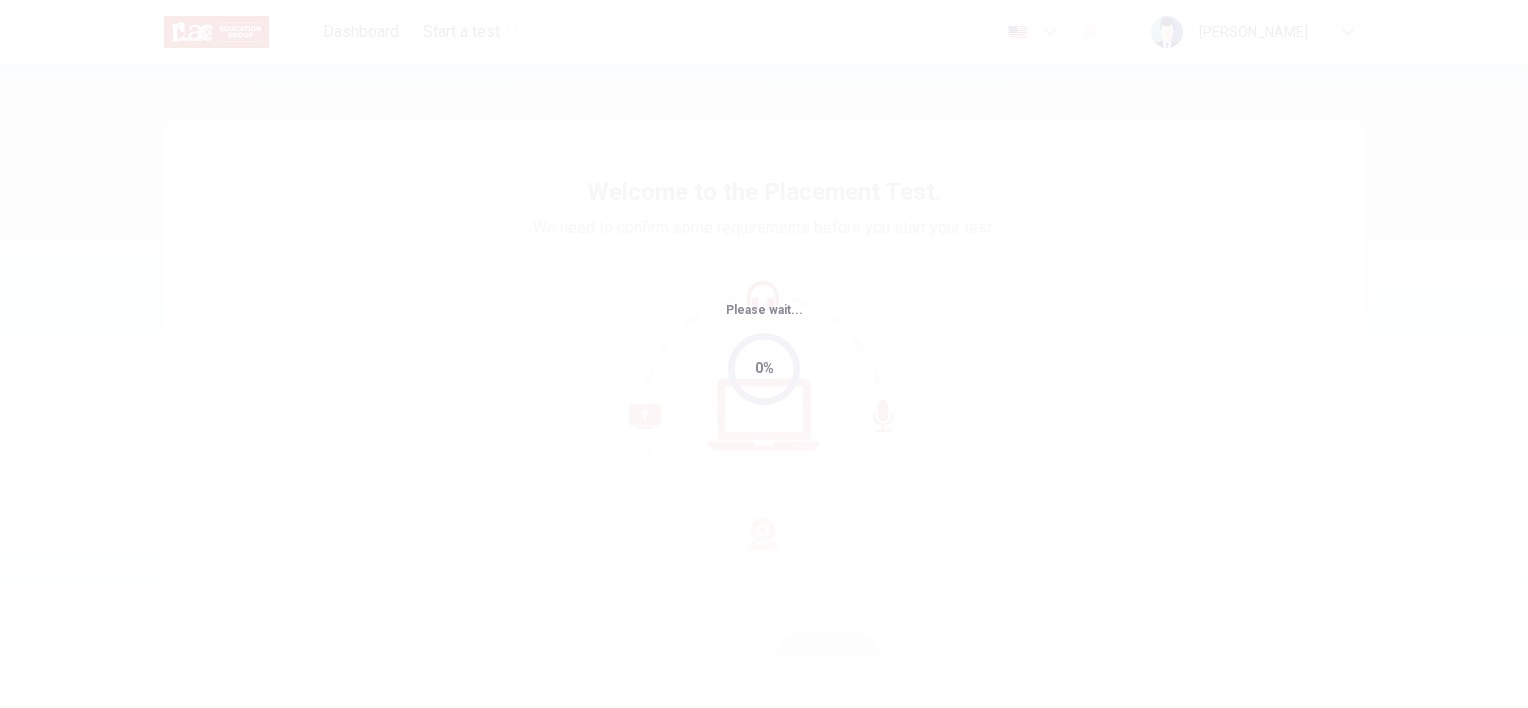 scroll, scrollTop: 0, scrollLeft: 0, axis: both 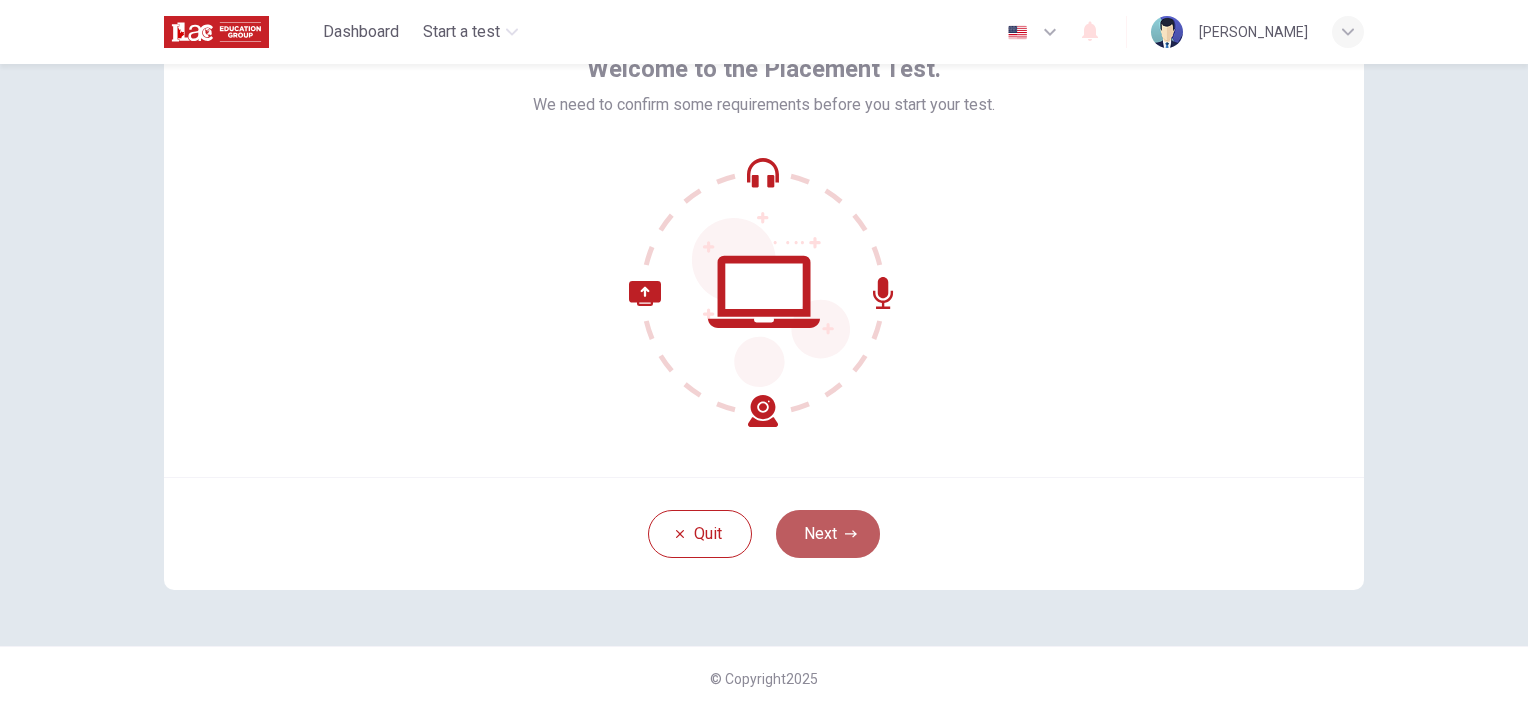click on "Next" at bounding box center [828, 534] 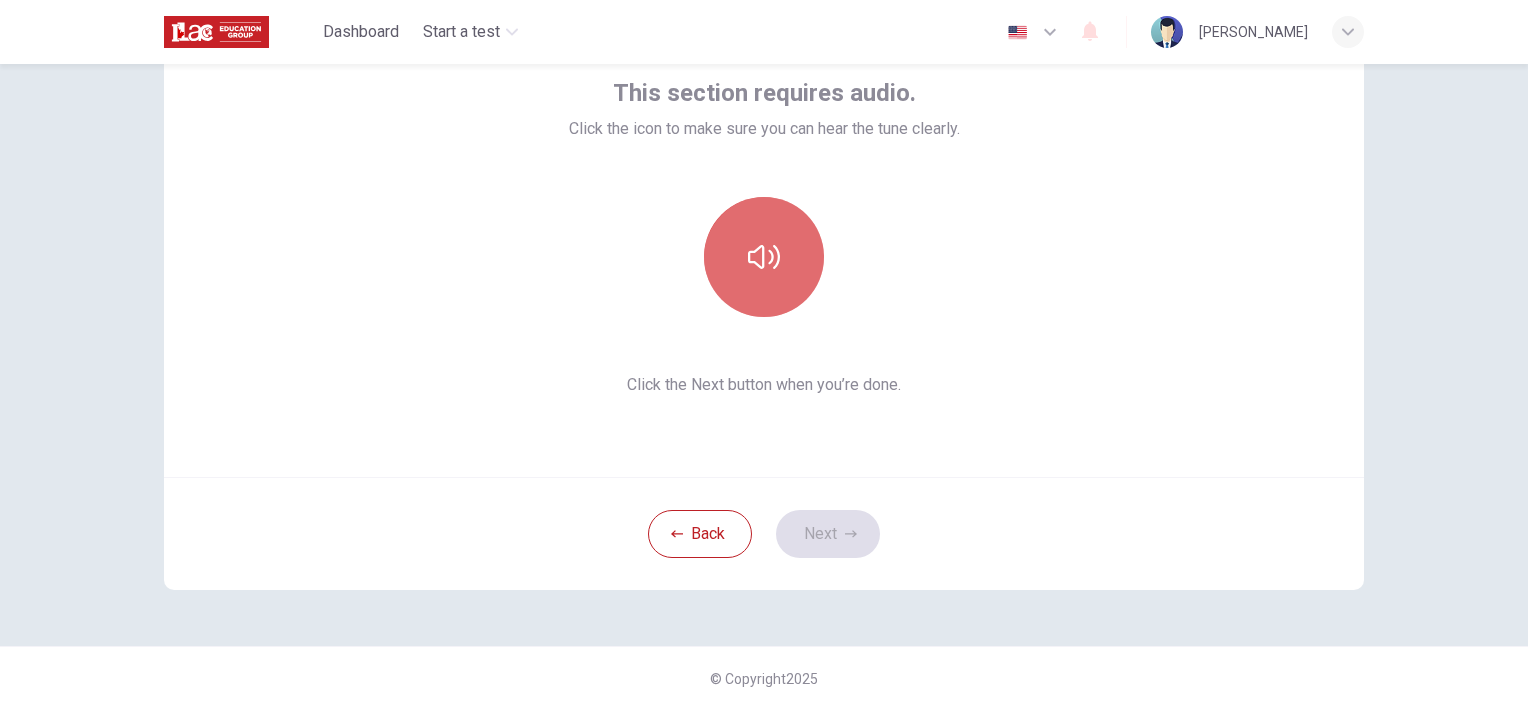 click 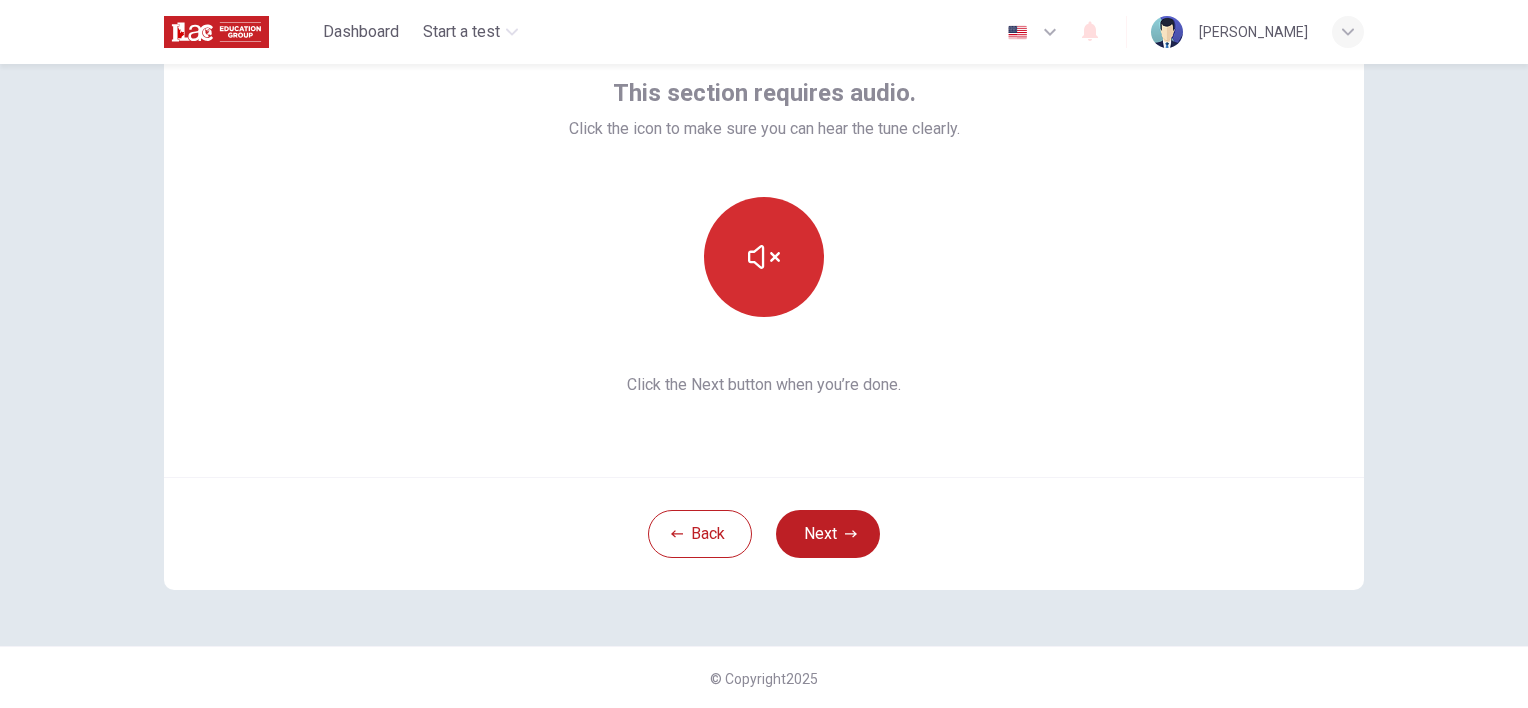 type 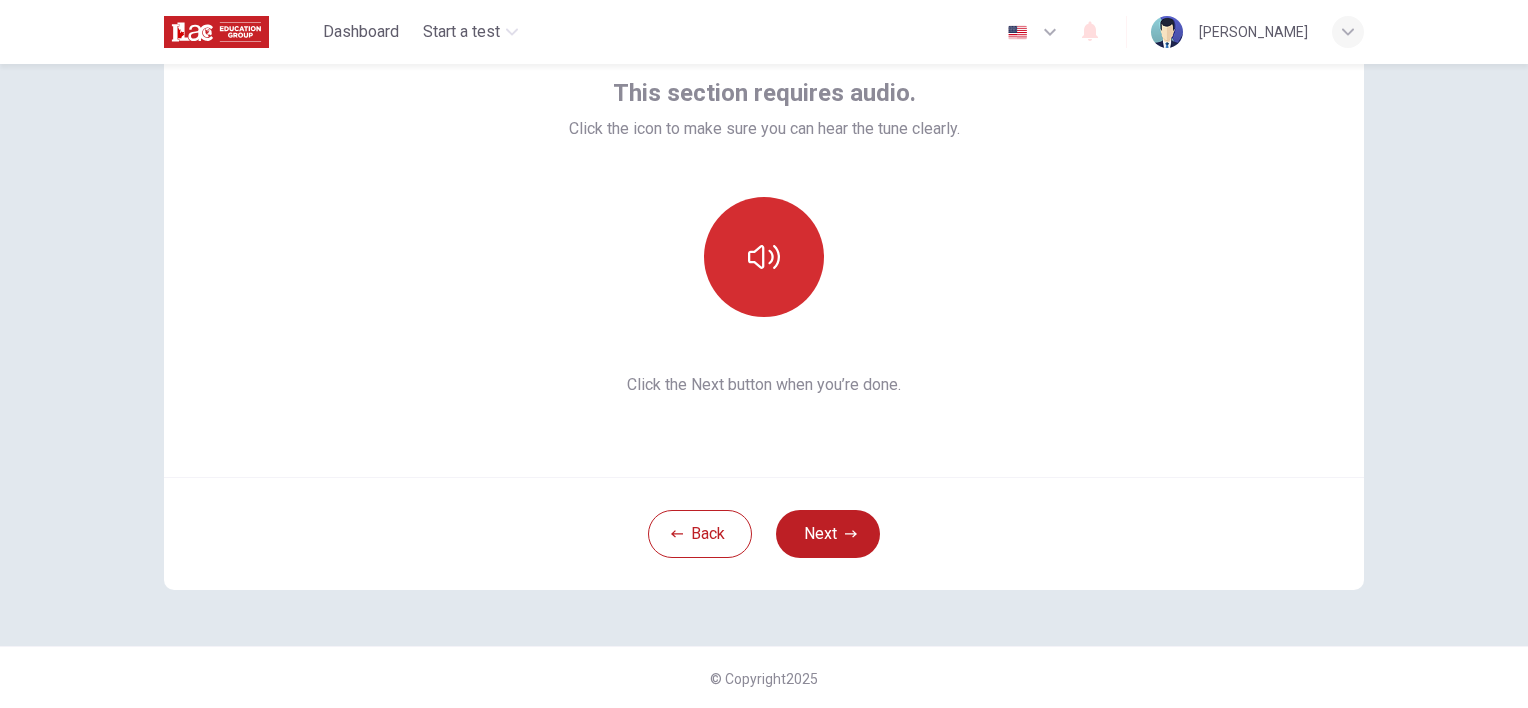 click 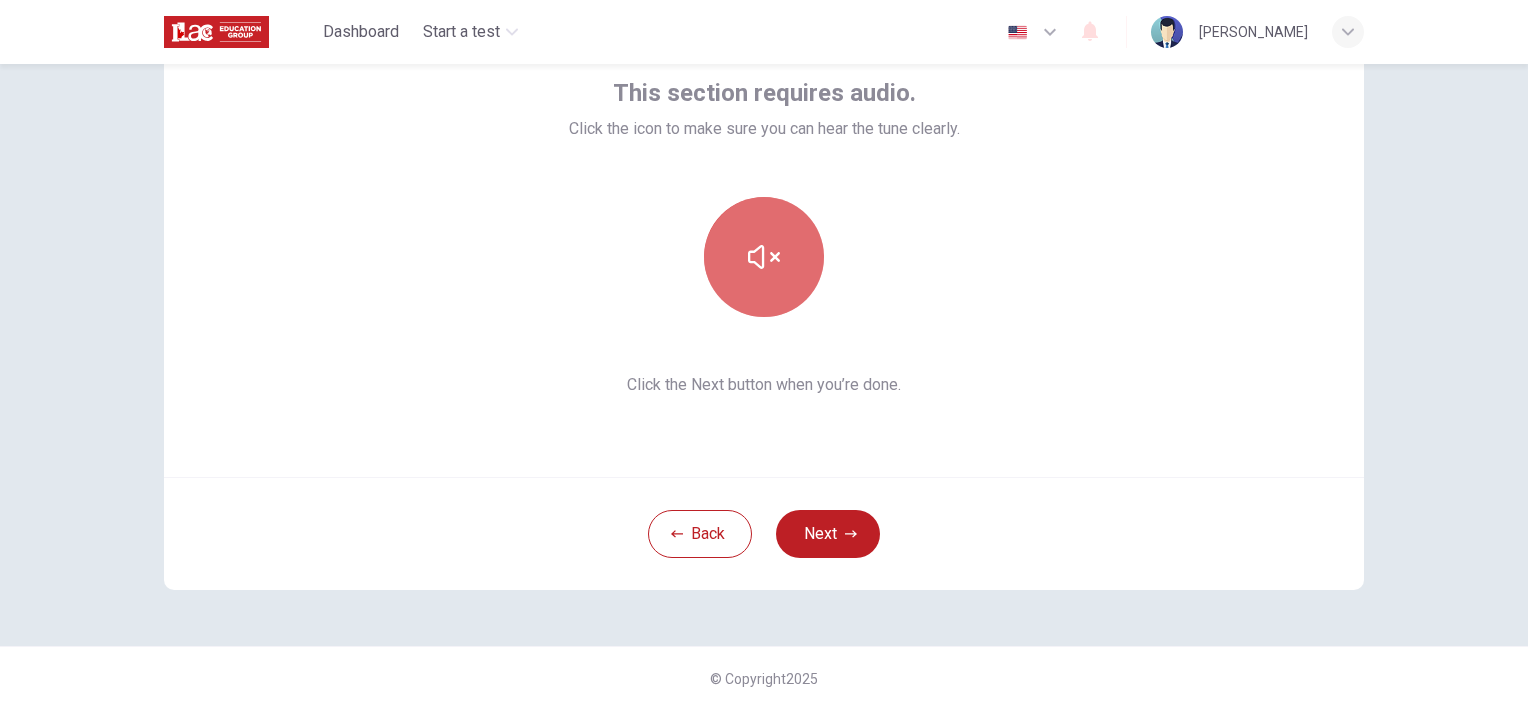 click 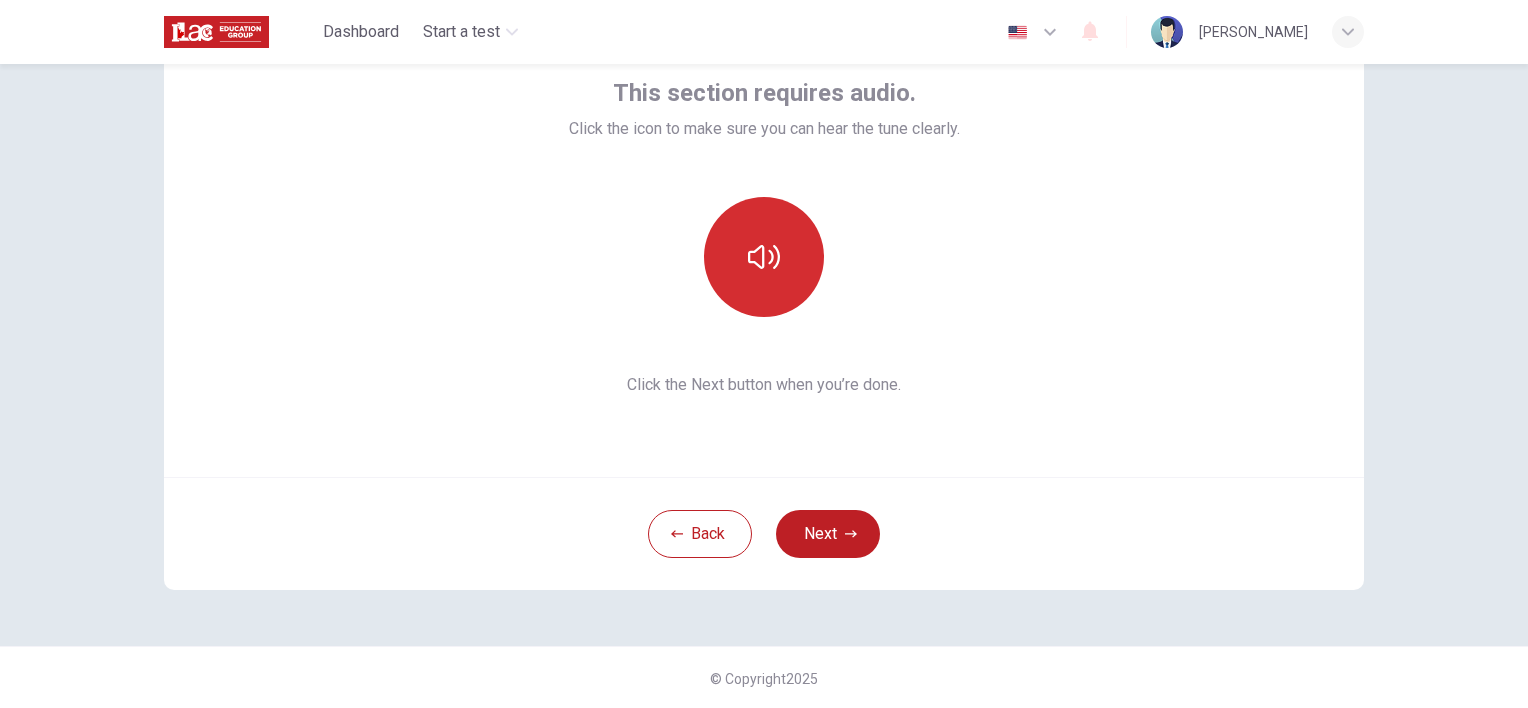 click at bounding box center [764, 257] 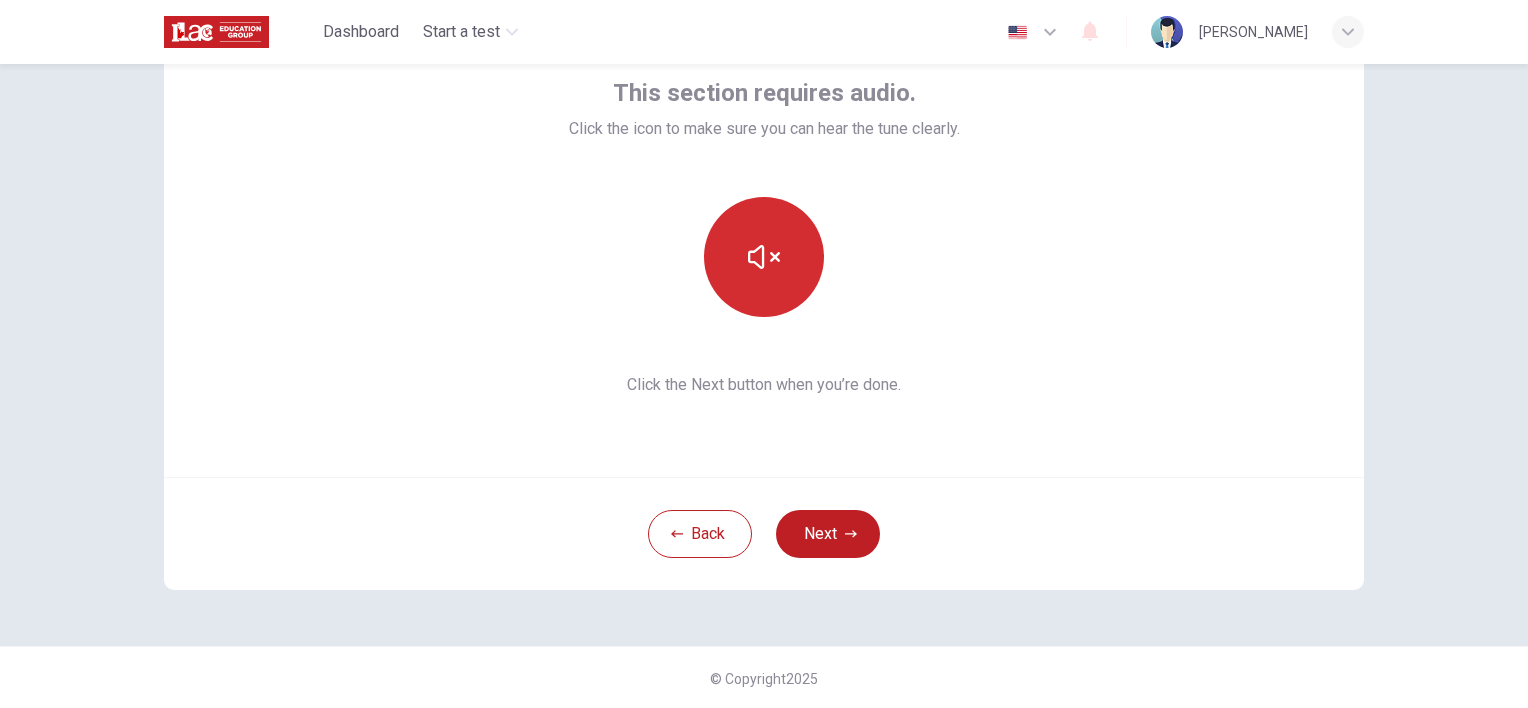 click at bounding box center (764, 257) 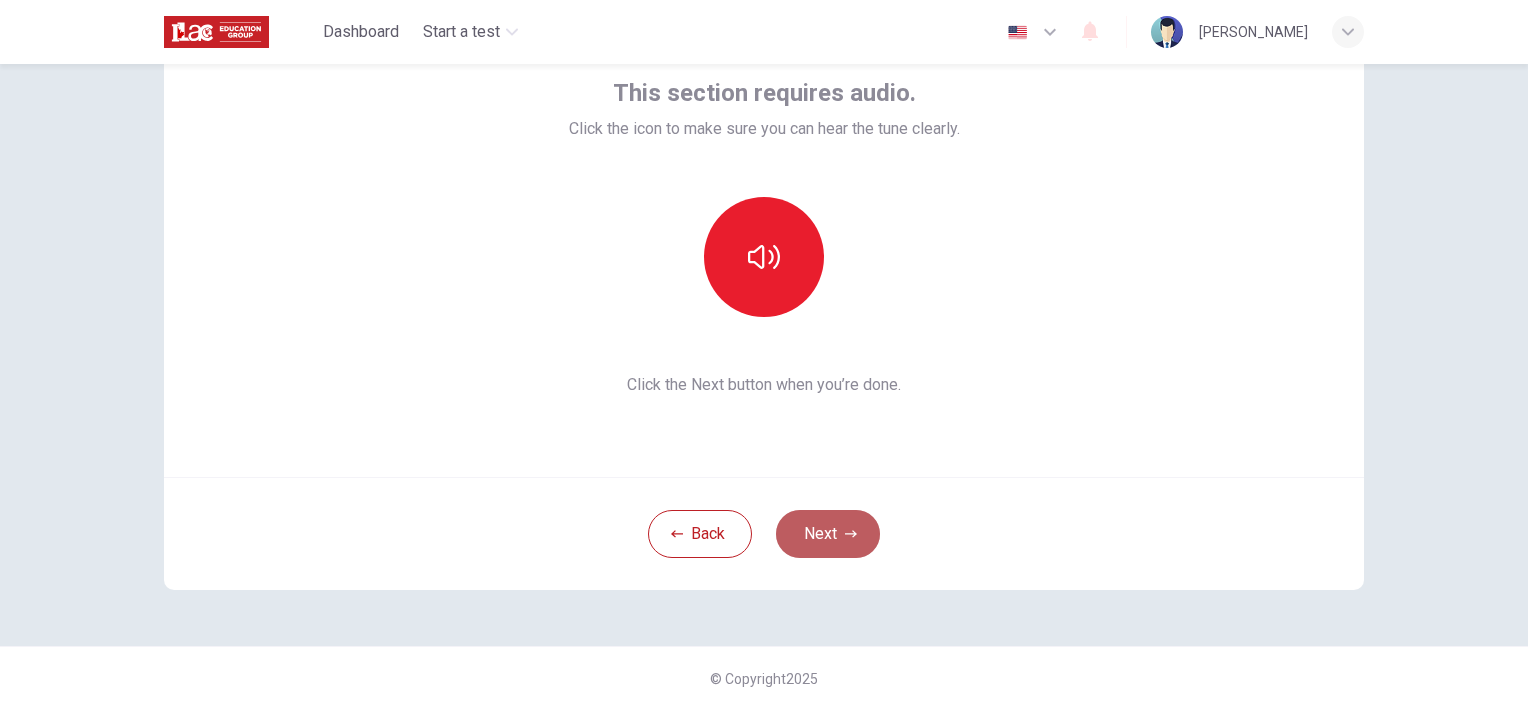 click on "Next" at bounding box center [828, 534] 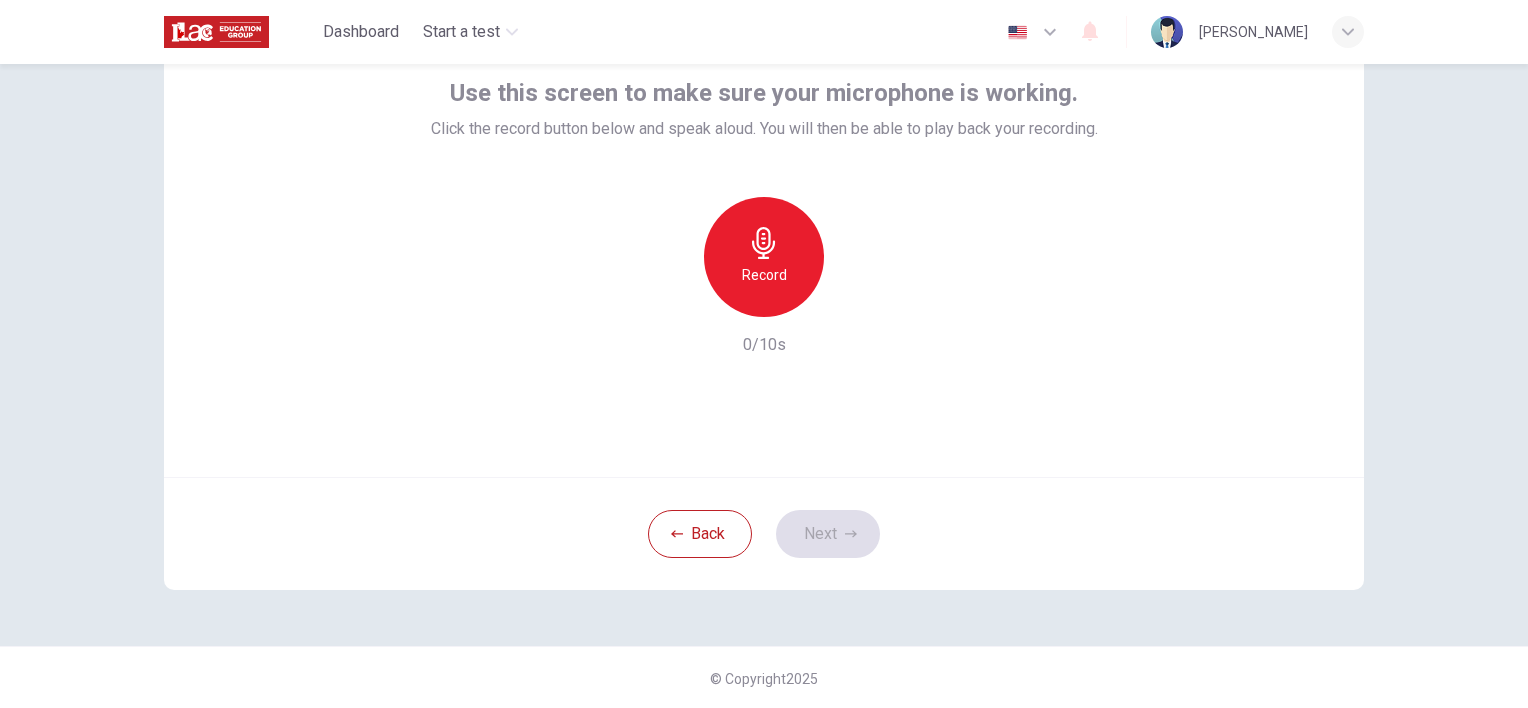 click on "Record" at bounding box center [764, 257] 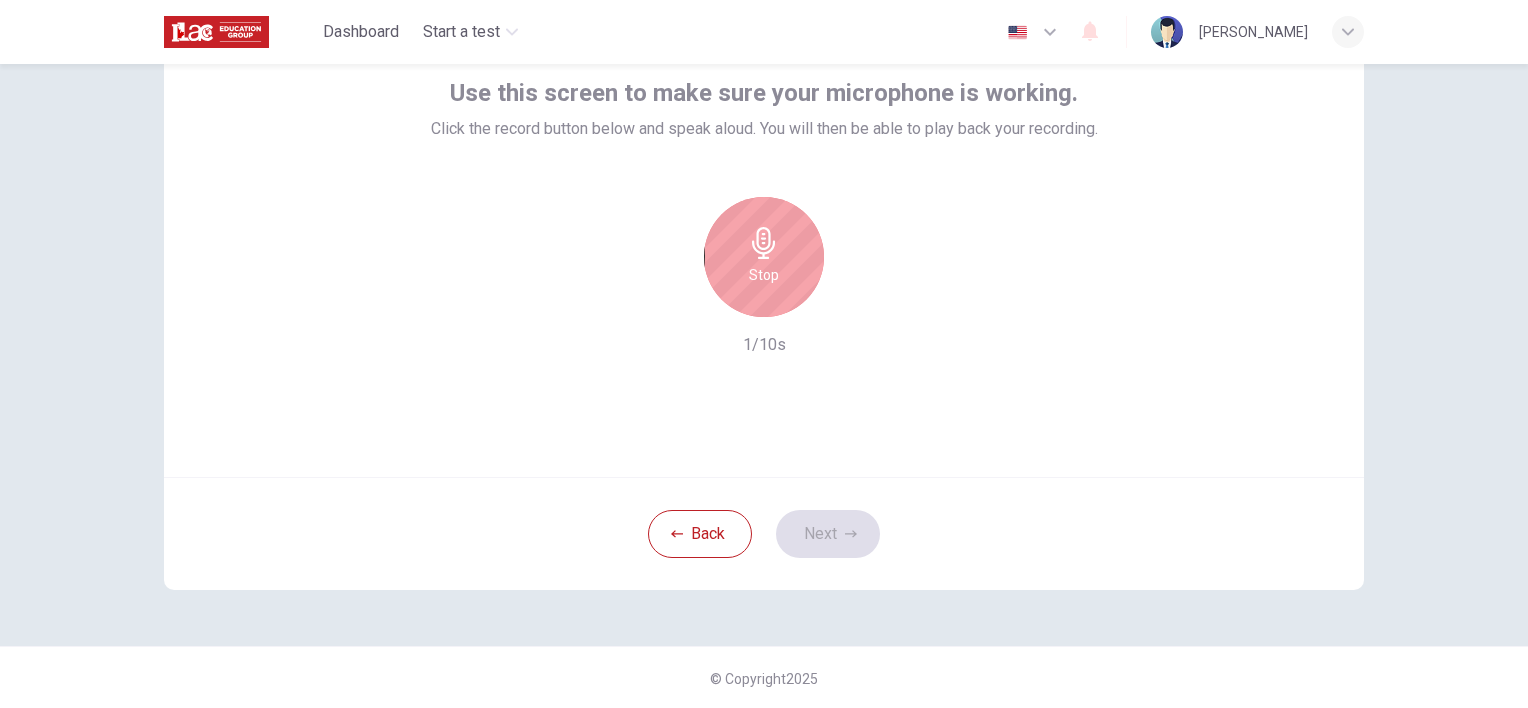 click on "Stop" at bounding box center [764, 257] 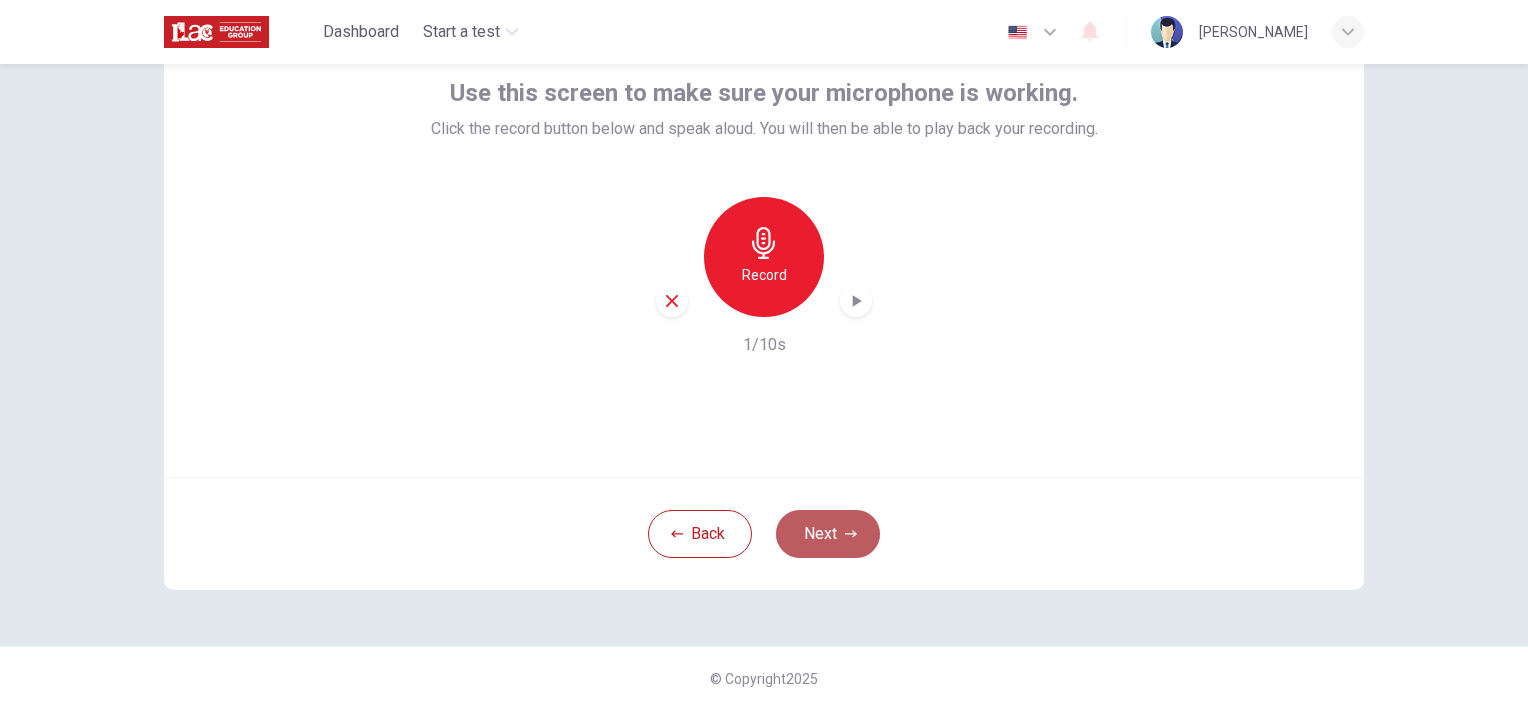 click 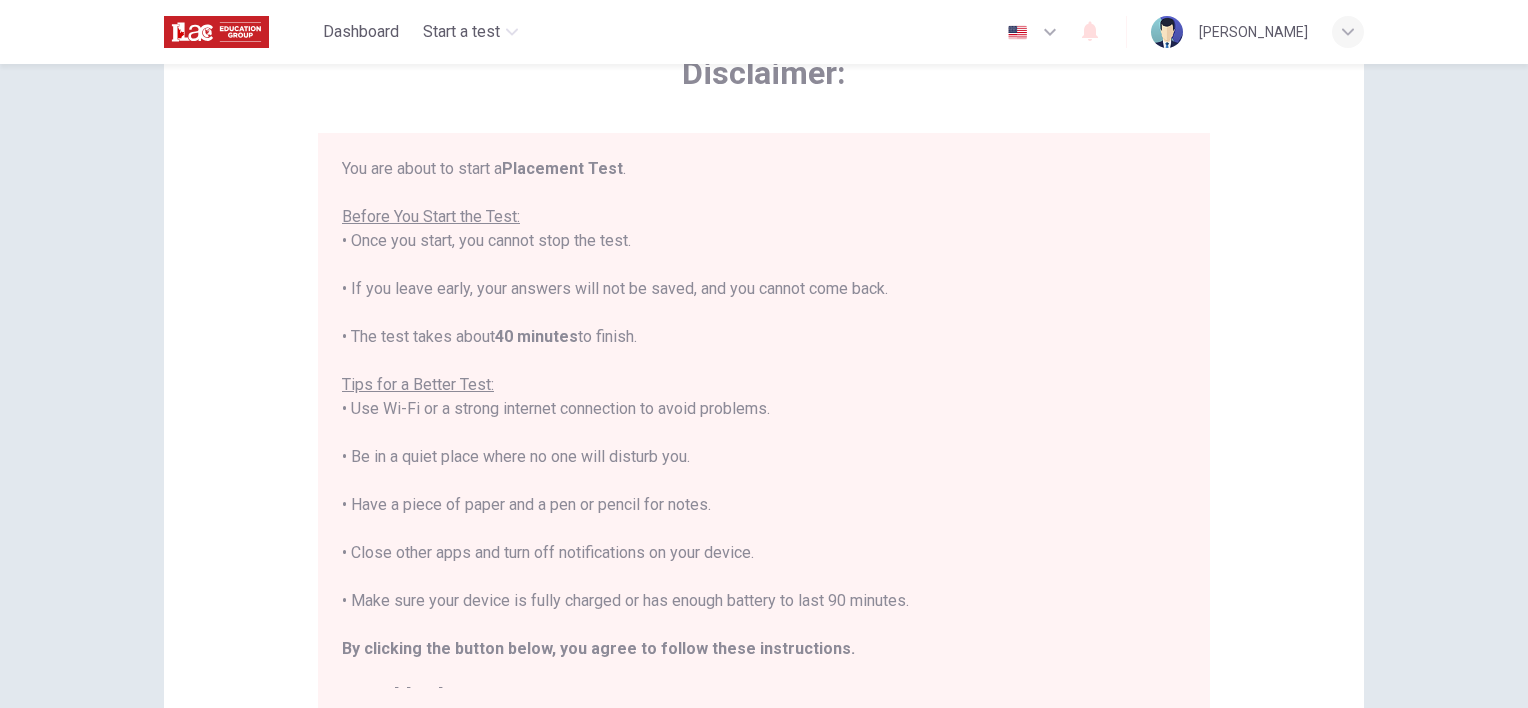 scroll, scrollTop: 23, scrollLeft: 0, axis: vertical 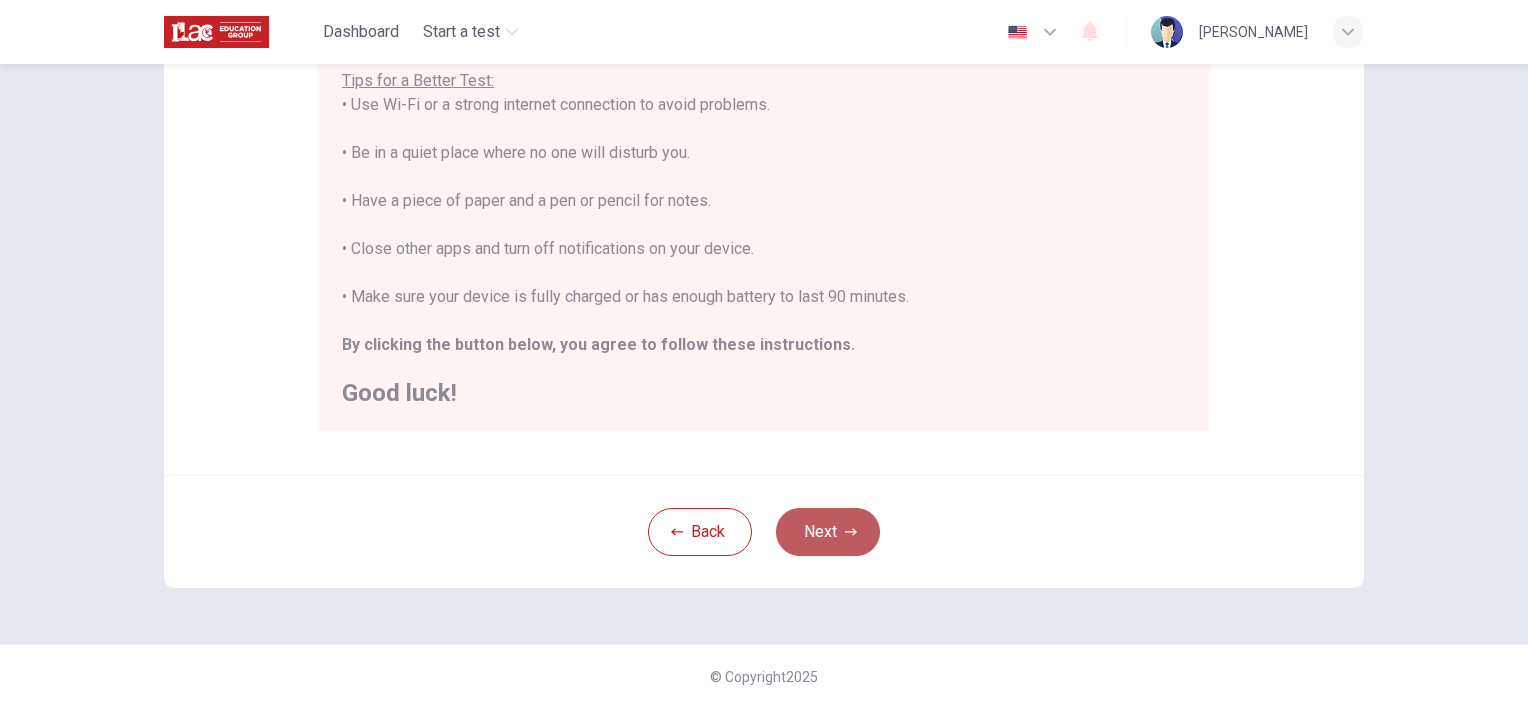 click on "Next" at bounding box center (828, 532) 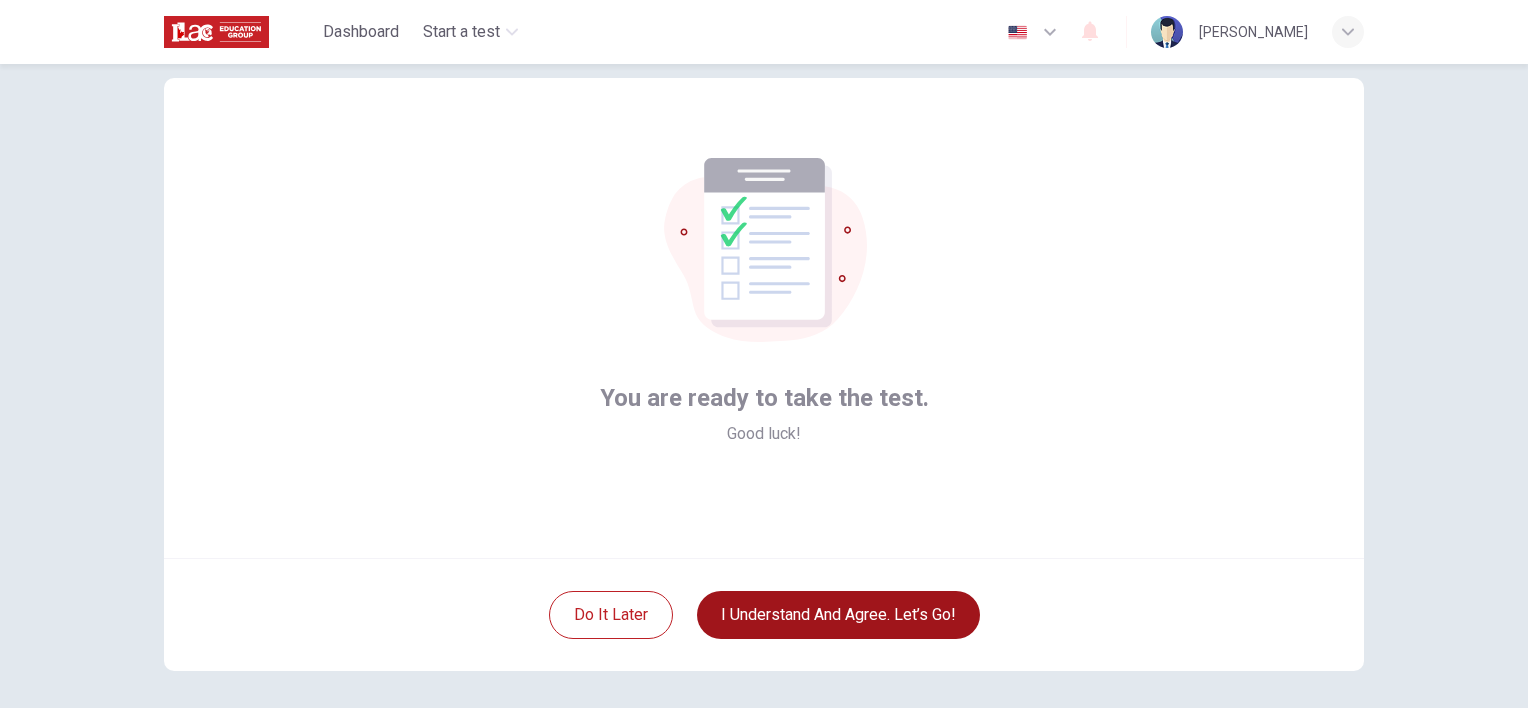 scroll, scrollTop: 100, scrollLeft: 0, axis: vertical 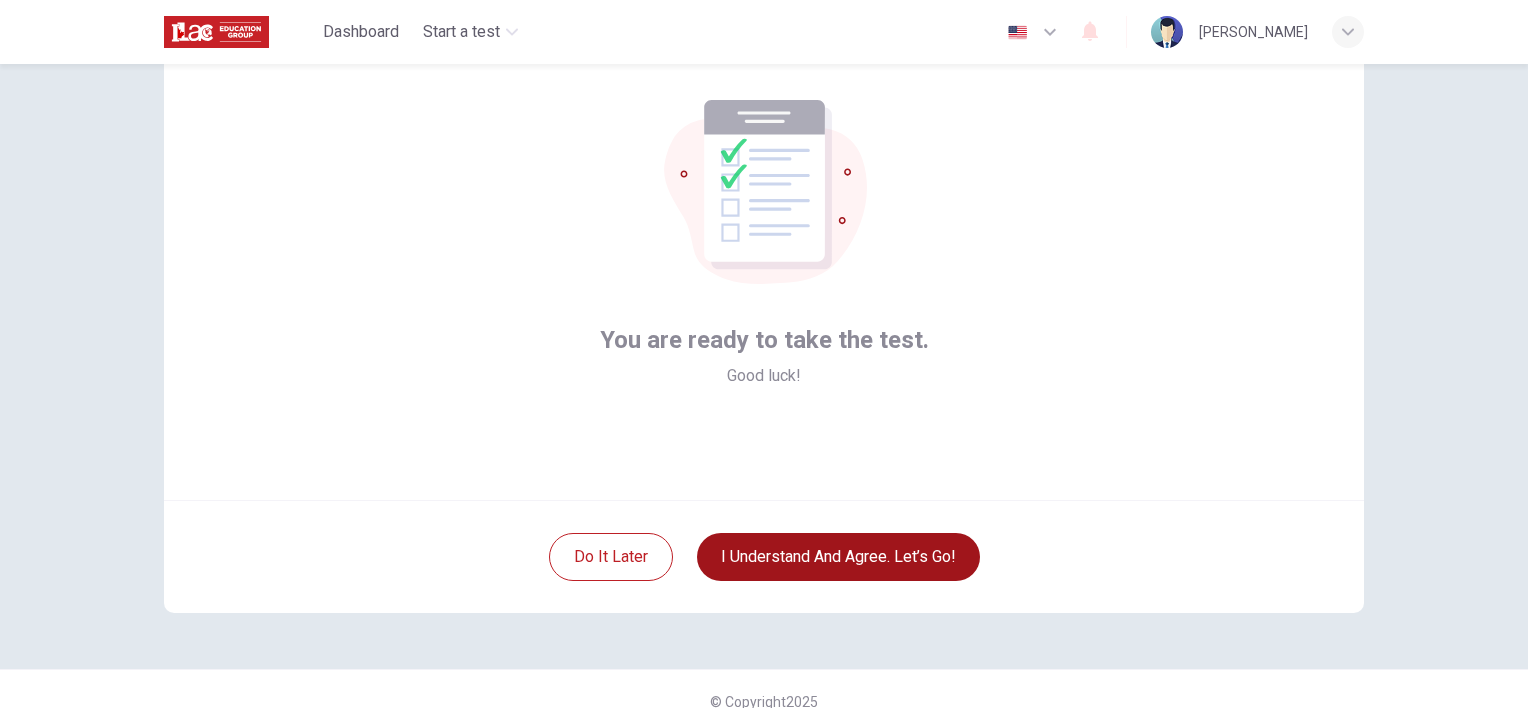 click on "I understand and agree. Let’s go!" at bounding box center (838, 557) 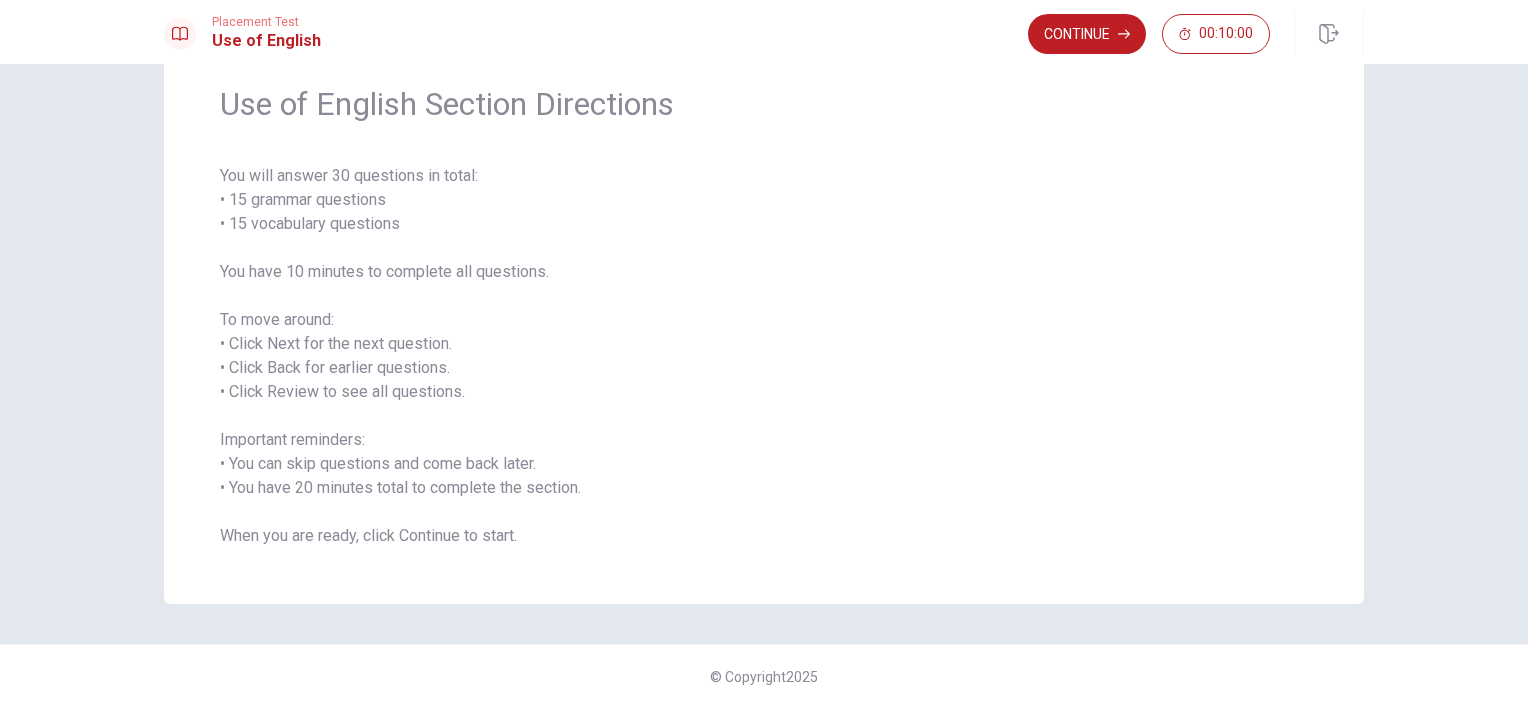 scroll, scrollTop: 75, scrollLeft: 0, axis: vertical 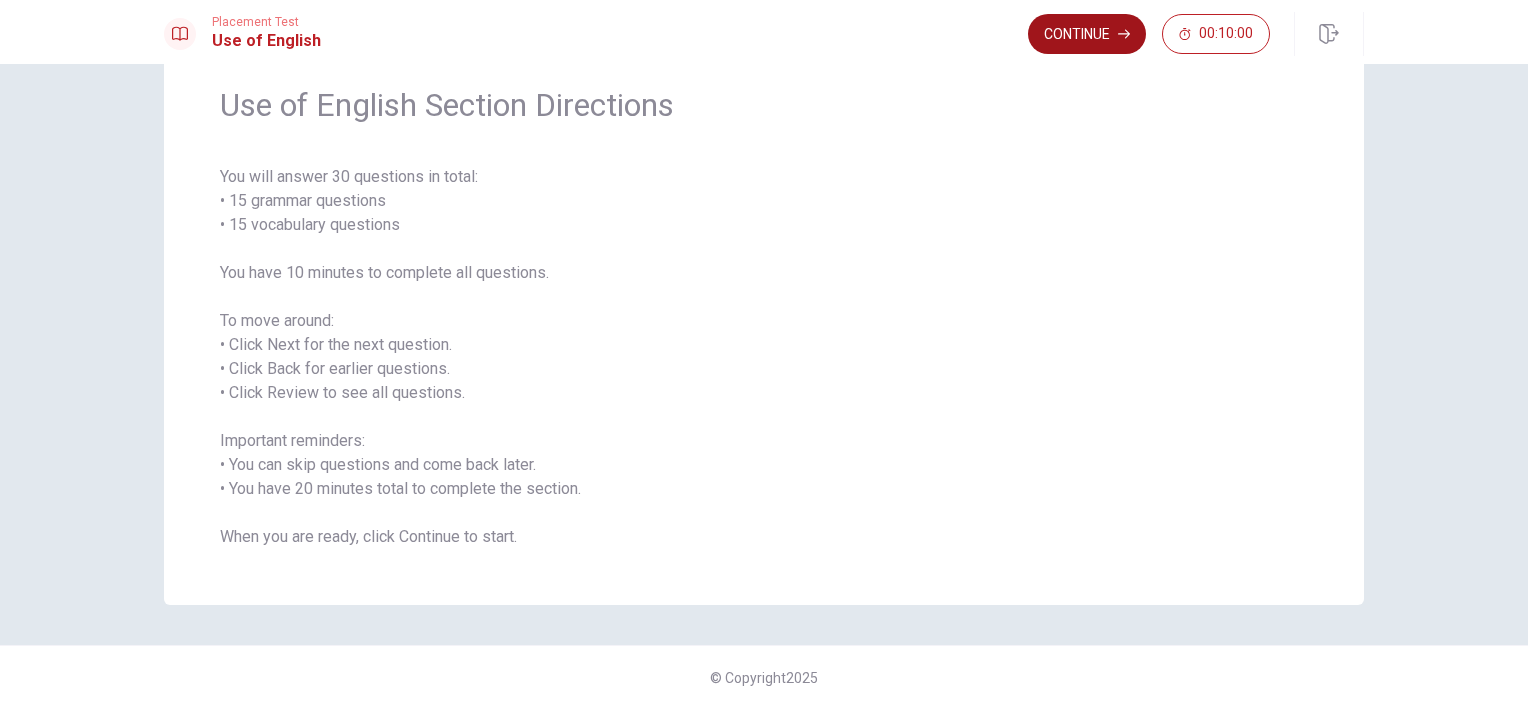 click on "Continue" at bounding box center [1087, 34] 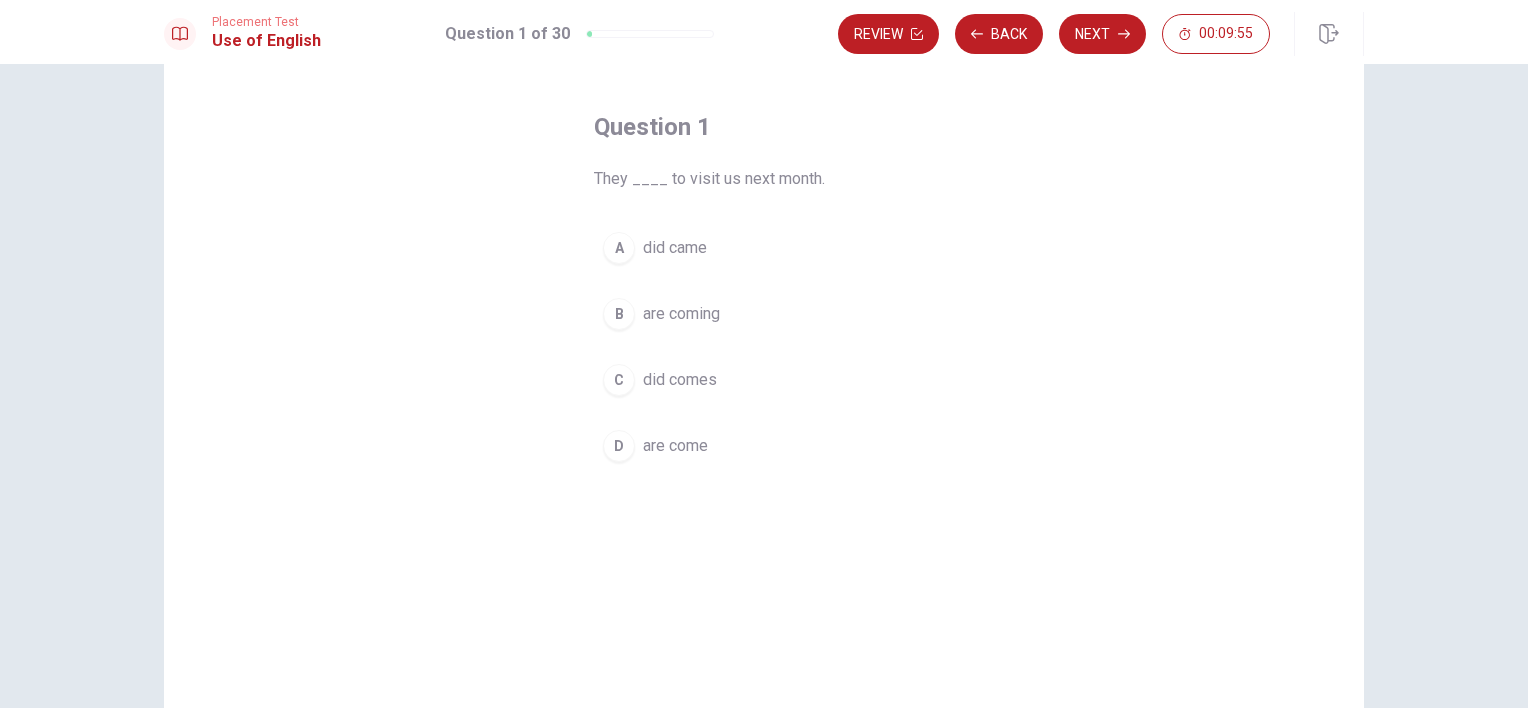 click on "are coming" at bounding box center (681, 314) 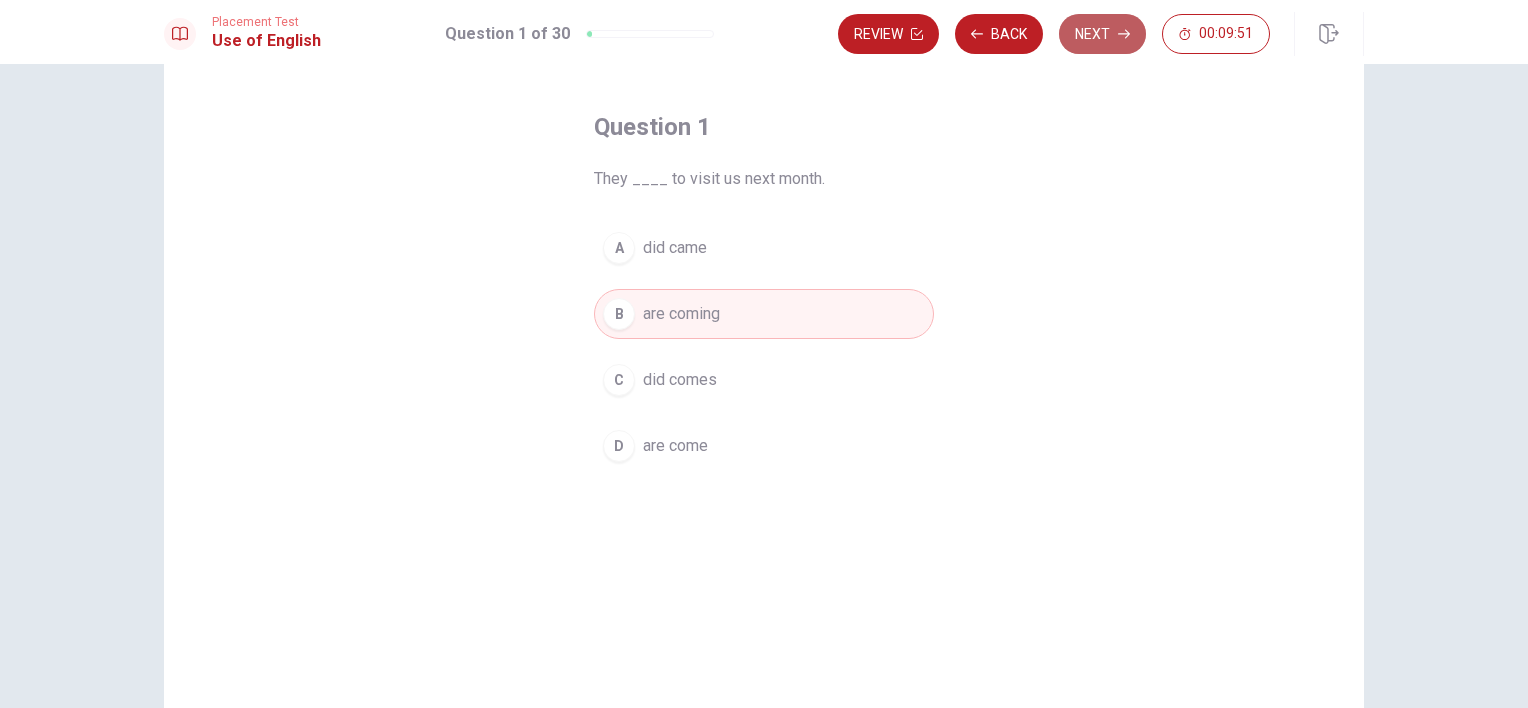 click on "Next" at bounding box center [1102, 34] 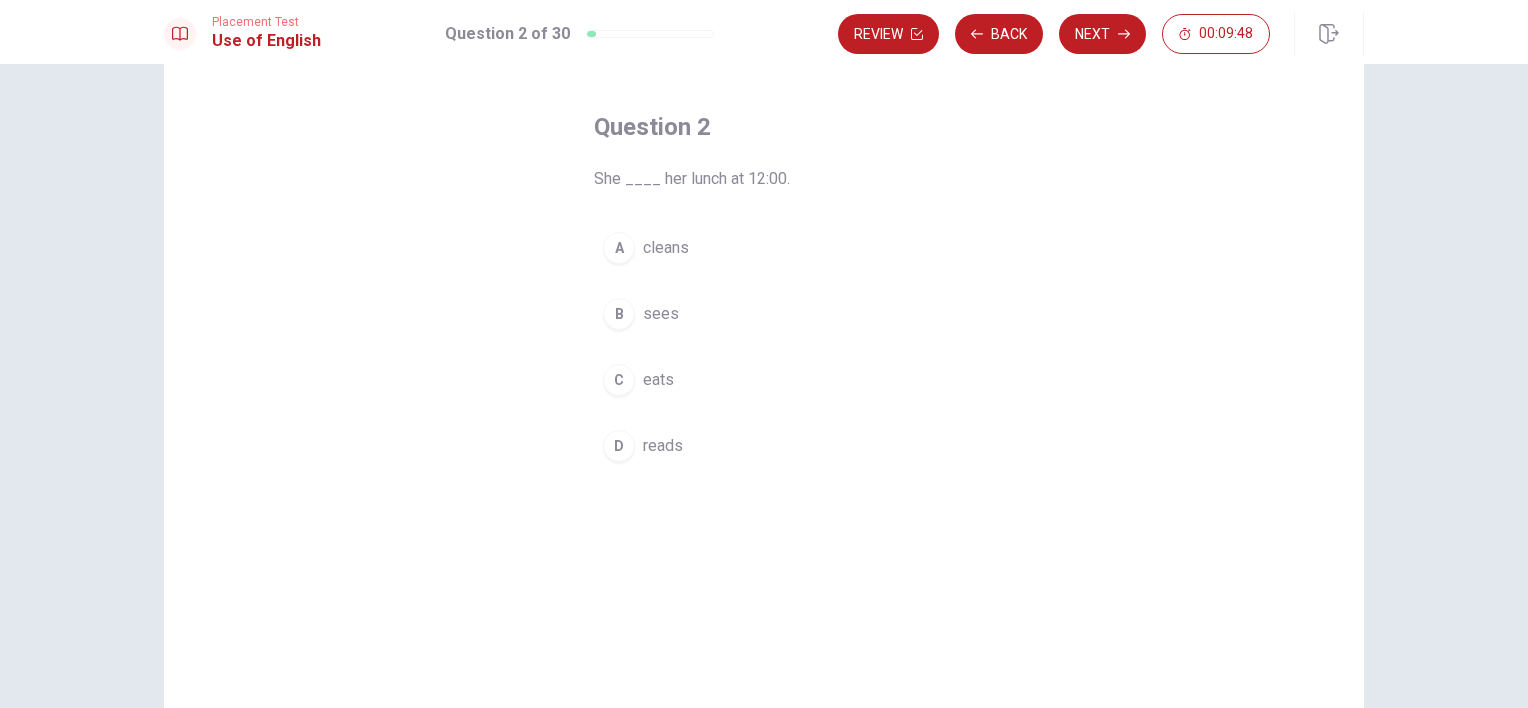 click on "eats" at bounding box center (658, 380) 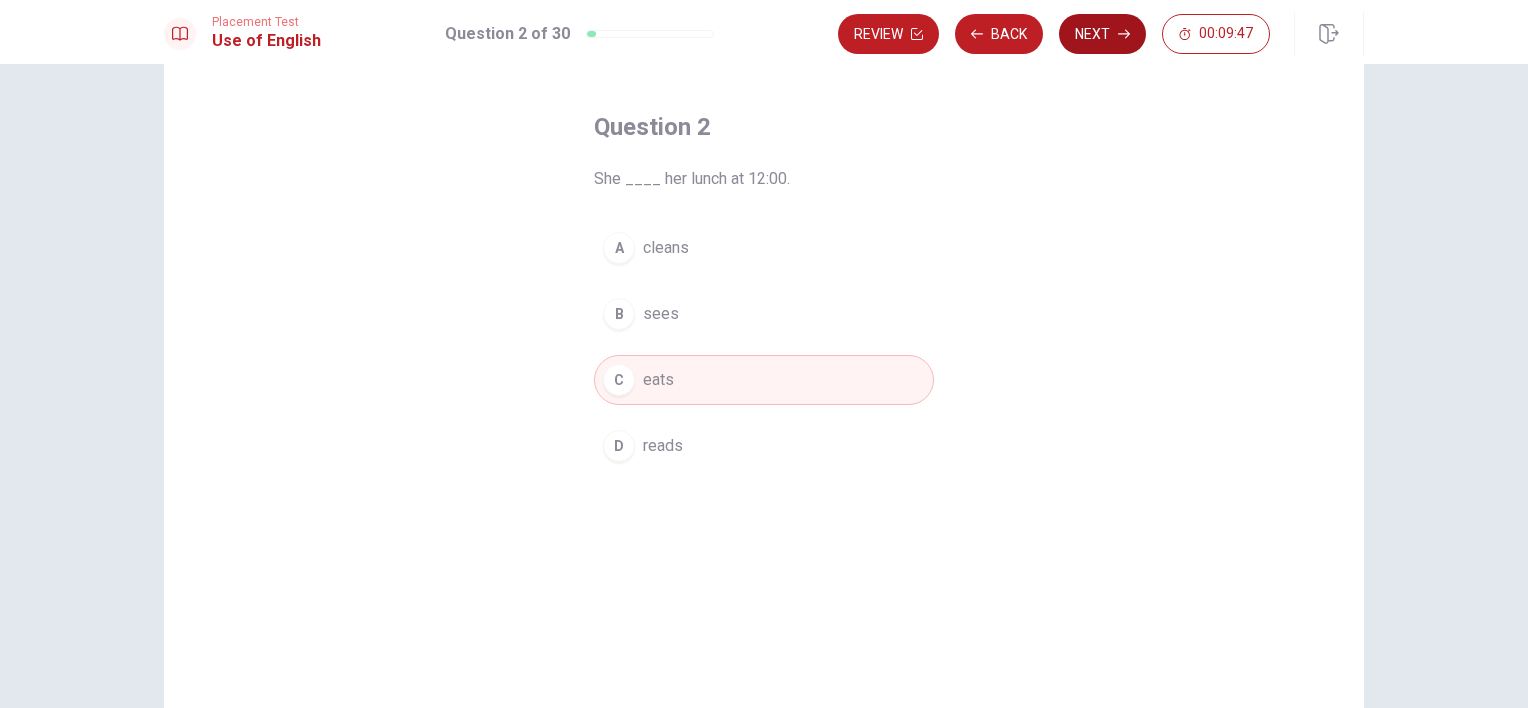 click on "Next" at bounding box center [1102, 34] 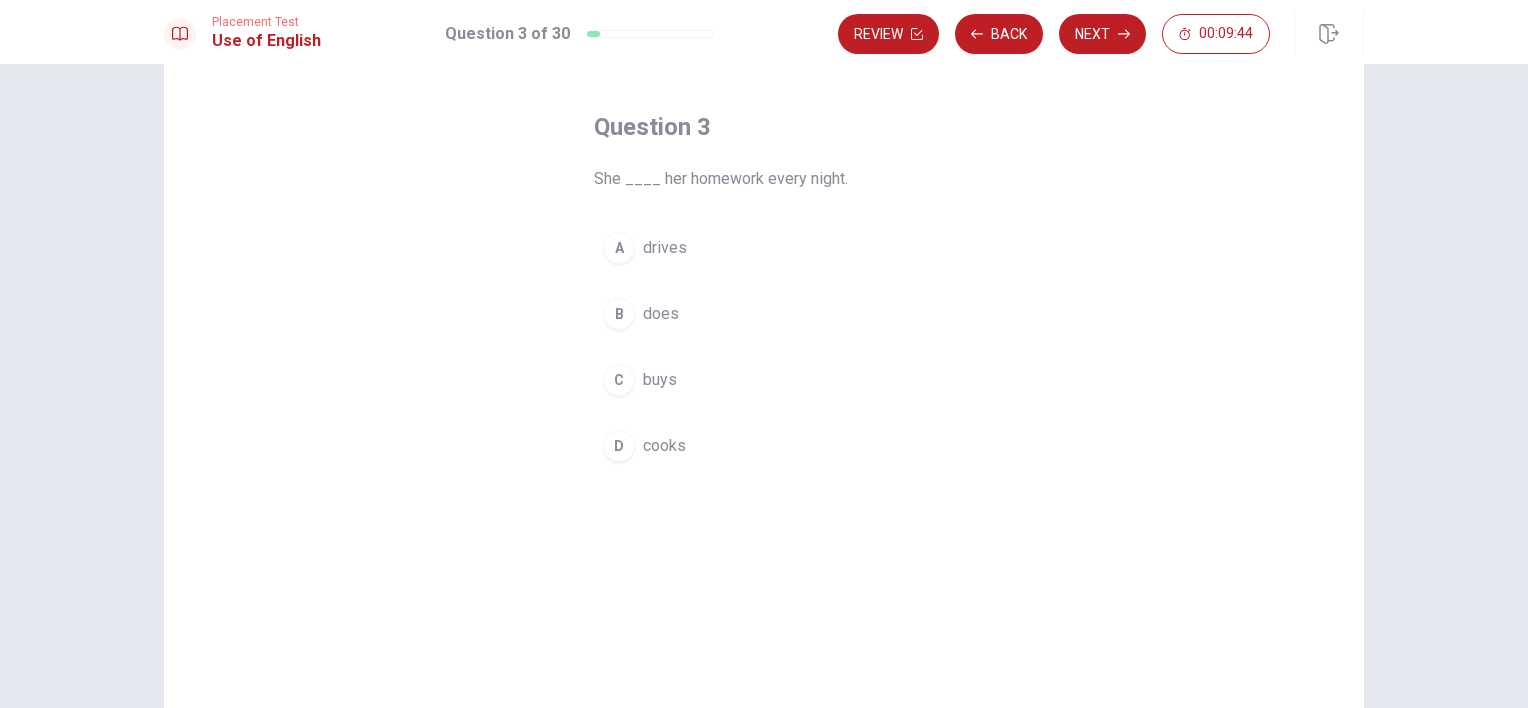 click on "does" at bounding box center [661, 314] 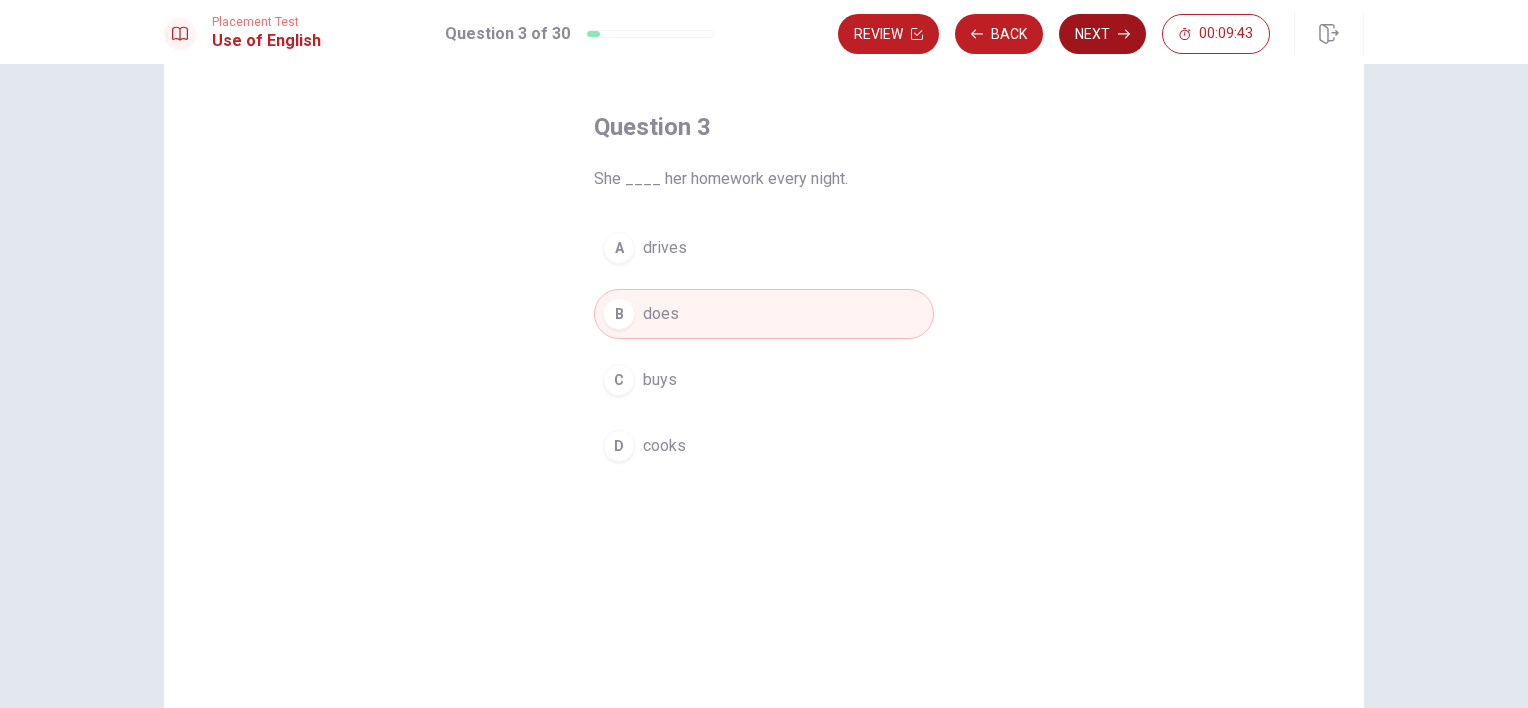 click on "Next" at bounding box center (1102, 34) 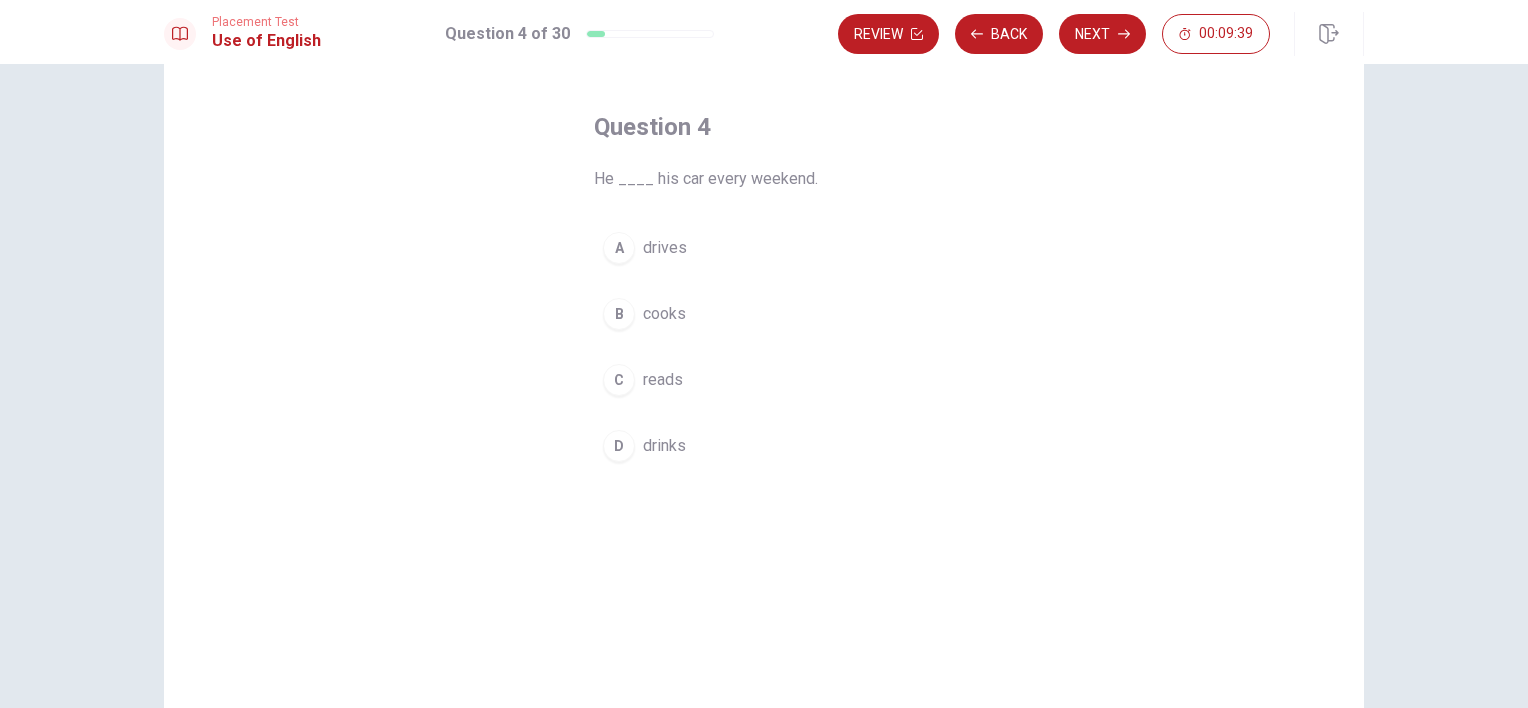 click on "drives" at bounding box center (665, 248) 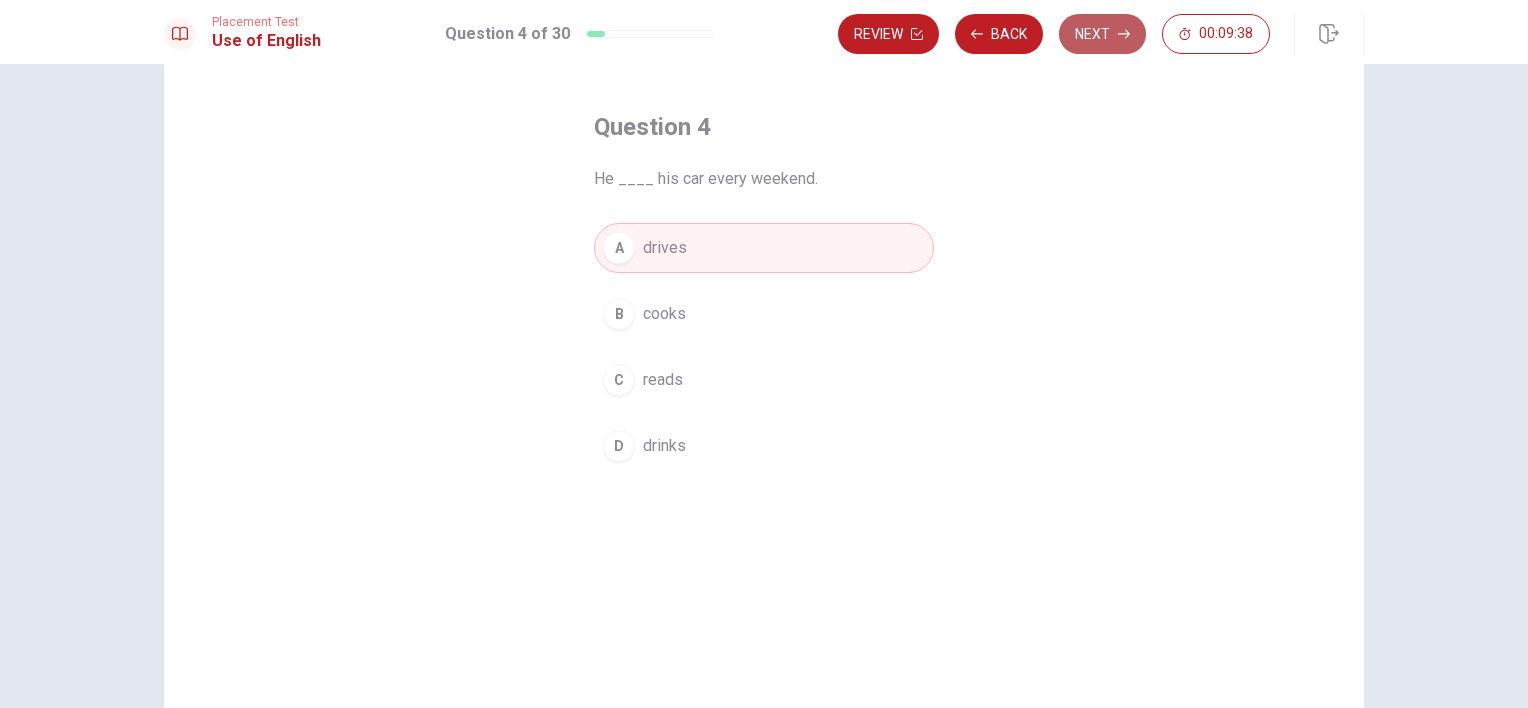 click on "Next" at bounding box center [1102, 34] 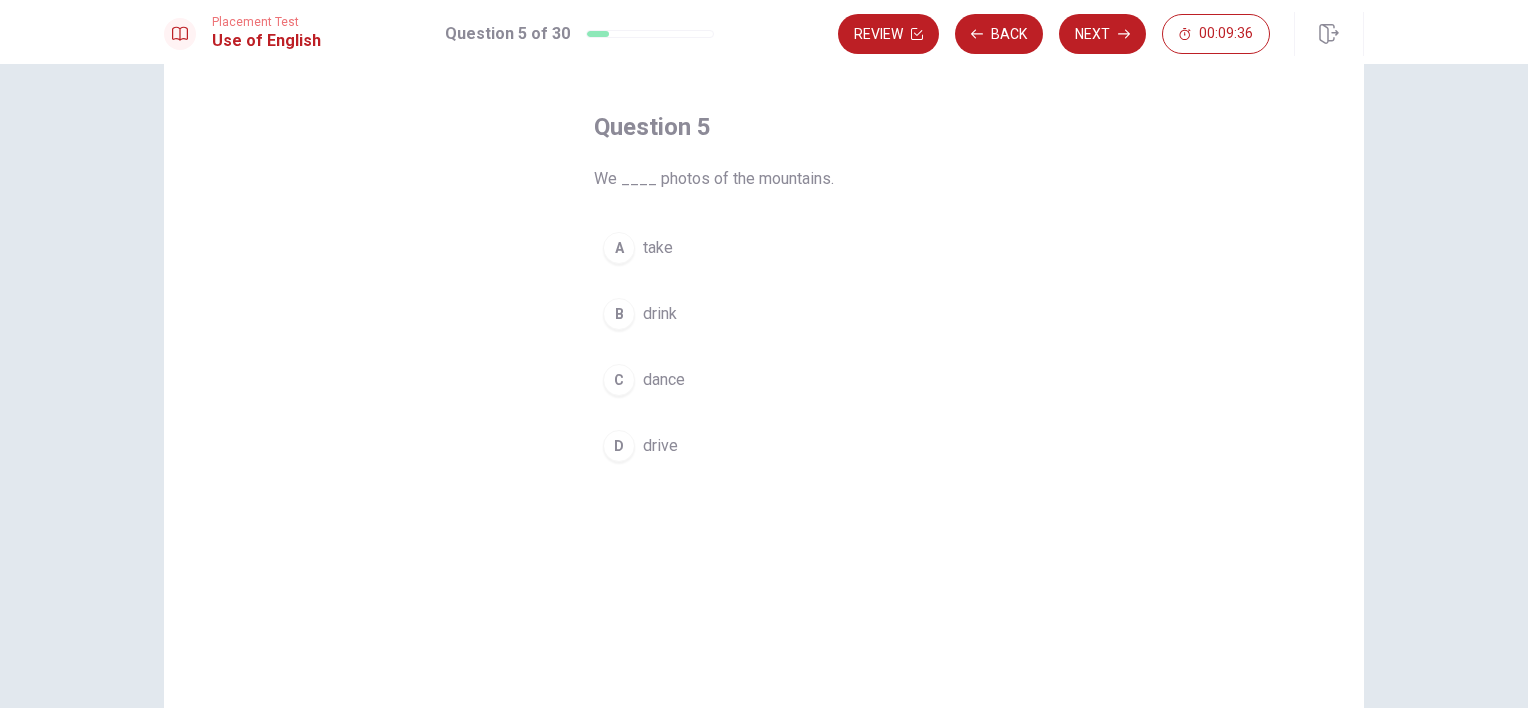 click on "take" at bounding box center (658, 248) 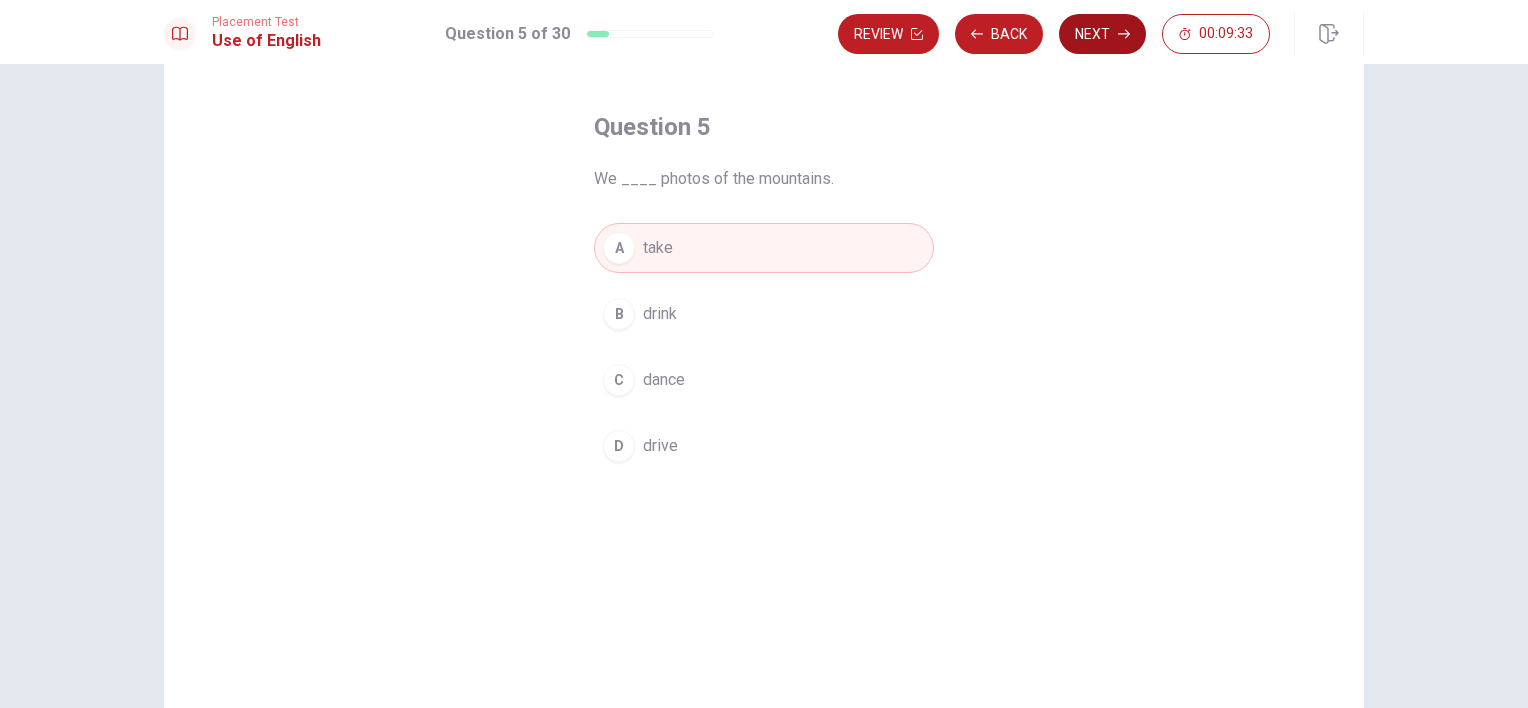 click on "Next" at bounding box center (1102, 34) 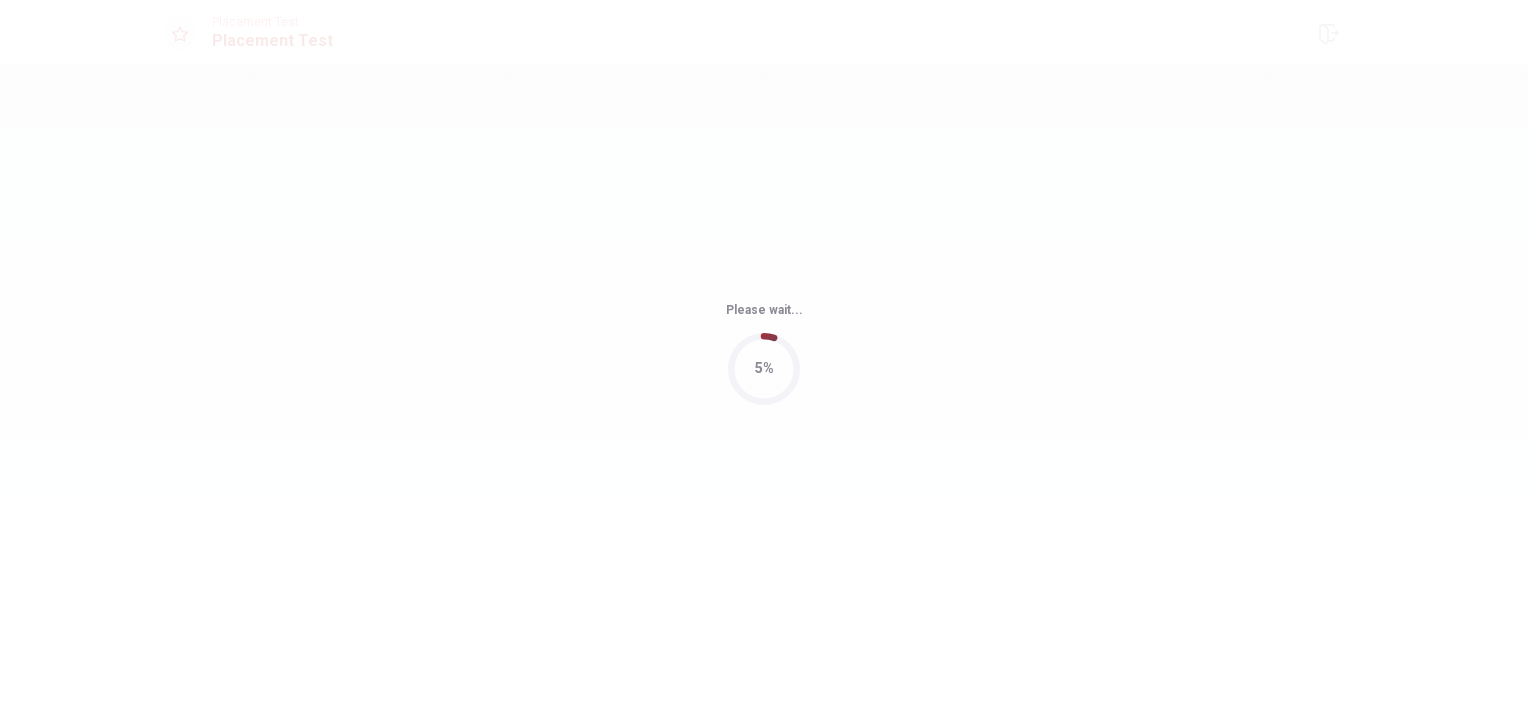 scroll, scrollTop: 0, scrollLeft: 0, axis: both 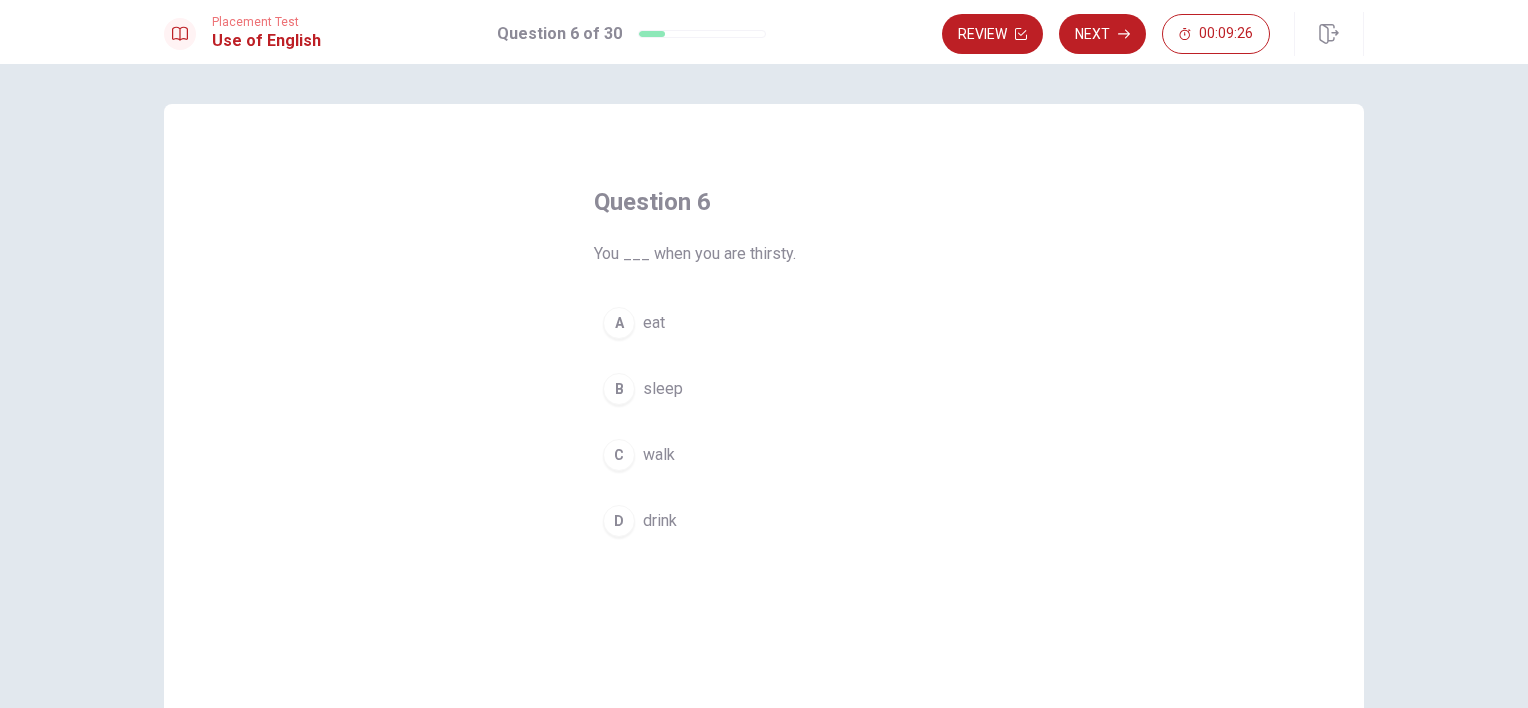 click on "drink" at bounding box center [660, 521] 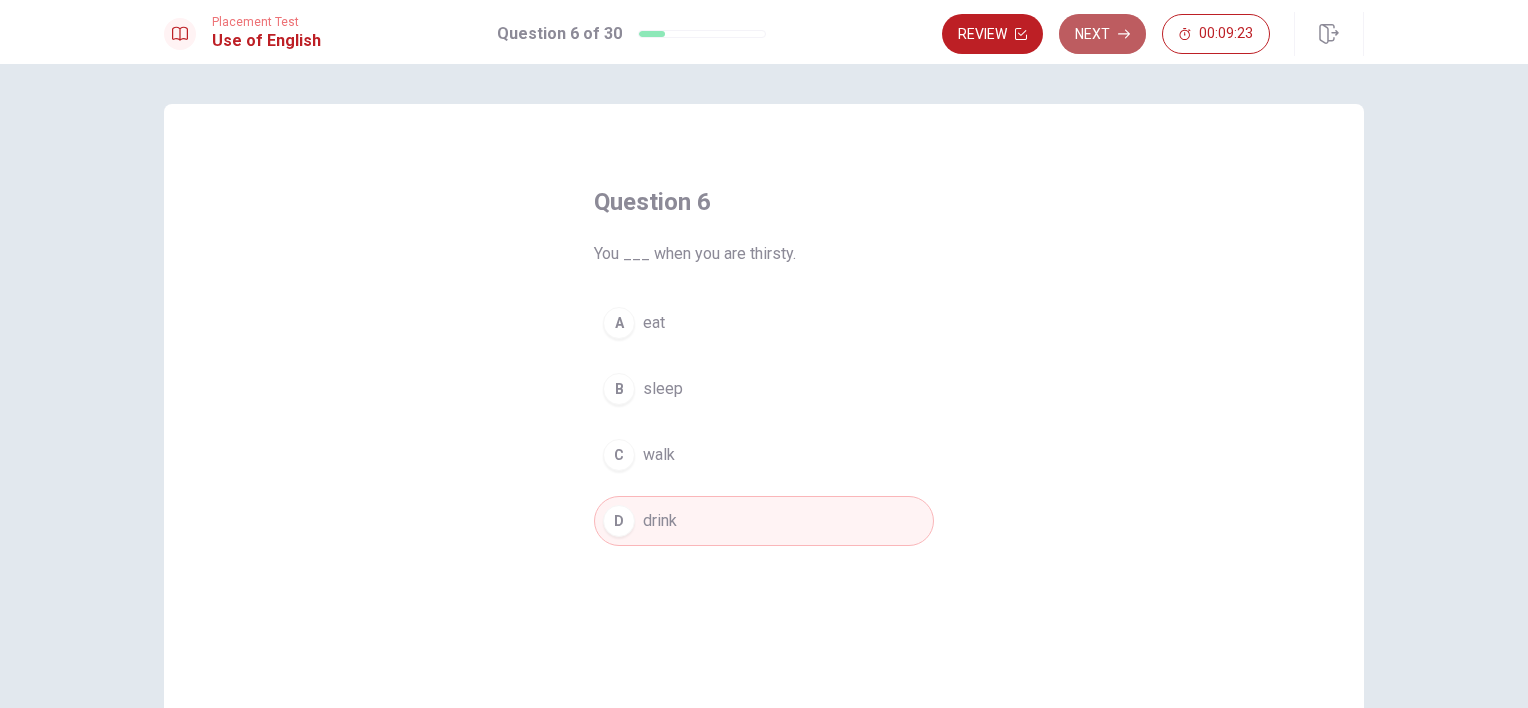 click on "Next" at bounding box center [1102, 34] 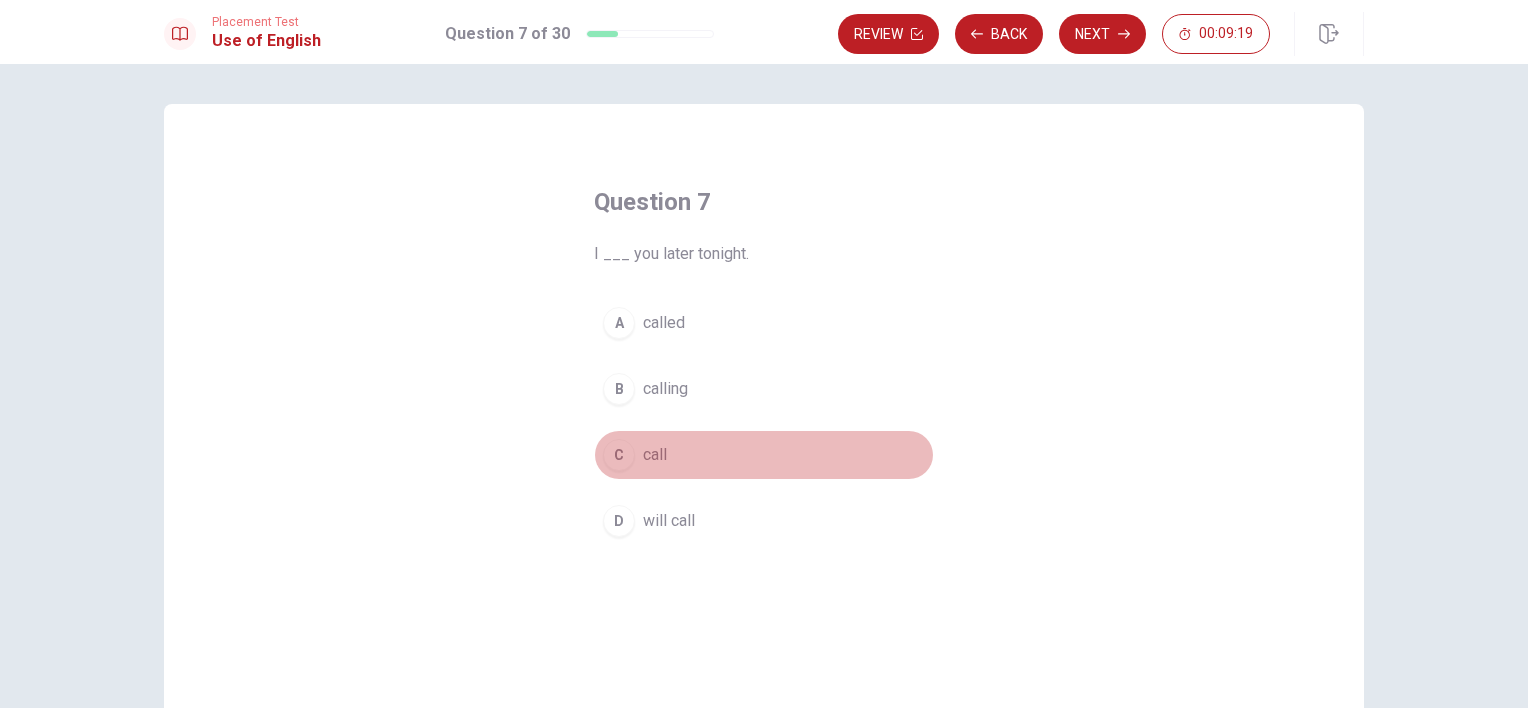 click on "call" at bounding box center (655, 455) 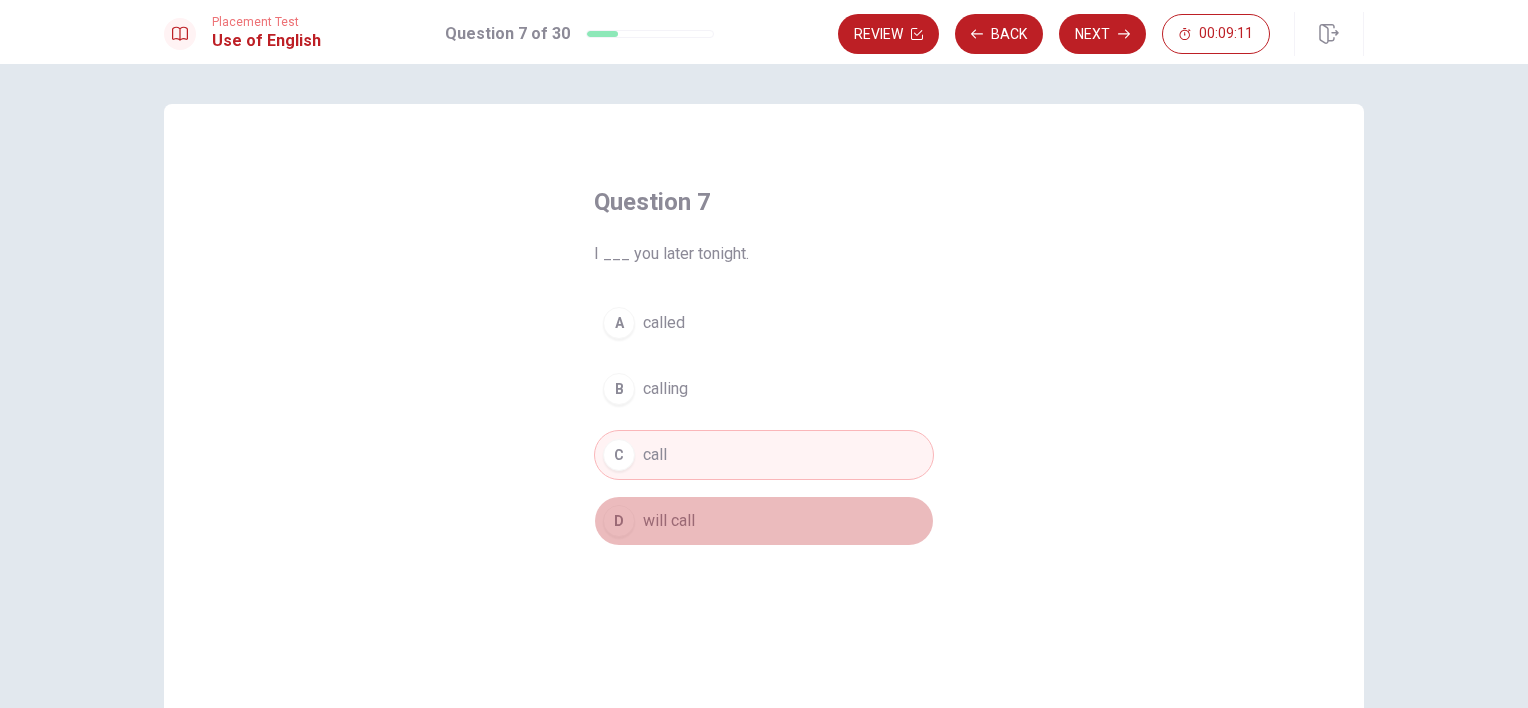 click on "will call" at bounding box center [669, 521] 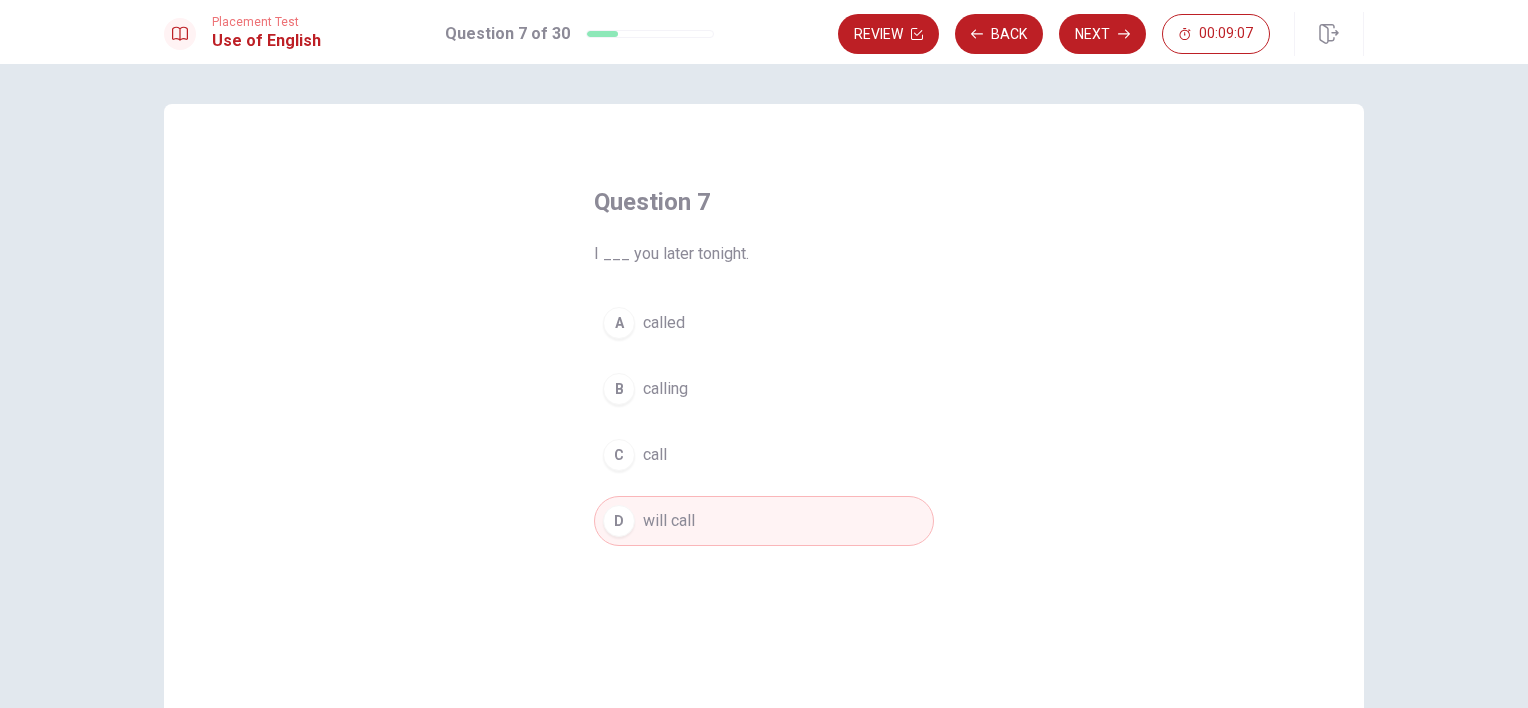 click on "A called B calling C call D will call" at bounding box center [764, 422] 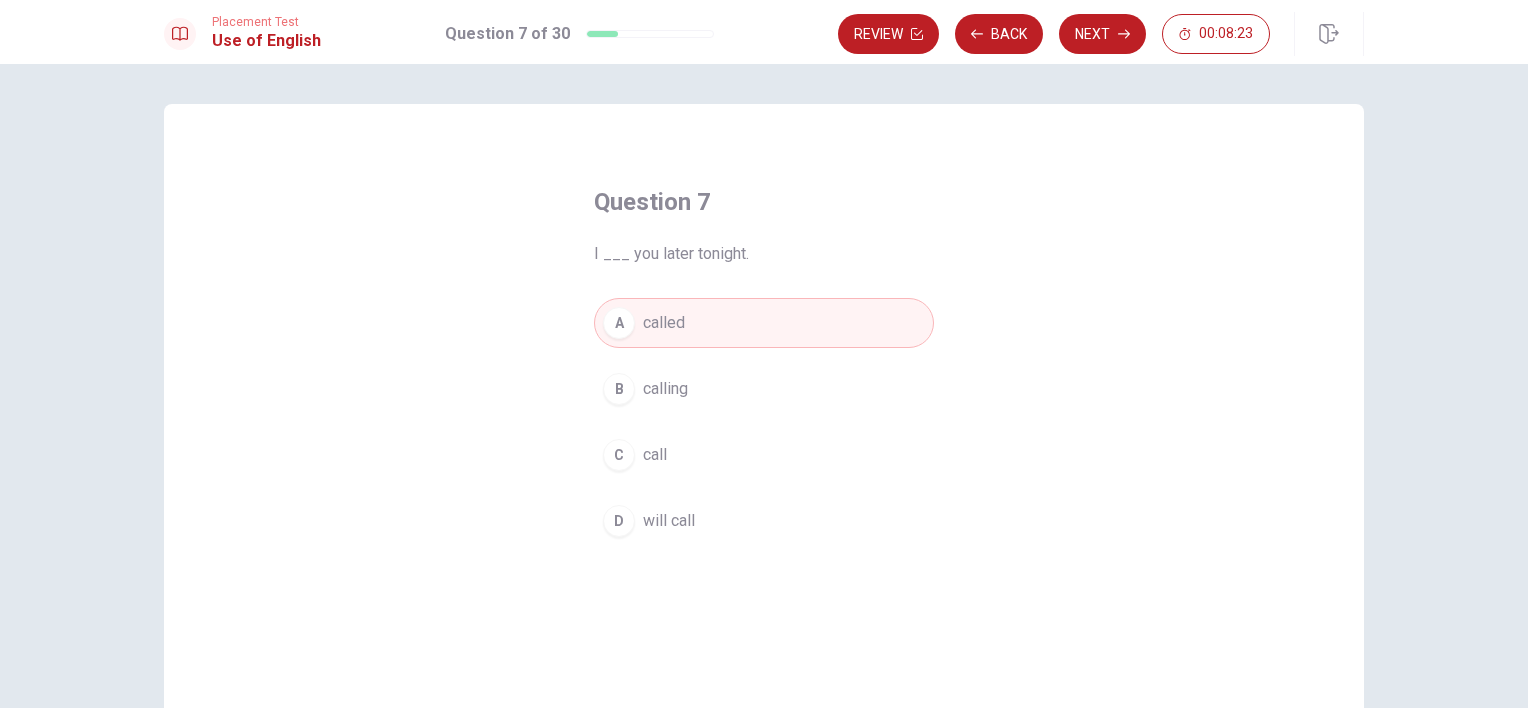 click on "C call" at bounding box center (764, 455) 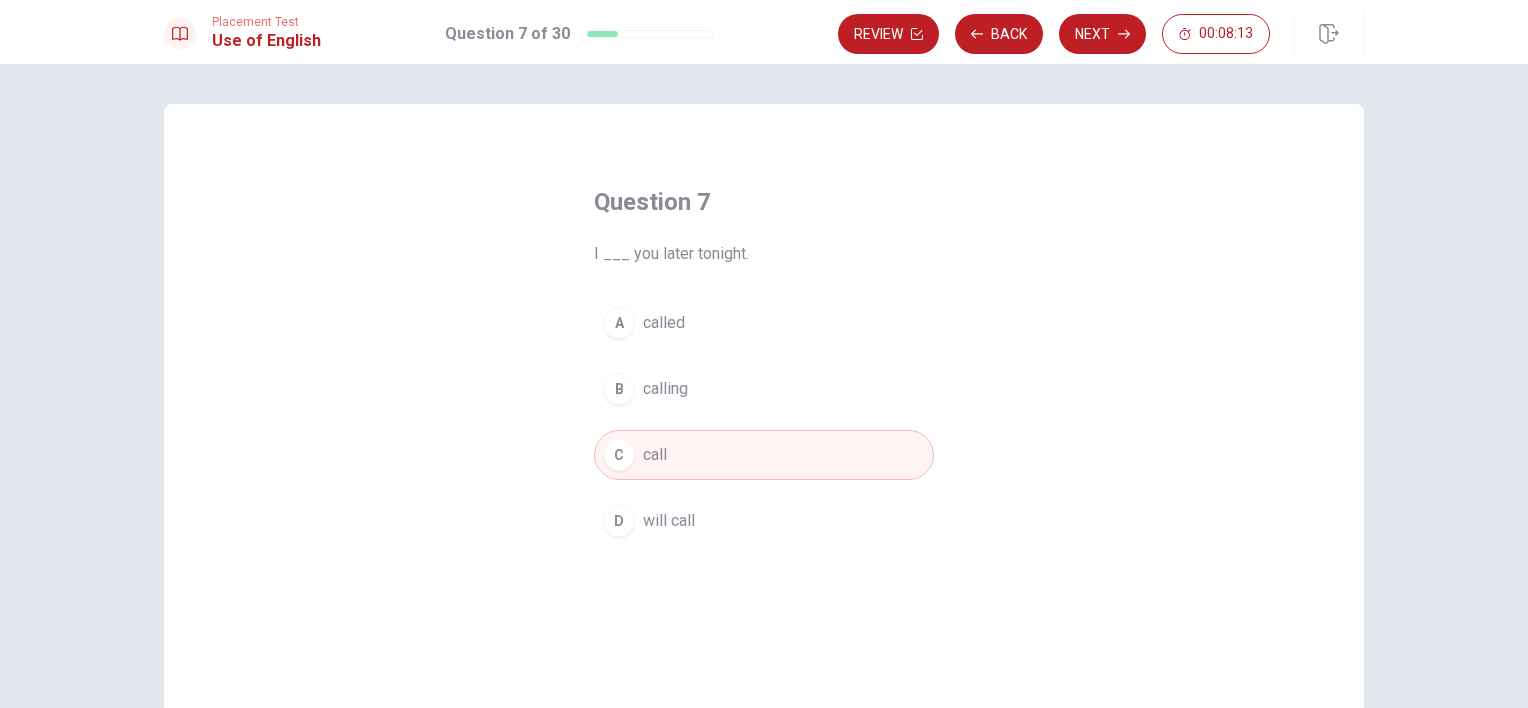 click on "D will call" at bounding box center [764, 521] 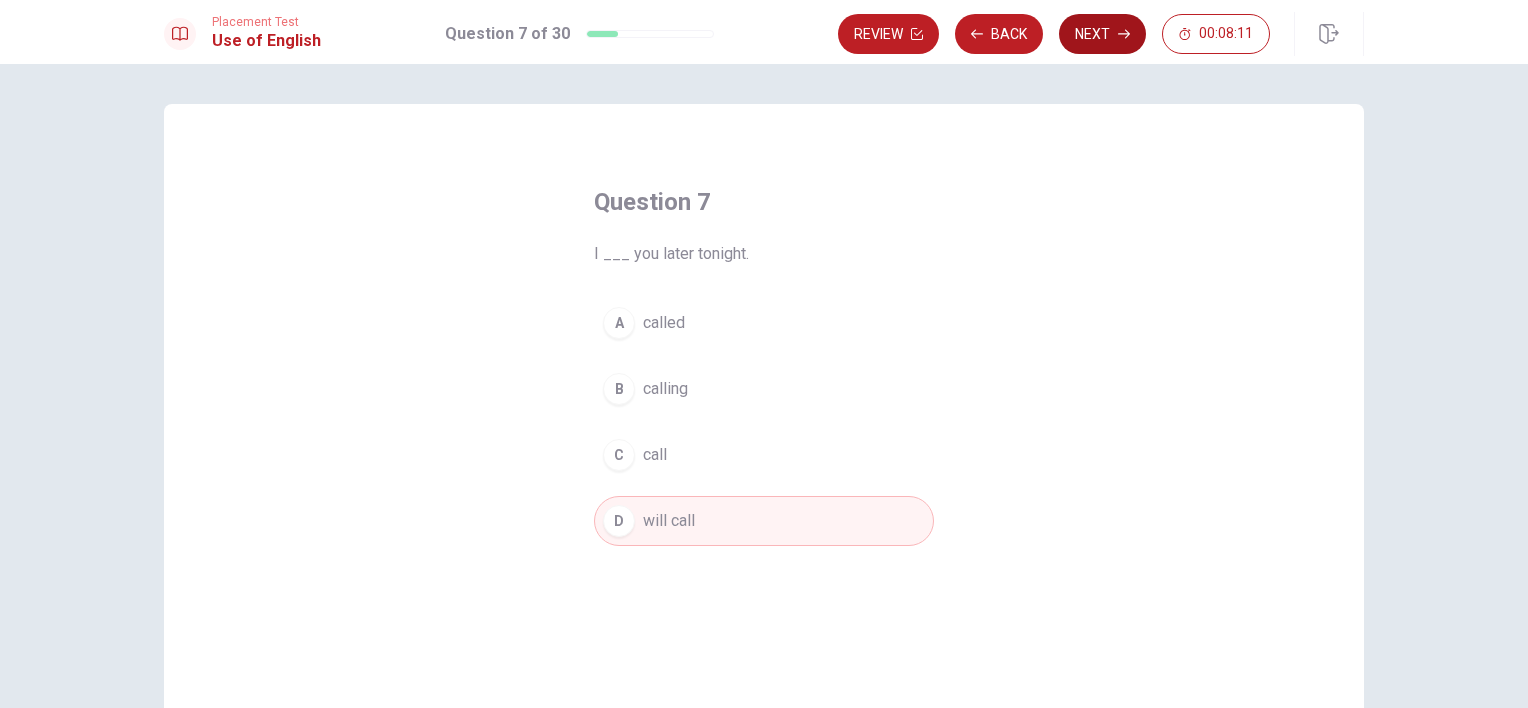 click on "Next" at bounding box center [1102, 34] 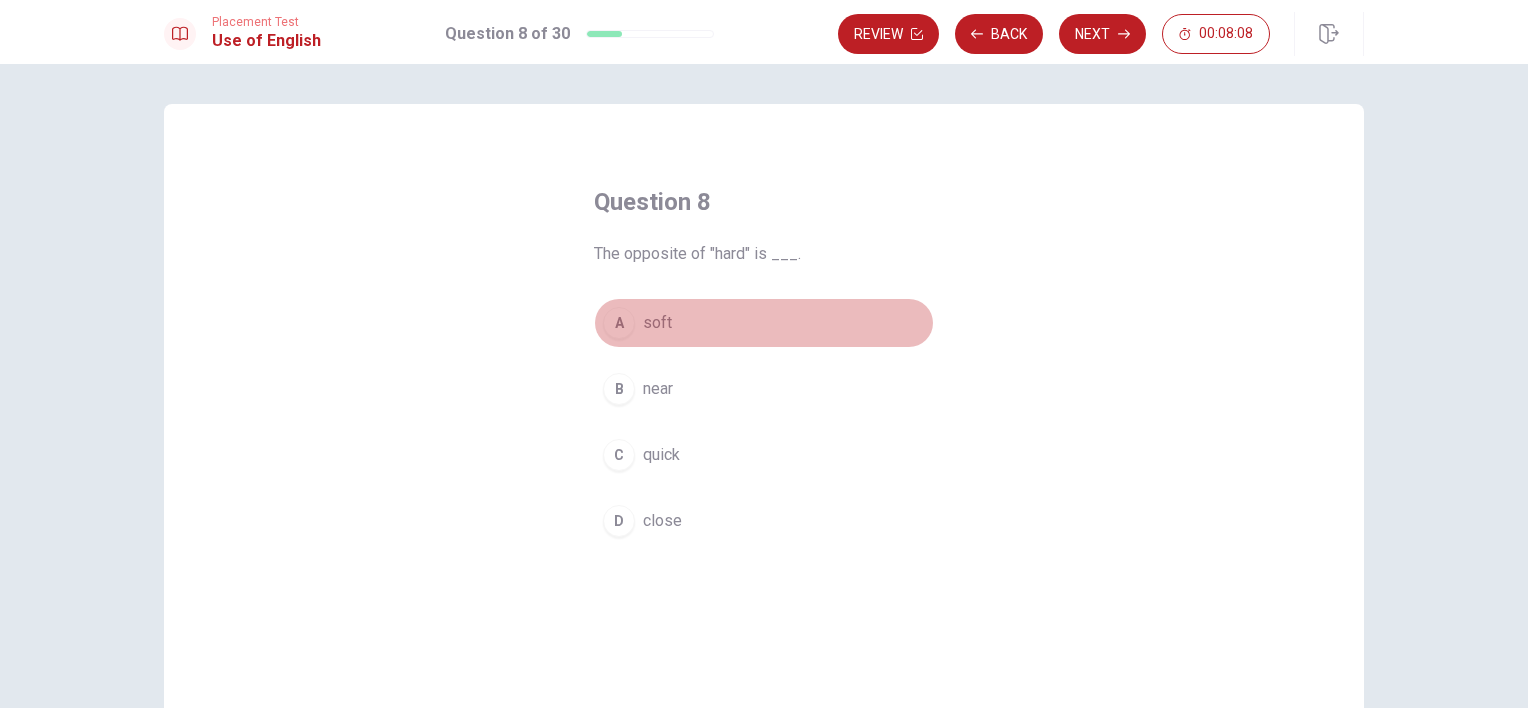 click on "soft" at bounding box center [657, 323] 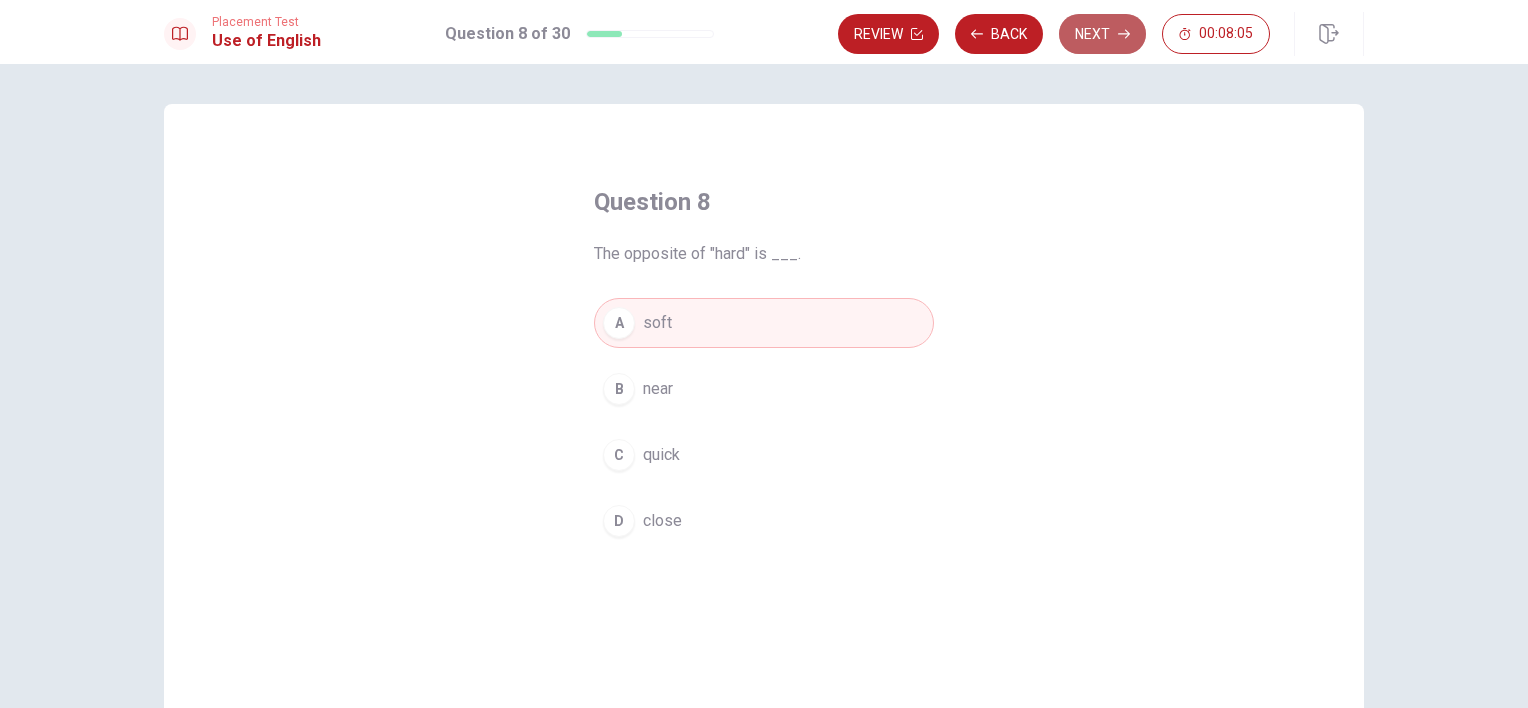 click on "Next" at bounding box center [1102, 34] 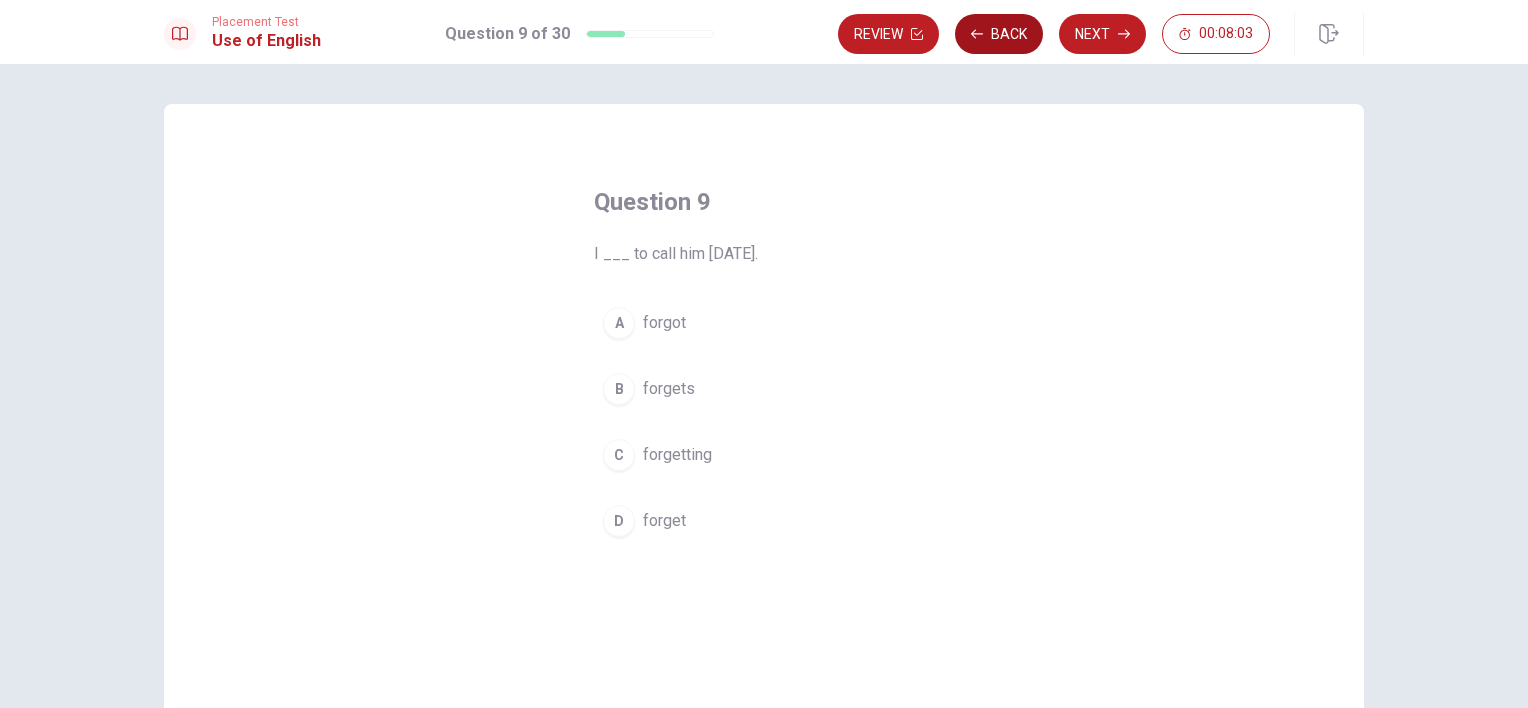 click on "Back" at bounding box center [999, 34] 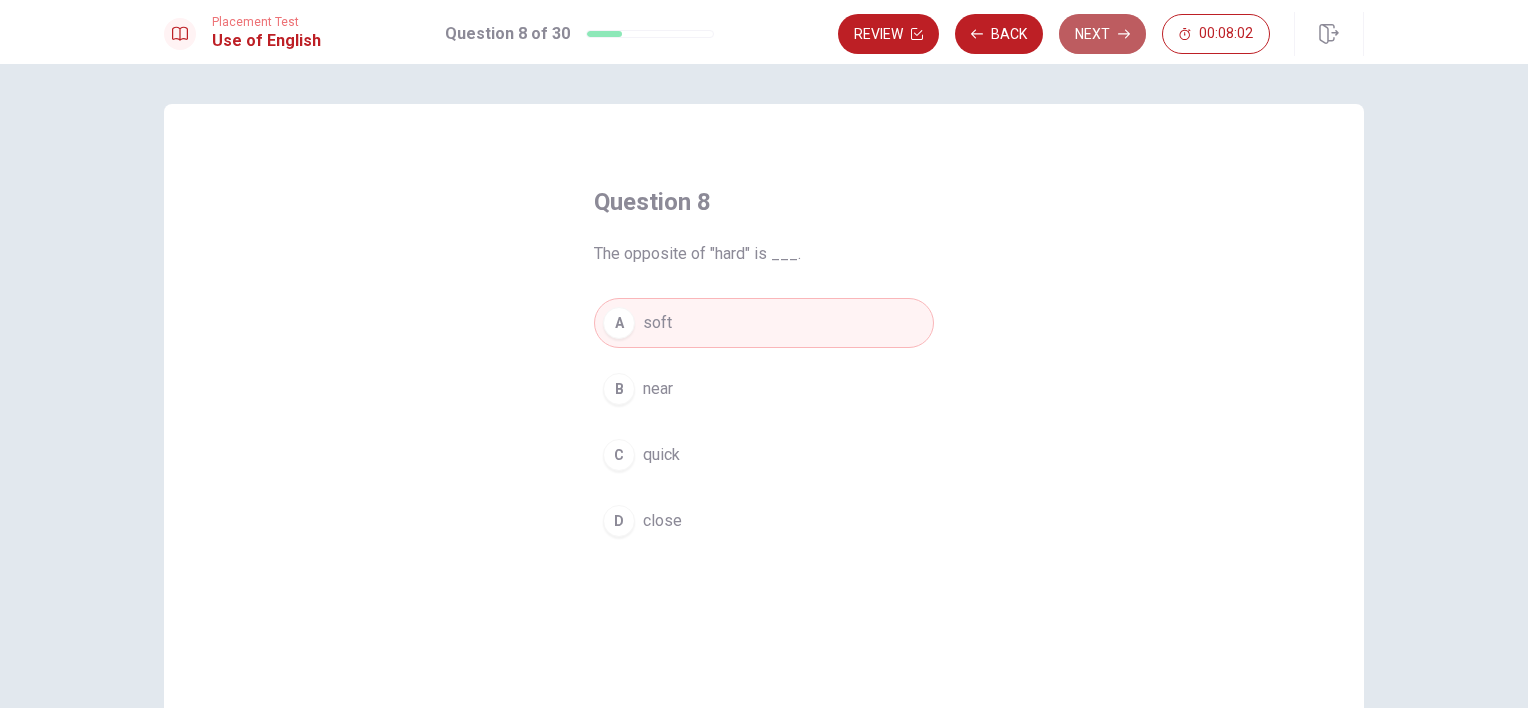 click on "Next" at bounding box center [1102, 34] 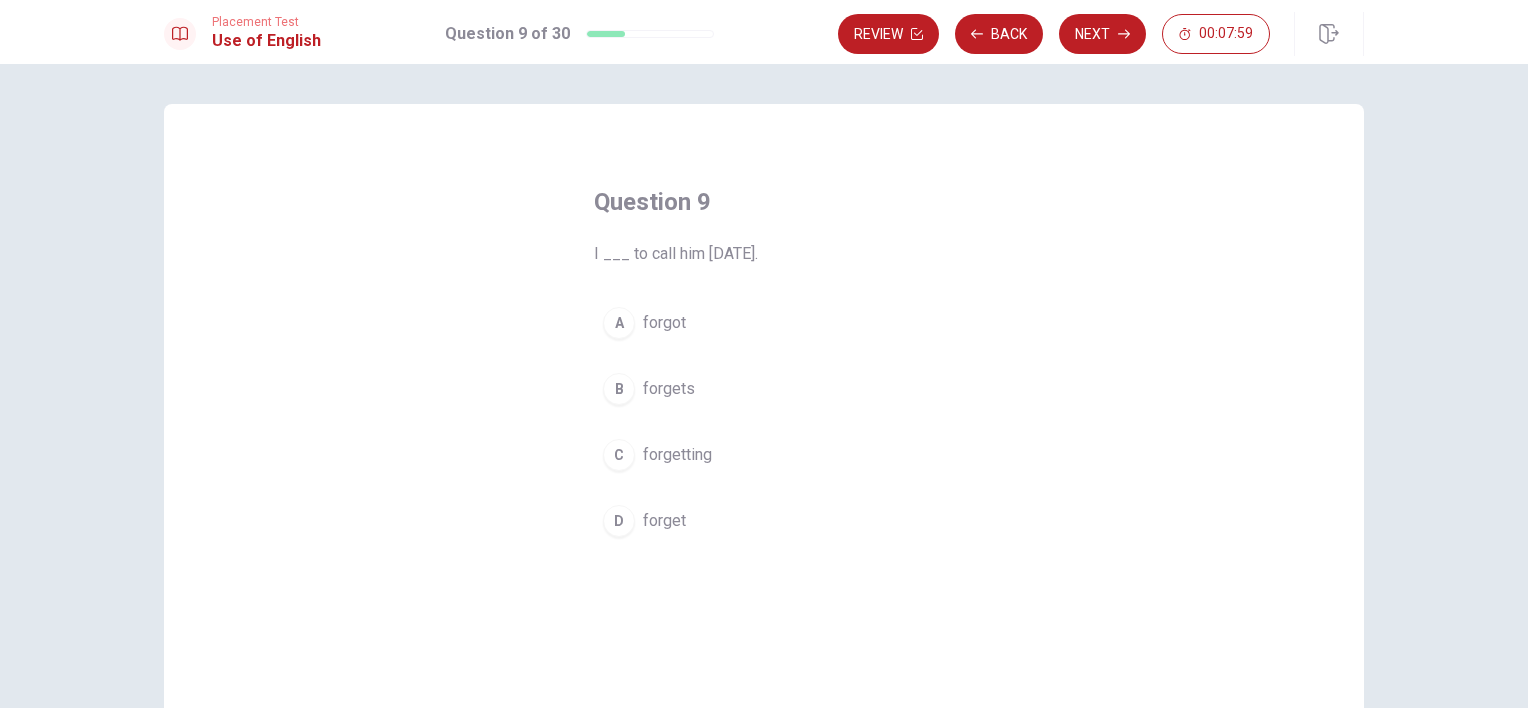 click on "forgot" at bounding box center (664, 323) 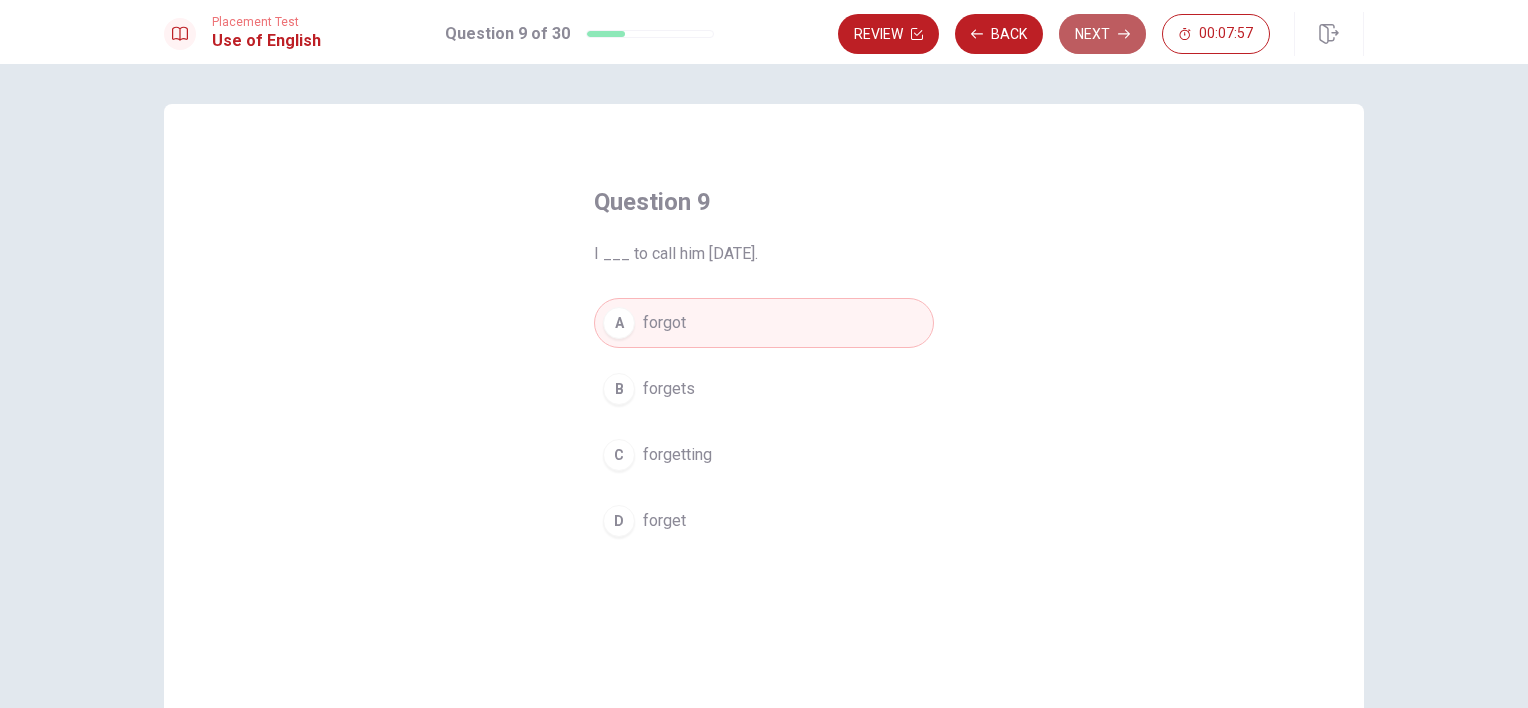 click on "Next" at bounding box center (1102, 34) 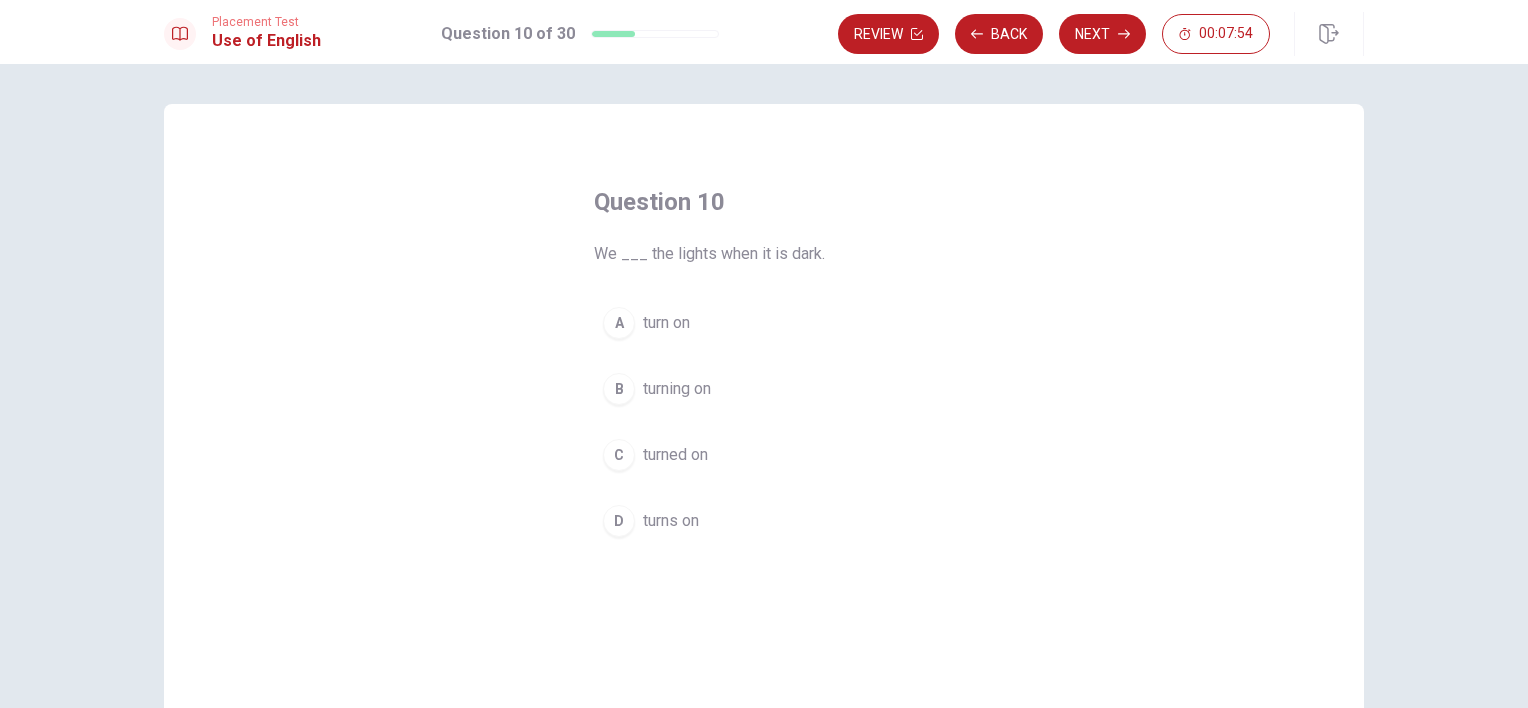 click on "turn on" at bounding box center (666, 323) 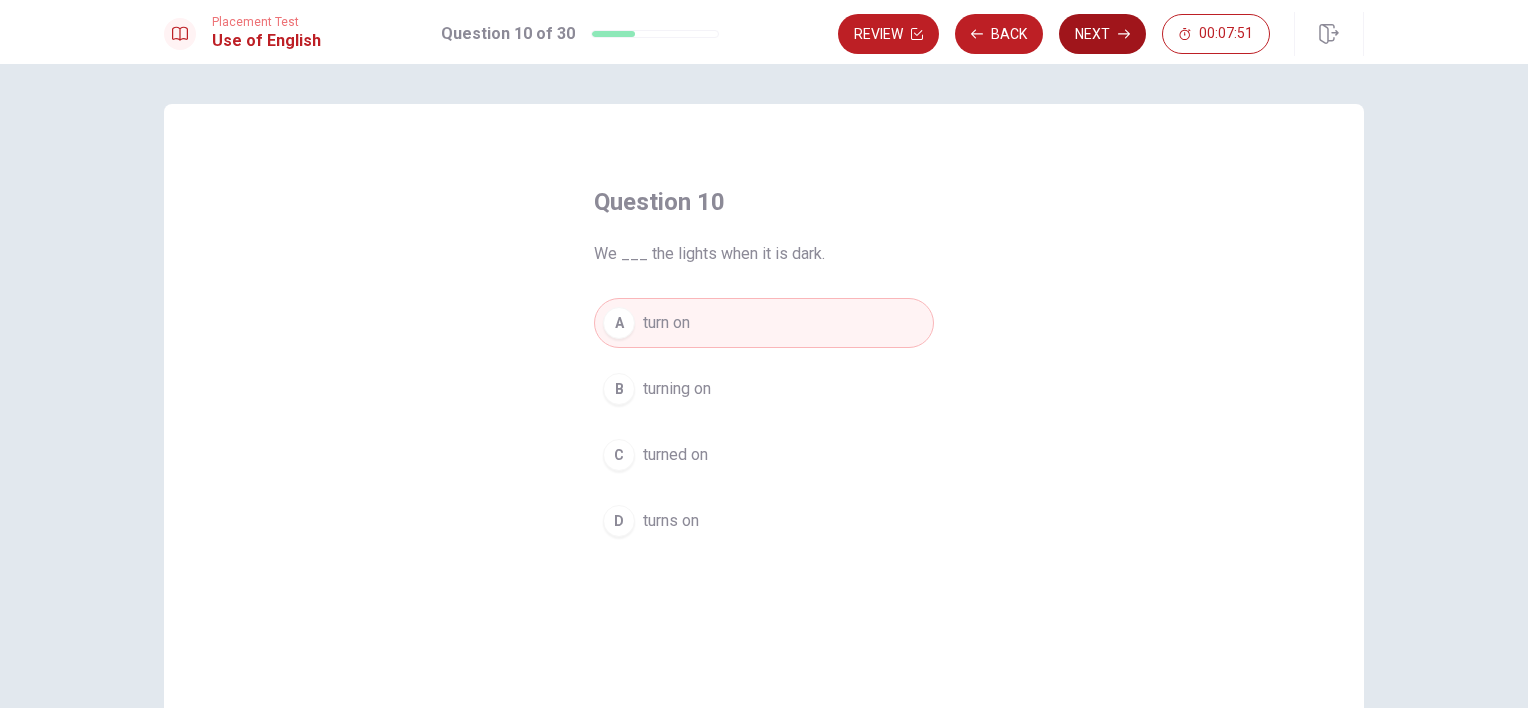 click on "Next" at bounding box center [1102, 34] 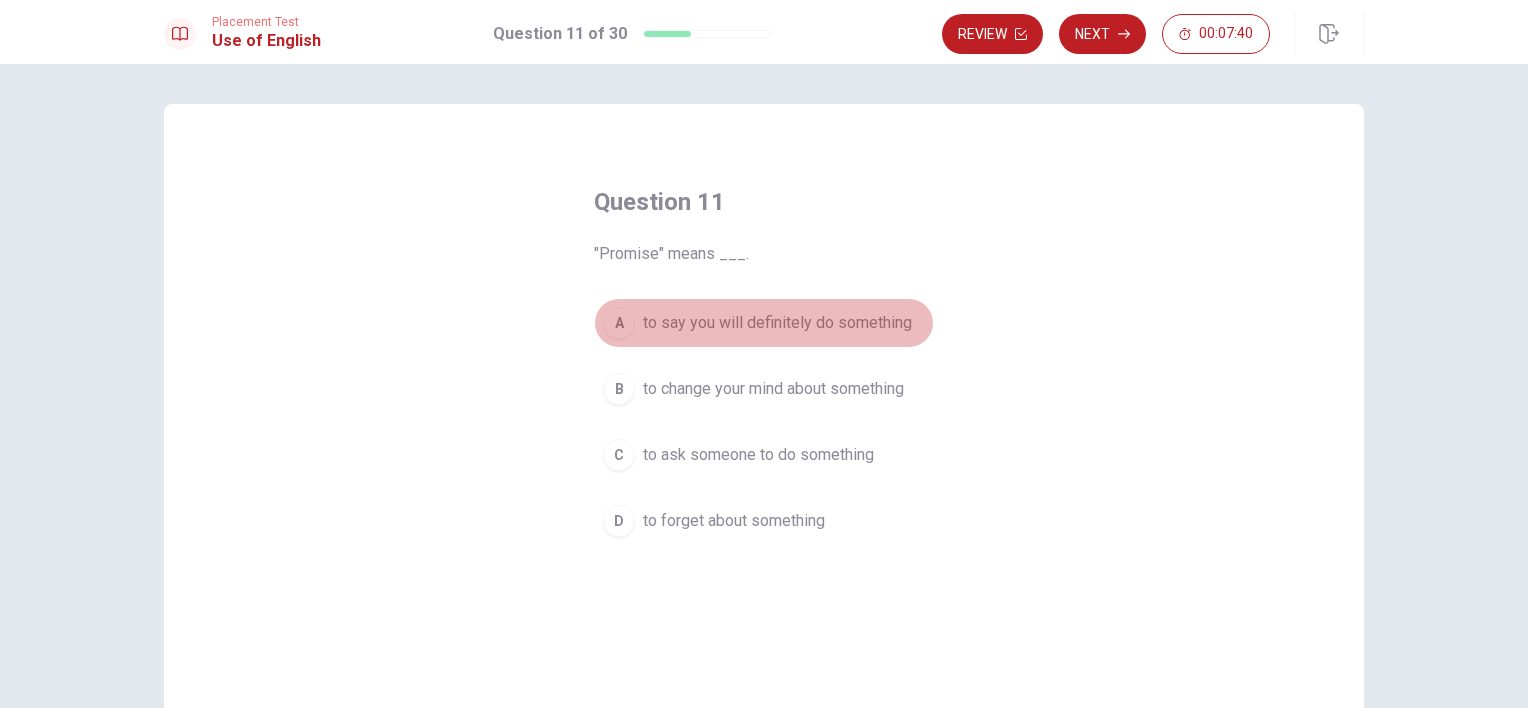 click on "to say you will definitely do something" at bounding box center [777, 323] 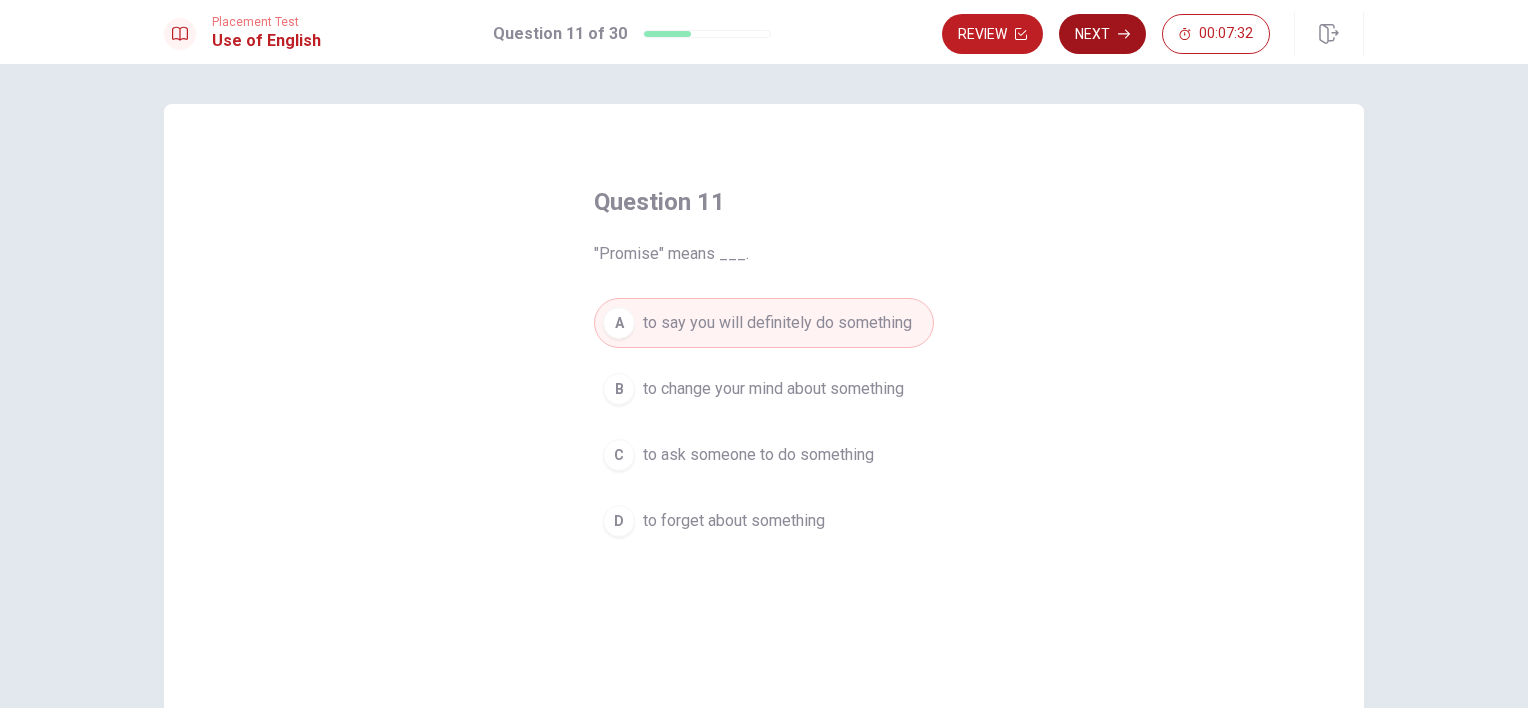 click on "Next" at bounding box center [1102, 34] 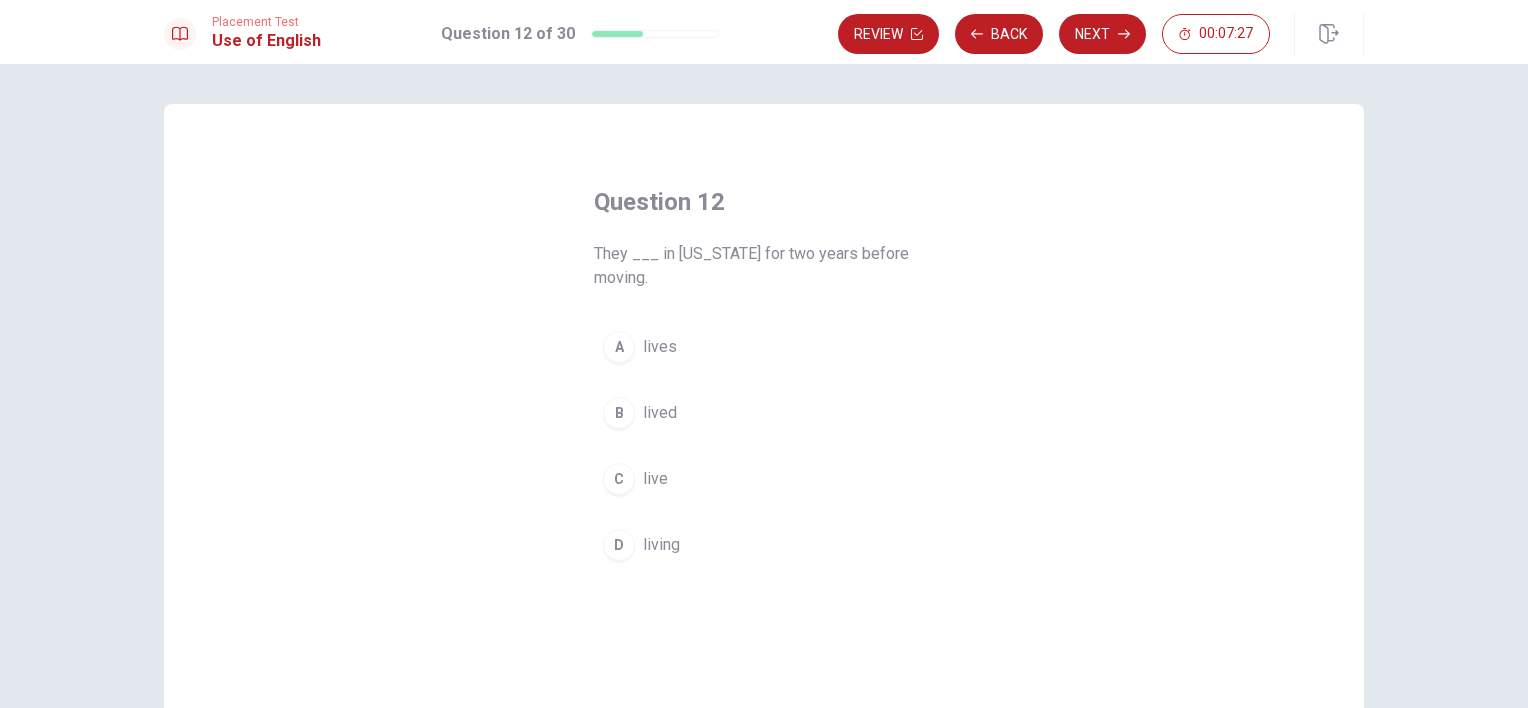click on "lived" at bounding box center (660, 413) 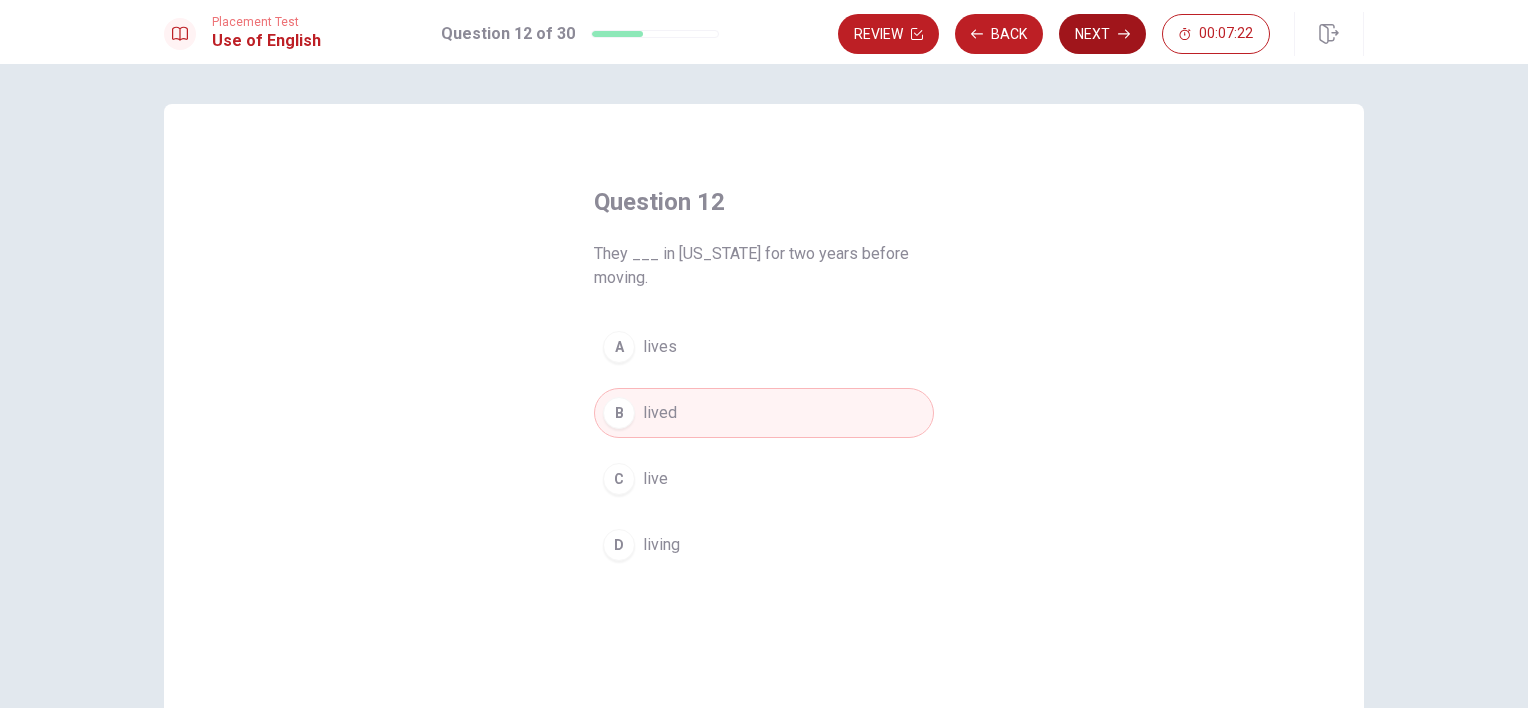 click on "Next" at bounding box center (1102, 34) 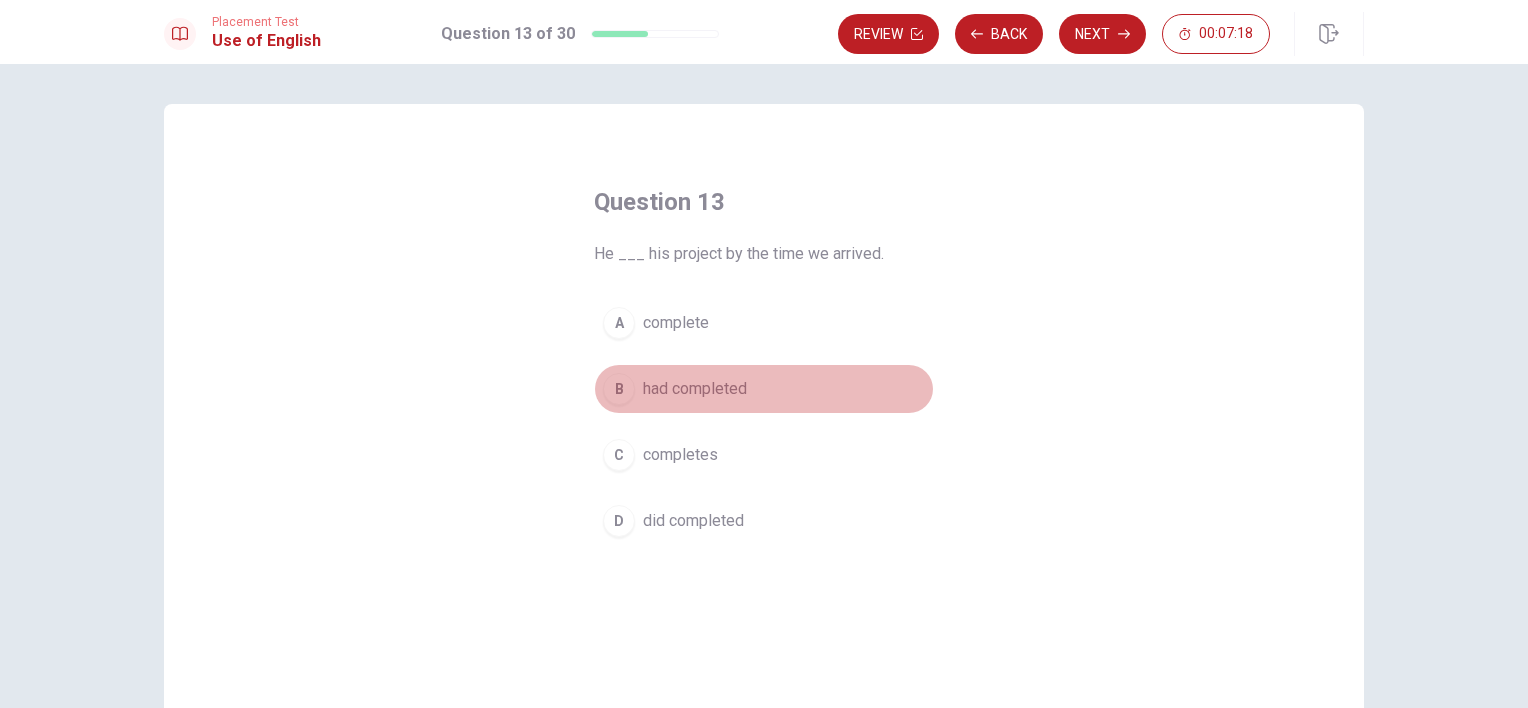 click on "had completed" at bounding box center (695, 389) 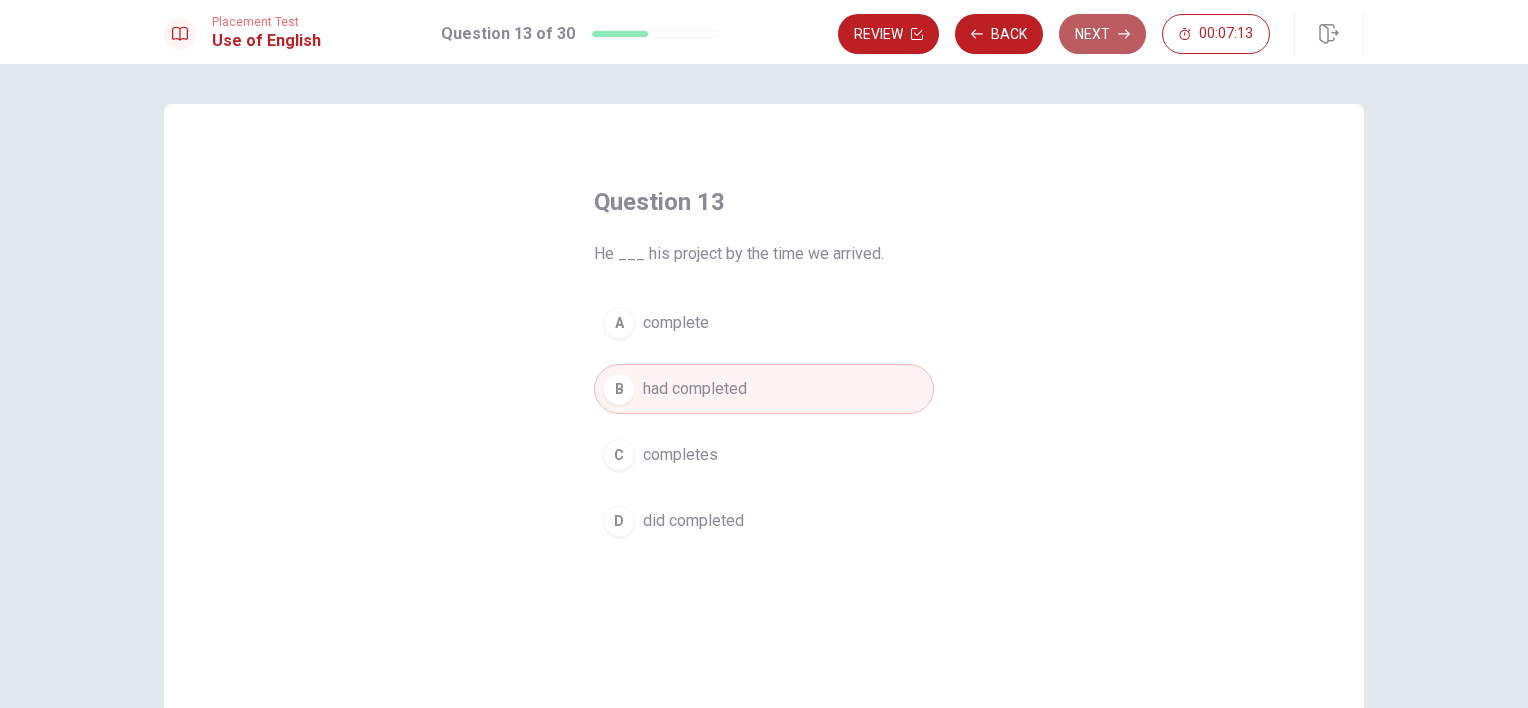 click on "Next" at bounding box center (1102, 34) 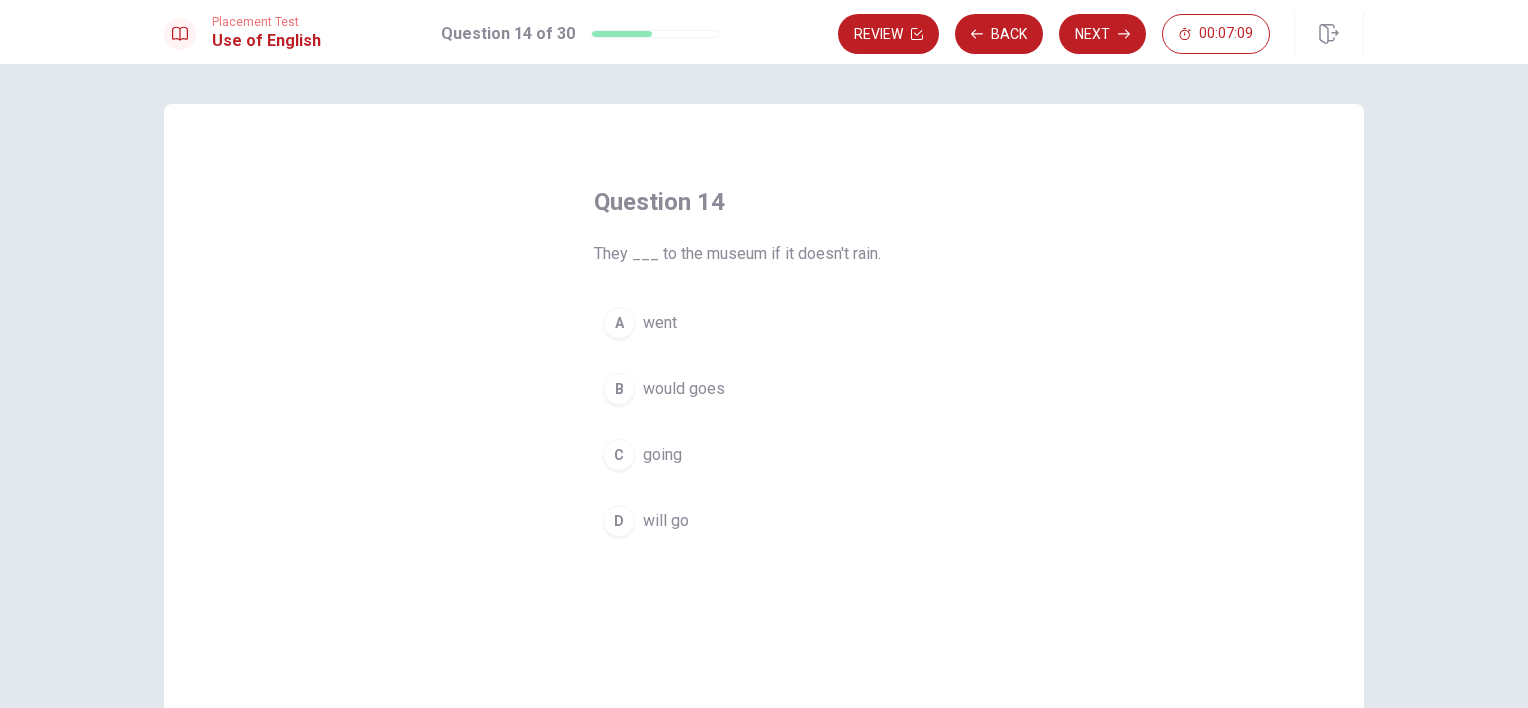 click on "will go" at bounding box center (666, 521) 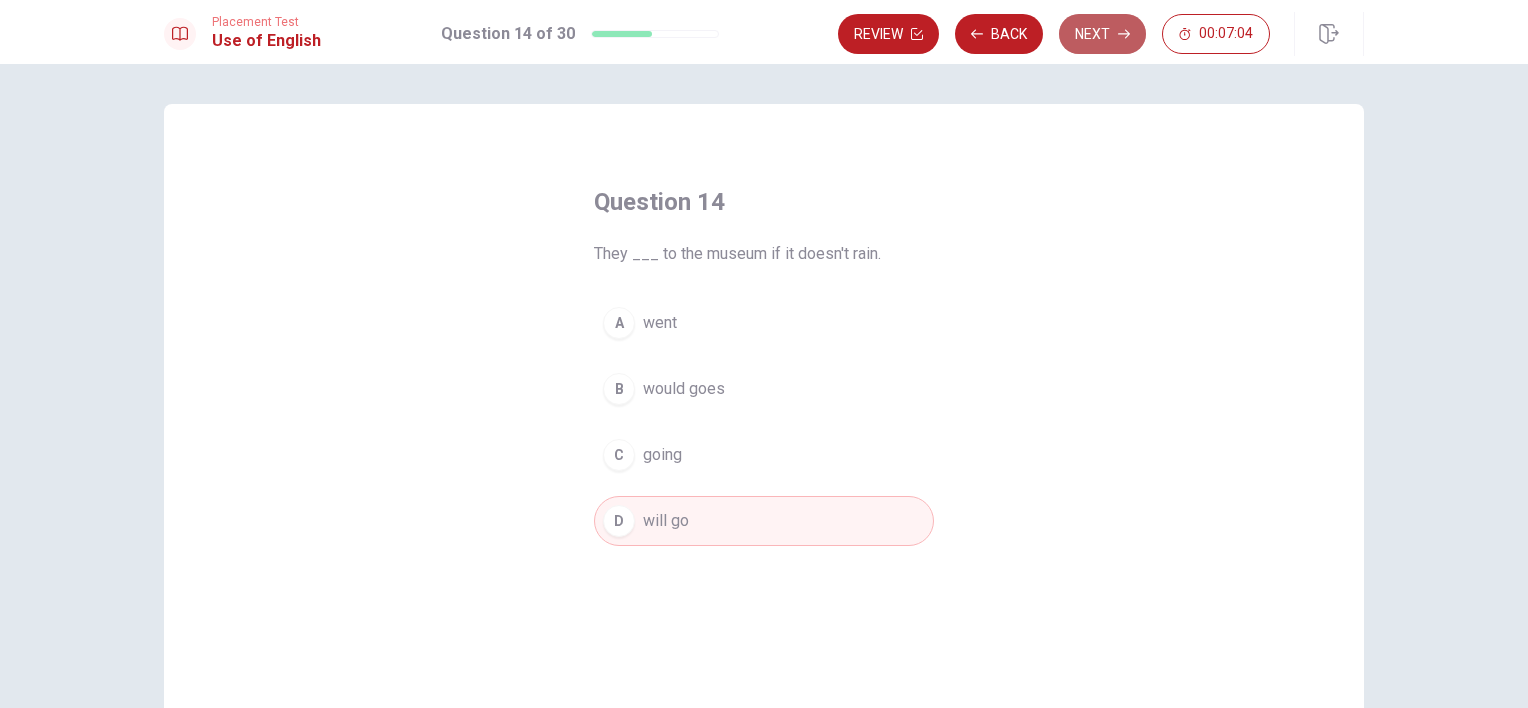 click on "Next" at bounding box center (1102, 34) 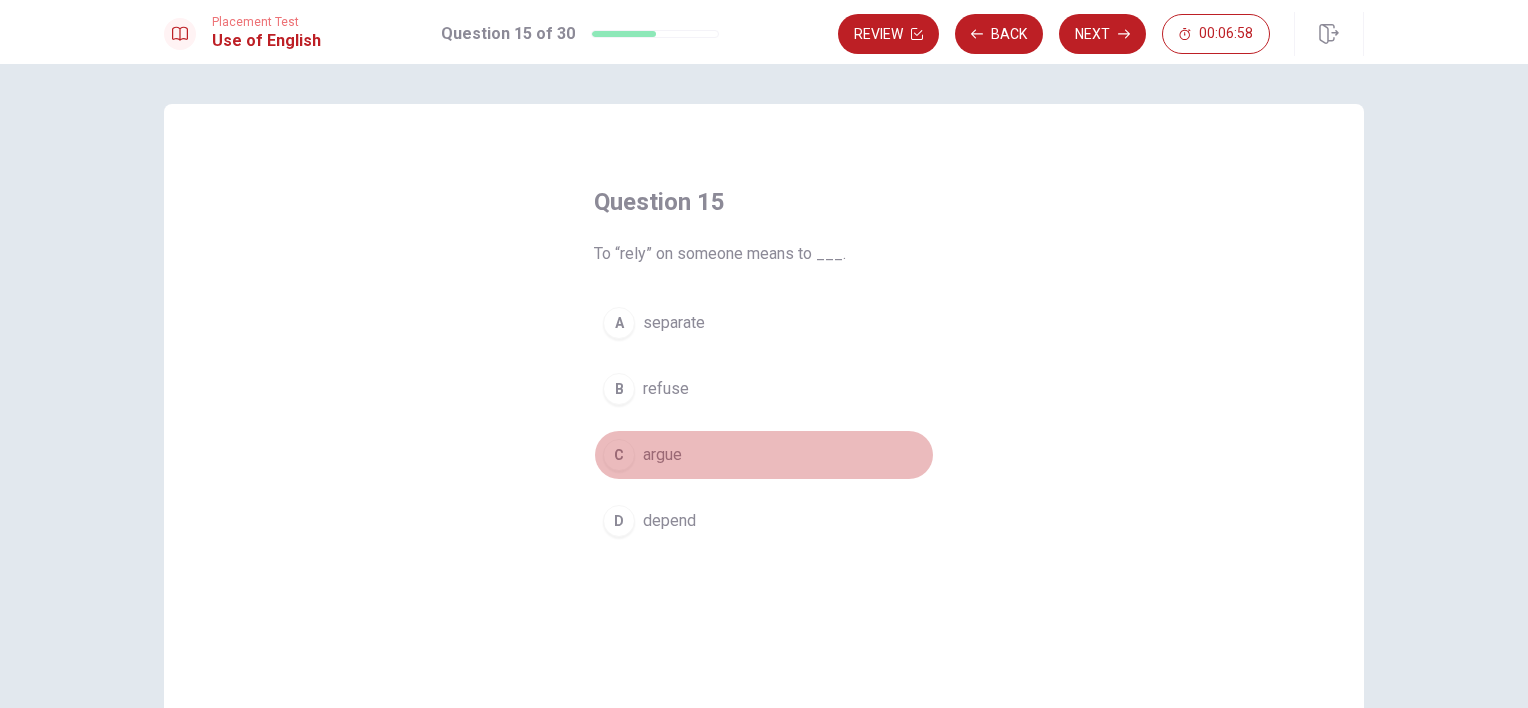 click on "argue" at bounding box center (662, 455) 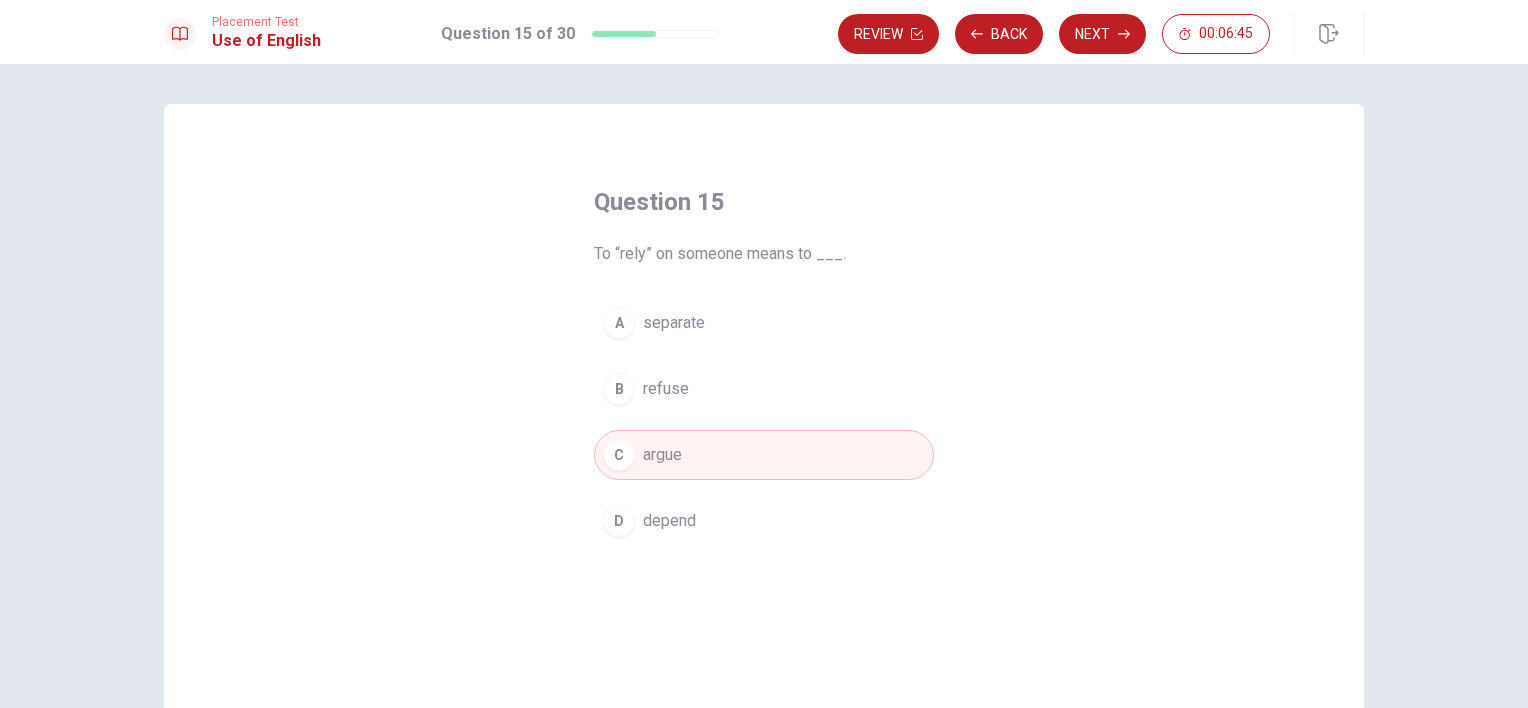 click on "D depend" at bounding box center [764, 521] 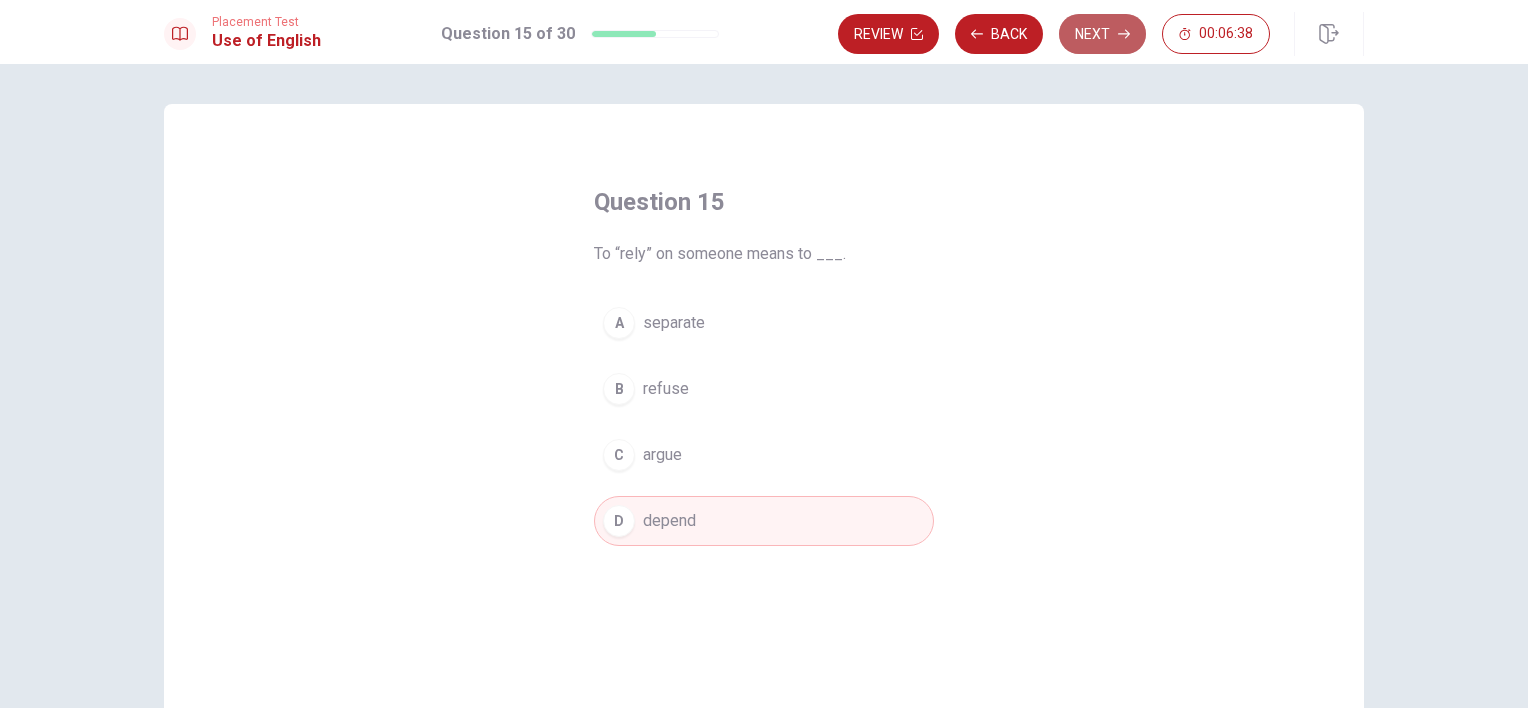 click on "Next" at bounding box center (1102, 34) 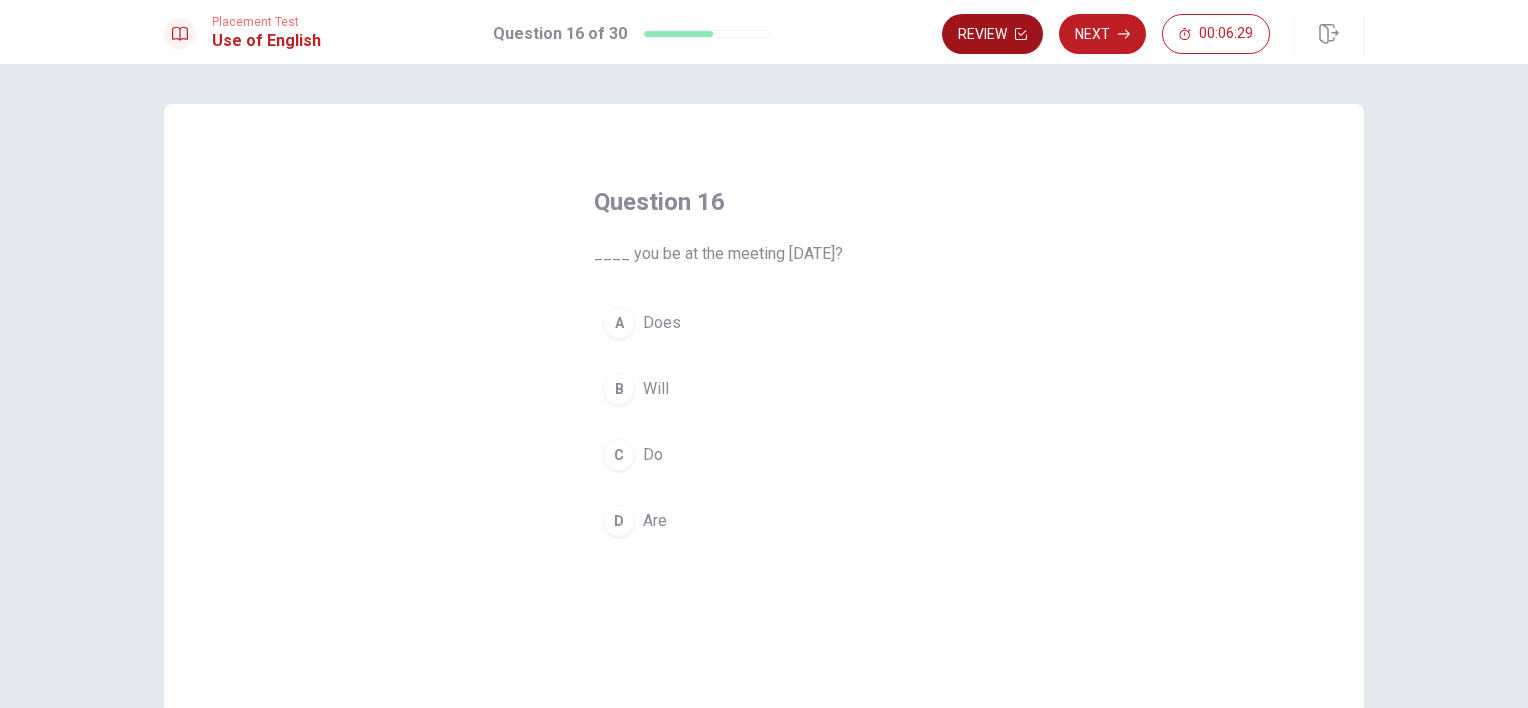 click on "Review" at bounding box center (992, 34) 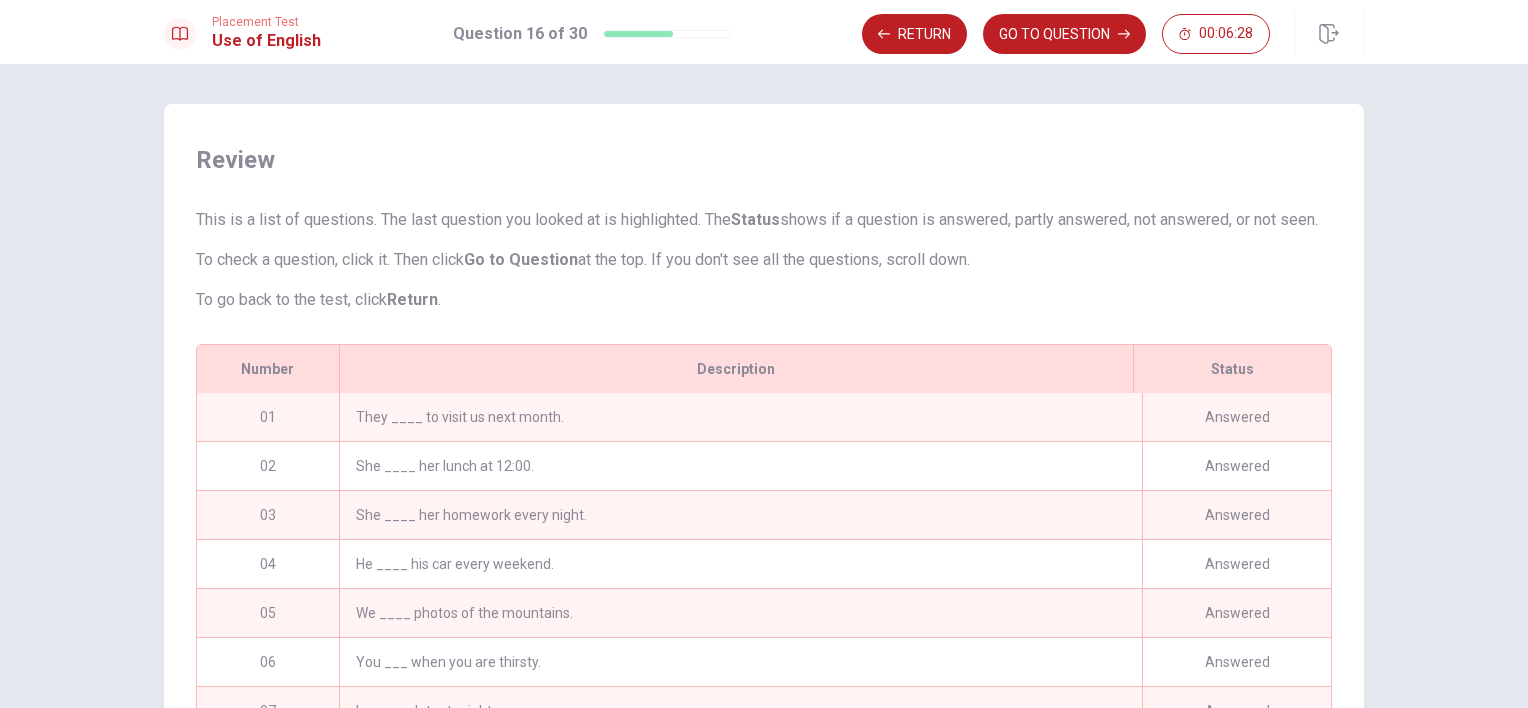 scroll, scrollTop: 292, scrollLeft: 0, axis: vertical 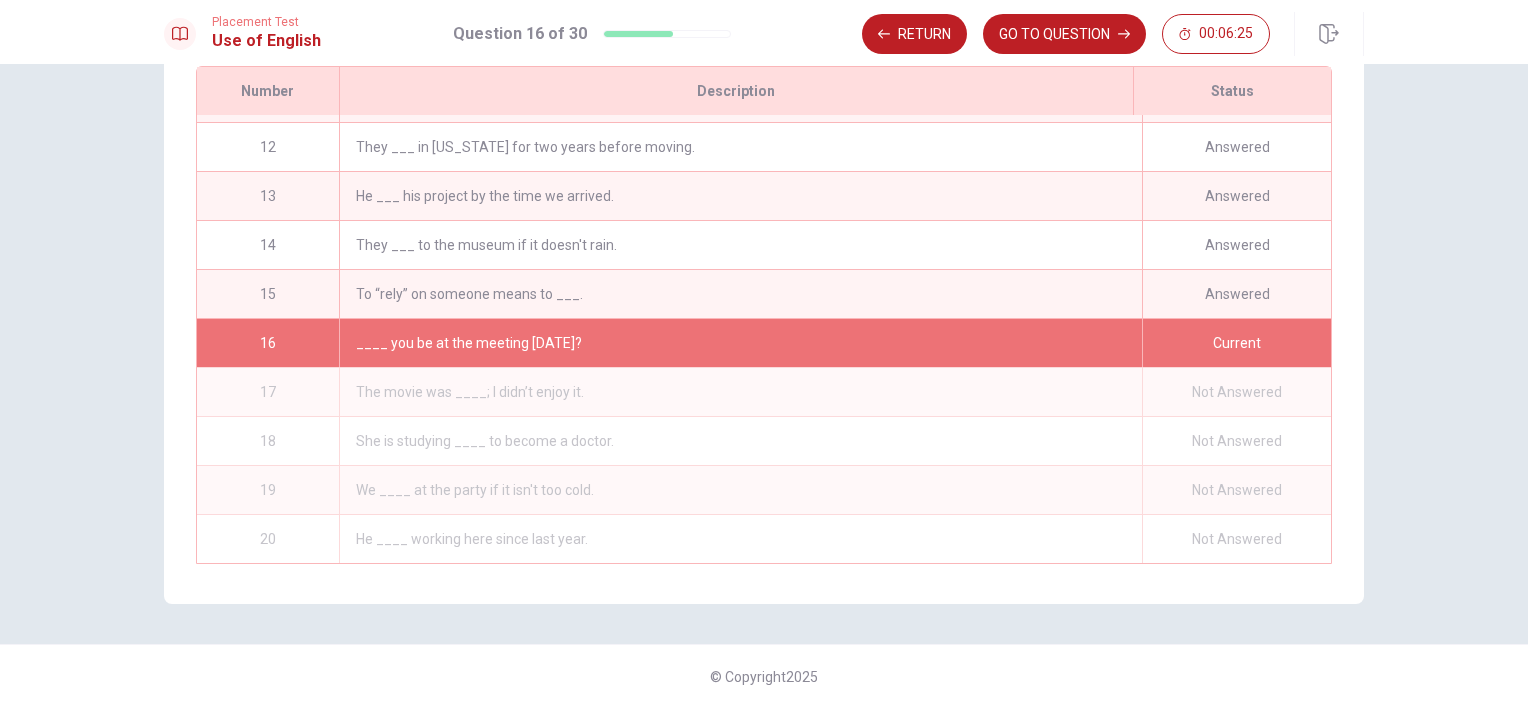 click on "____ you be at the meeting [DATE]?" at bounding box center [740, 343] 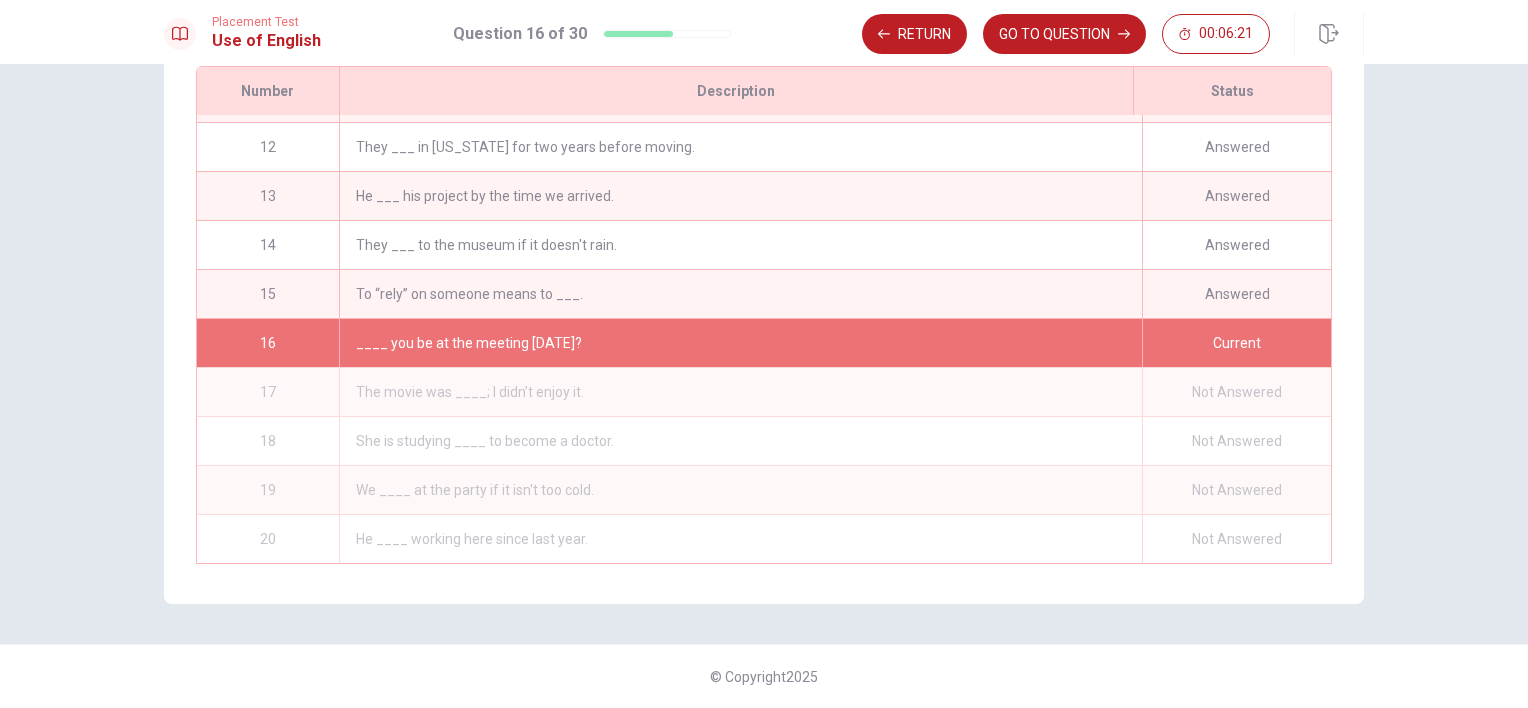 click on "Answered" at bounding box center [1236, 294] 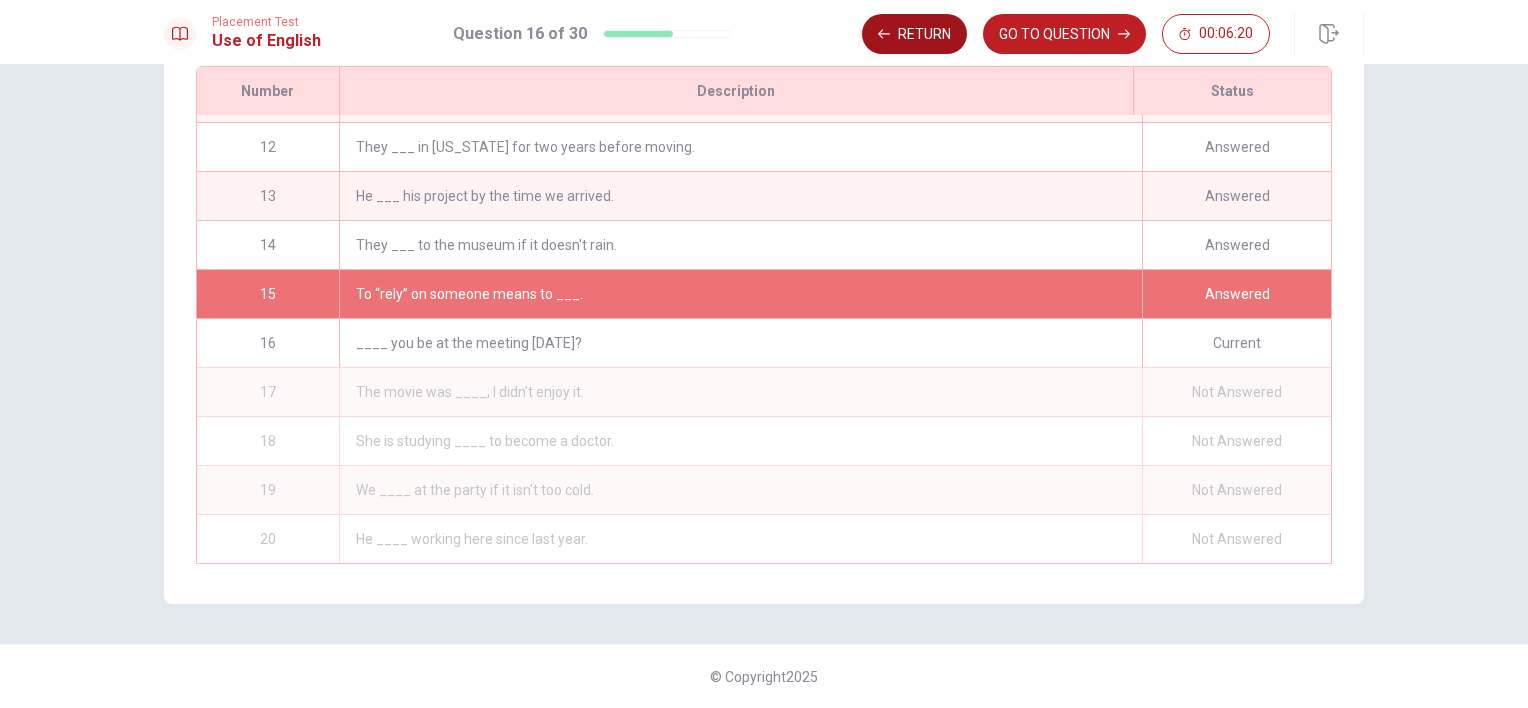 click on "Return" at bounding box center (914, 34) 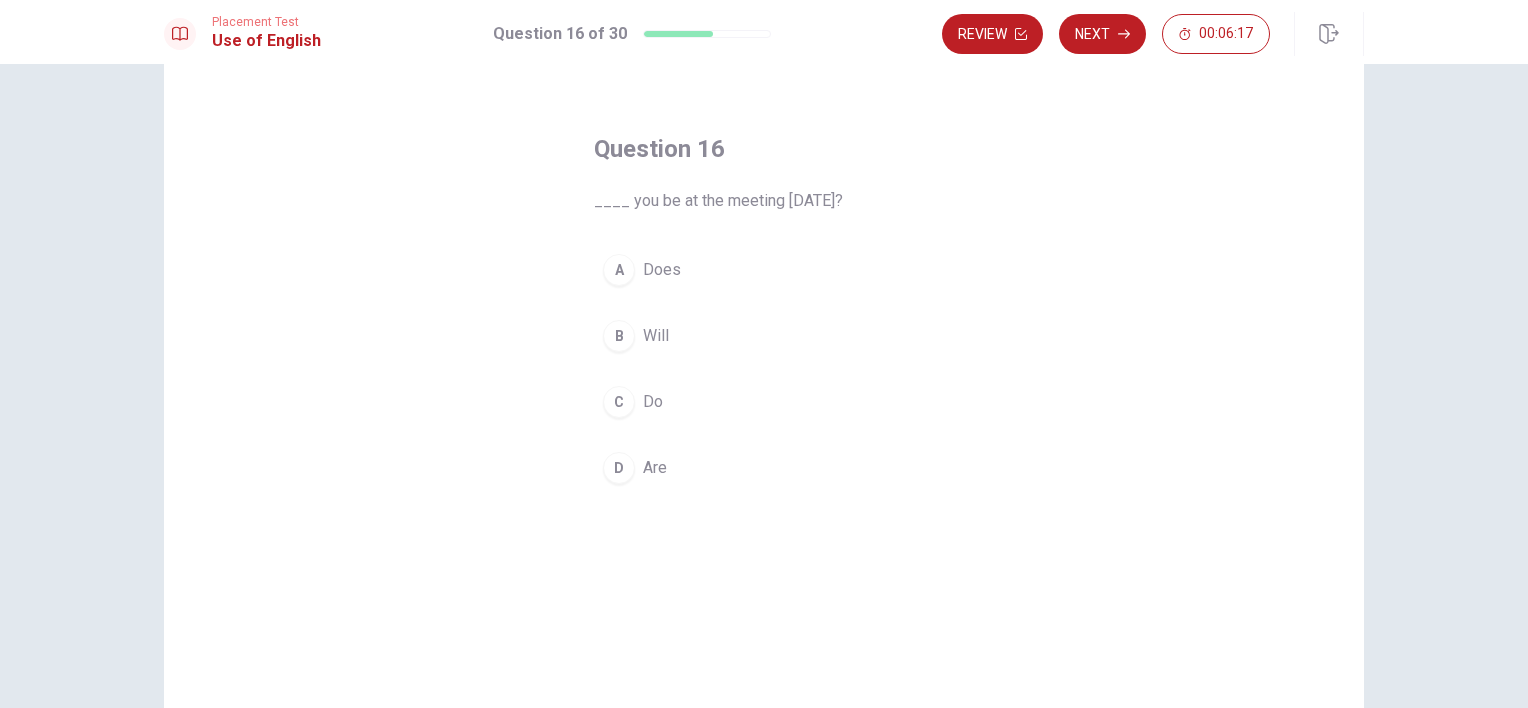 scroll, scrollTop: 52, scrollLeft: 0, axis: vertical 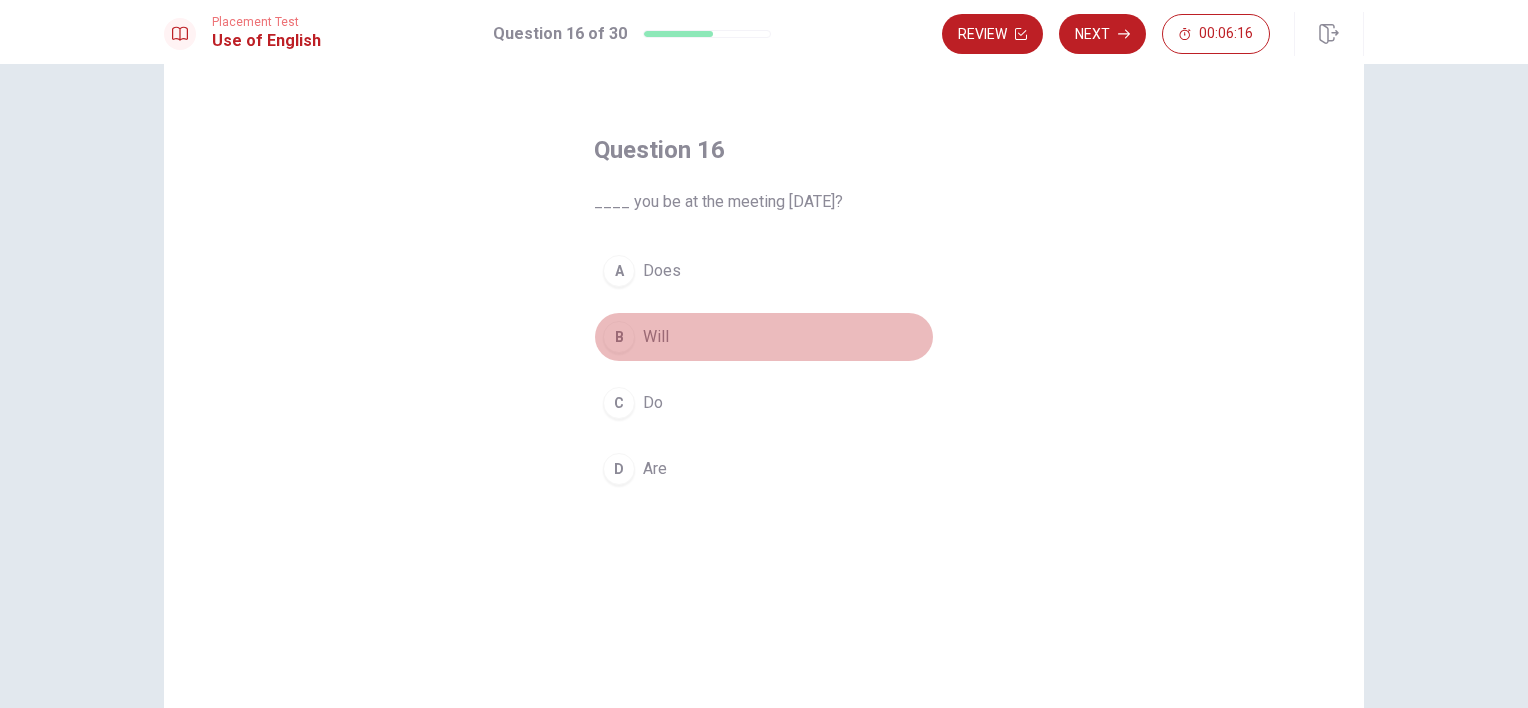 click on "Will" at bounding box center [656, 337] 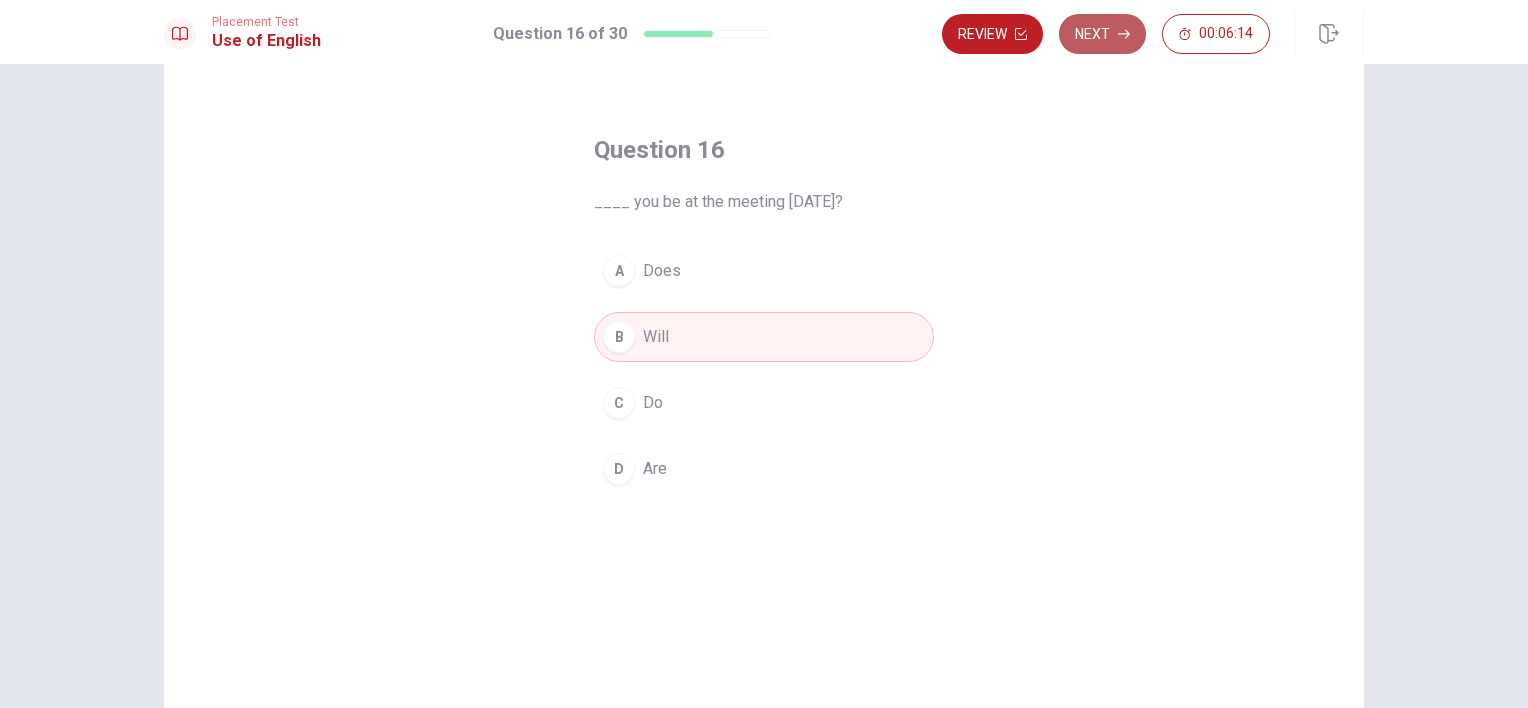 click on "Next" at bounding box center (1102, 34) 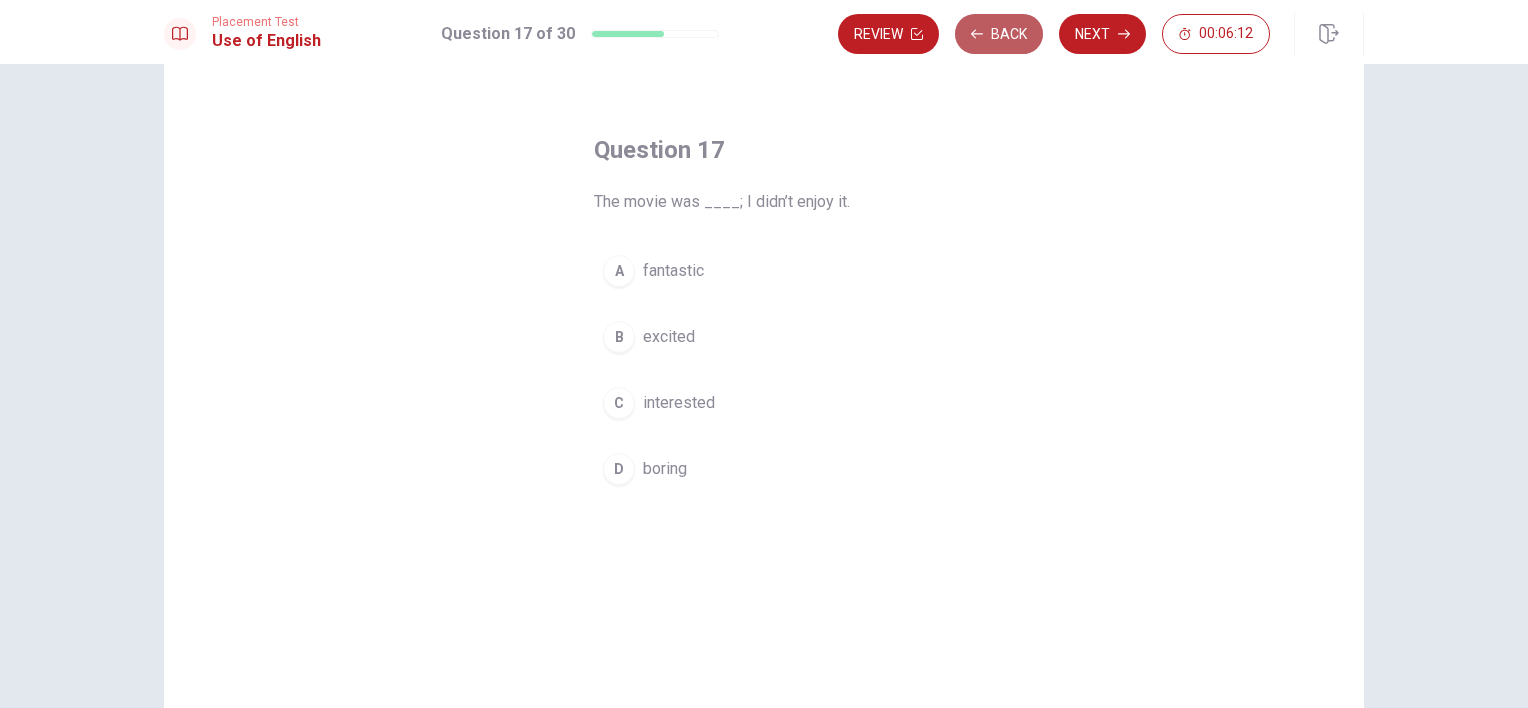 click on "Back" at bounding box center (999, 34) 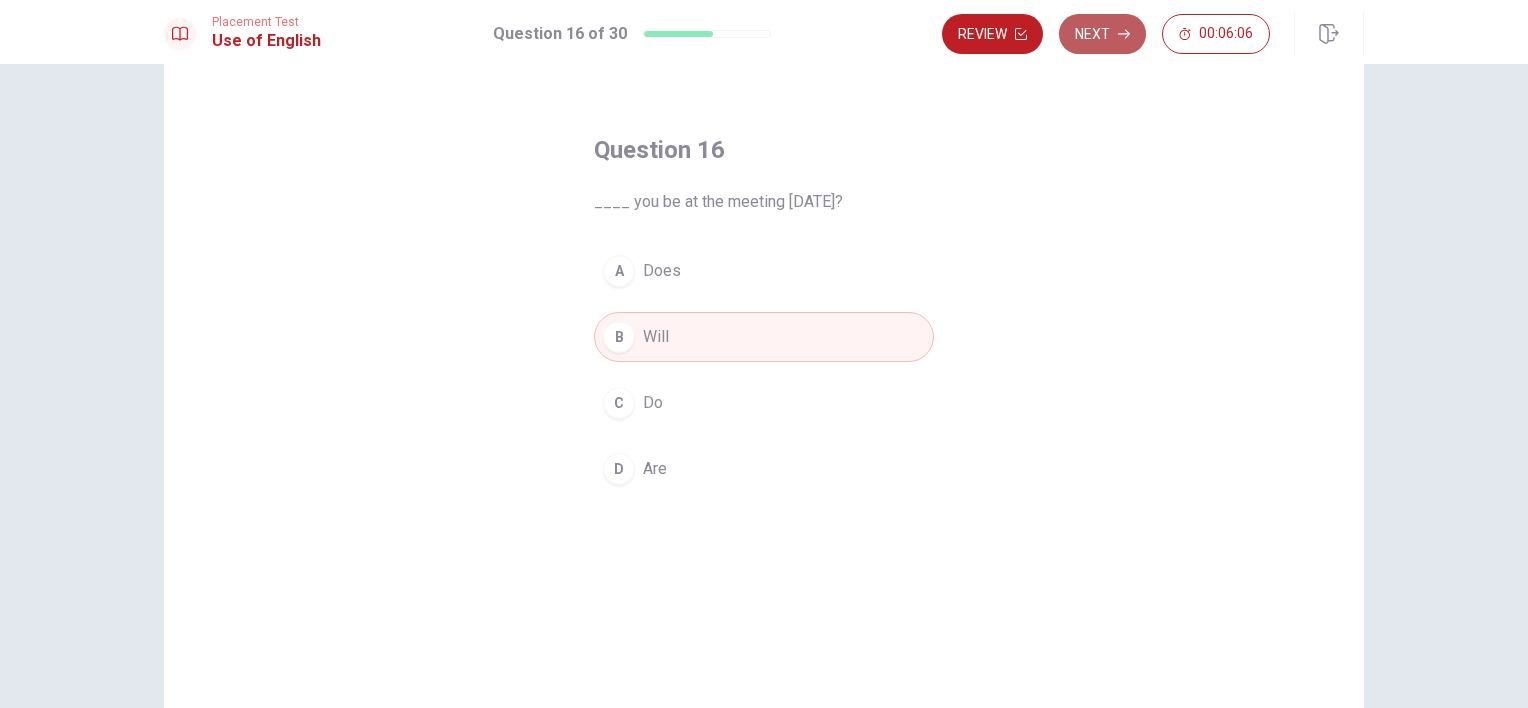 click on "Next" at bounding box center (1102, 34) 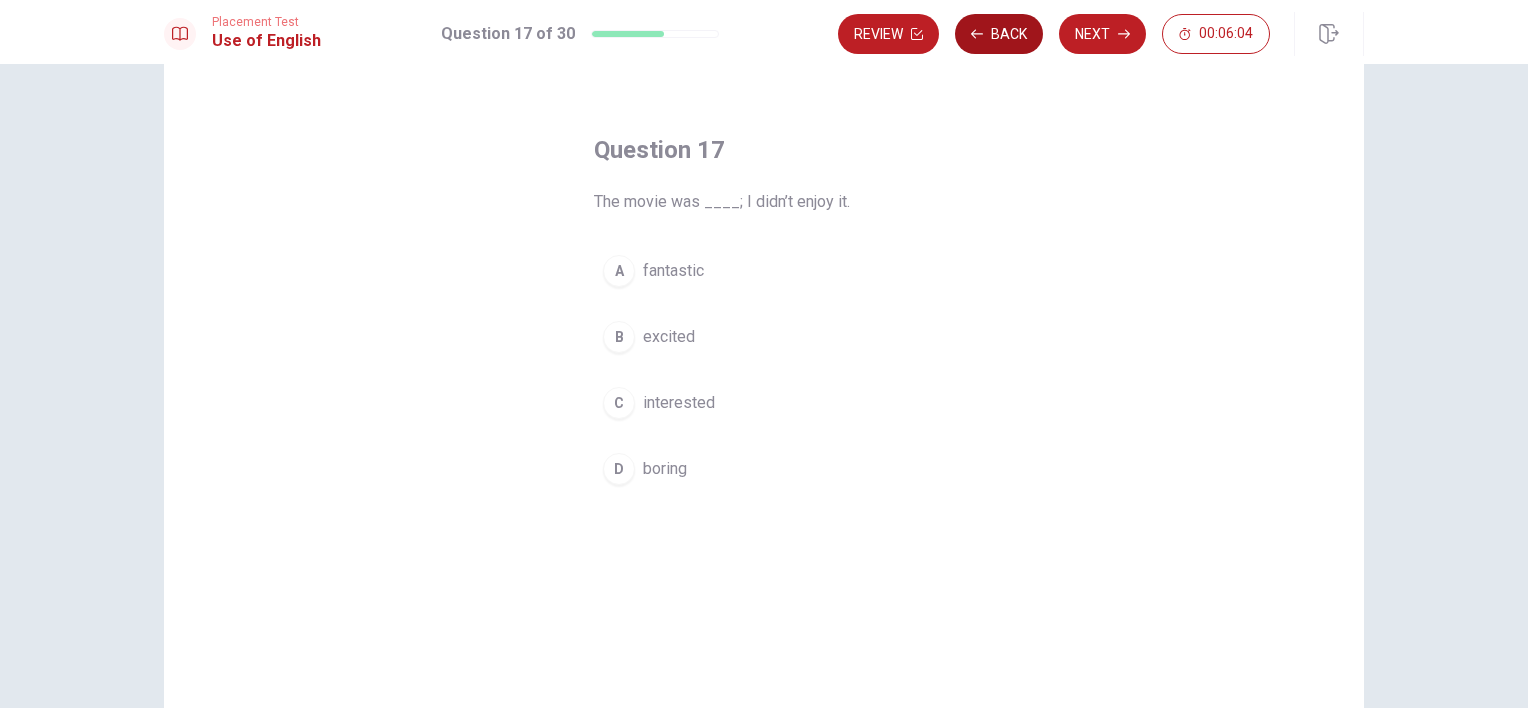 click on "Back" at bounding box center (999, 34) 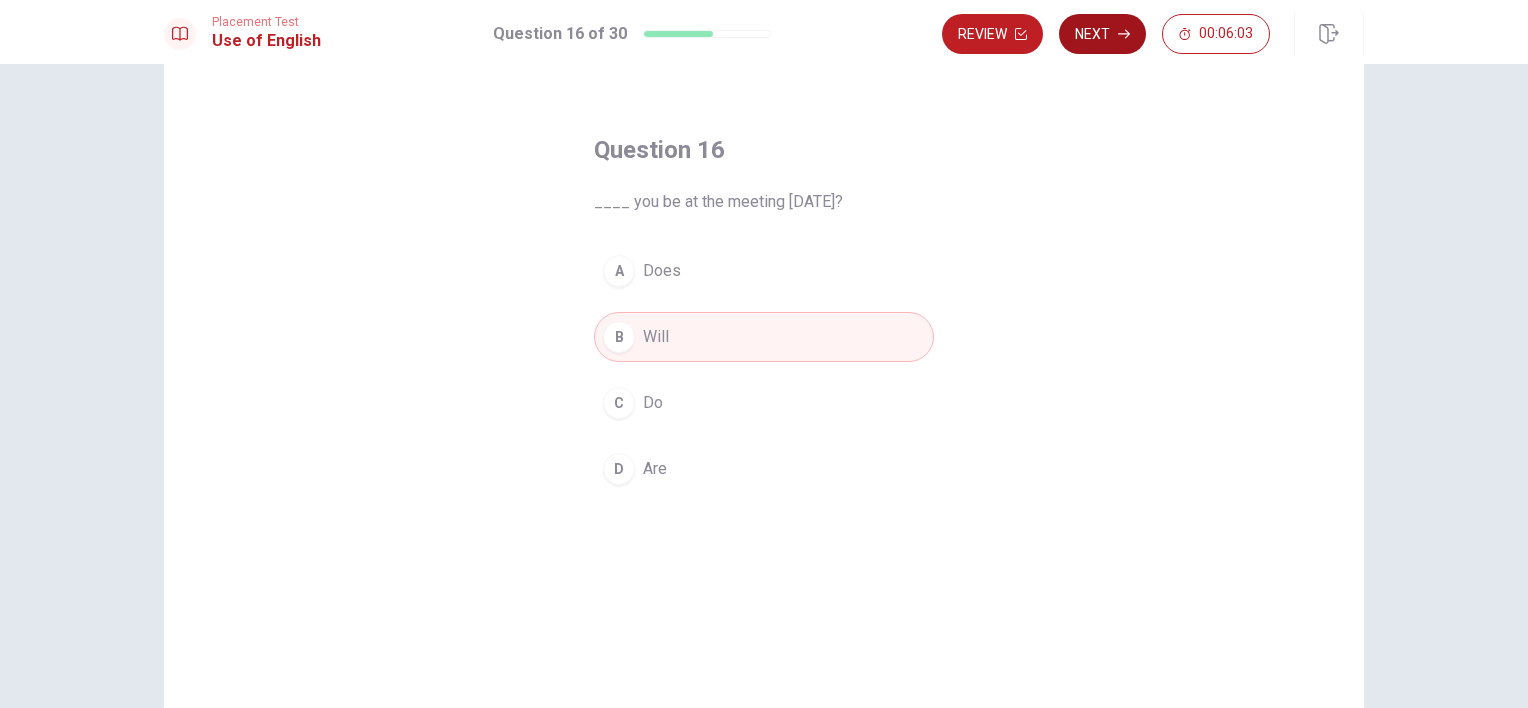 click on "Next" at bounding box center (1102, 34) 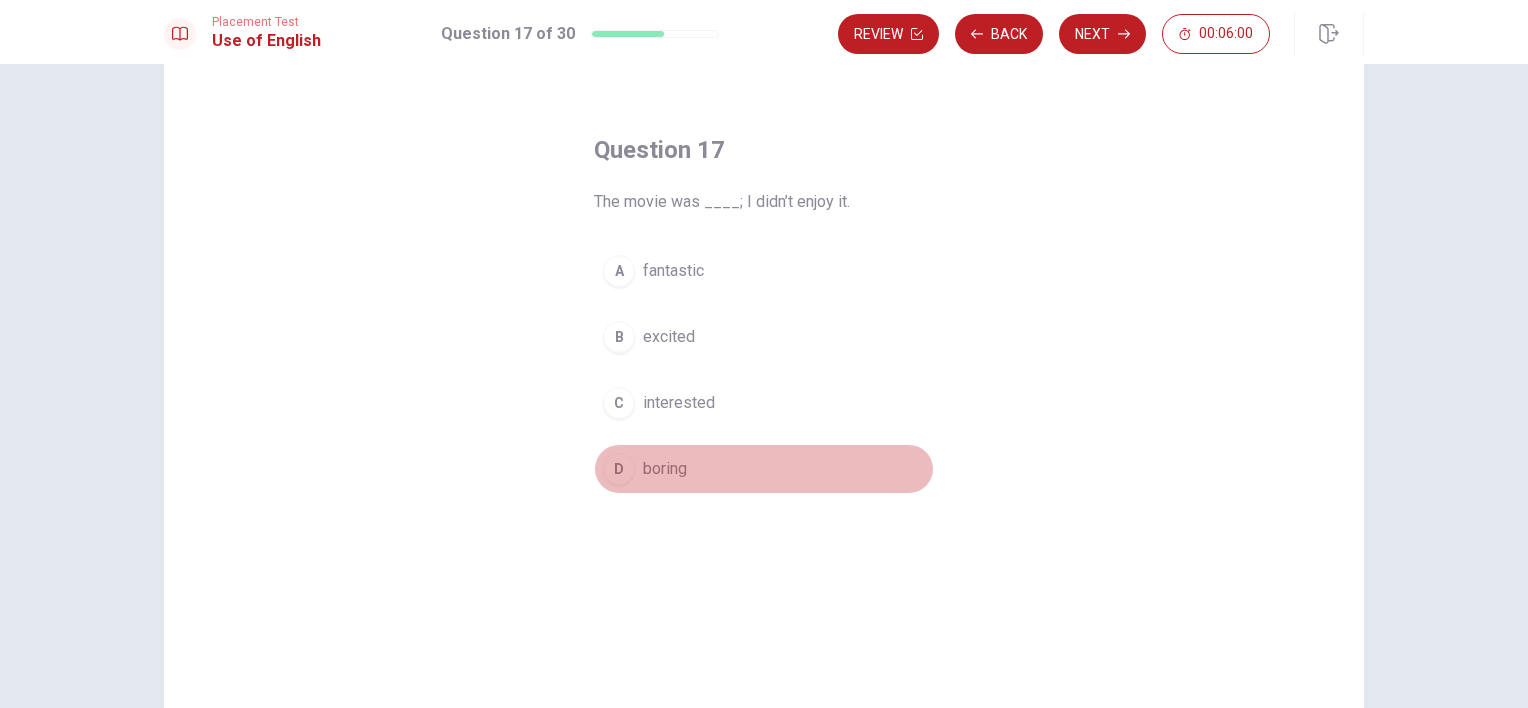 click on "boring" at bounding box center [665, 469] 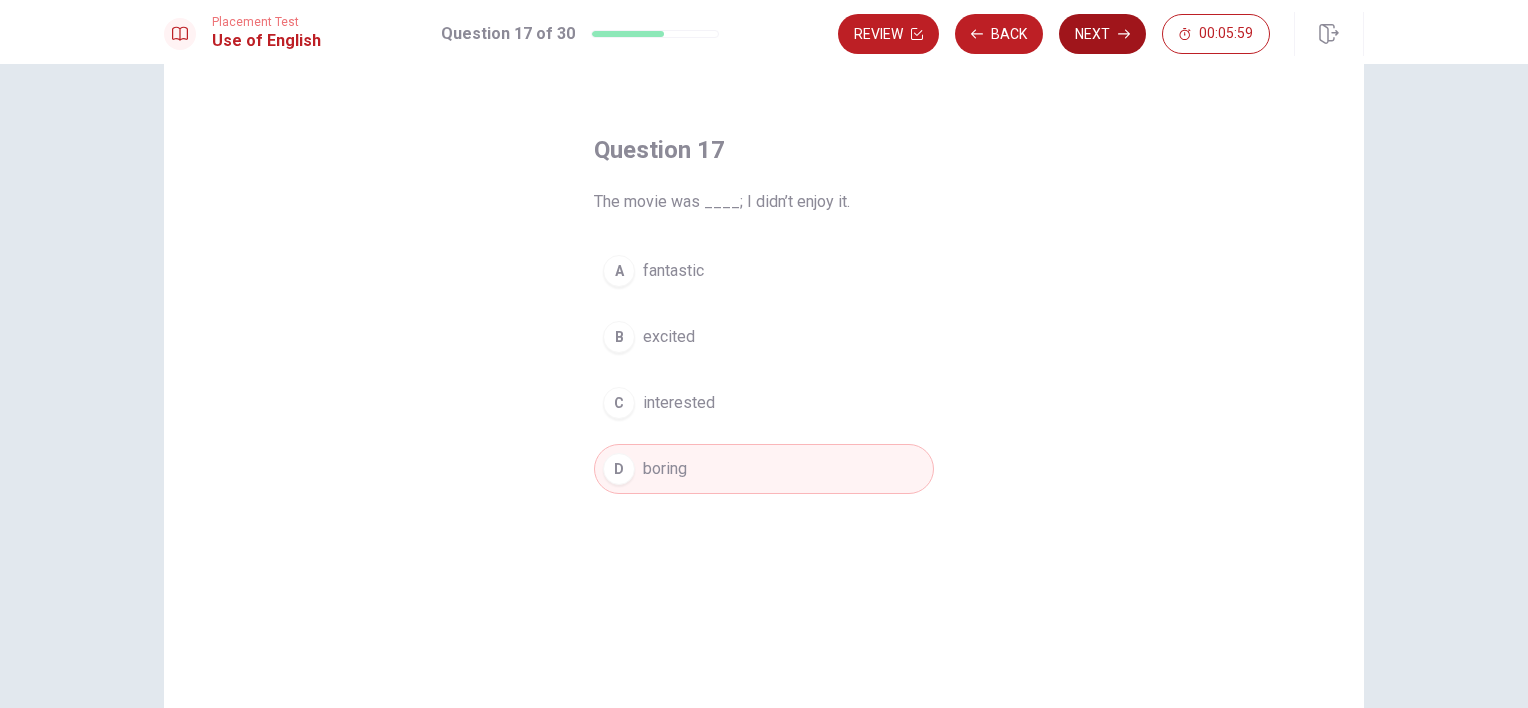 click on "Next" at bounding box center (1102, 34) 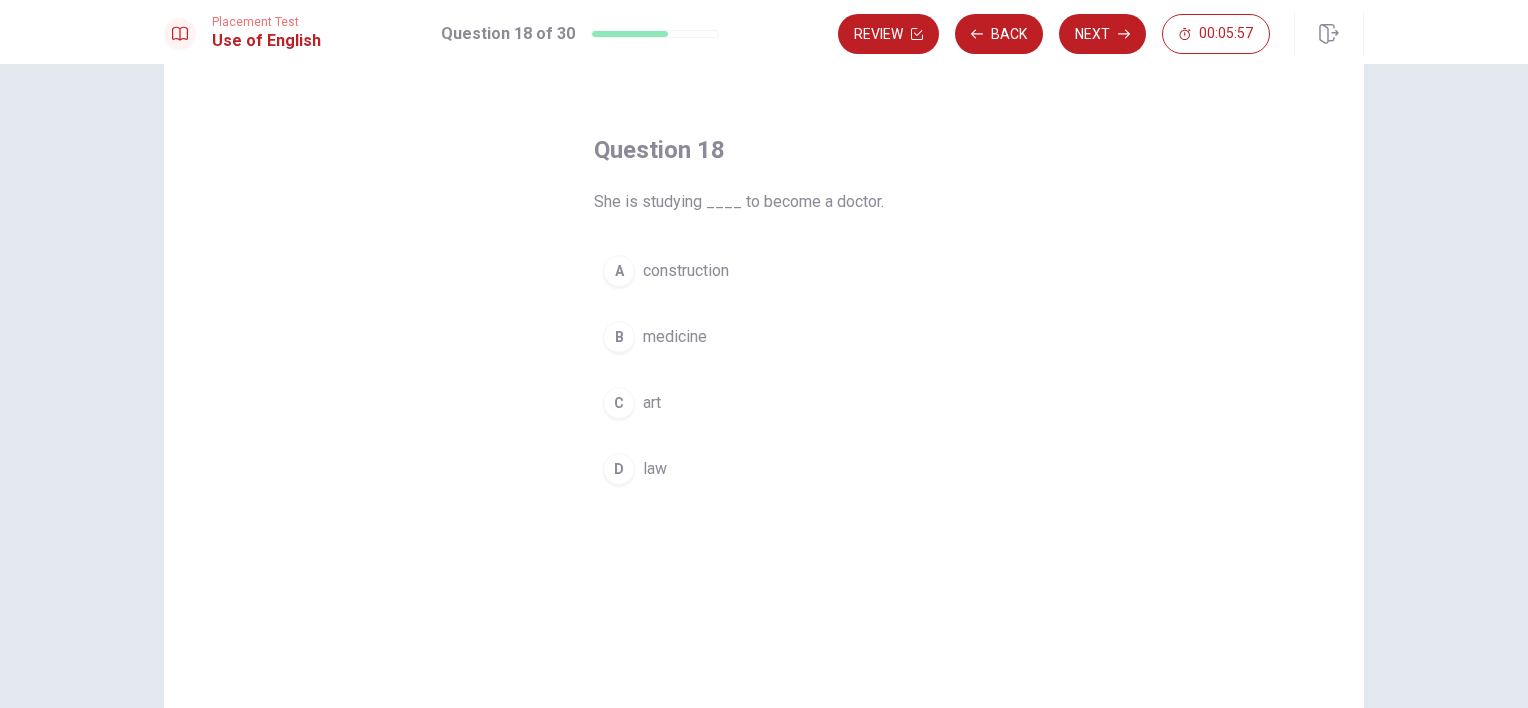 click on "medicine" at bounding box center [675, 337] 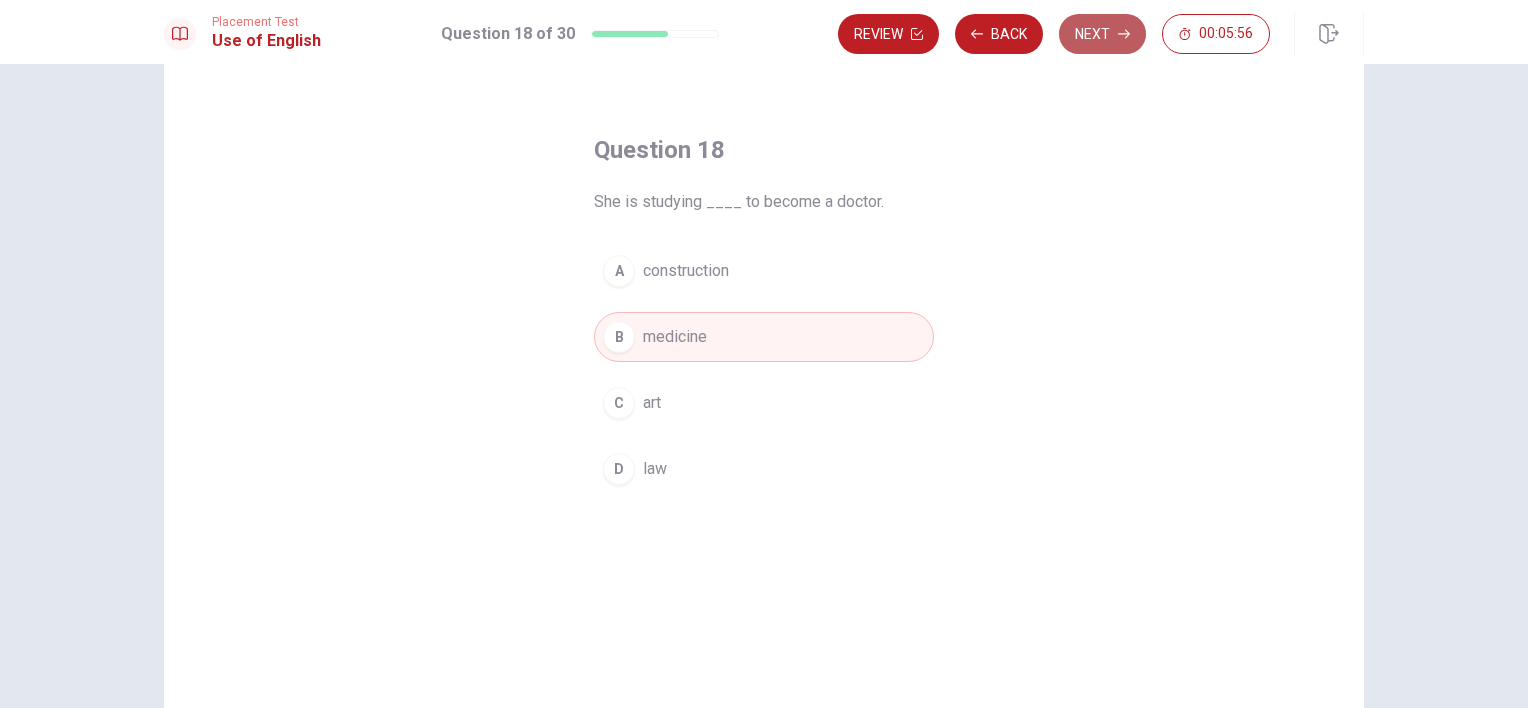 click on "Next" at bounding box center [1102, 34] 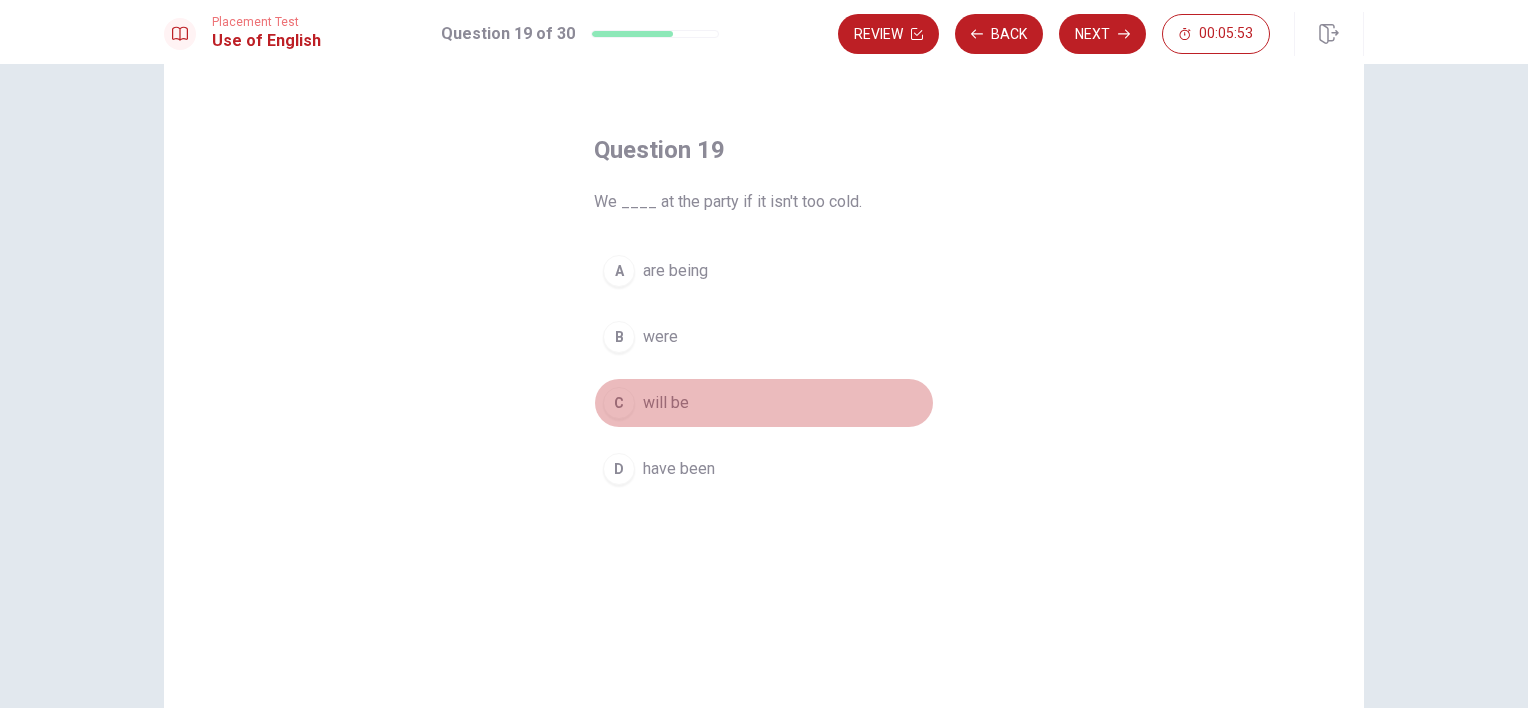 click on "will be" at bounding box center (666, 403) 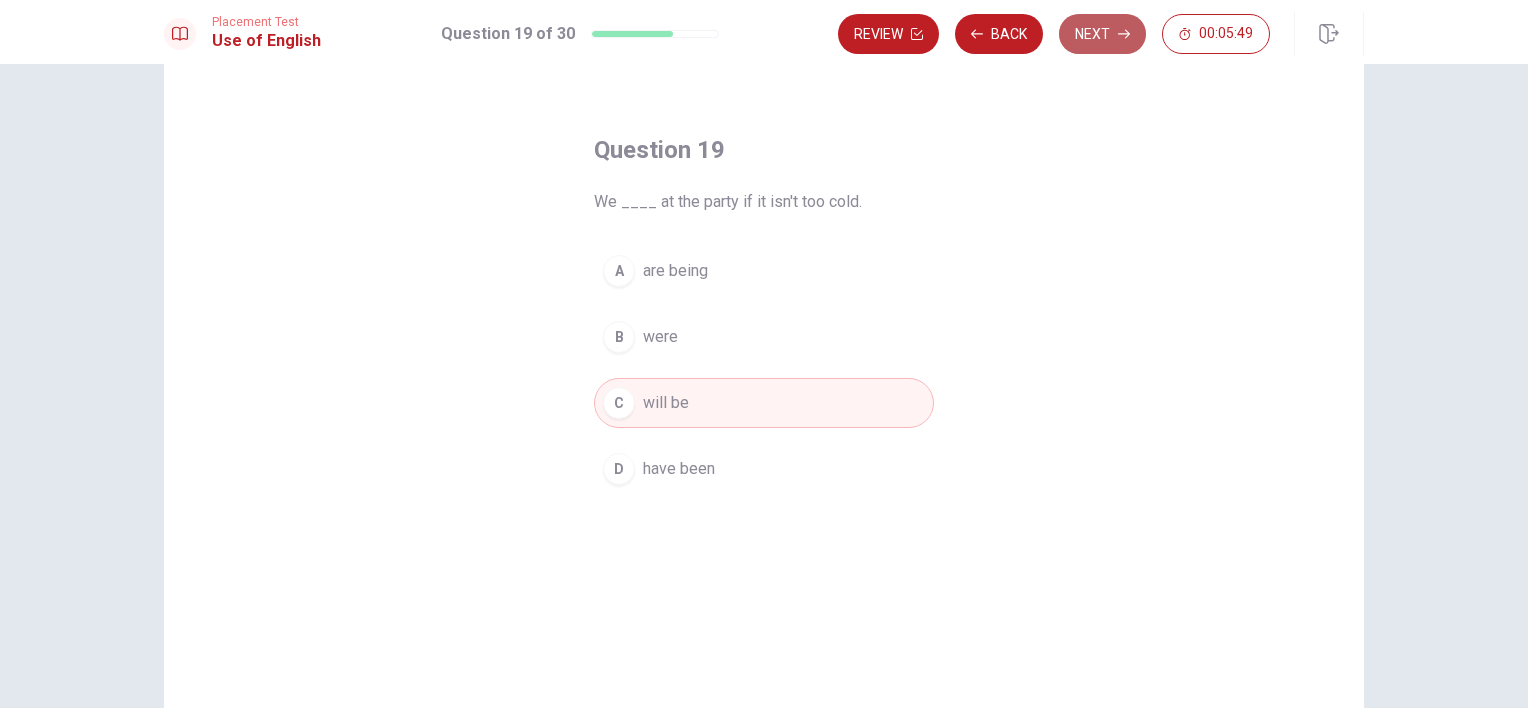 click on "Next" at bounding box center [1102, 34] 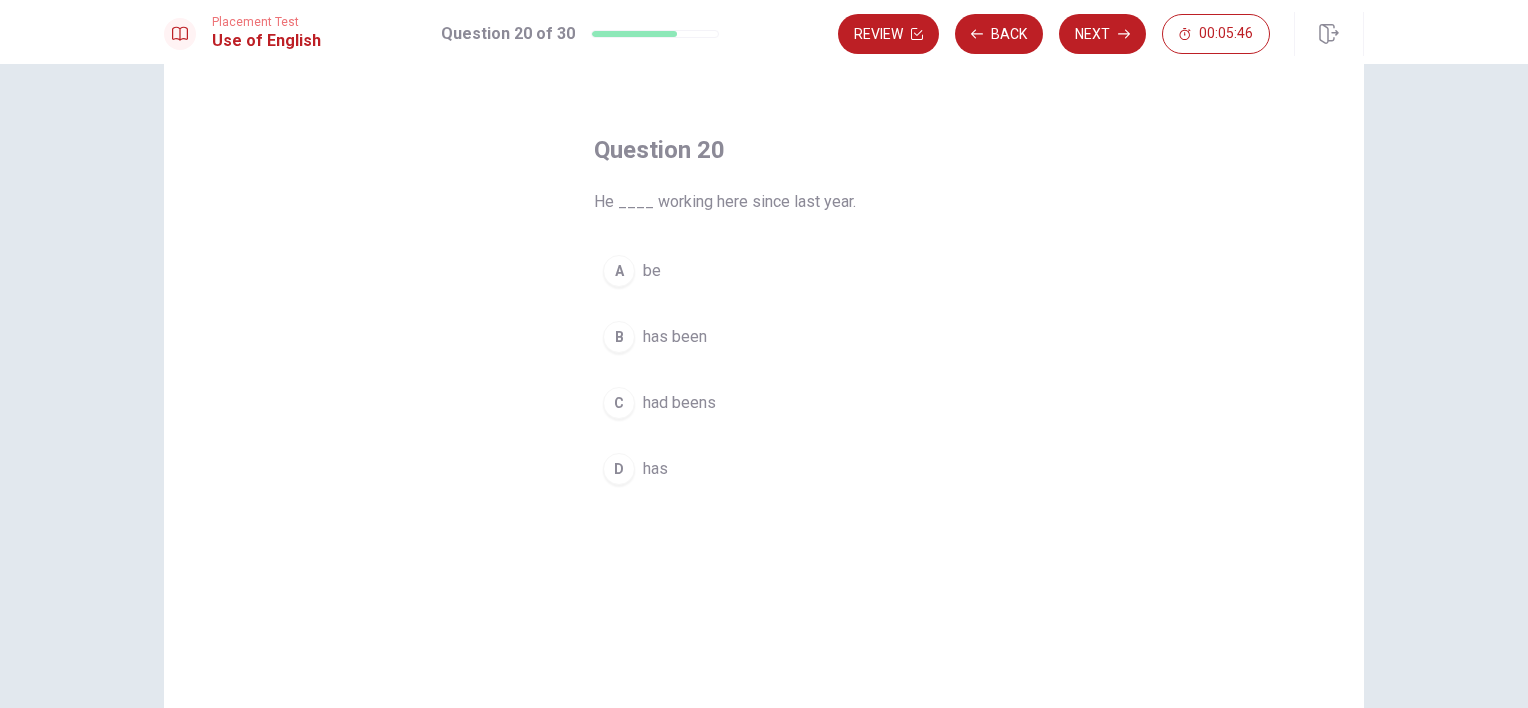 click on "has been" at bounding box center [675, 337] 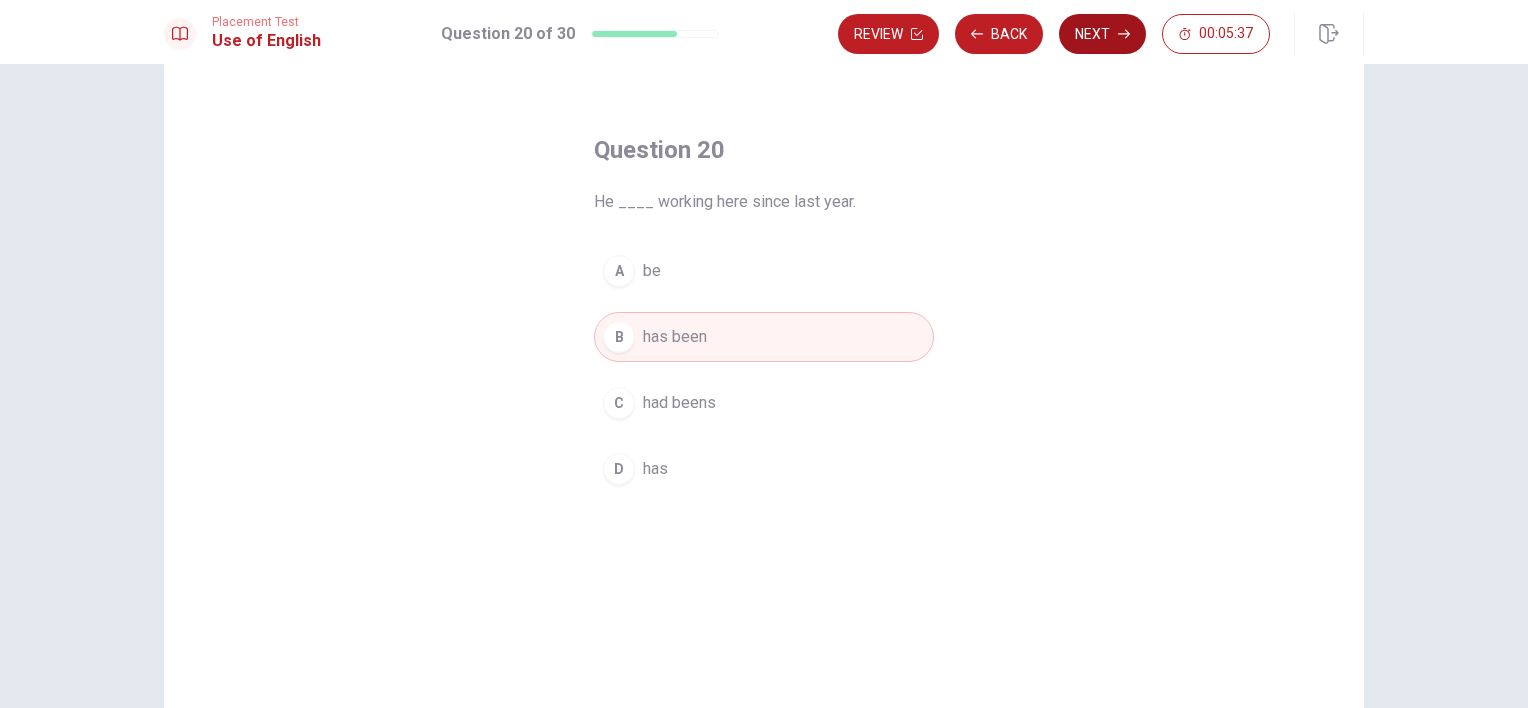 click on "Next" at bounding box center (1102, 34) 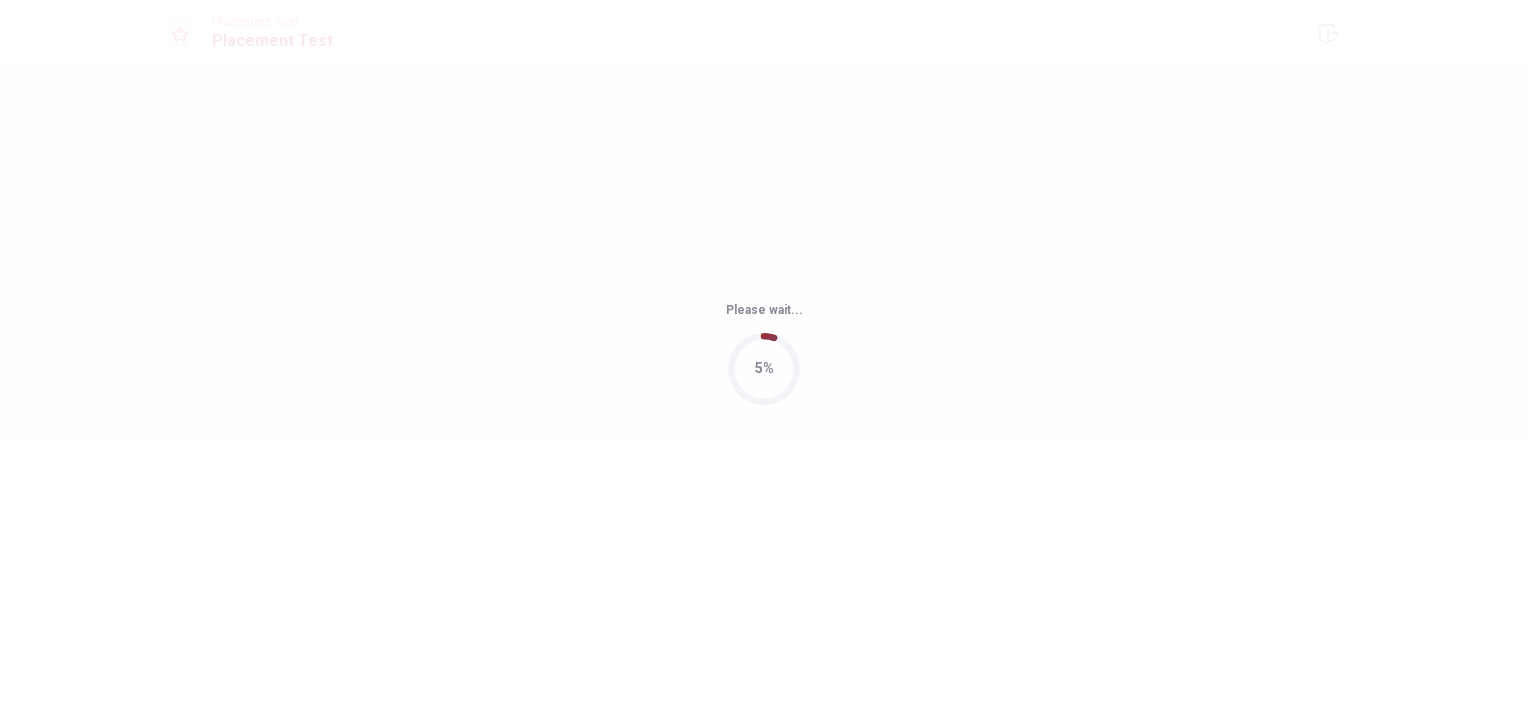 scroll, scrollTop: 0, scrollLeft: 0, axis: both 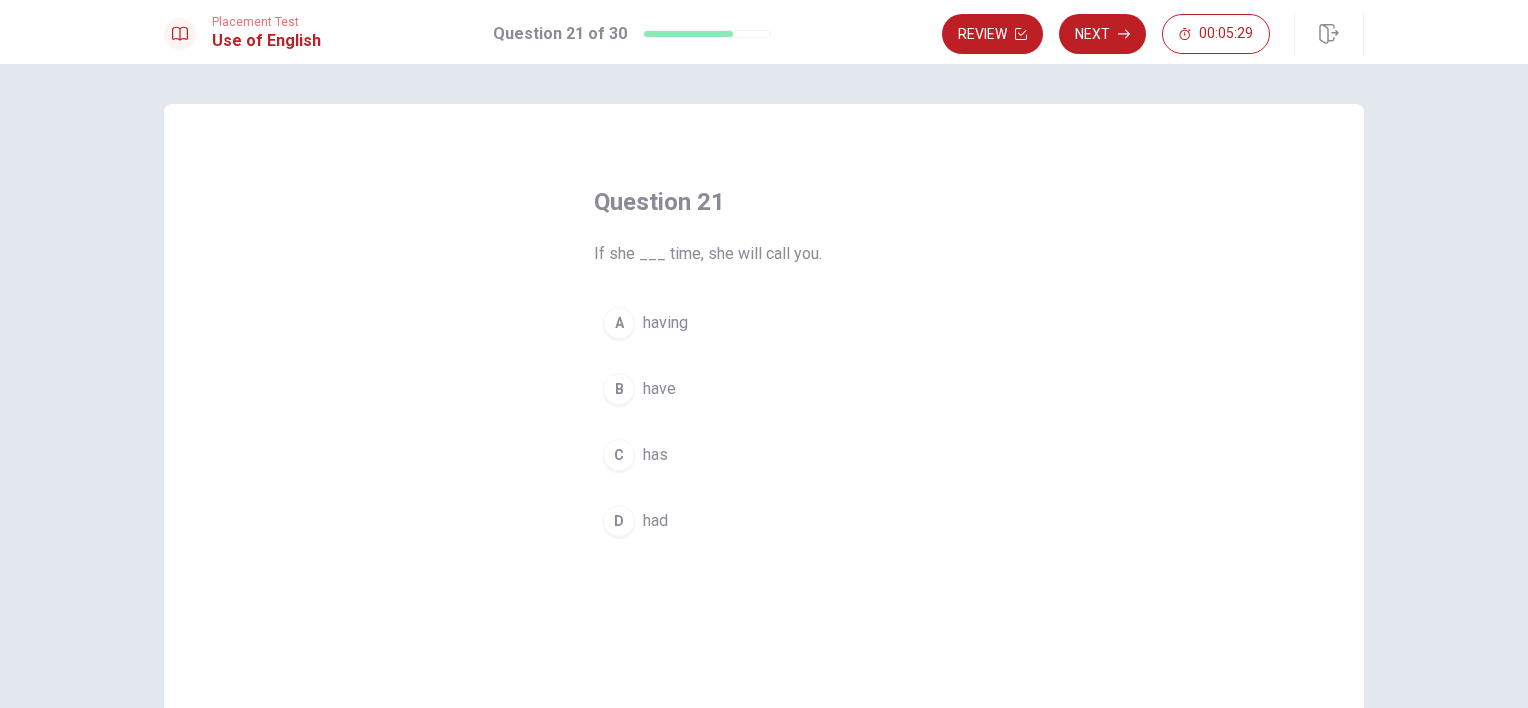 click on "has" at bounding box center [655, 455] 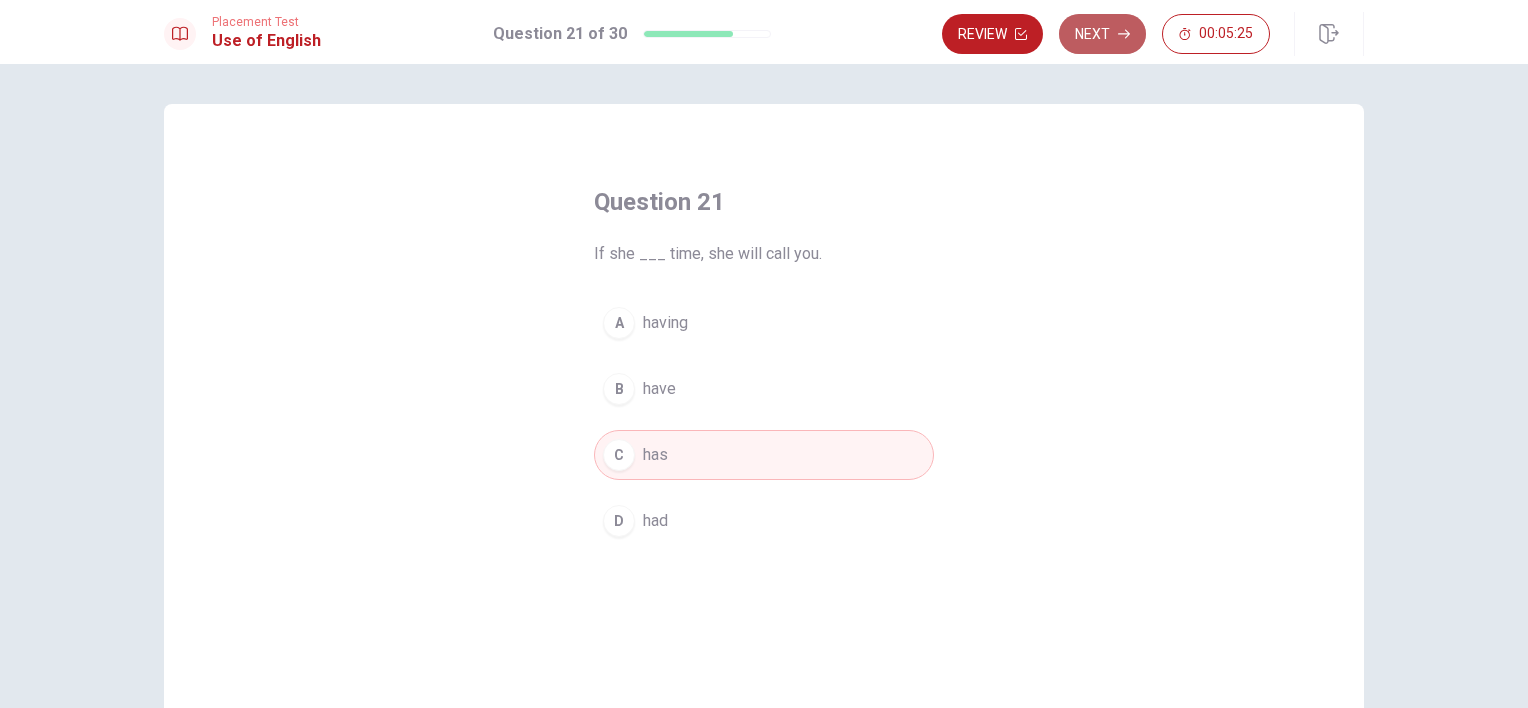 click on "Next" at bounding box center (1102, 34) 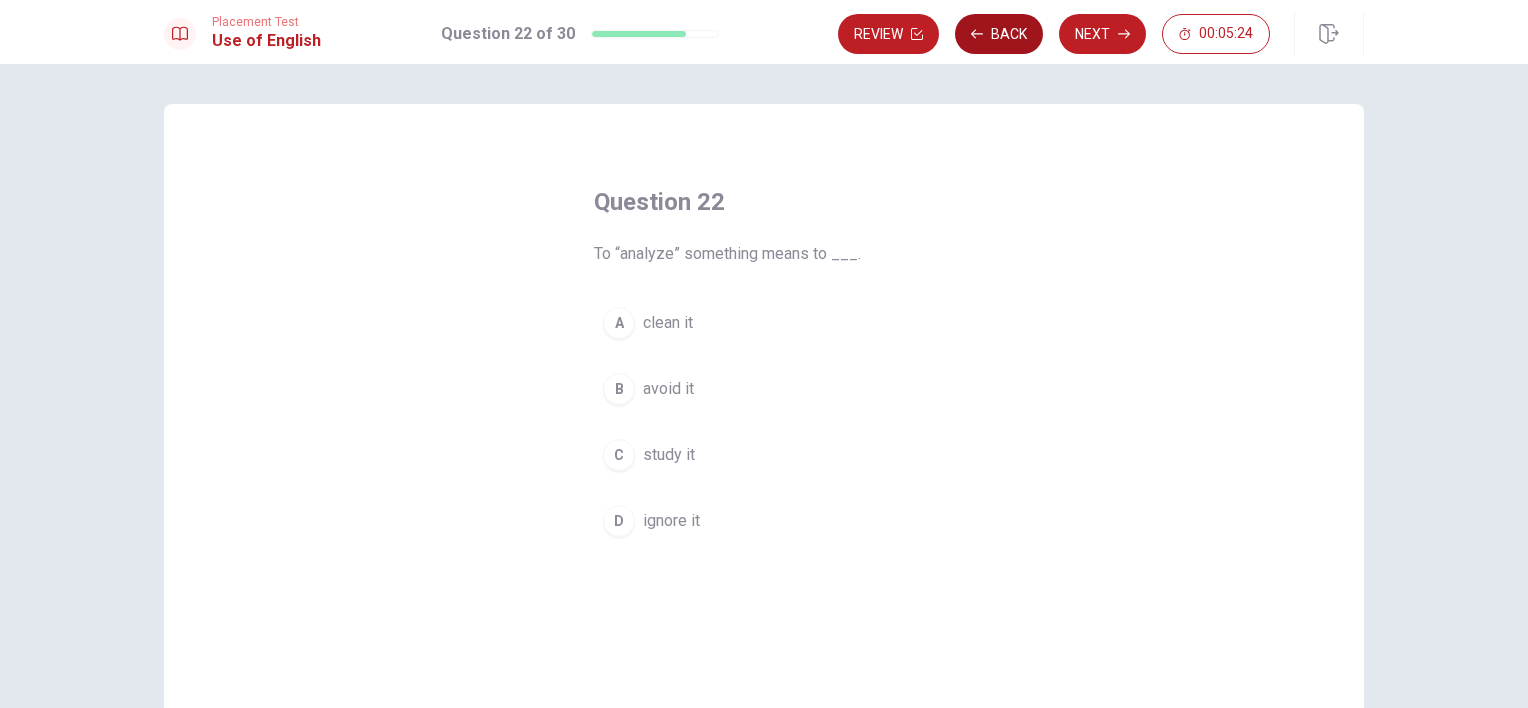 click on "Back" at bounding box center [999, 34] 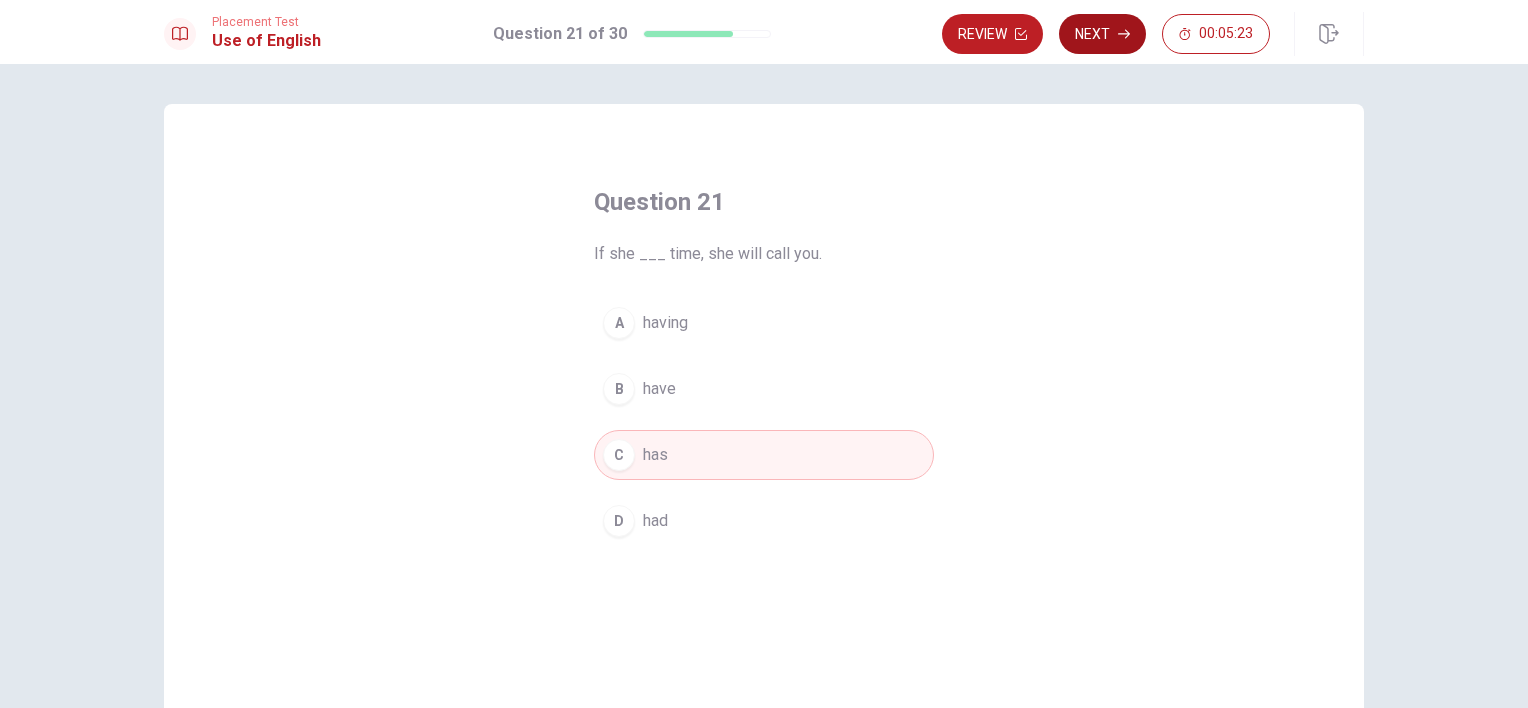 click on "Next" at bounding box center (1102, 34) 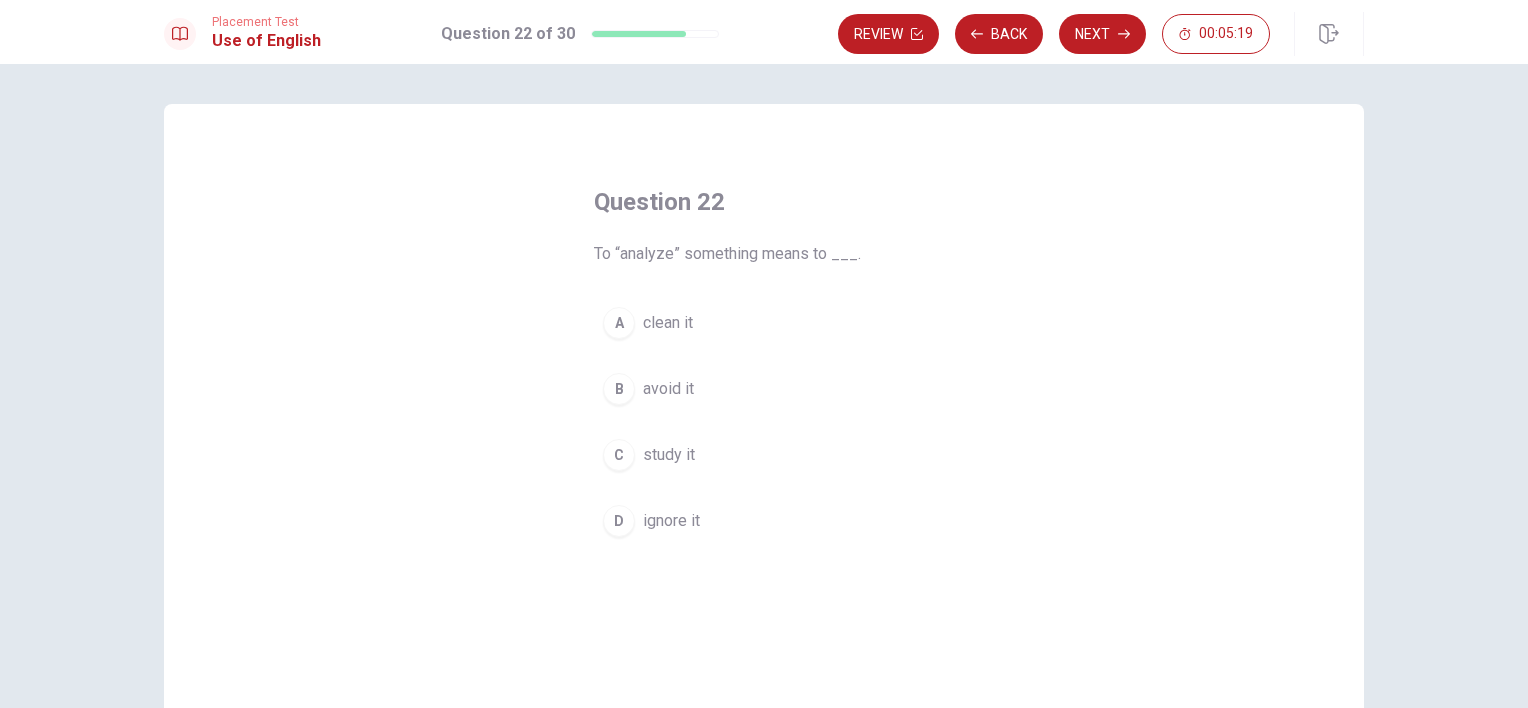 click on "study it" at bounding box center [669, 455] 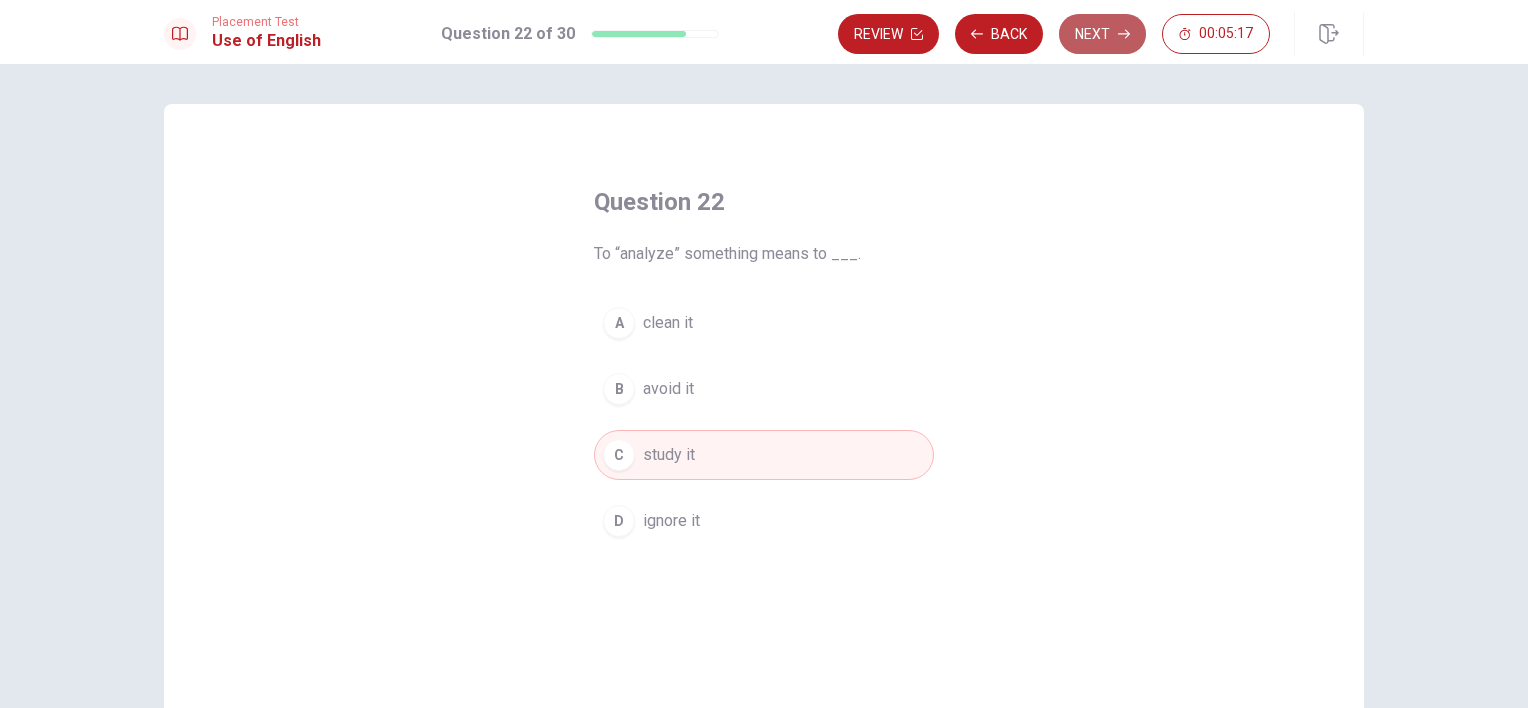 click on "Next" at bounding box center [1102, 34] 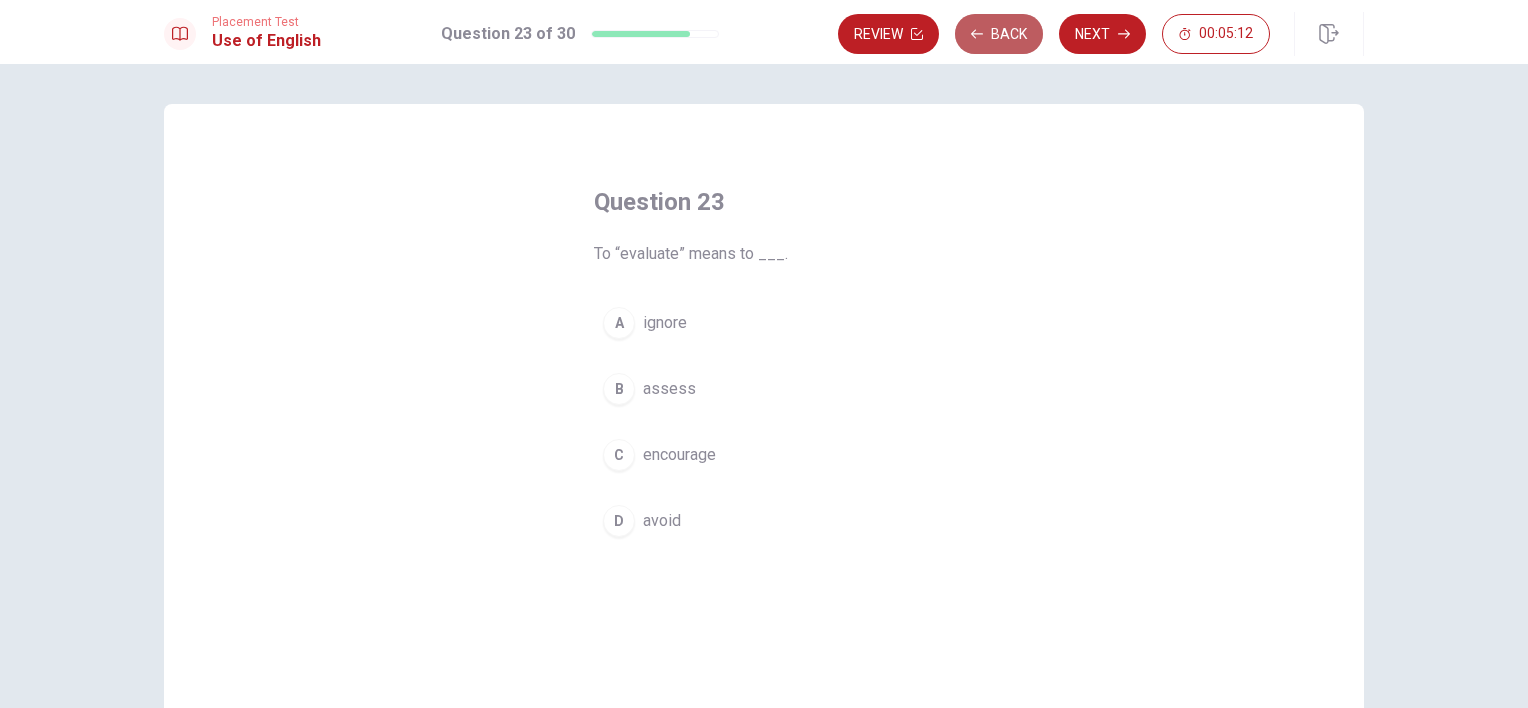 click on "Back" at bounding box center (999, 34) 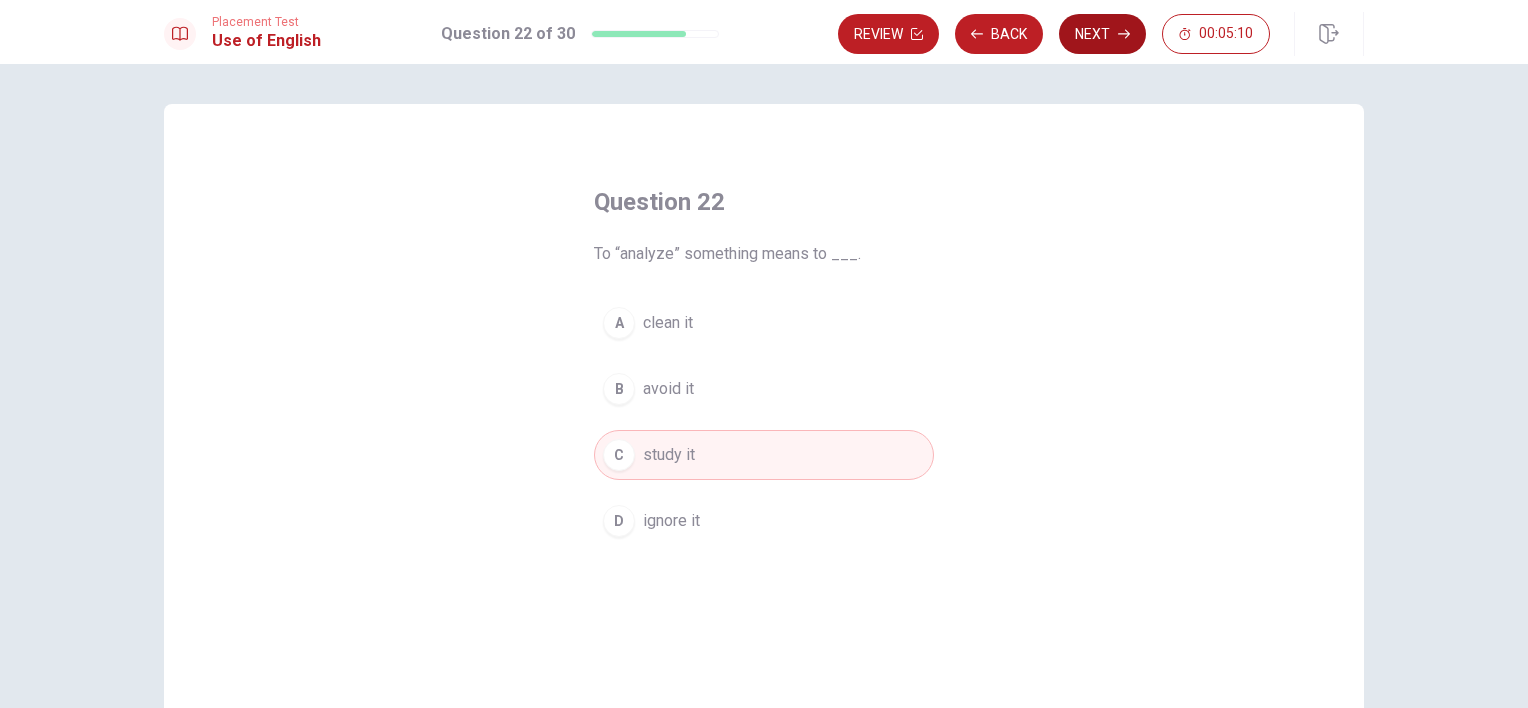 click on "Next" at bounding box center [1102, 34] 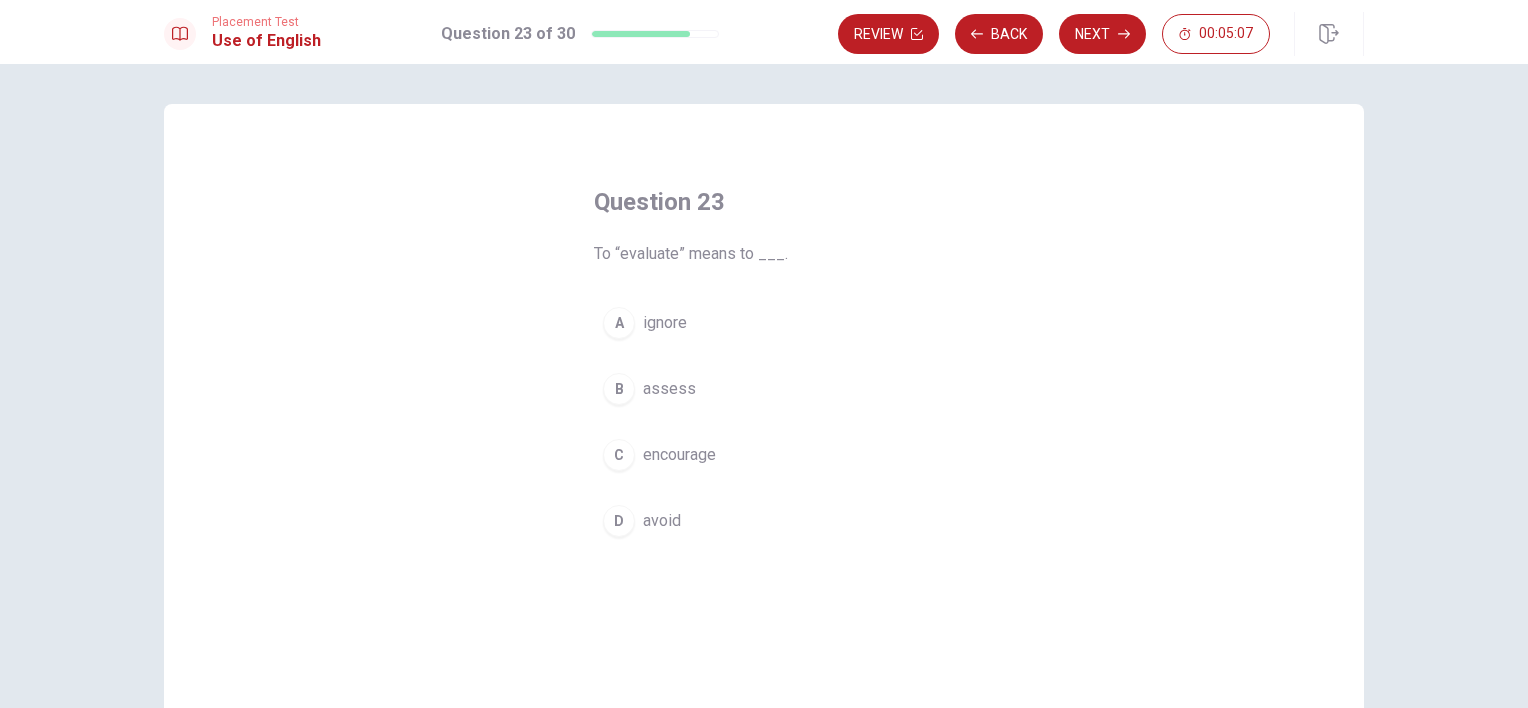 click on "assess" at bounding box center (669, 389) 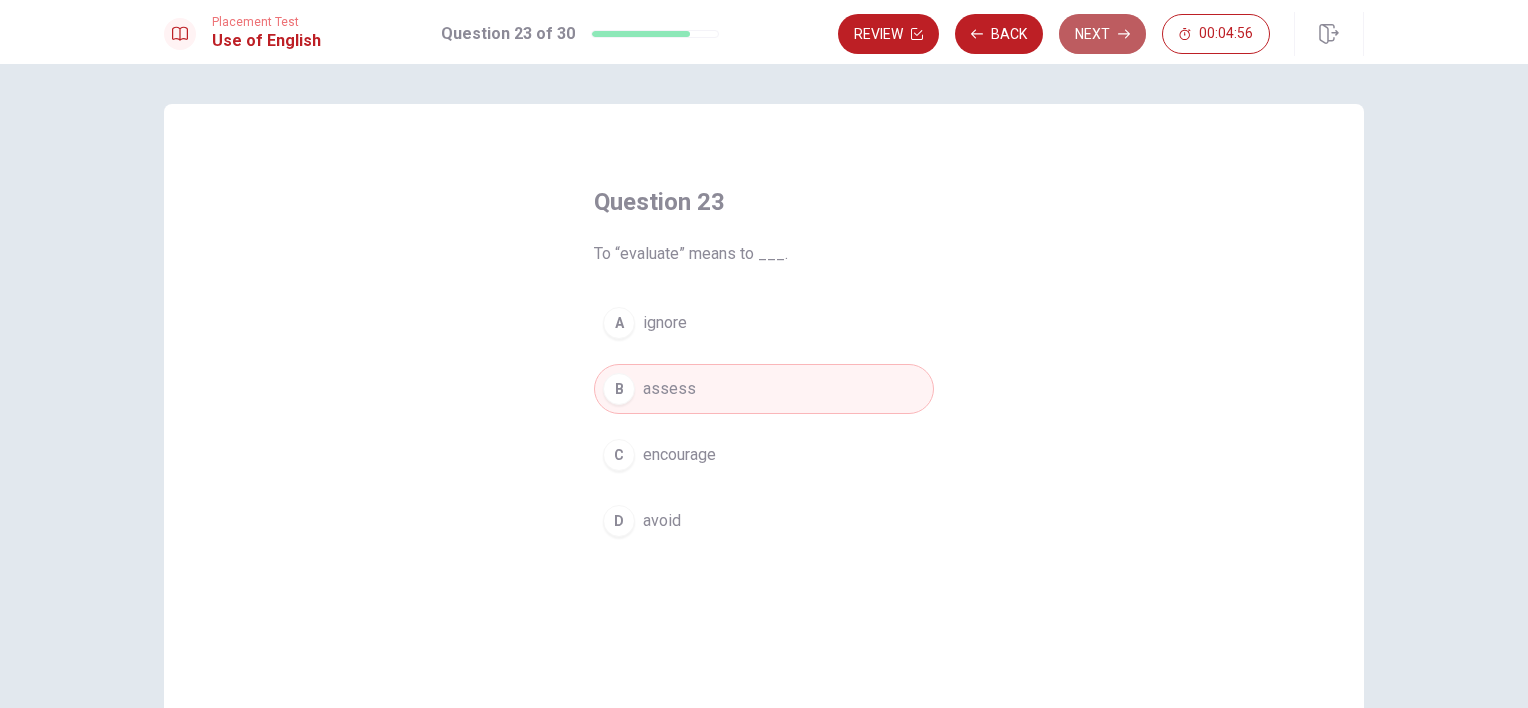 click on "Next" at bounding box center [1102, 34] 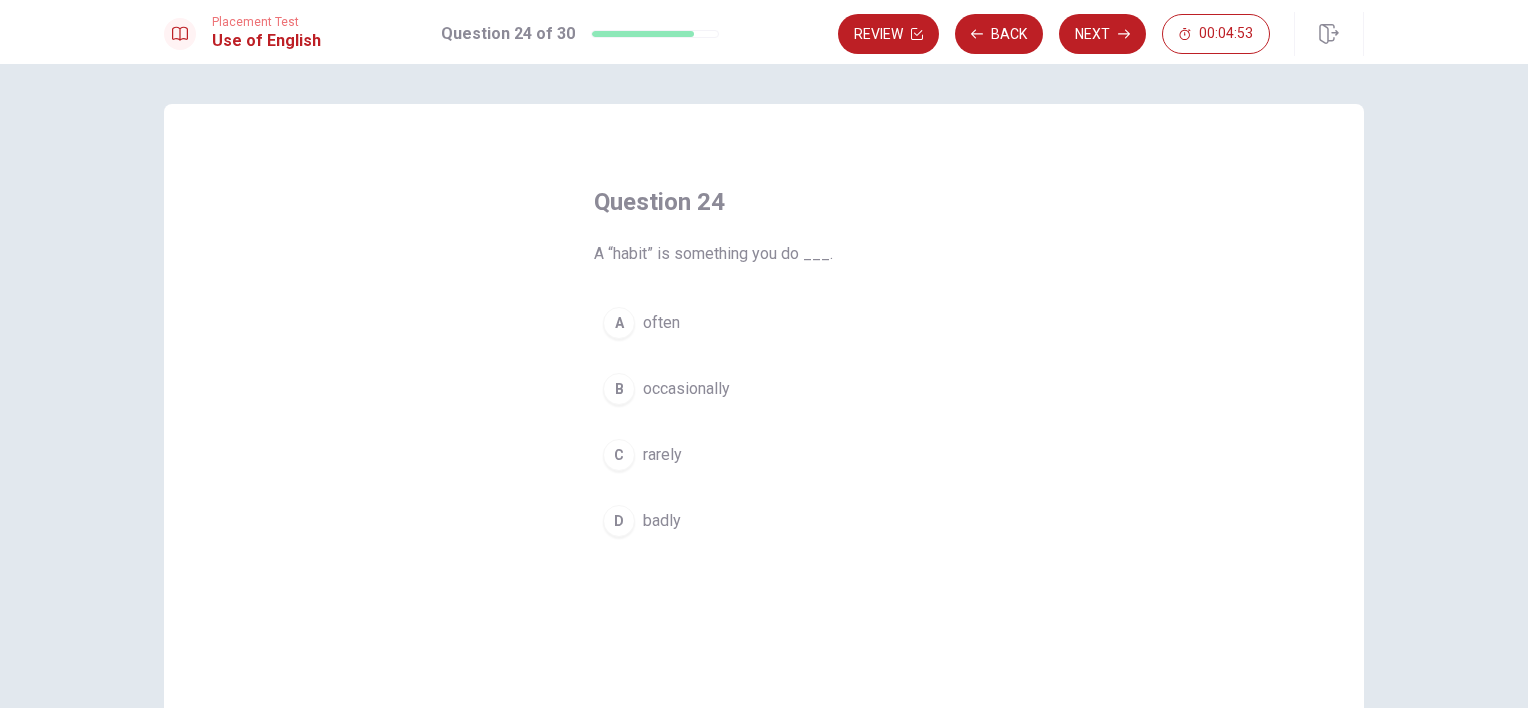 click on "occasionally" at bounding box center (686, 389) 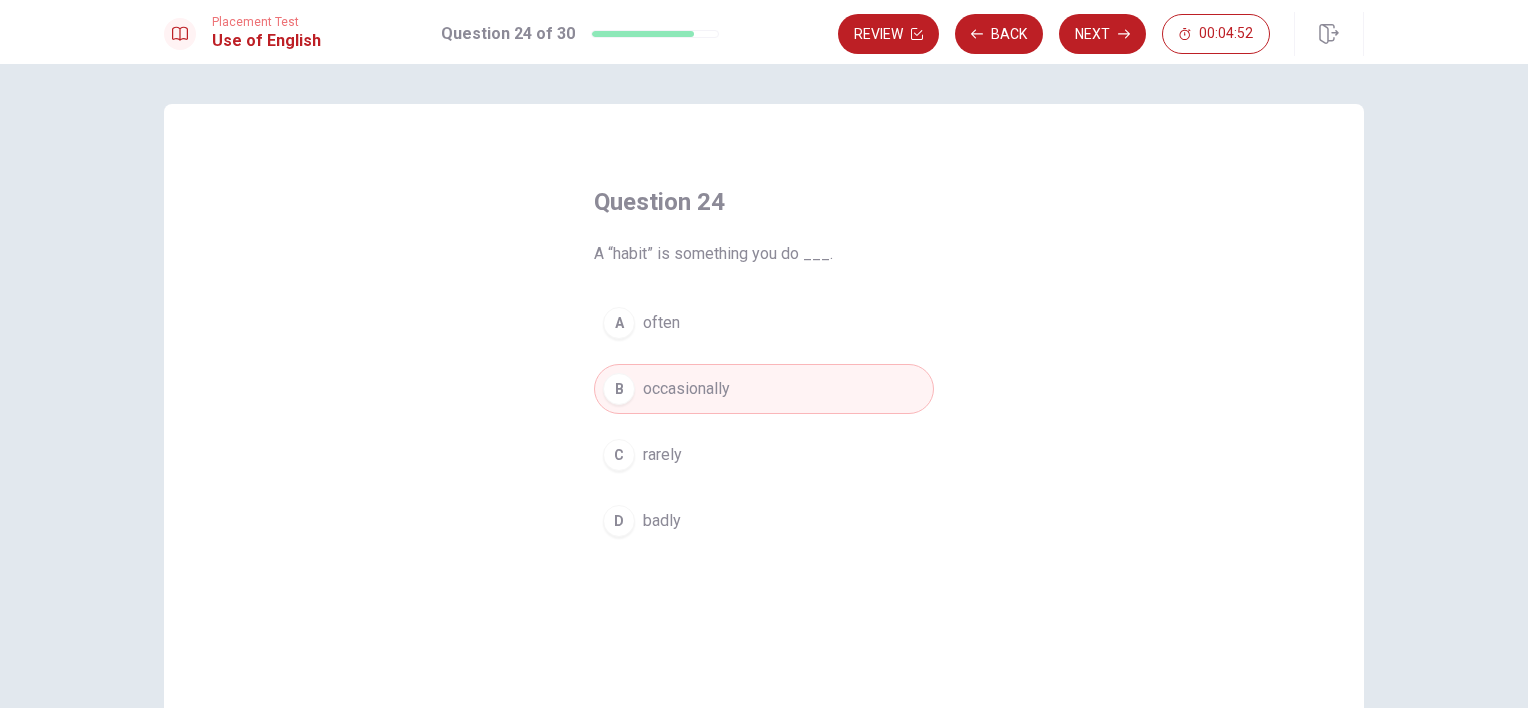 click on "A often" at bounding box center (764, 323) 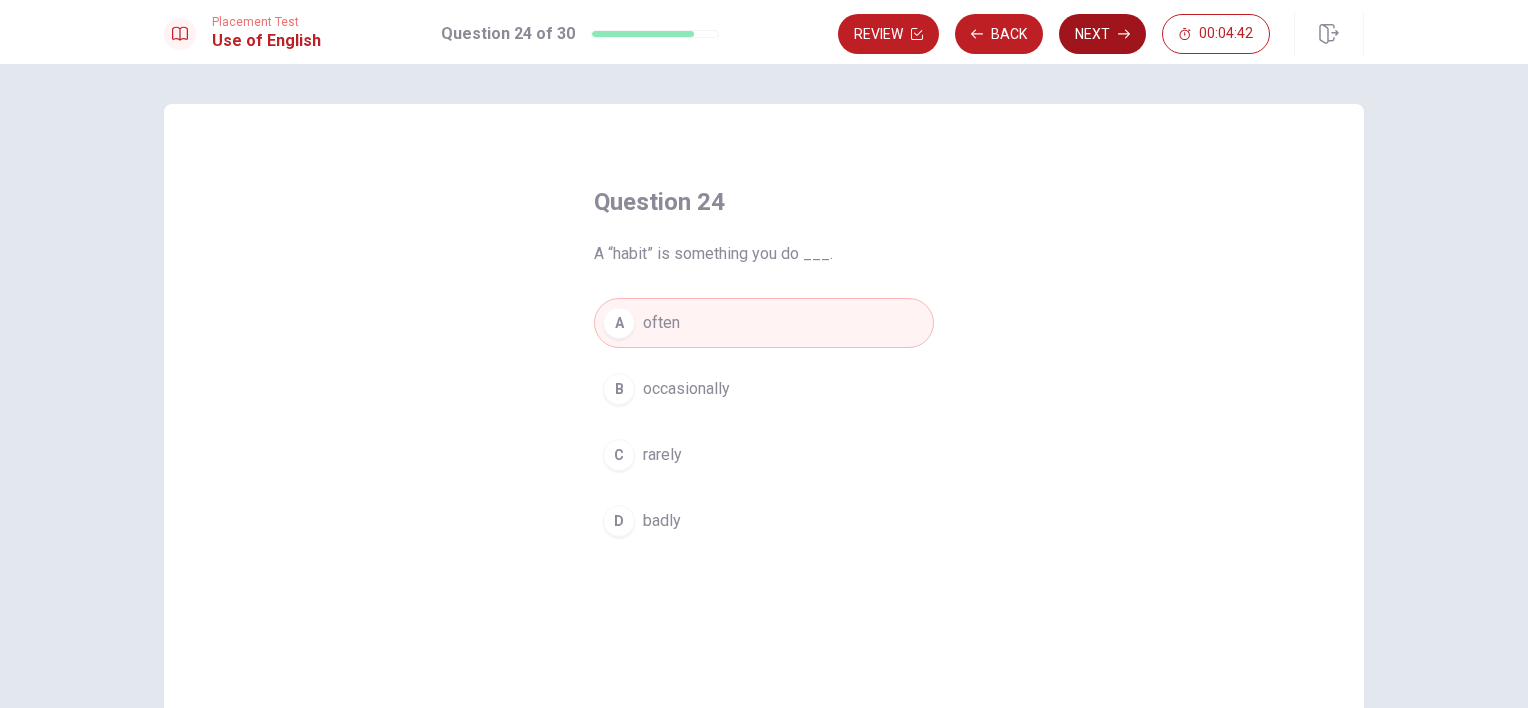click on "Next" at bounding box center [1102, 34] 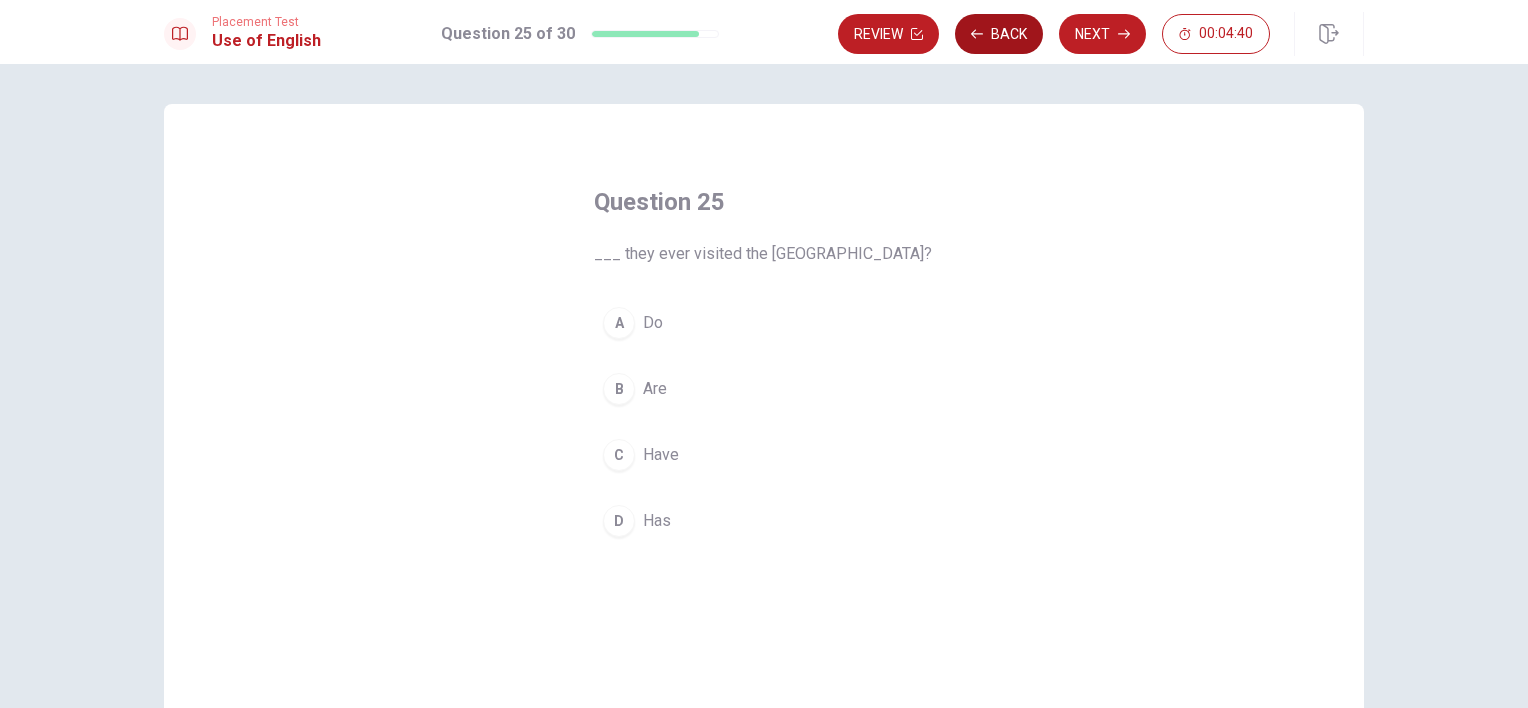 click on "Back" at bounding box center (999, 34) 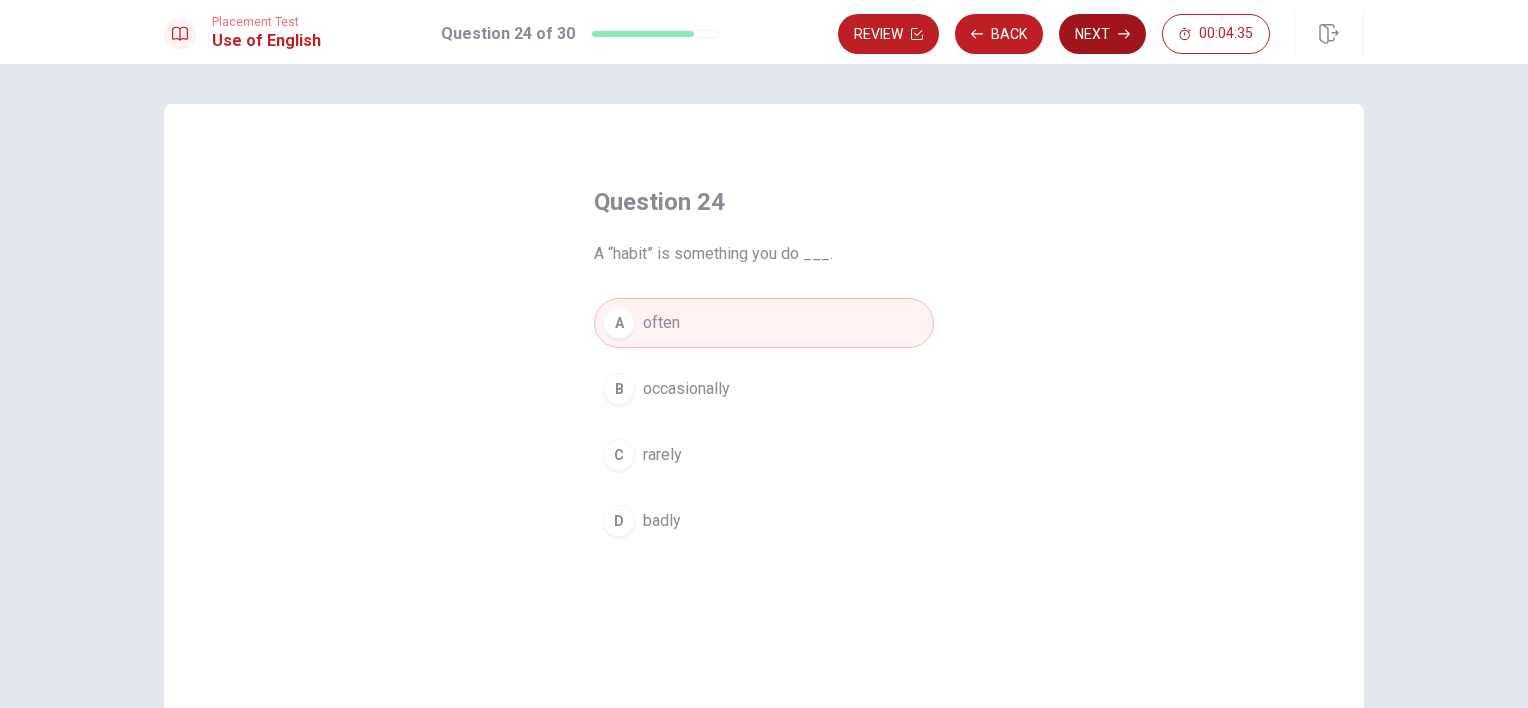 click on "Next" at bounding box center [1102, 34] 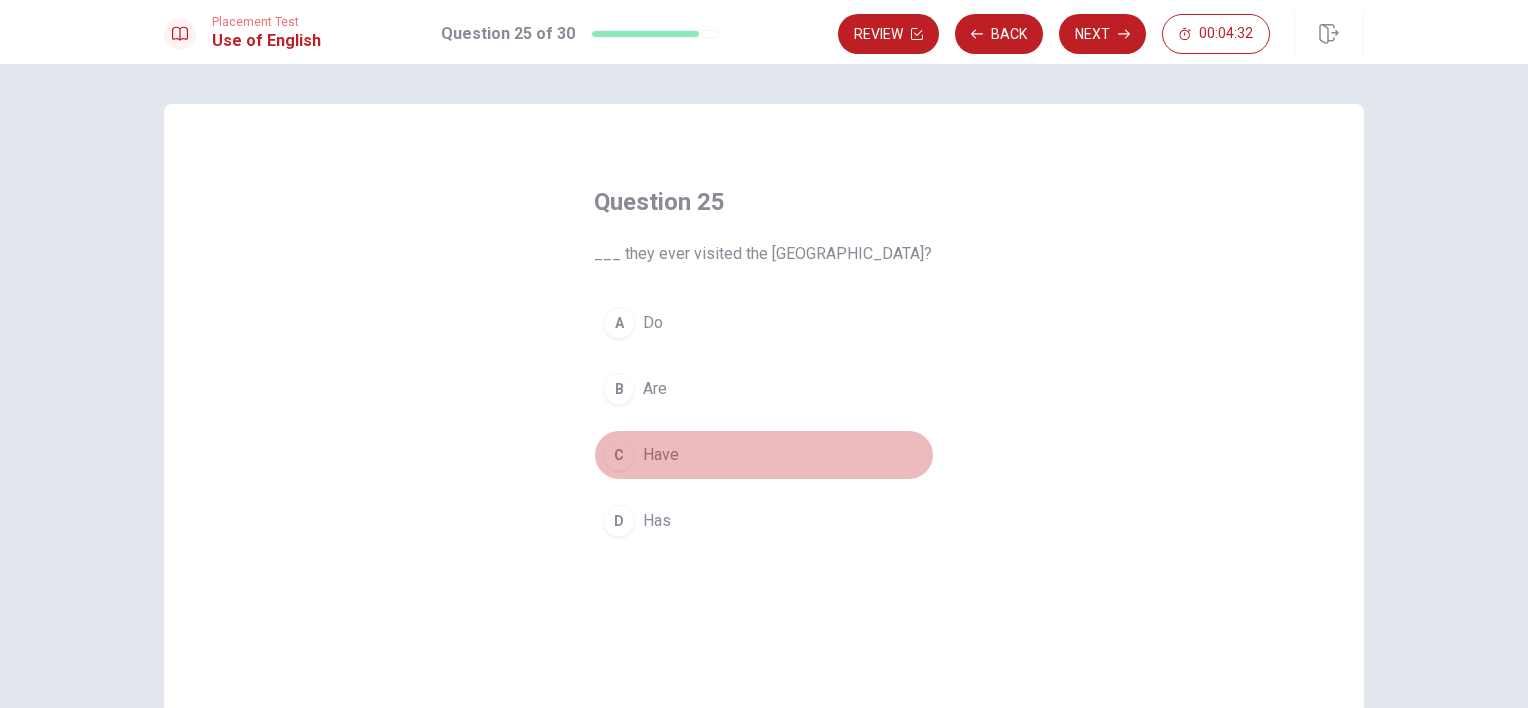 click on "Have" at bounding box center (661, 455) 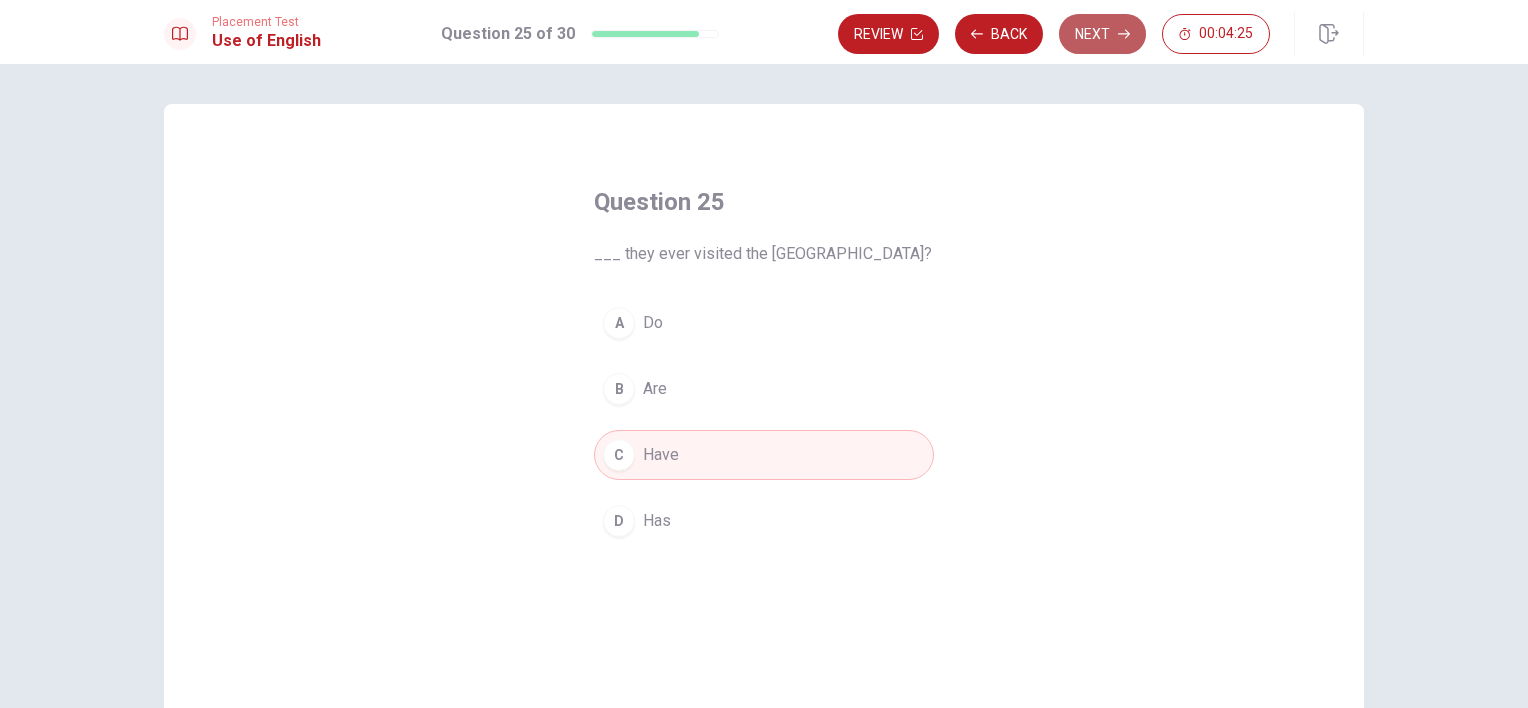 click on "Next" at bounding box center [1102, 34] 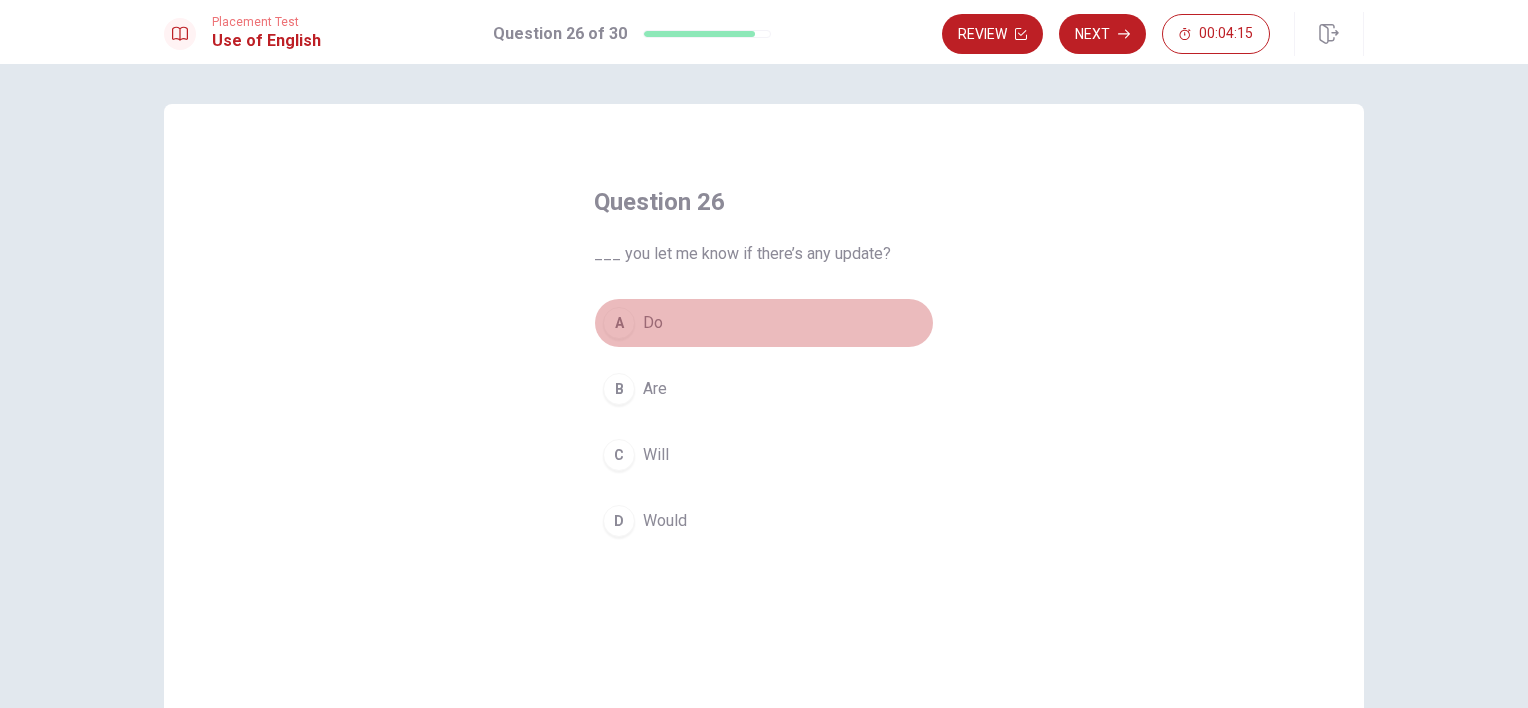 click on "Do" at bounding box center (653, 323) 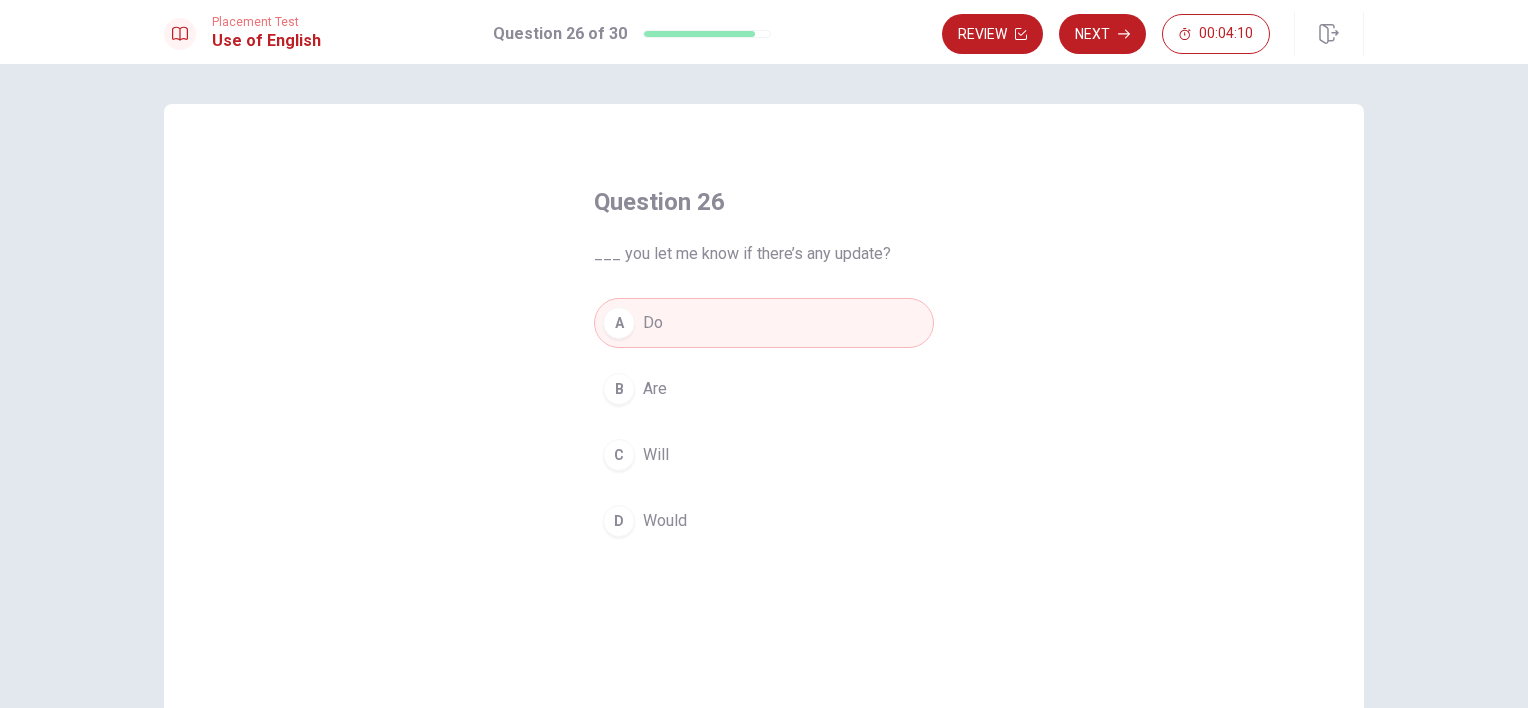 click on "Would" at bounding box center [665, 521] 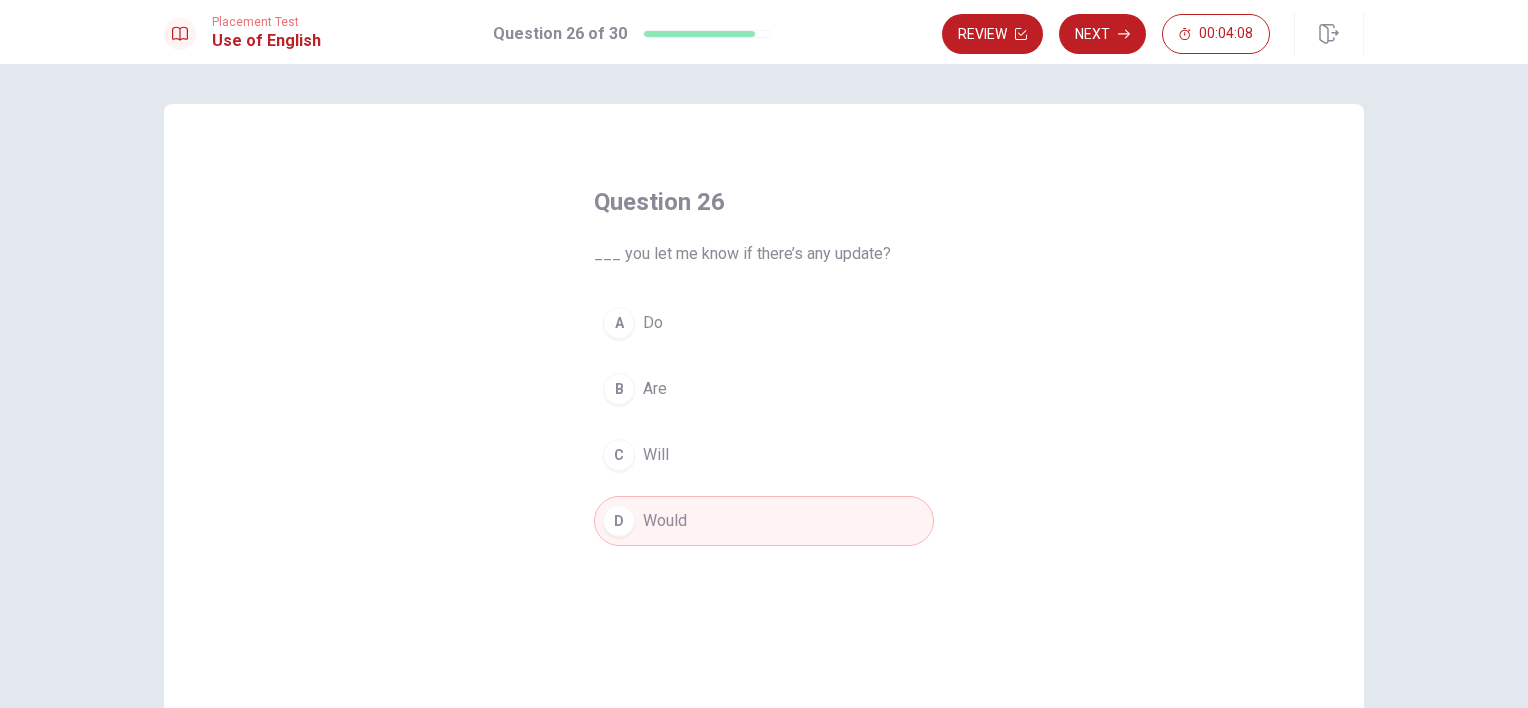 click on "C Will" at bounding box center [764, 455] 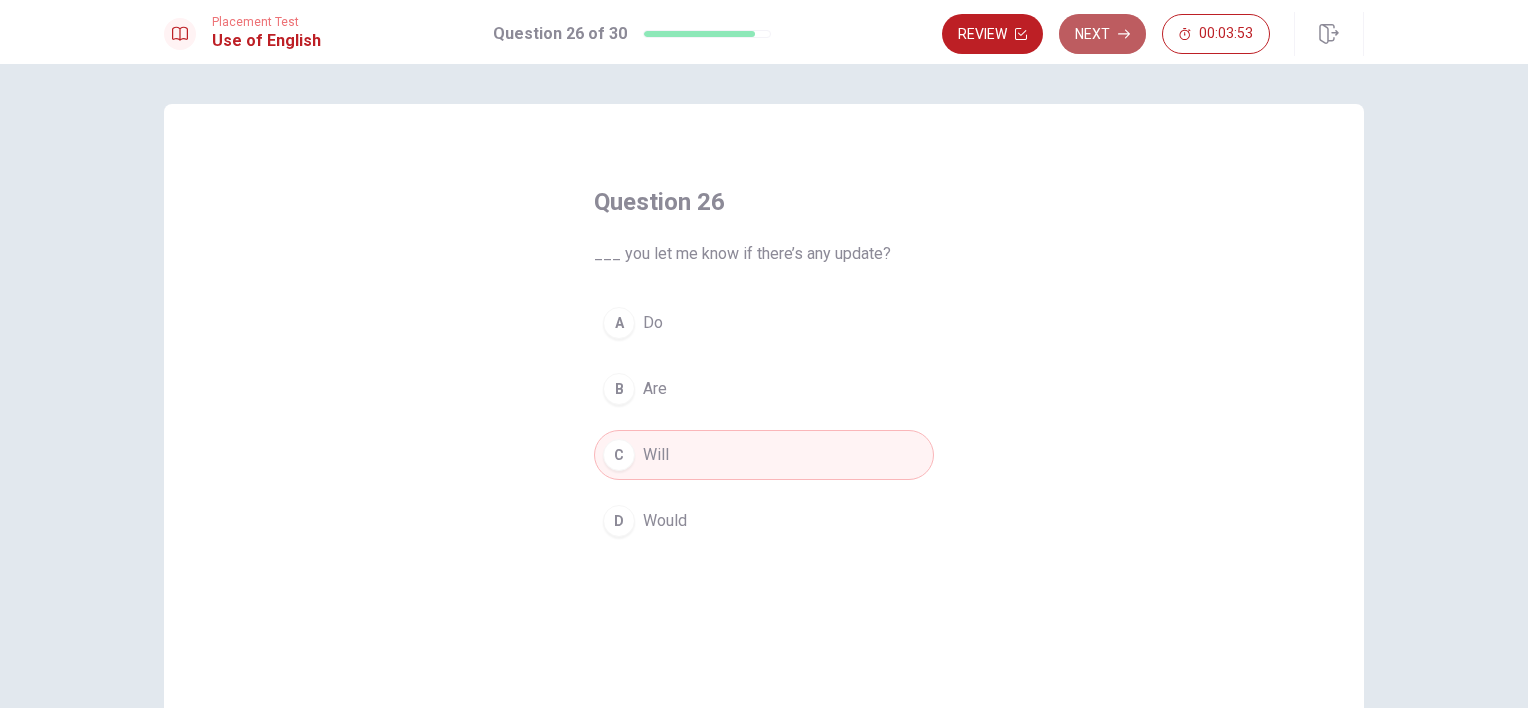 click on "Next" at bounding box center [1102, 34] 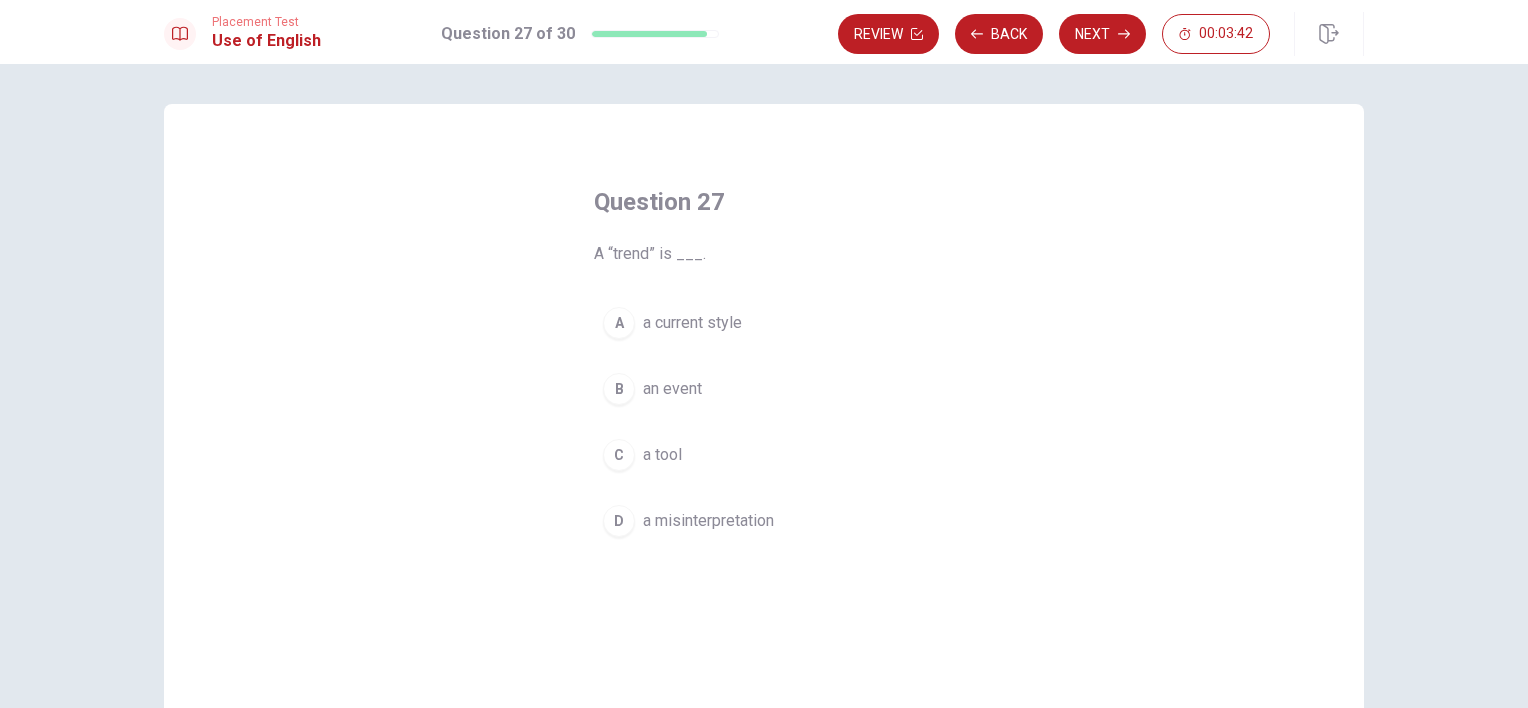 click on "a current style" at bounding box center [692, 323] 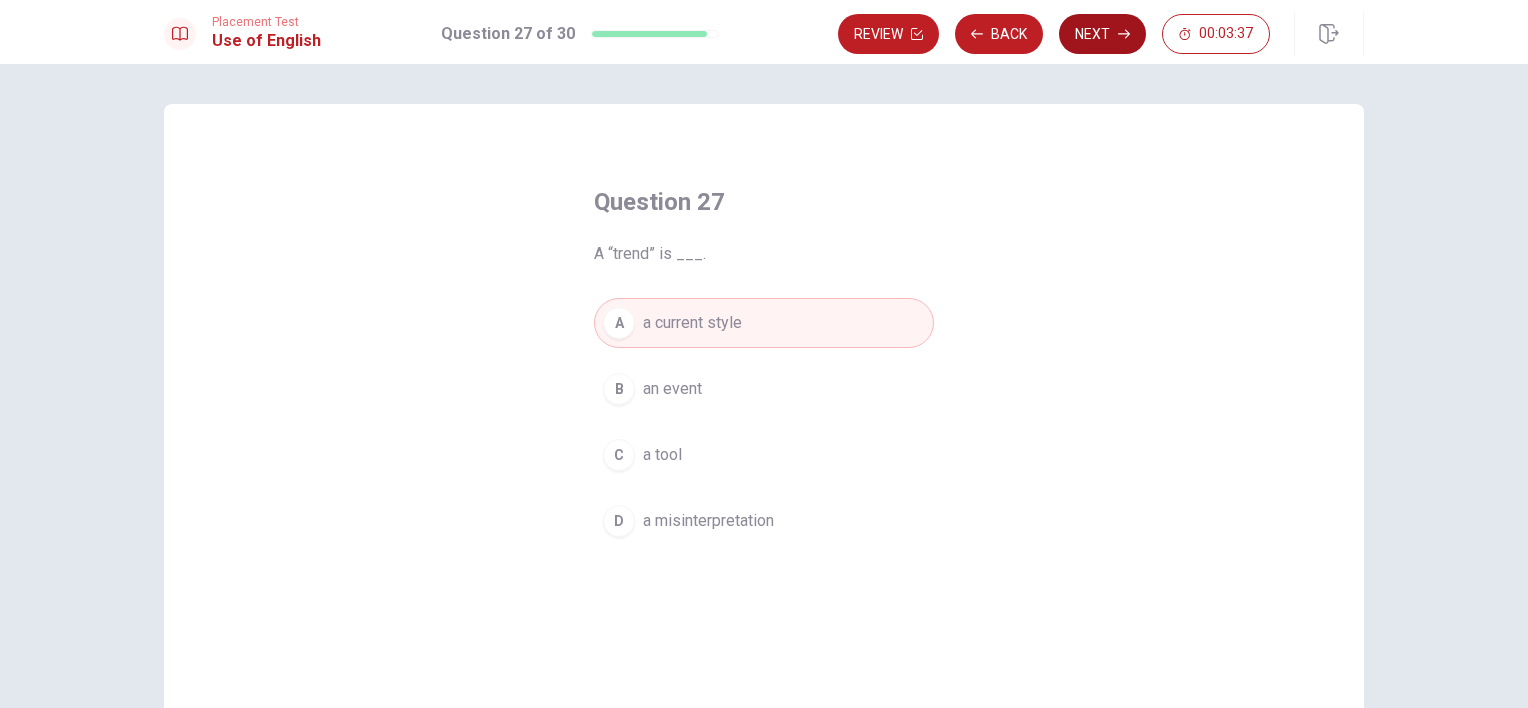 click on "Next" at bounding box center (1102, 34) 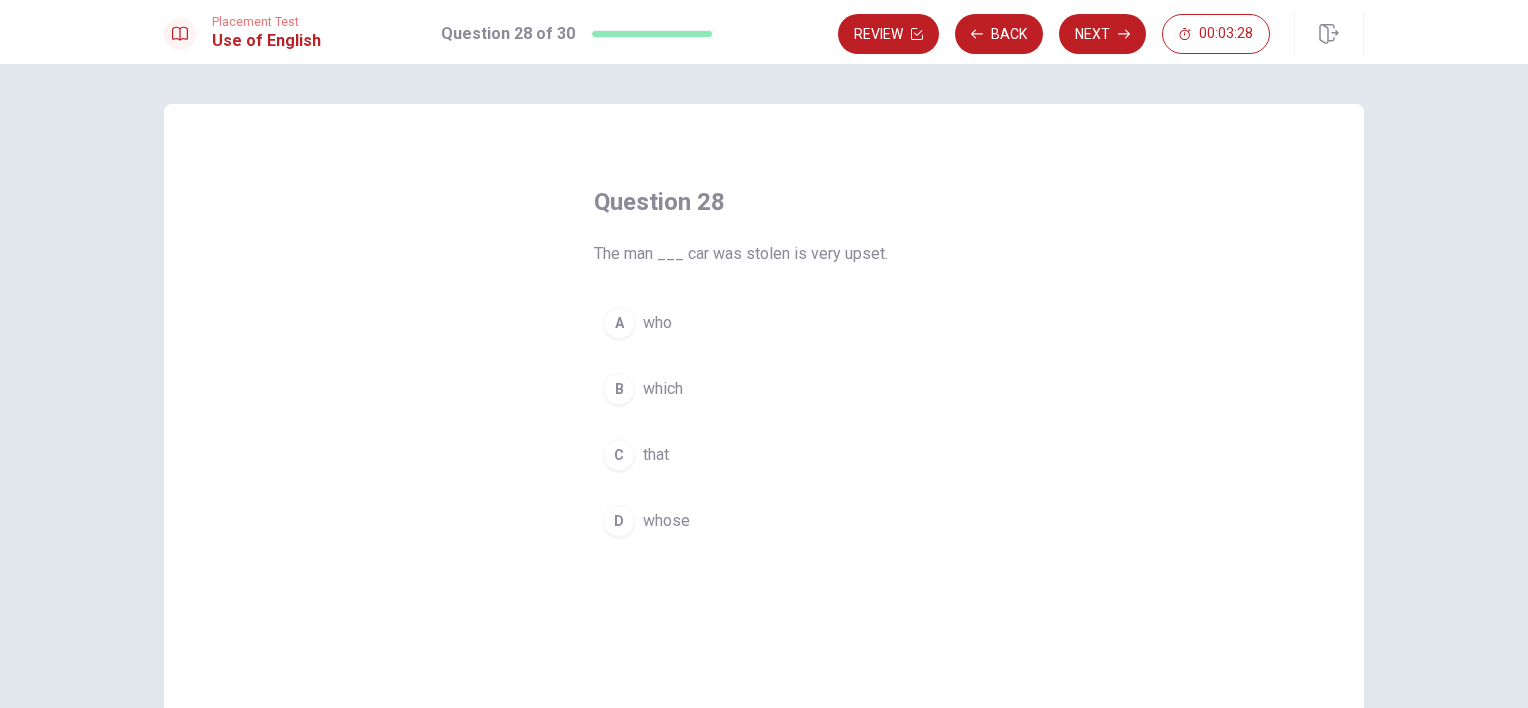 click on "whose" at bounding box center (666, 521) 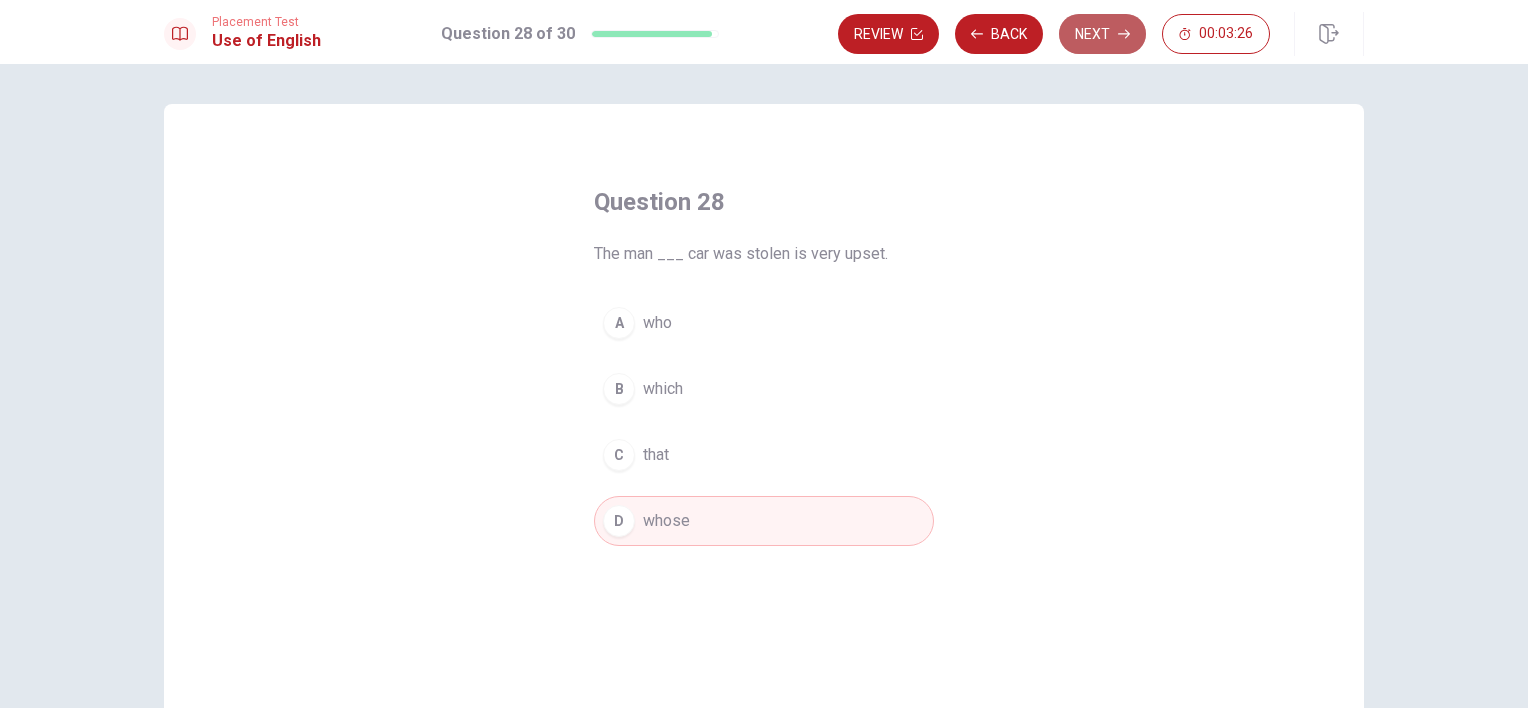 click on "Next" at bounding box center [1102, 34] 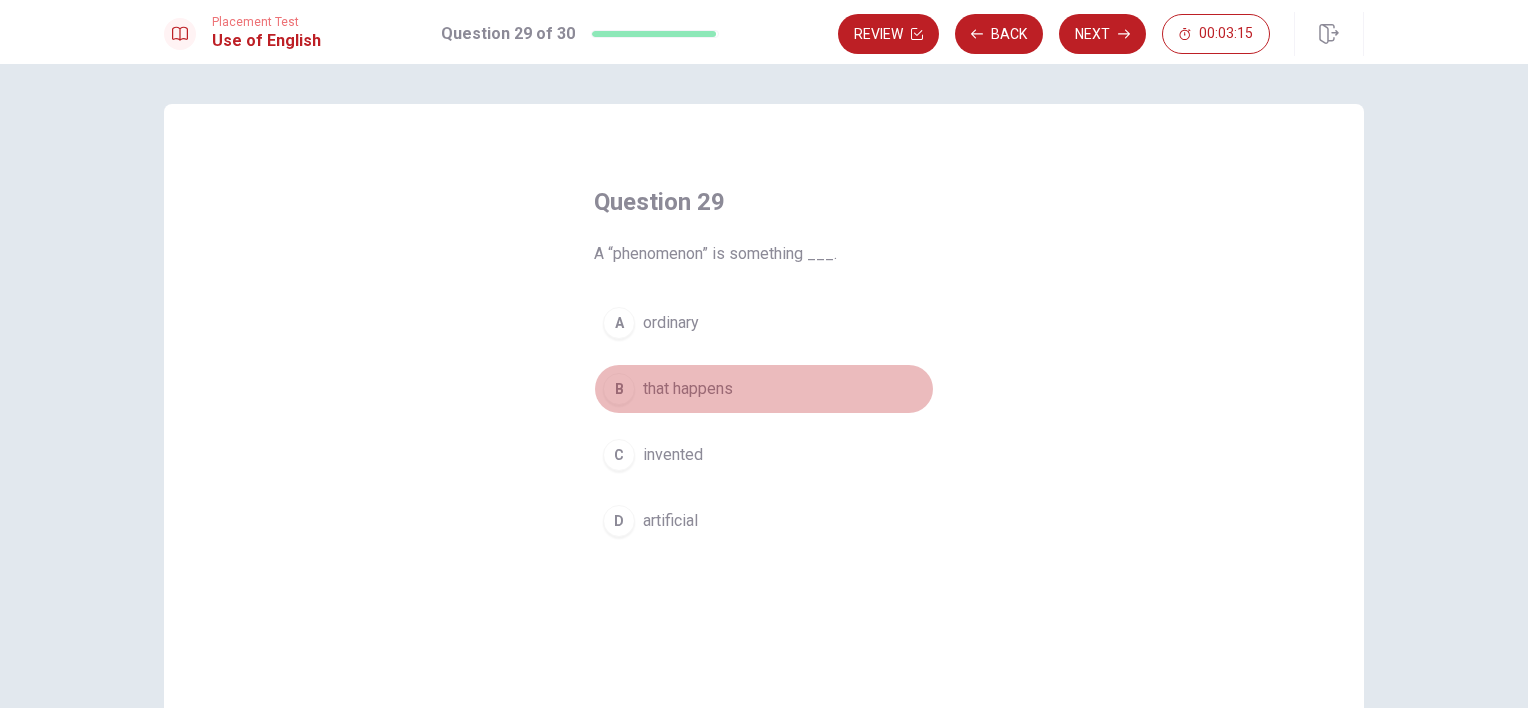 click on "that happens" at bounding box center [688, 389] 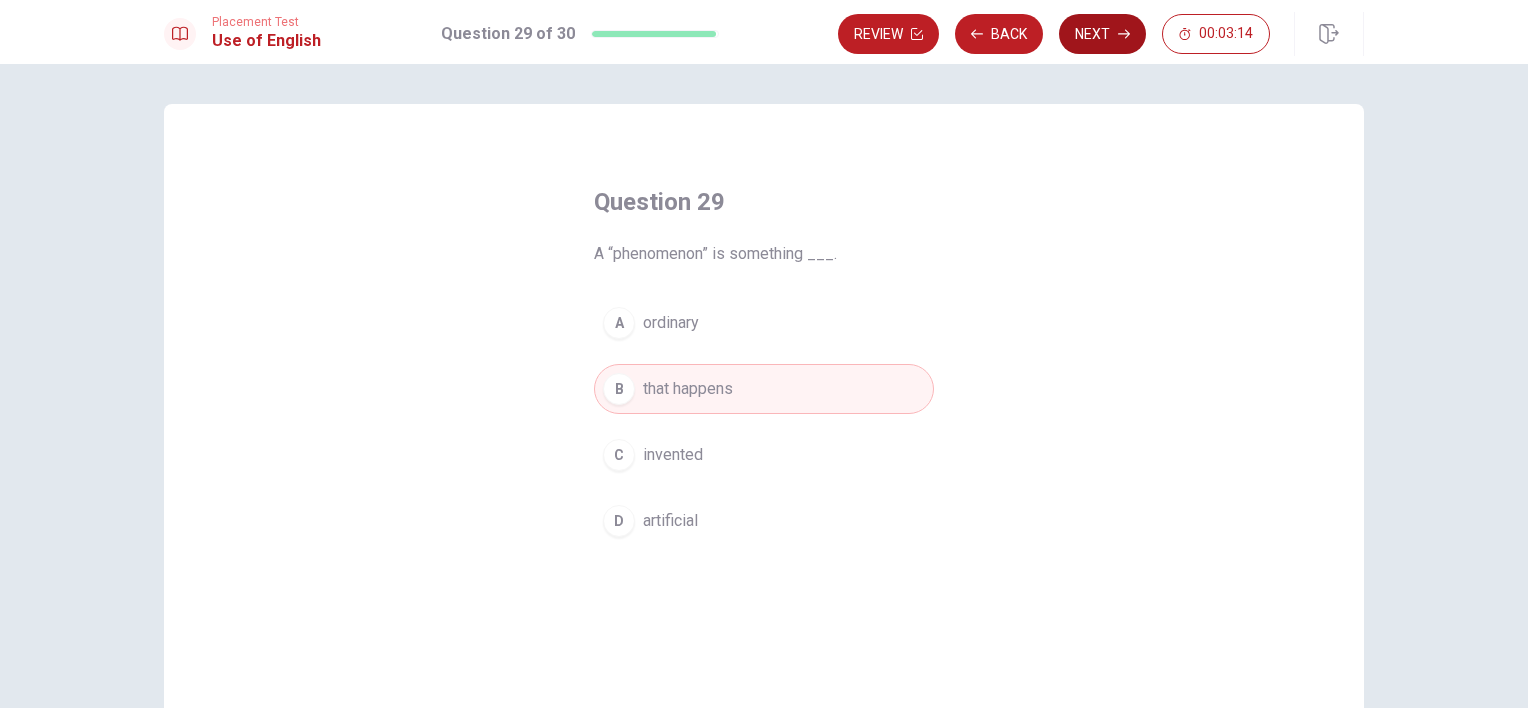 click on "Next" at bounding box center [1102, 34] 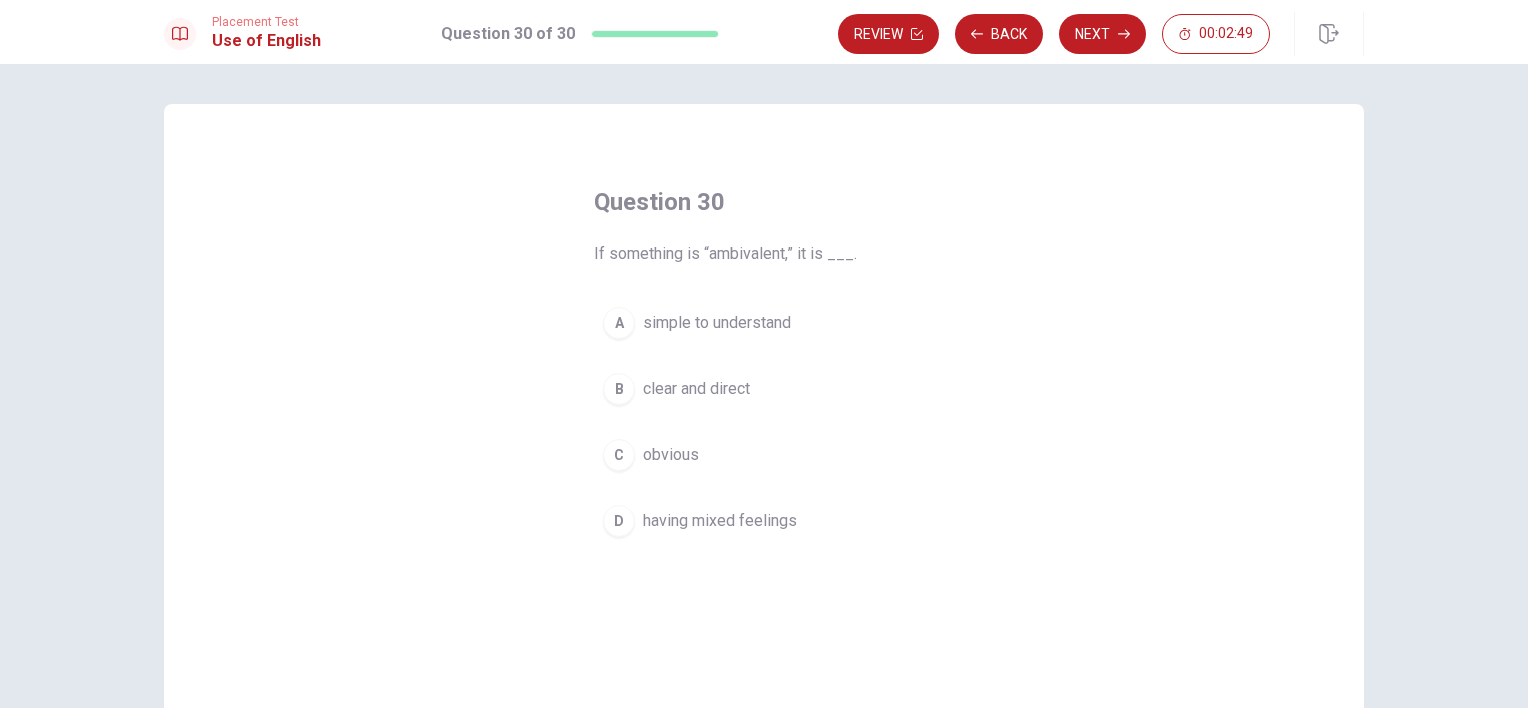 click on "having mixed feelings" at bounding box center [720, 521] 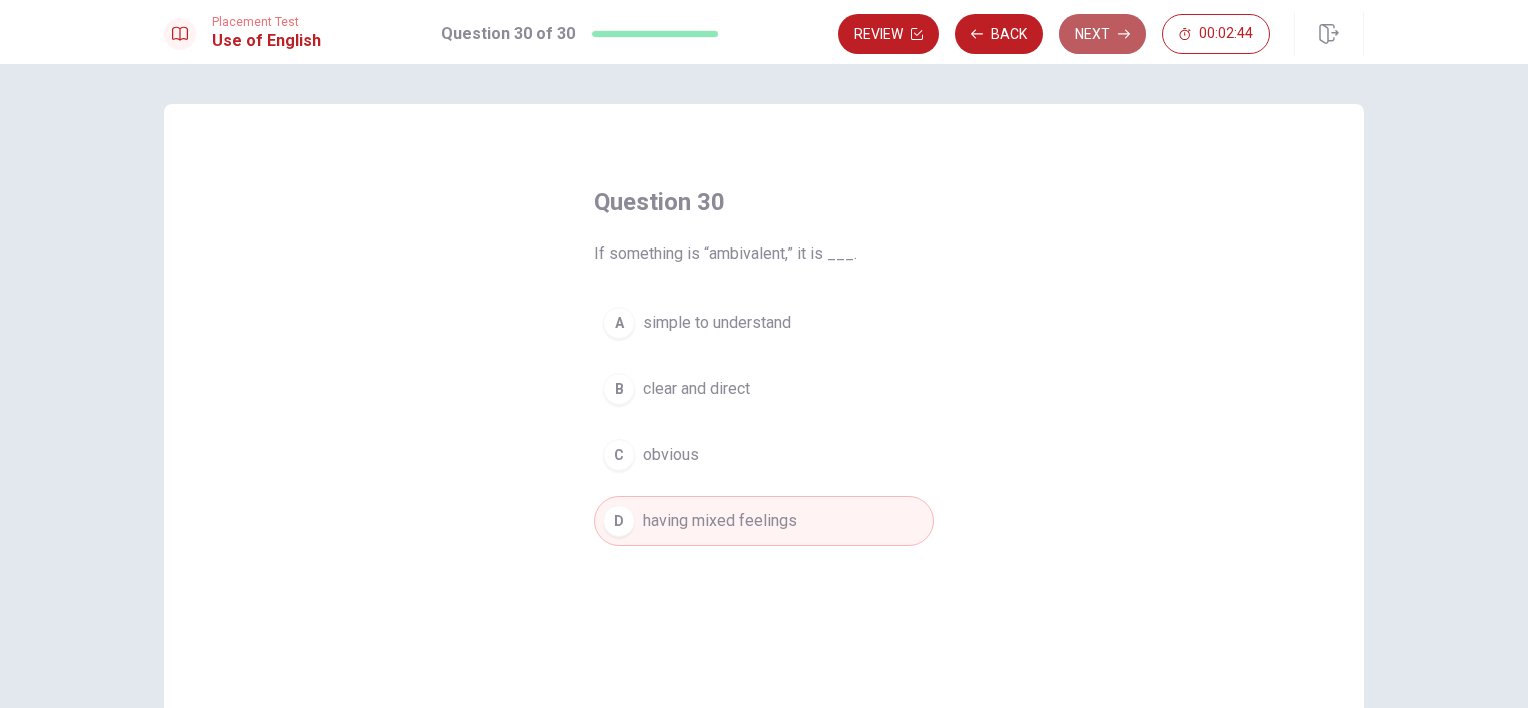 click on "Next" at bounding box center (1102, 34) 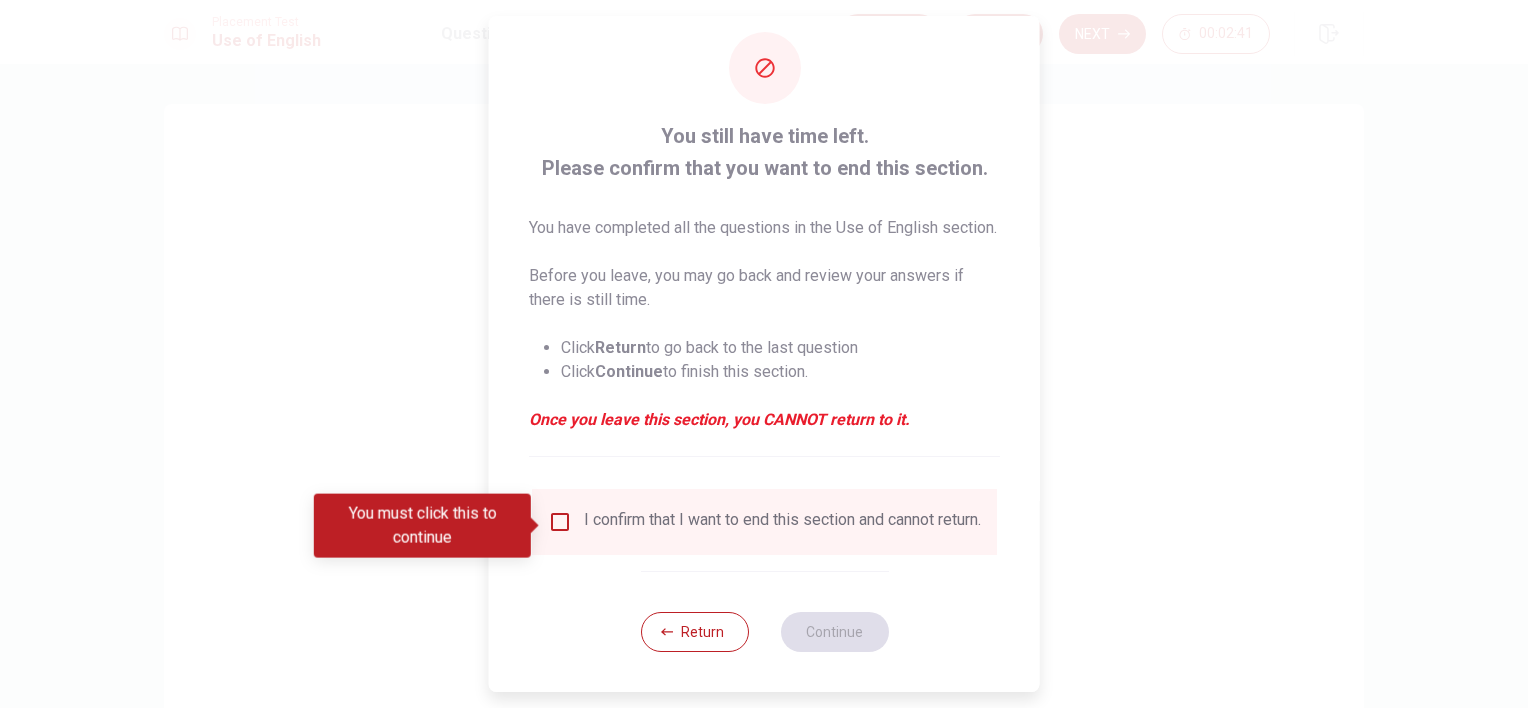 scroll, scrollTop: 61, scrollLeft: 0, axis: vertical 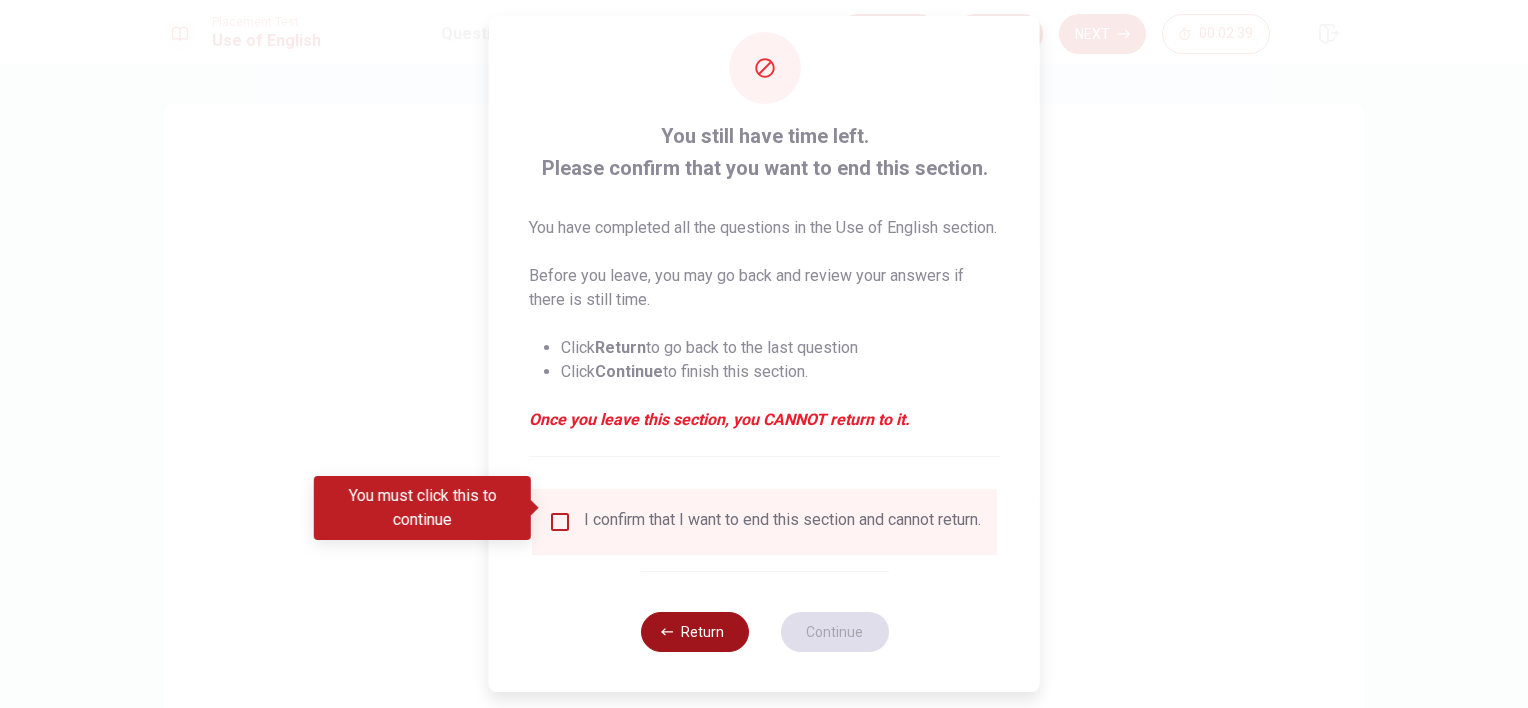 click on "Return" at bounding box center [694, 632] 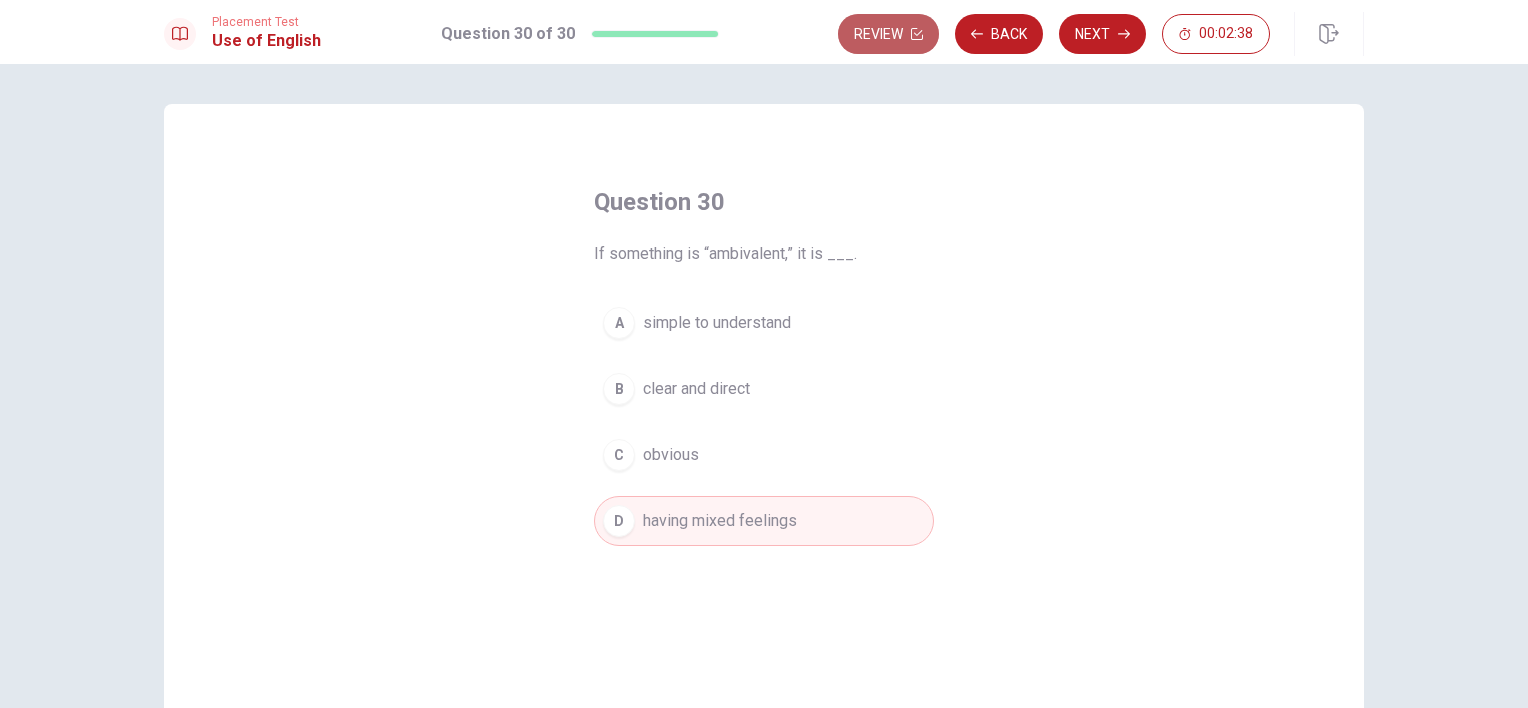 click on "Review" at bounding box center (888, 34) 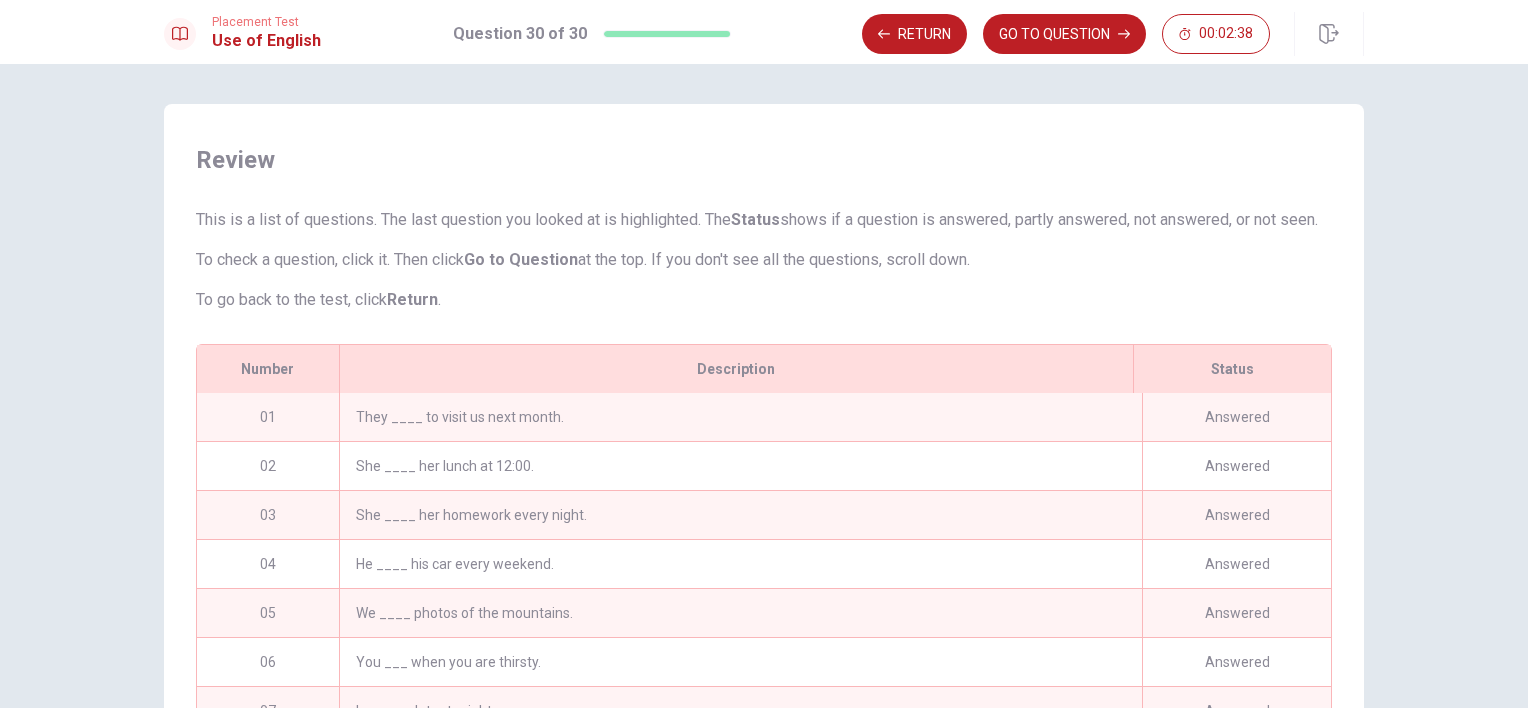 scroll, scrollTop: 269, scrollLeft: 0, axis: vertical 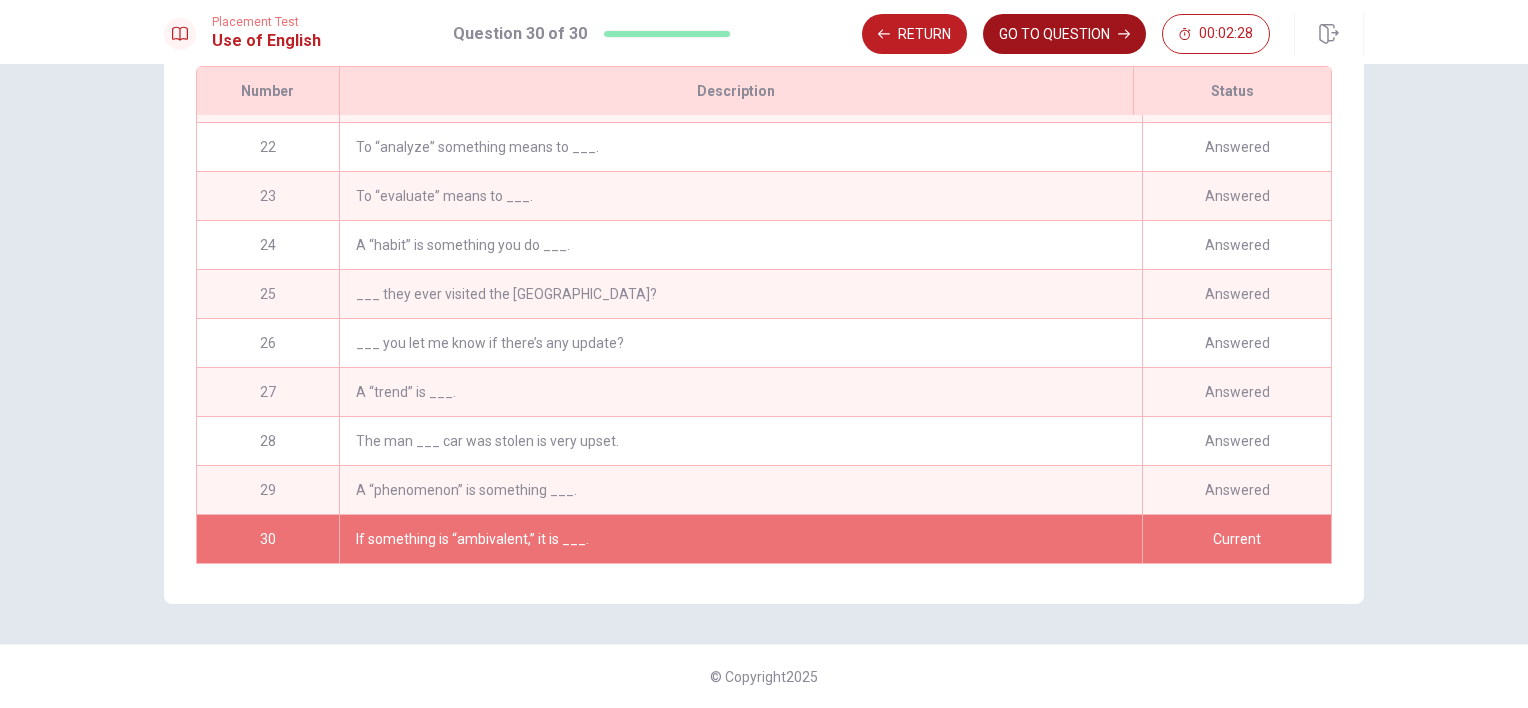 click on "GO TO QUESTION" at bounding box center [1064, 34] 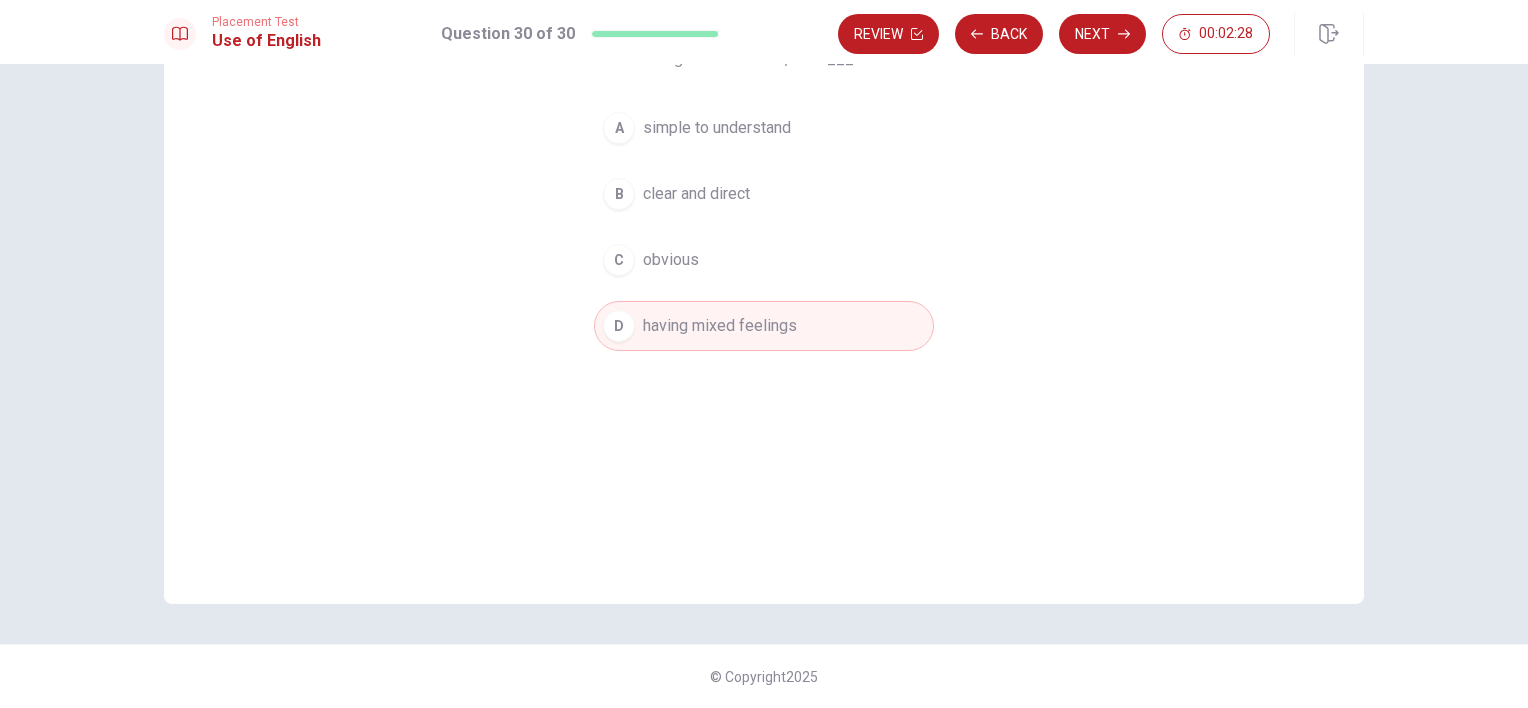scroll, scrollTop: 195, scrollLeft: 0, axis: vertical 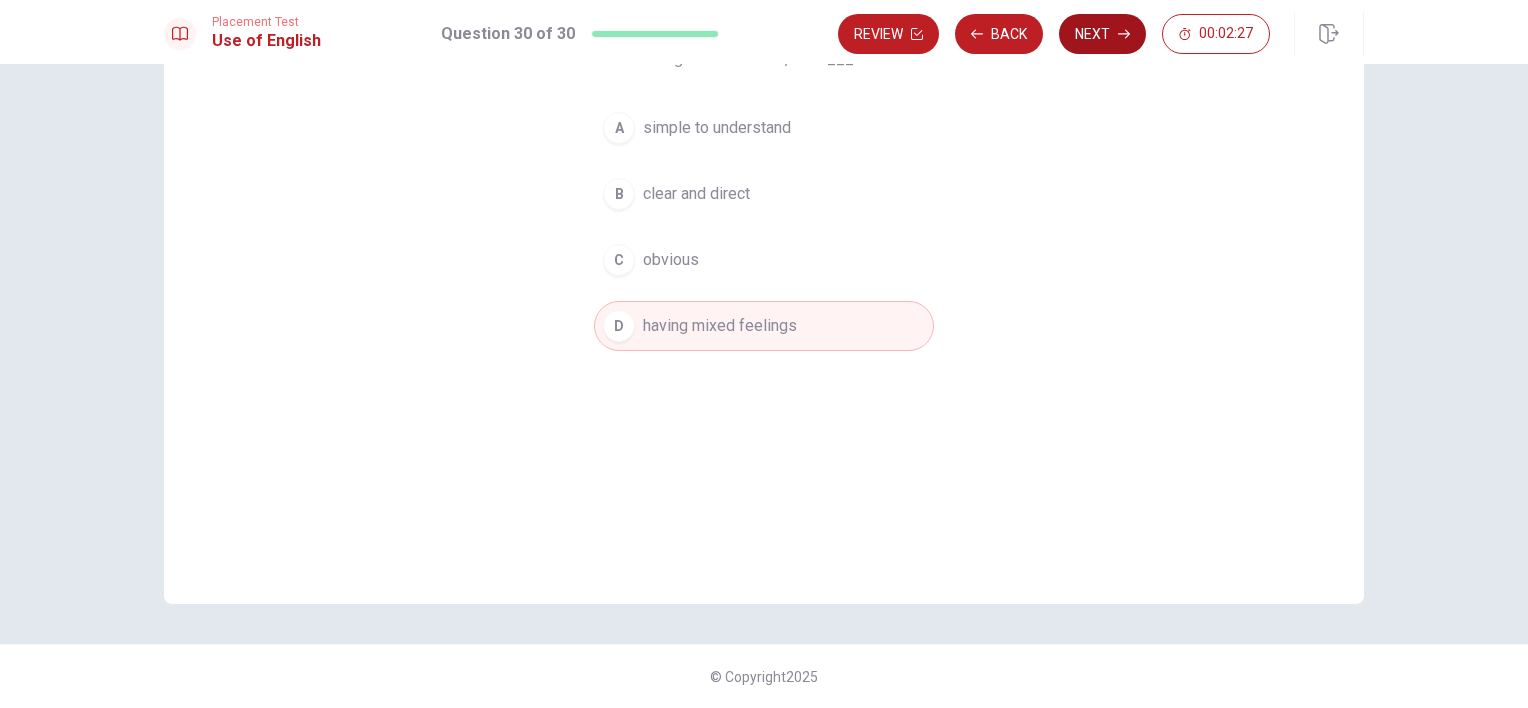 click on "Next" at bounding box center (1102, 34) 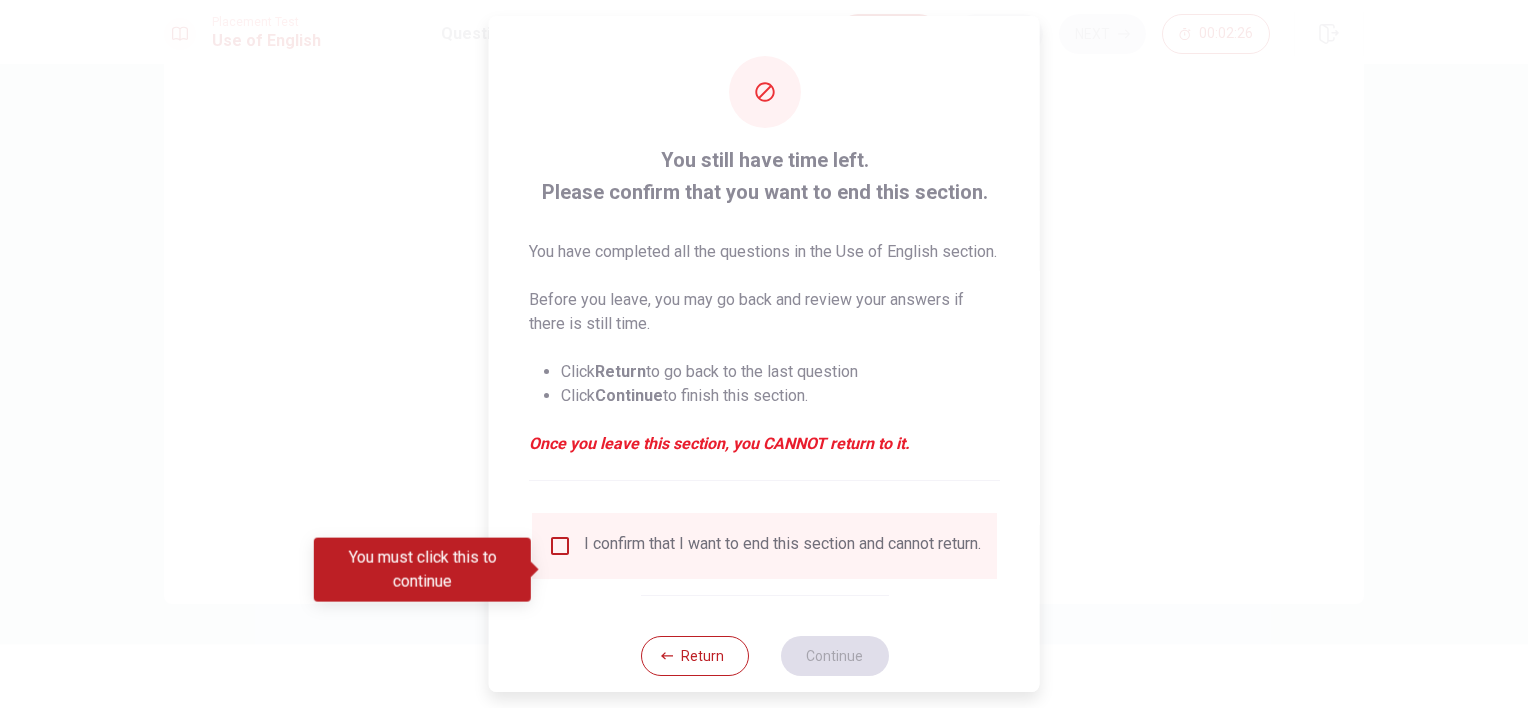 click at bounding box center (560, 546) 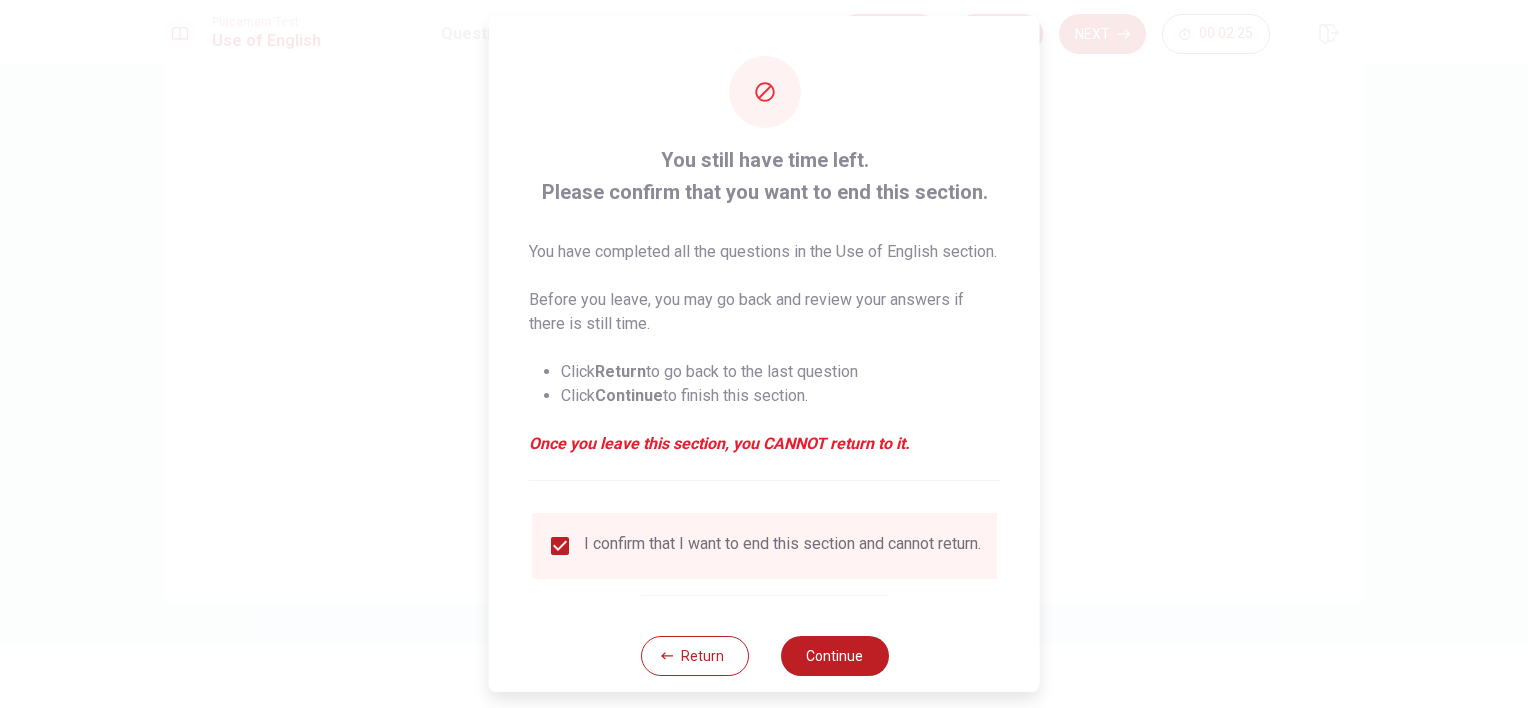 scroll, scrollTop: 61, scrollLeft: 0, axis: vertical 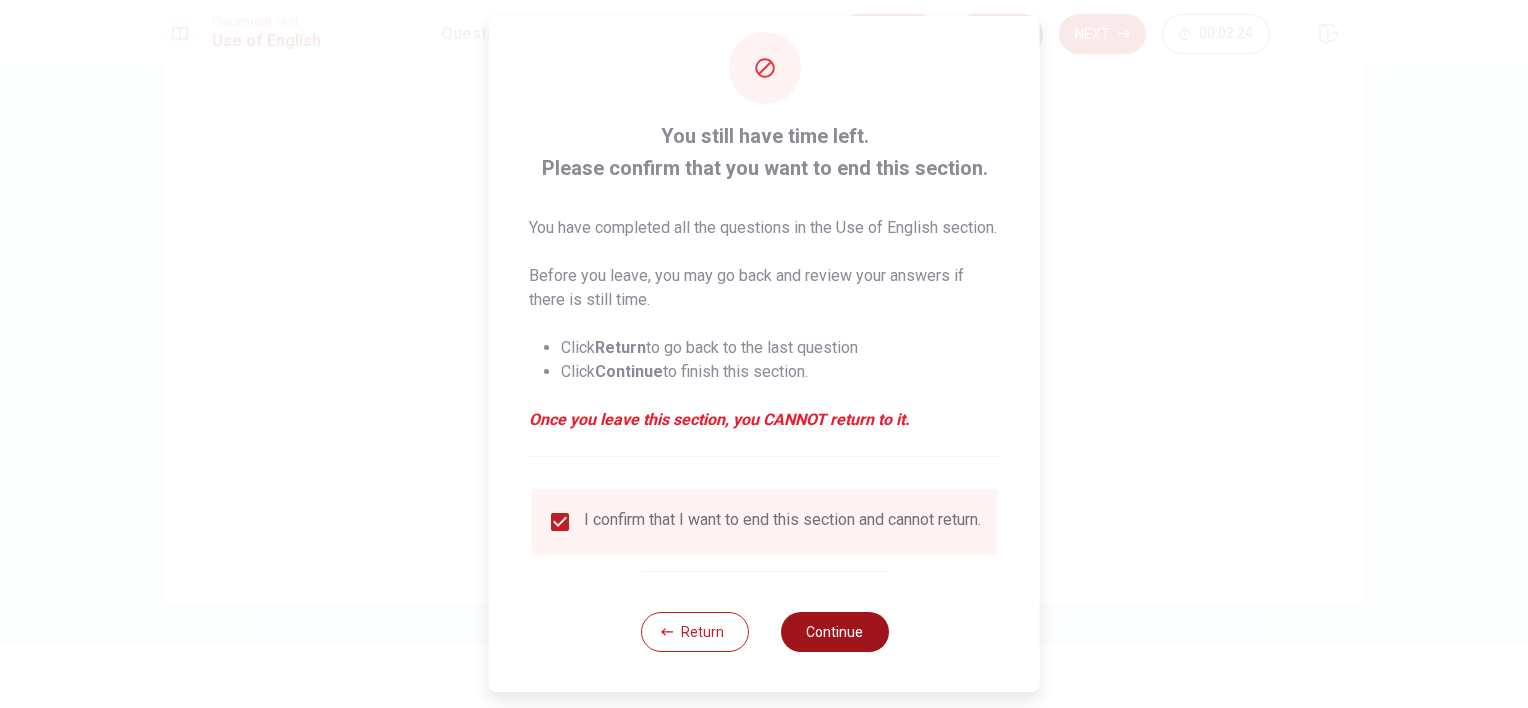 click on "Continue" at bounding box center [834, 632] 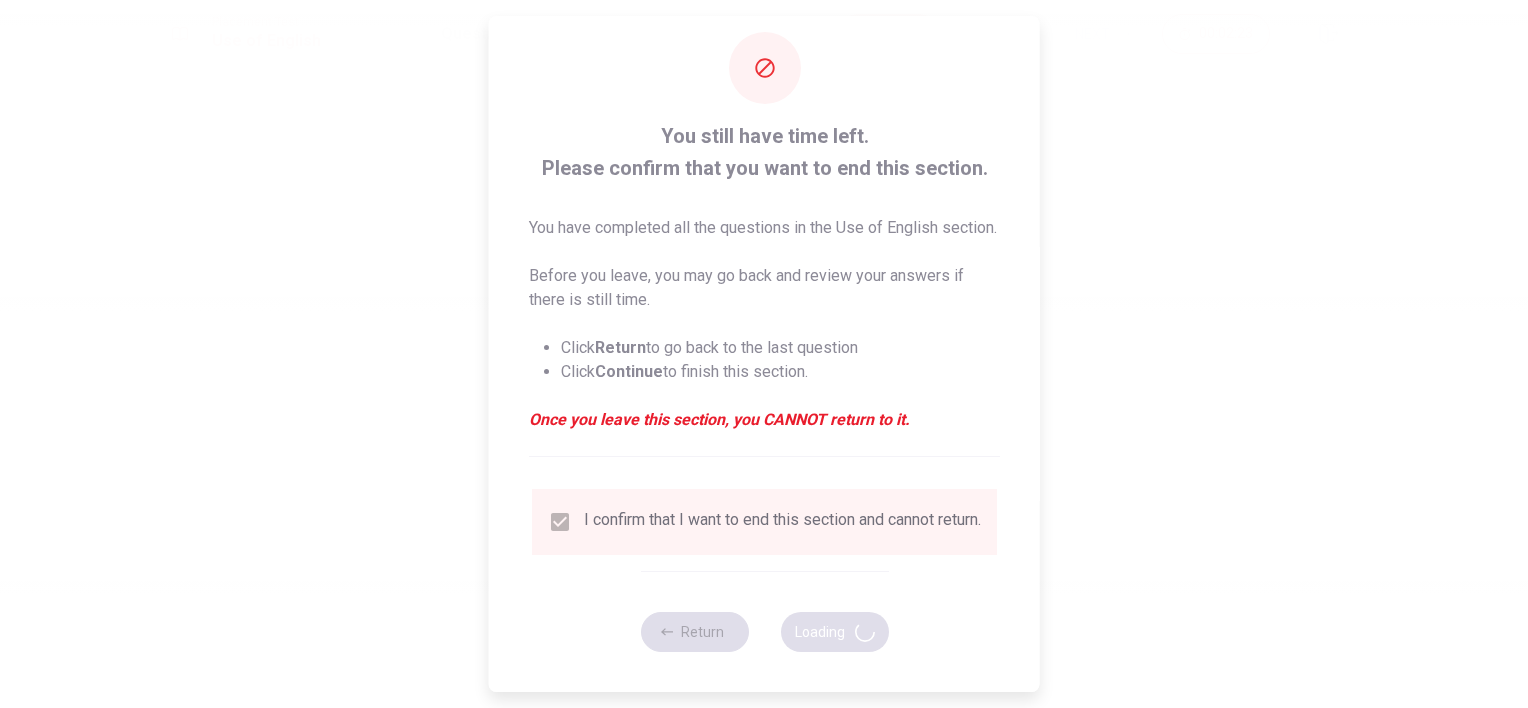 scroll, scrollTop: 0, scrollLeft: 0, axis: both 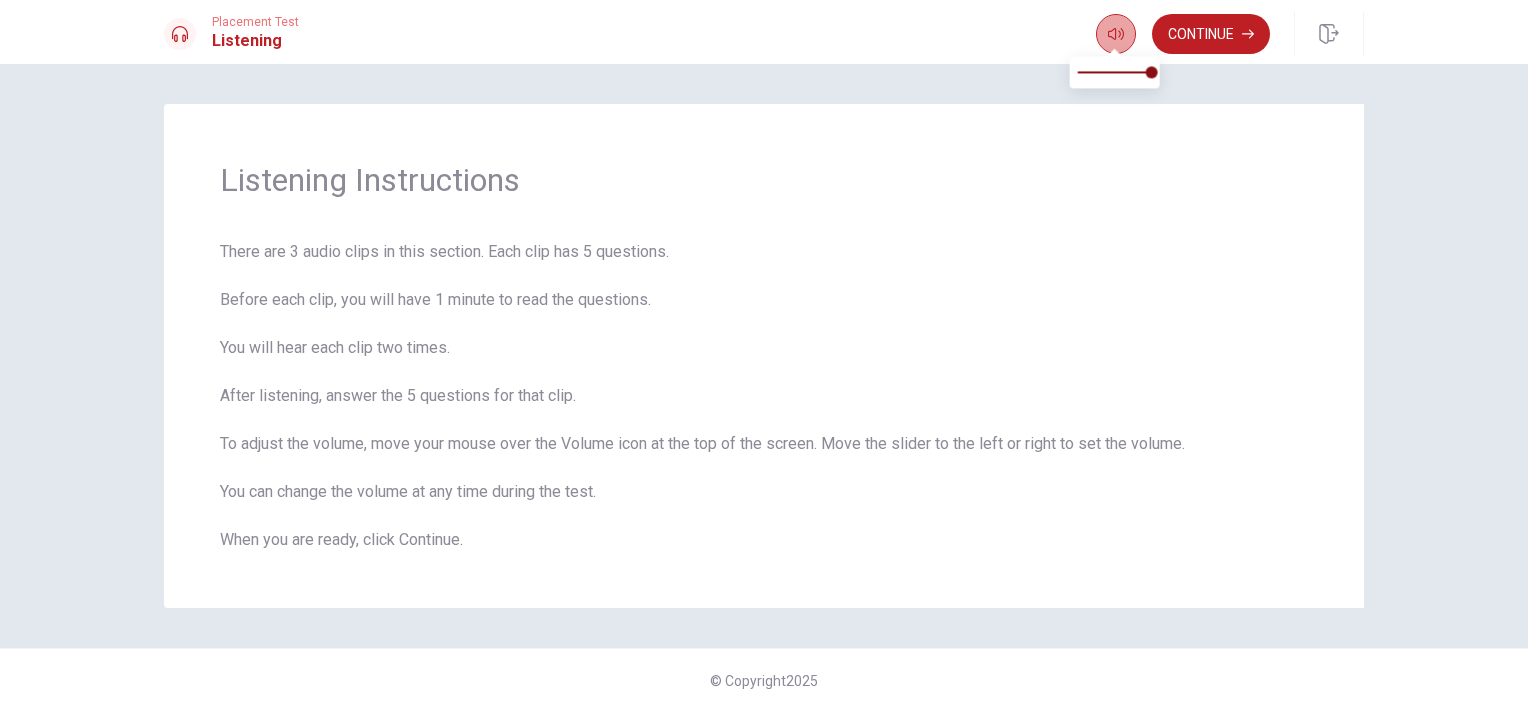 click 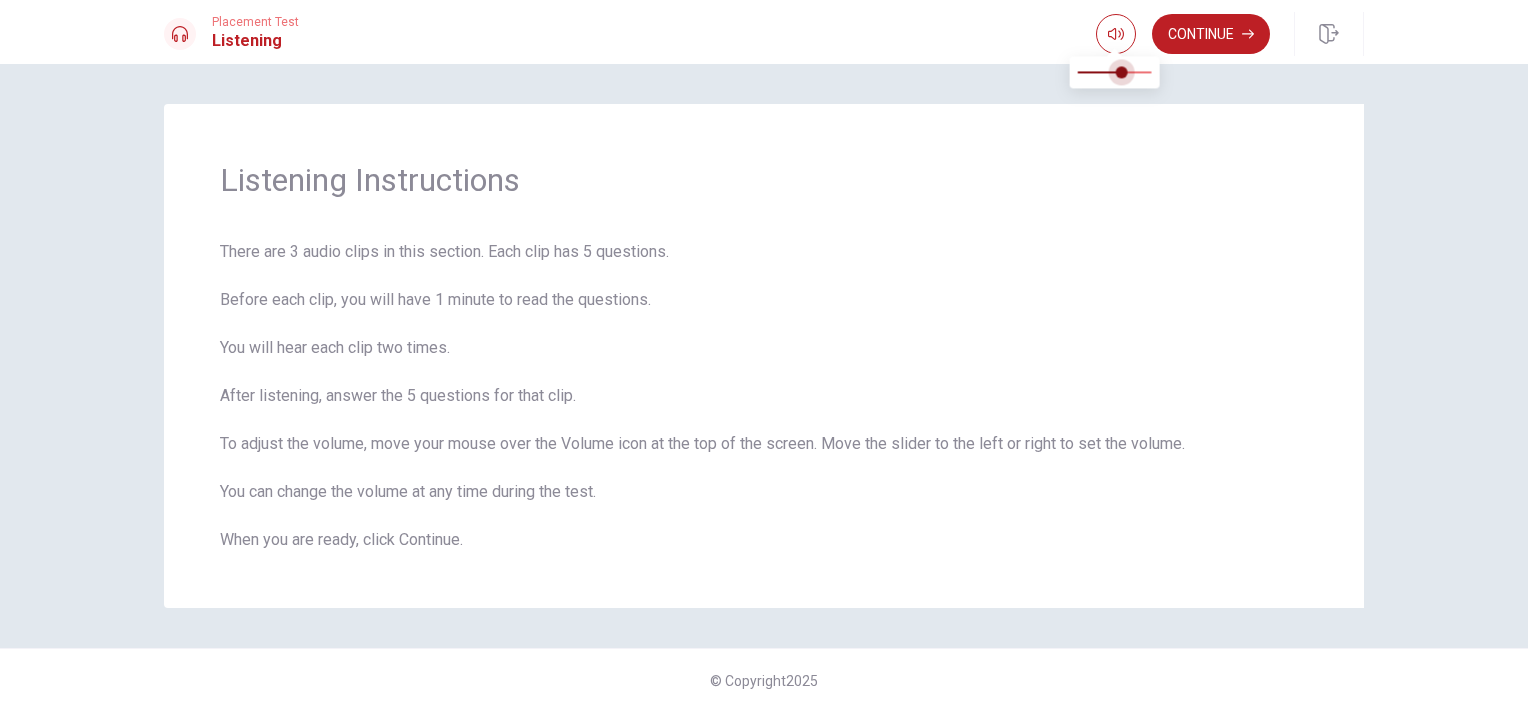 click at bounding box center (1115, 72) 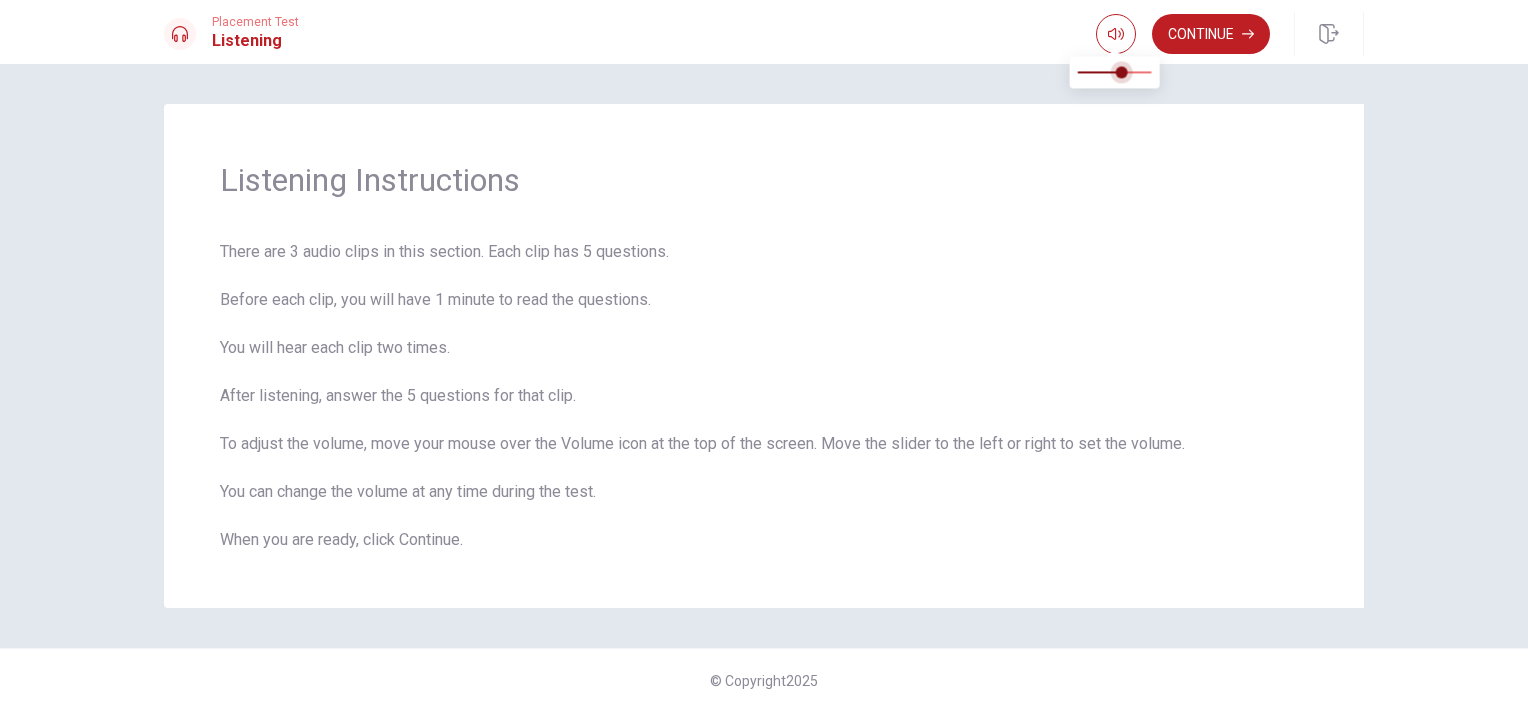 type on "0.8" 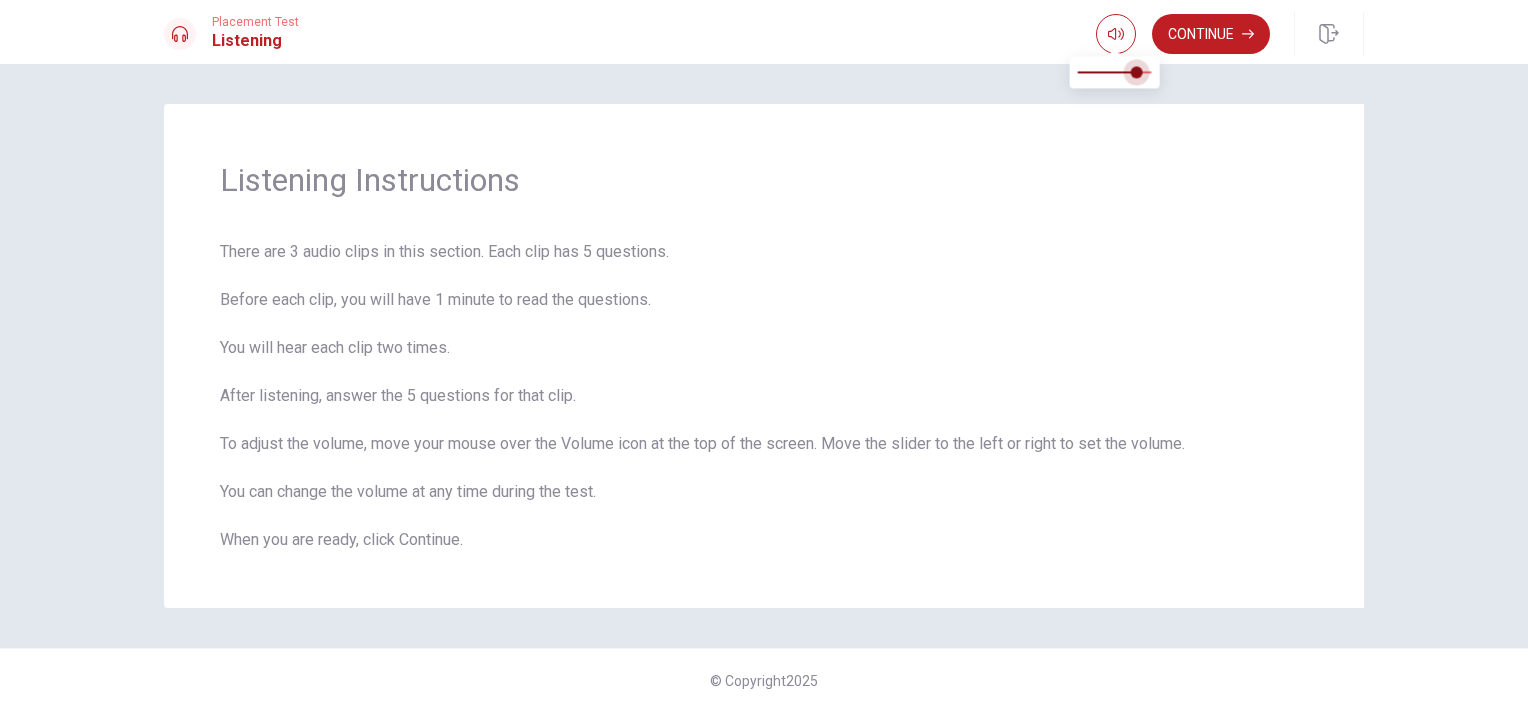 click at bounding box center (1137, 72) 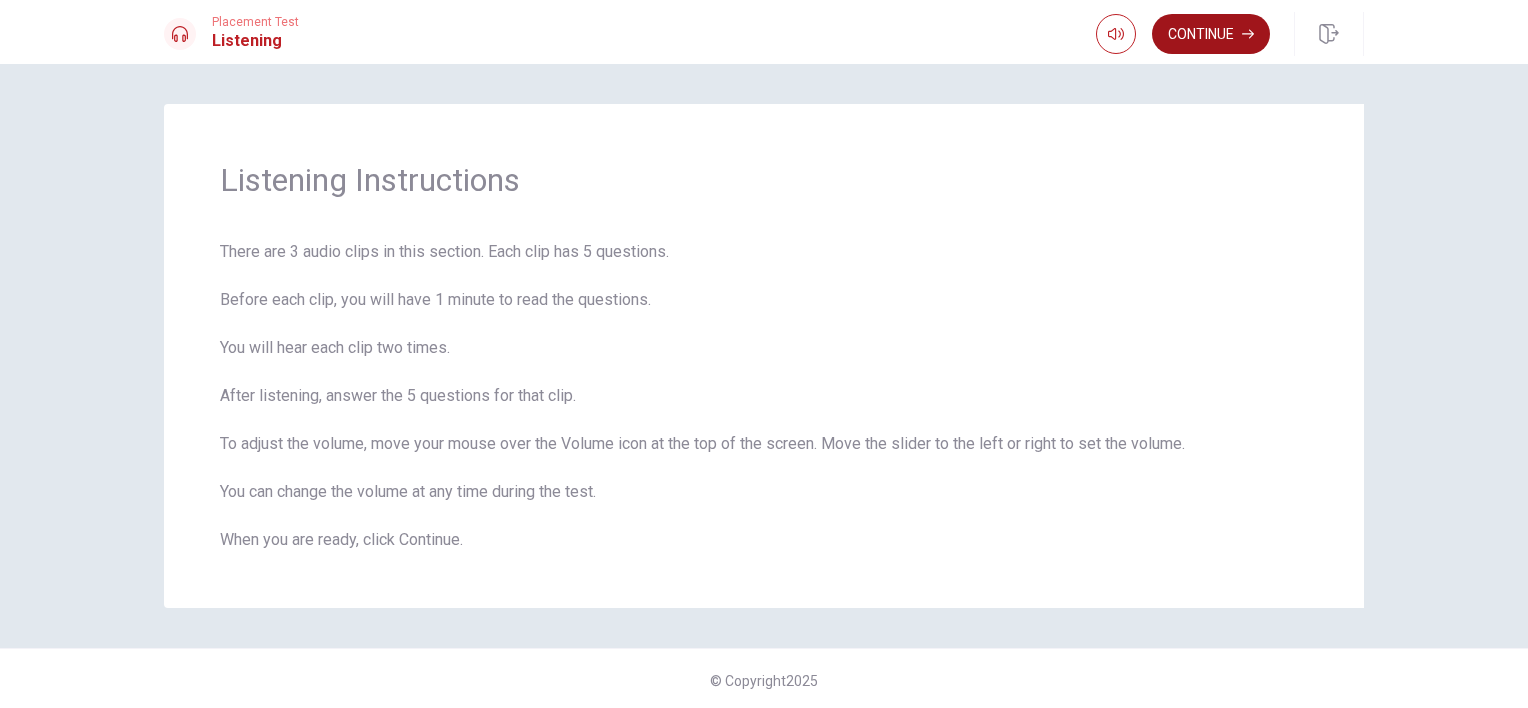 click on "Continue" at bounding box center (1211, 34) 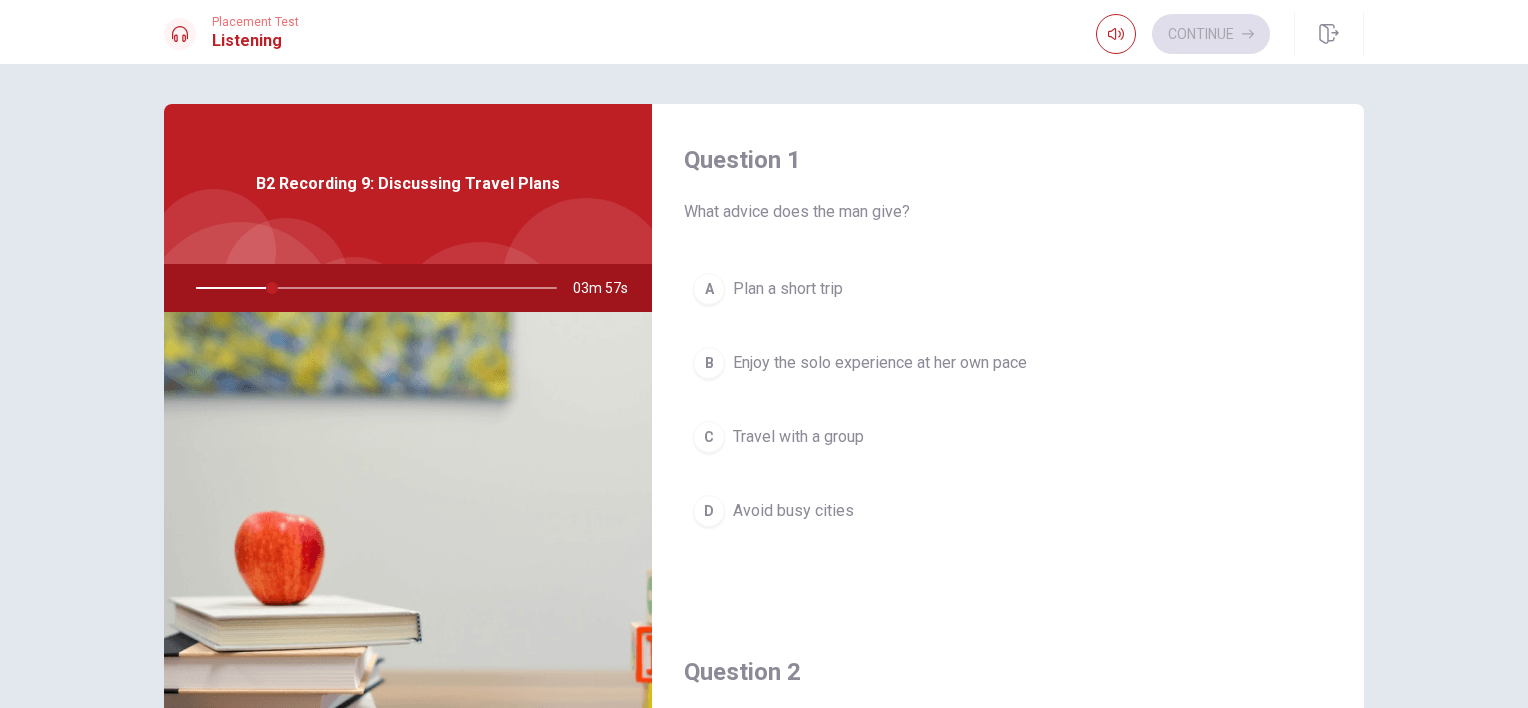 scroll, scrollTop: 2, scrollLeft: 0, axis: vertical 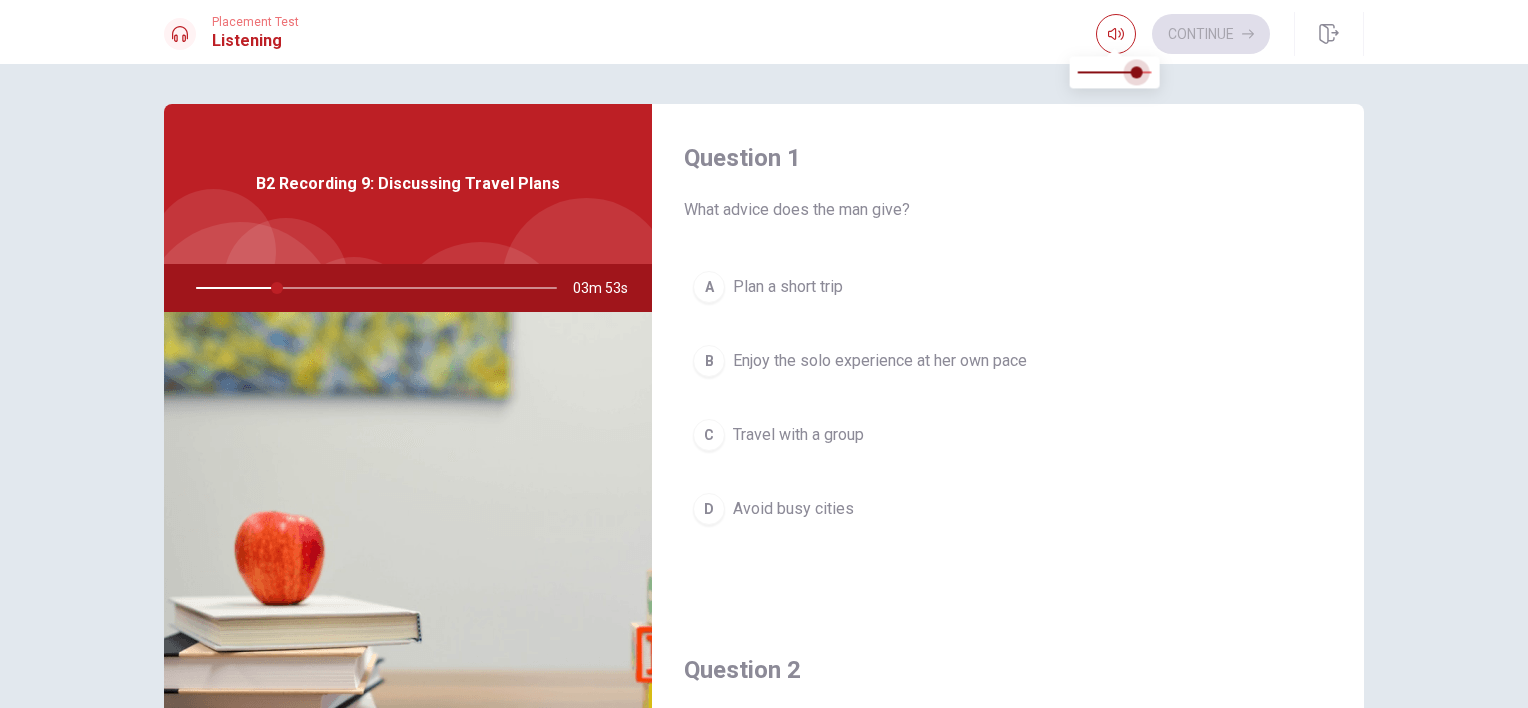 type on "22" 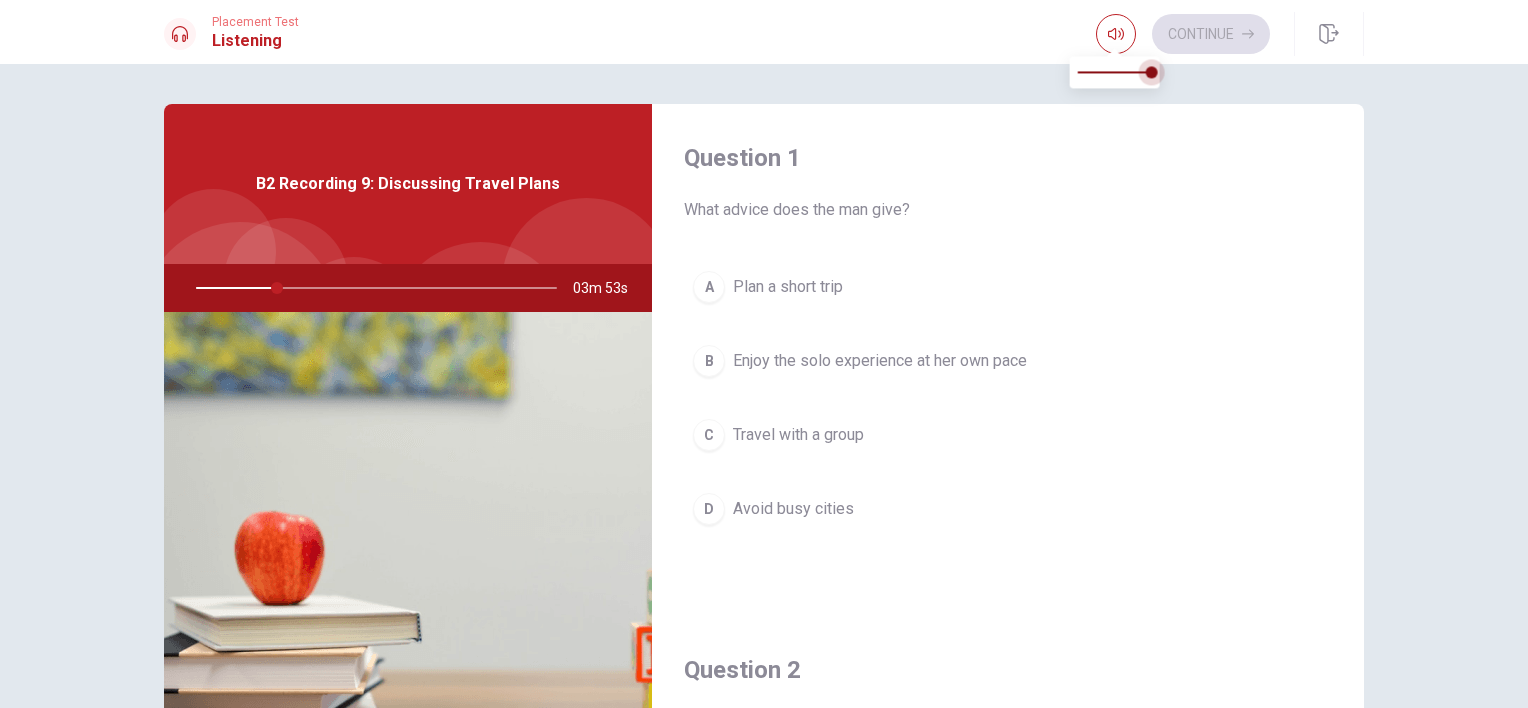 drag, startPoint x: 1140, startPoint y: 73, endPoint x: 1163, endPoint y: 71, distance: 23.086792 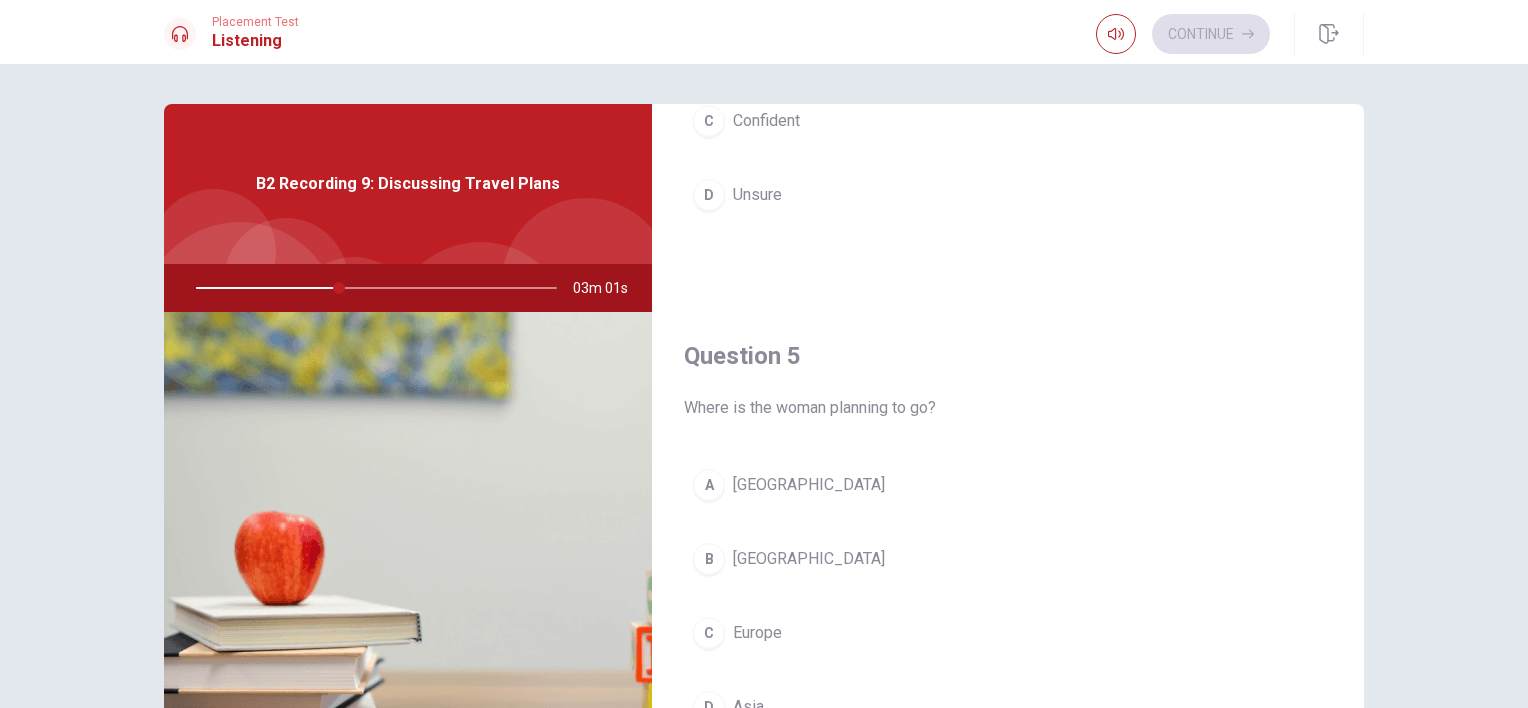 scroll, scrollTop: 1856, scrollLeft: 0, axis: vertical 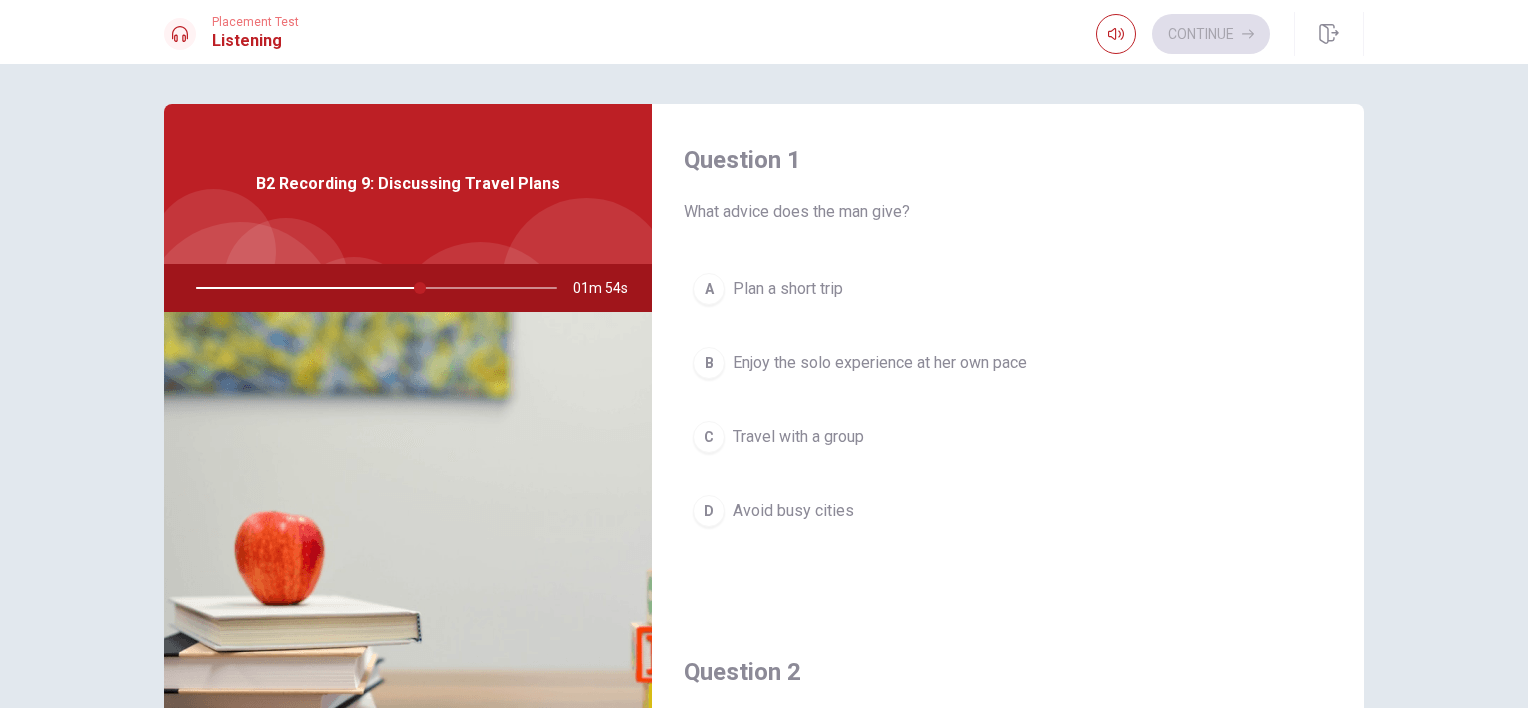 click on "Enjoy the solo experience at her own pace" at bounding box center (880, 363) 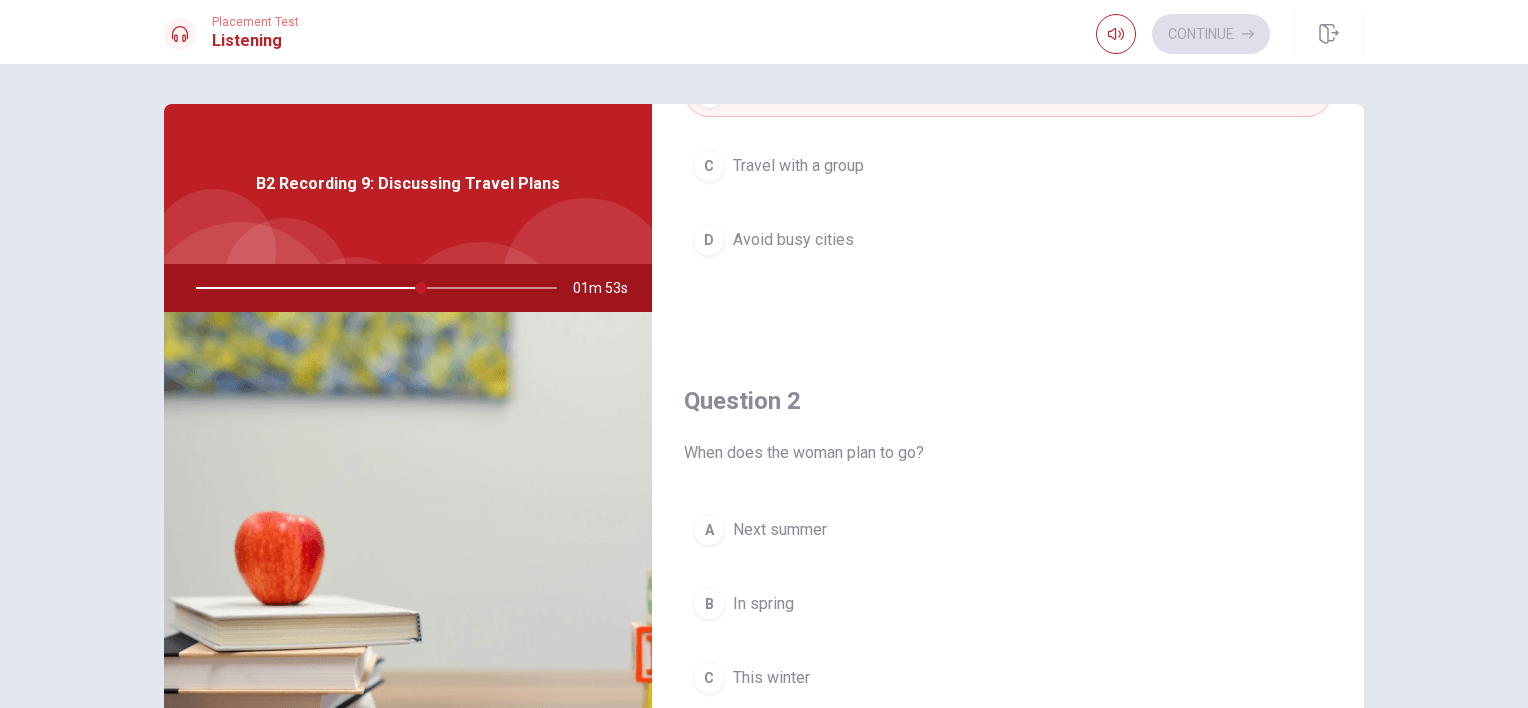 scroll, scrollTop: 296, scrollLeft: 0, axis: vertical 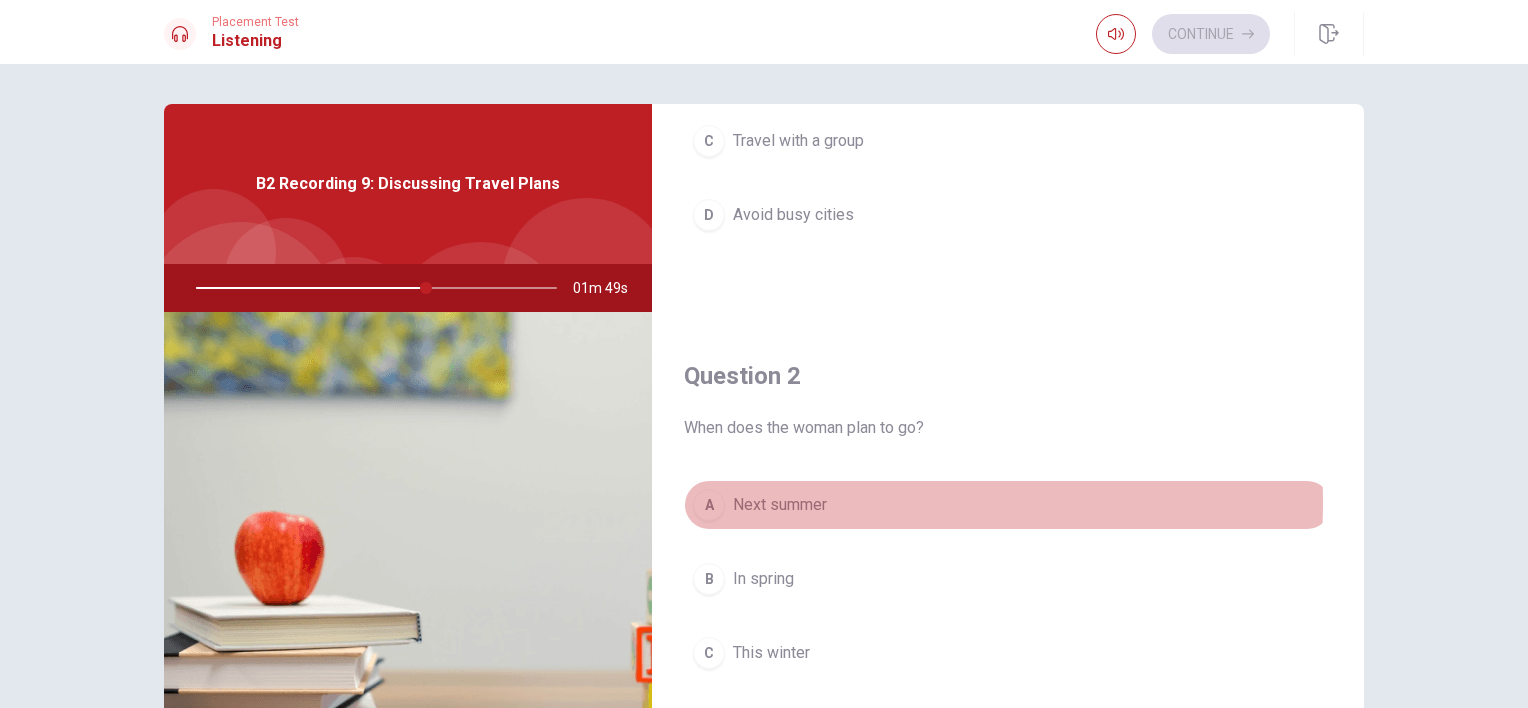 click on "Next summer" at bounding box center (780, 505) 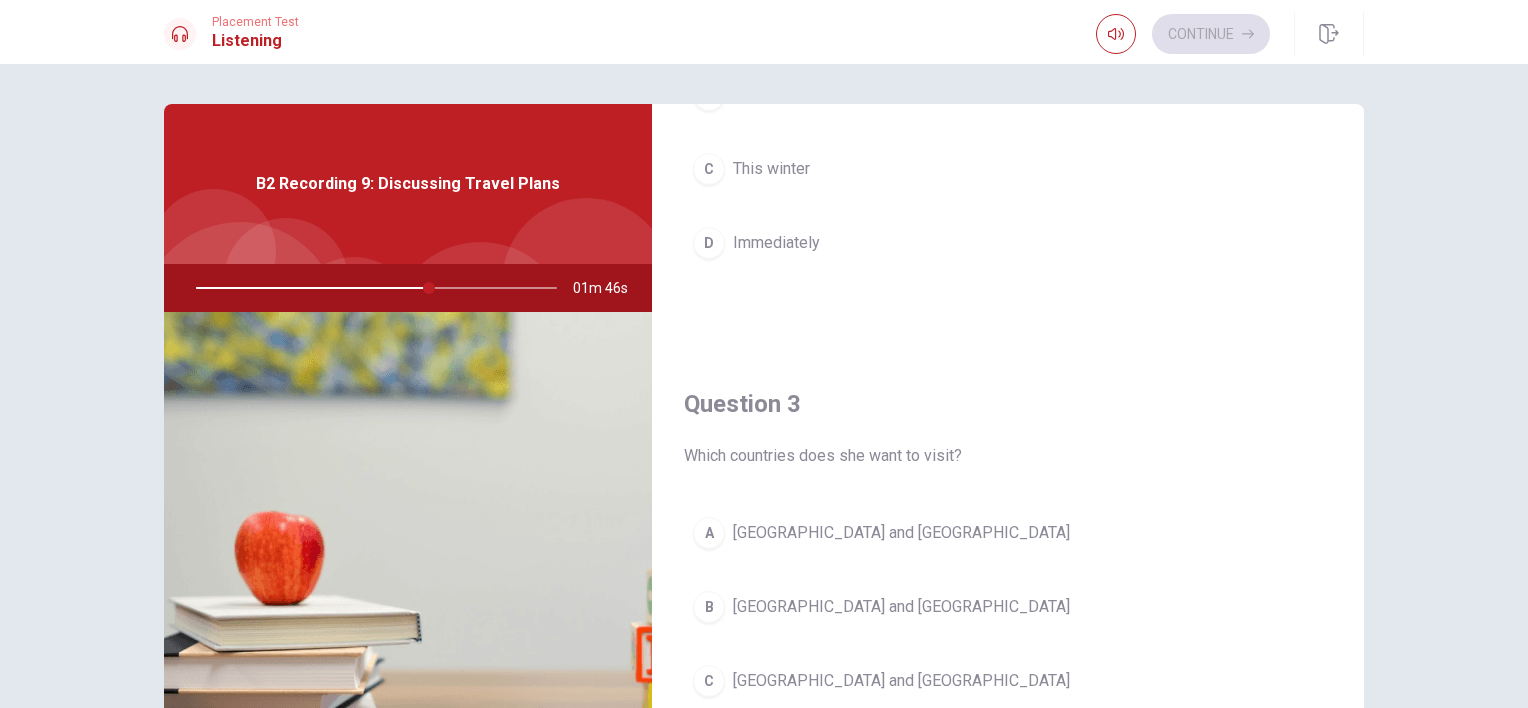 scroll, scrollTop: 848, scrollLeft: 0, axis: vertical 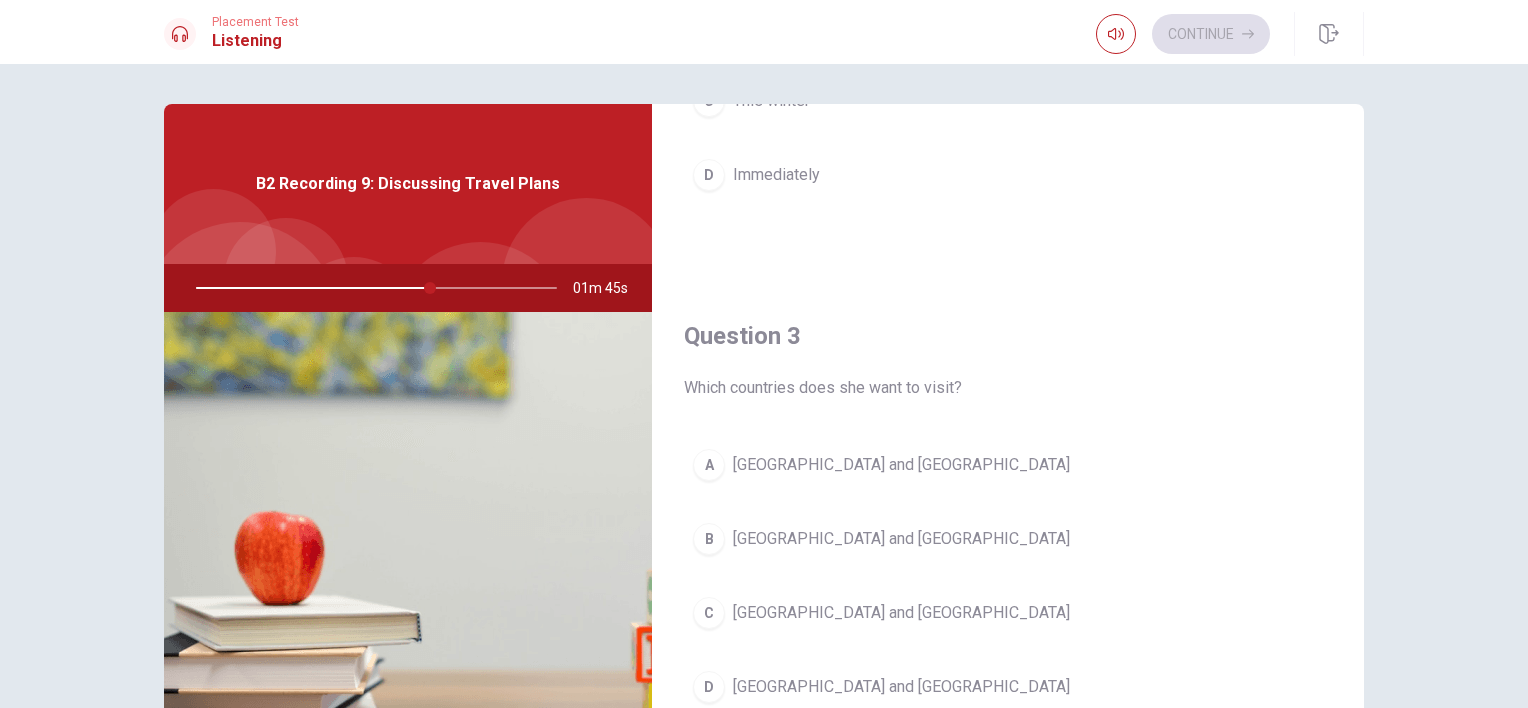 click on "[GEOGRAPHIC_DATA] and [GEOGRAPHIC_DATA]" at bounding box center [901, 465] 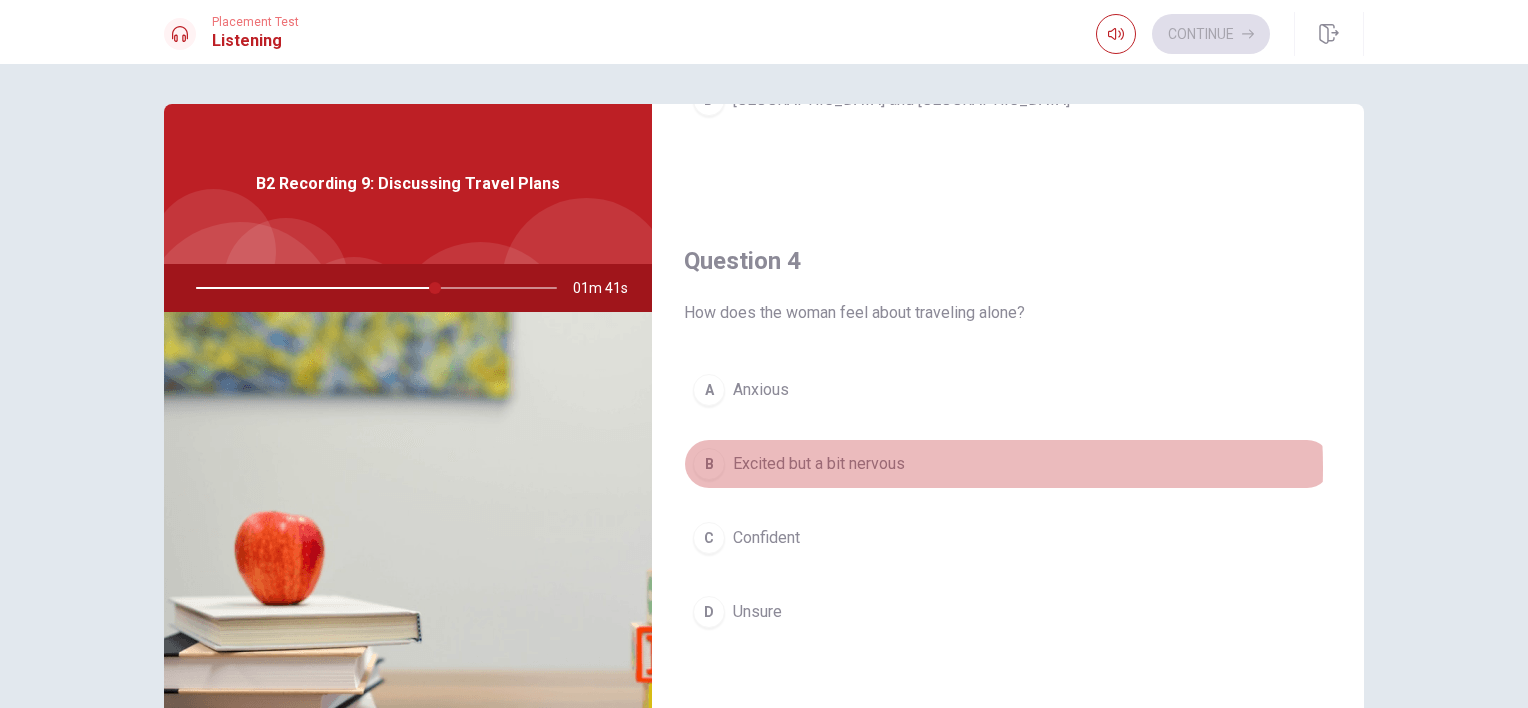 click on "Excited but a bit nervous" at bounding box center (819, 464) 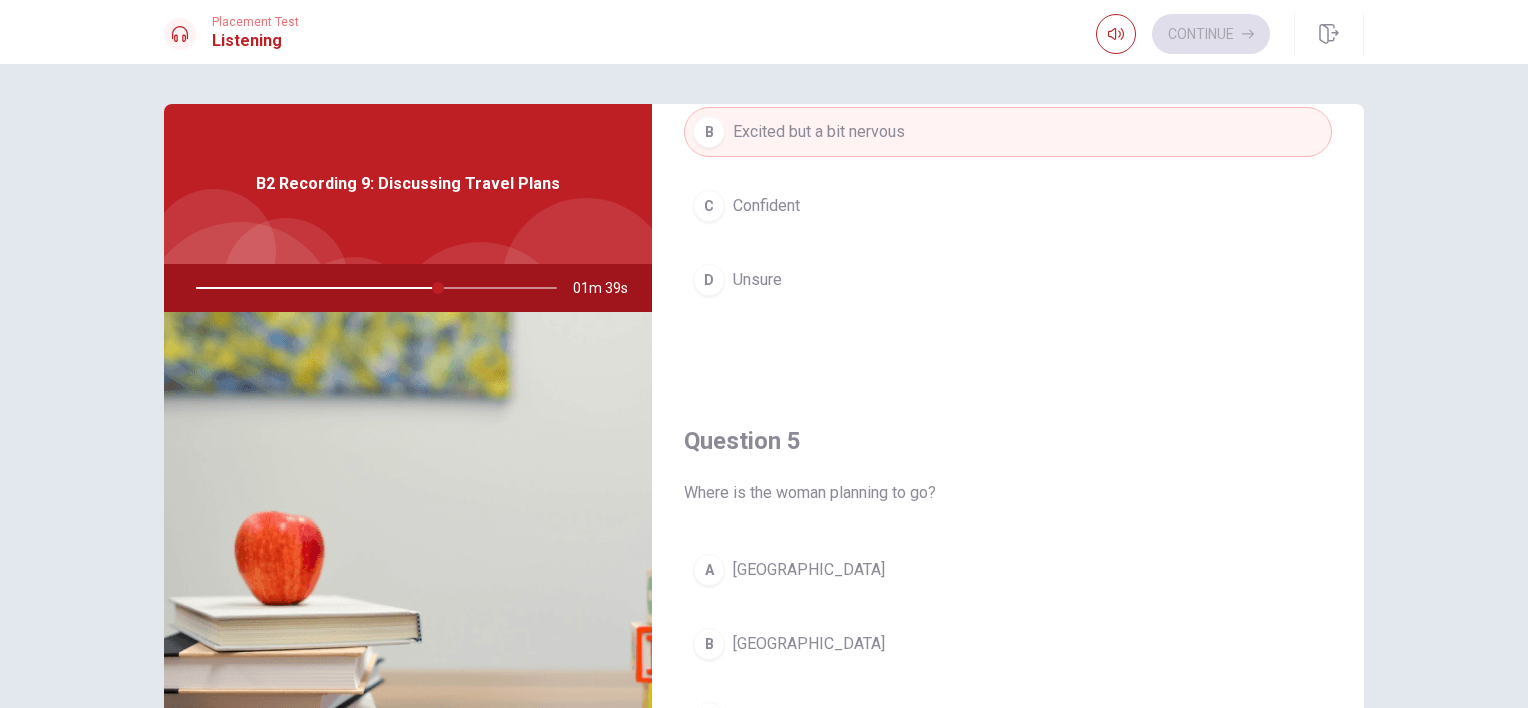 scroll, scrollTop: 1856, scrollLeft: 0, axis: vertical 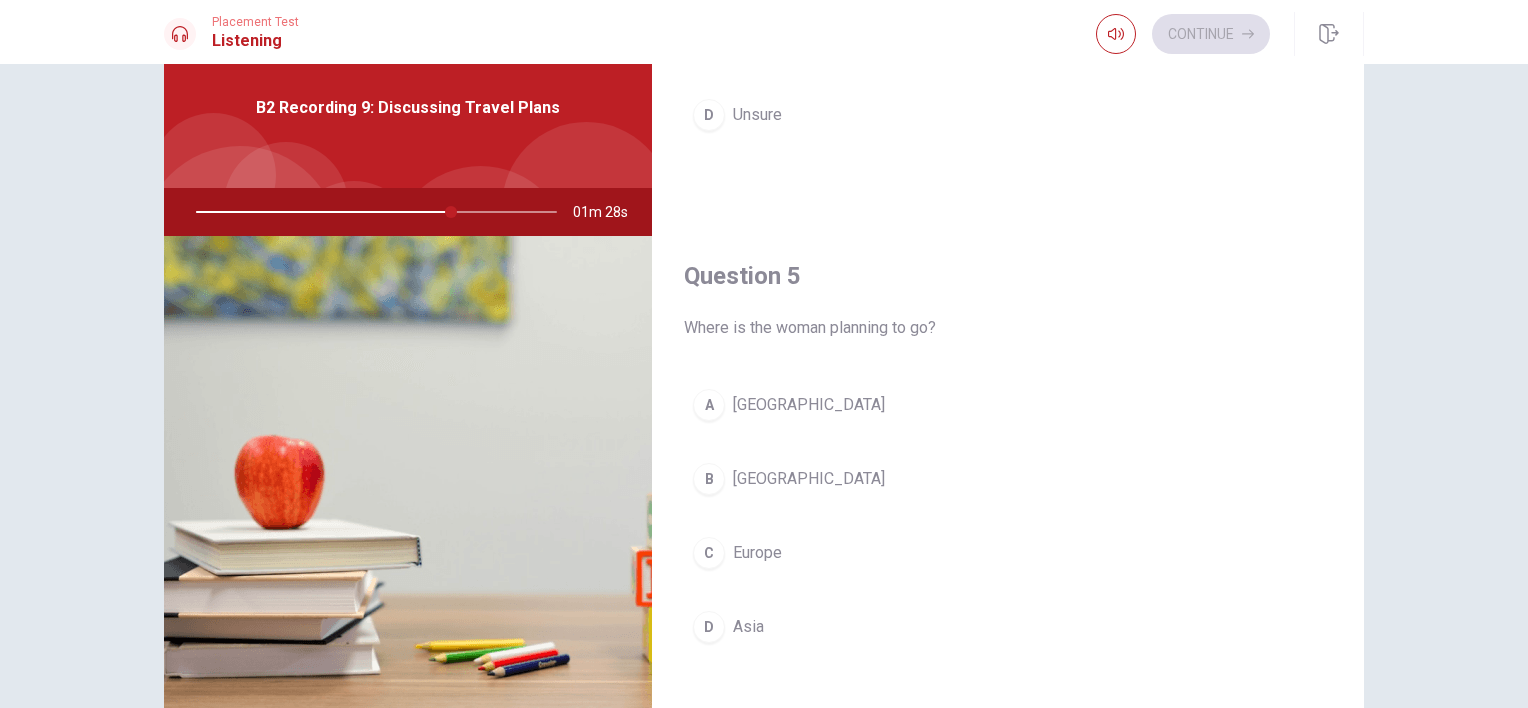 click on "Europe" at bounding box center (757, 553) 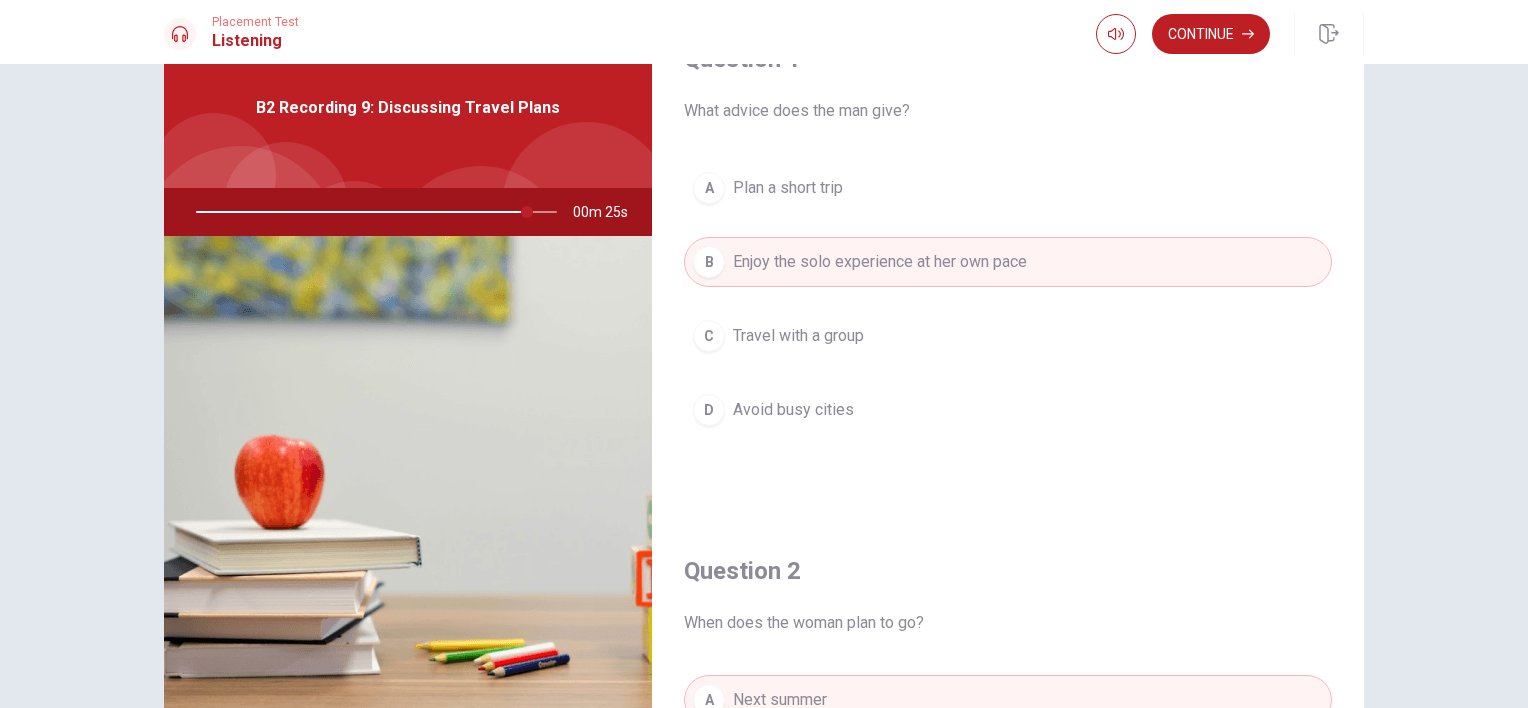 scroll, scrollTop: 0, scrollLeft: 0, axis: both 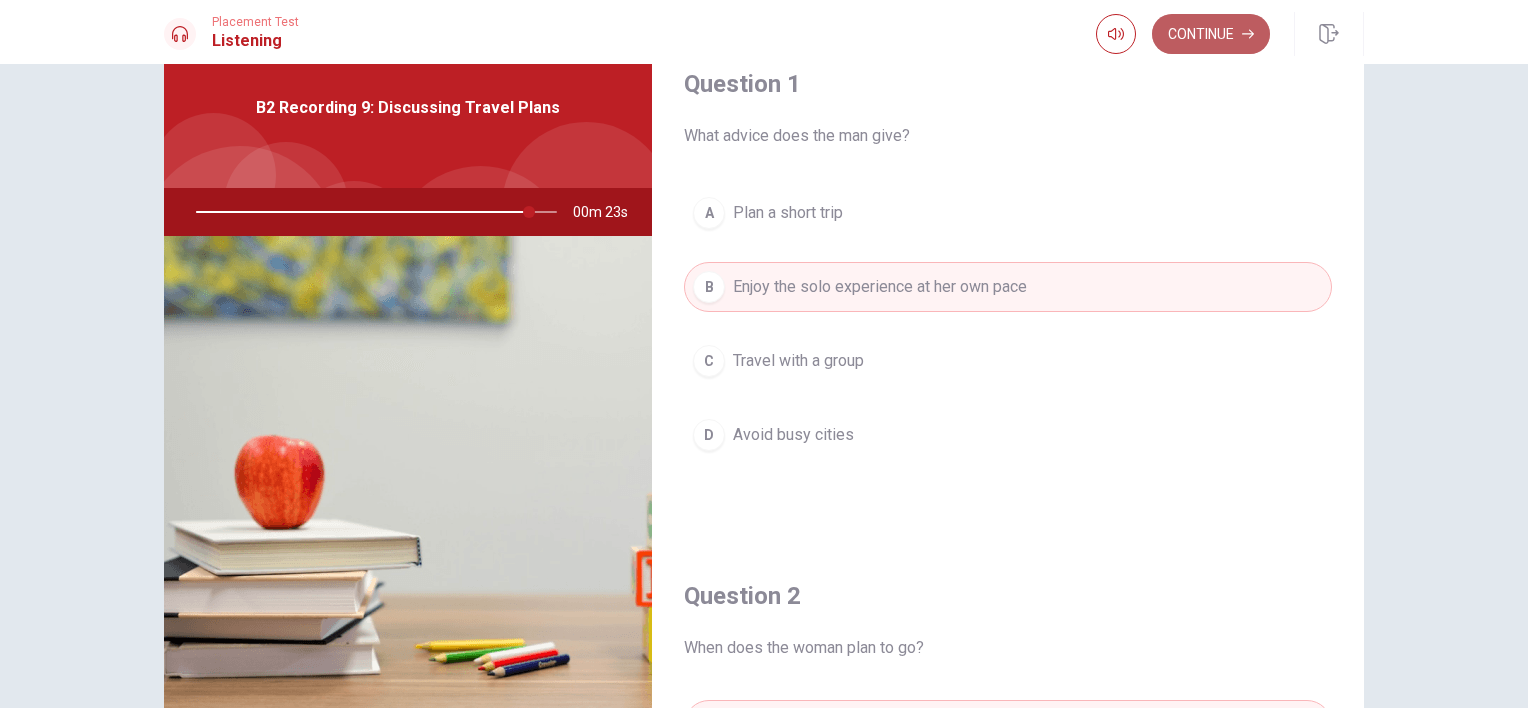 click on "Continue" at bounding box center (1211, 34) 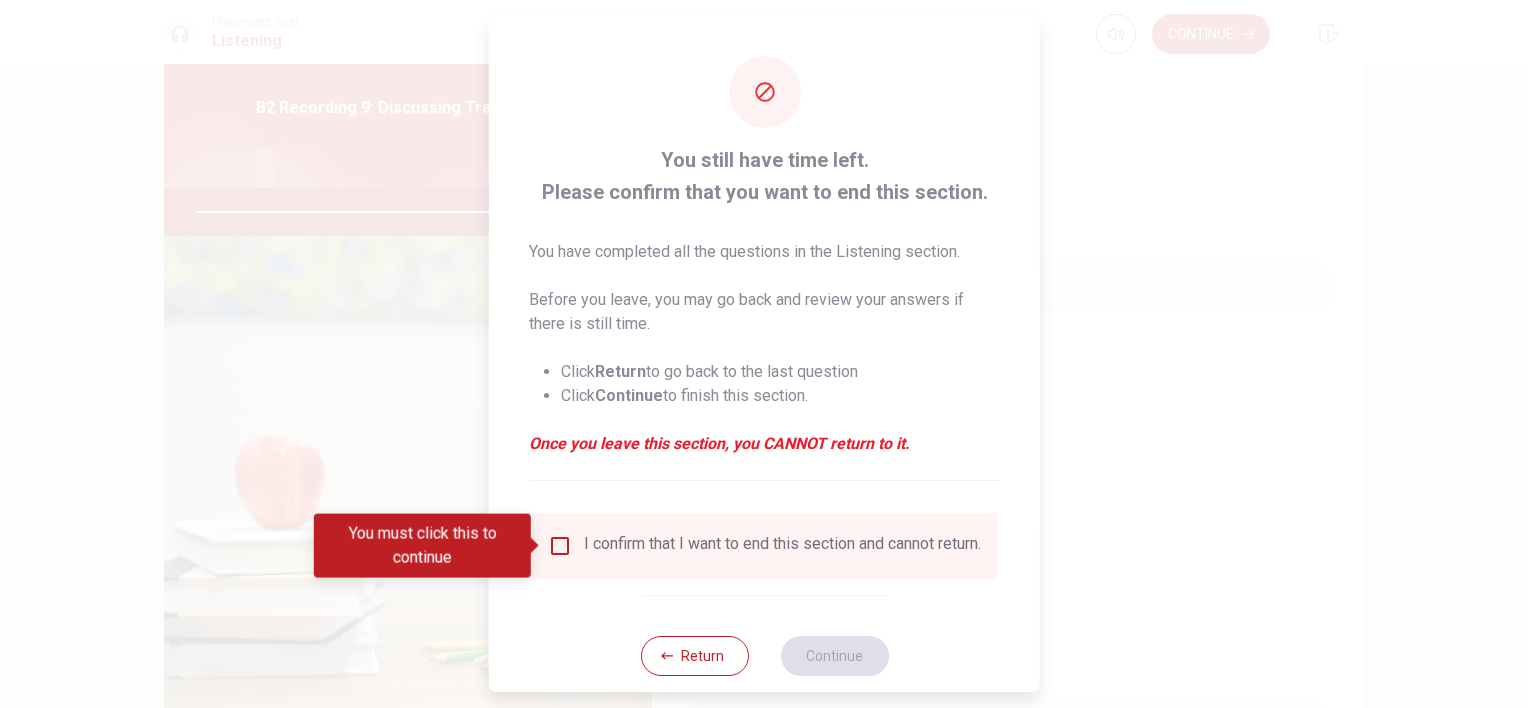 click at bounding box center (560, 546) 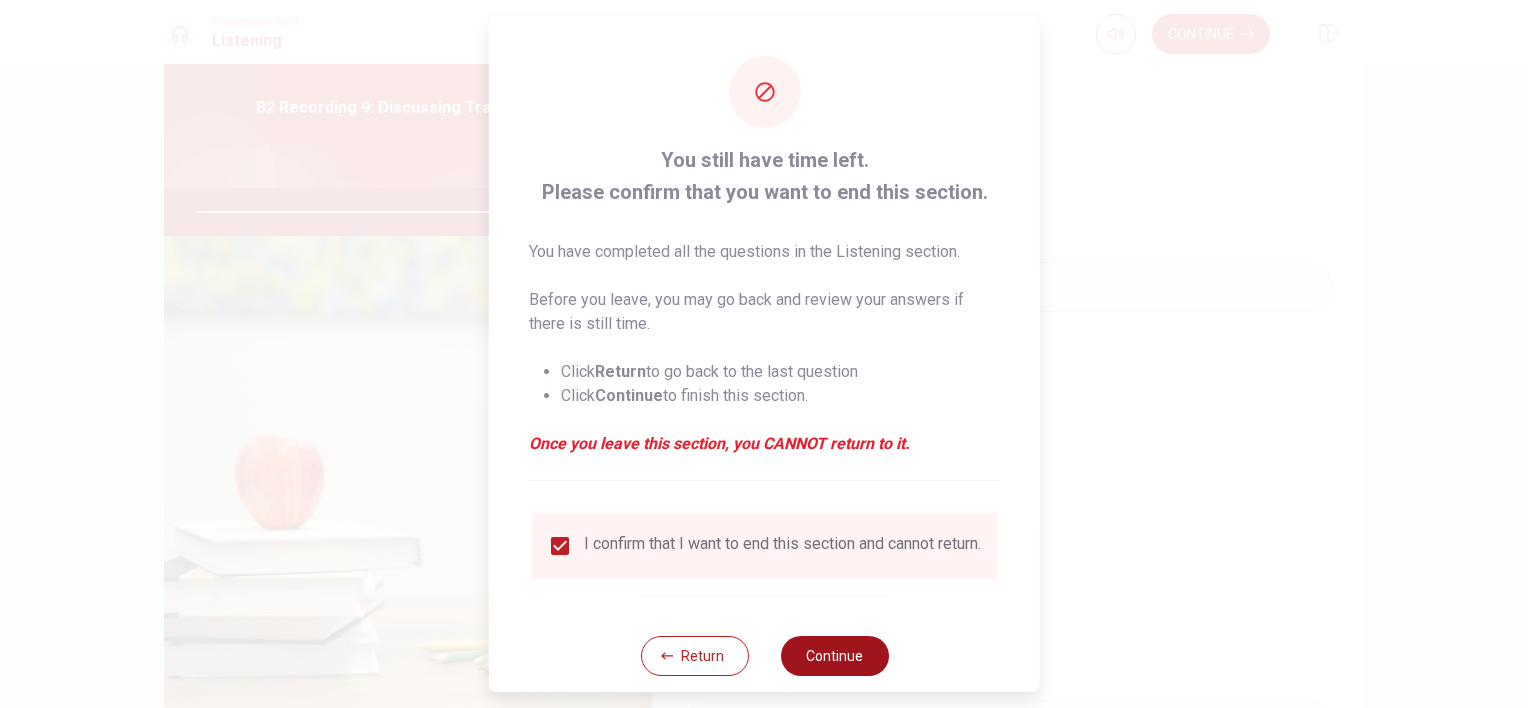 click on "Continue" at bounding box center (834, 656) 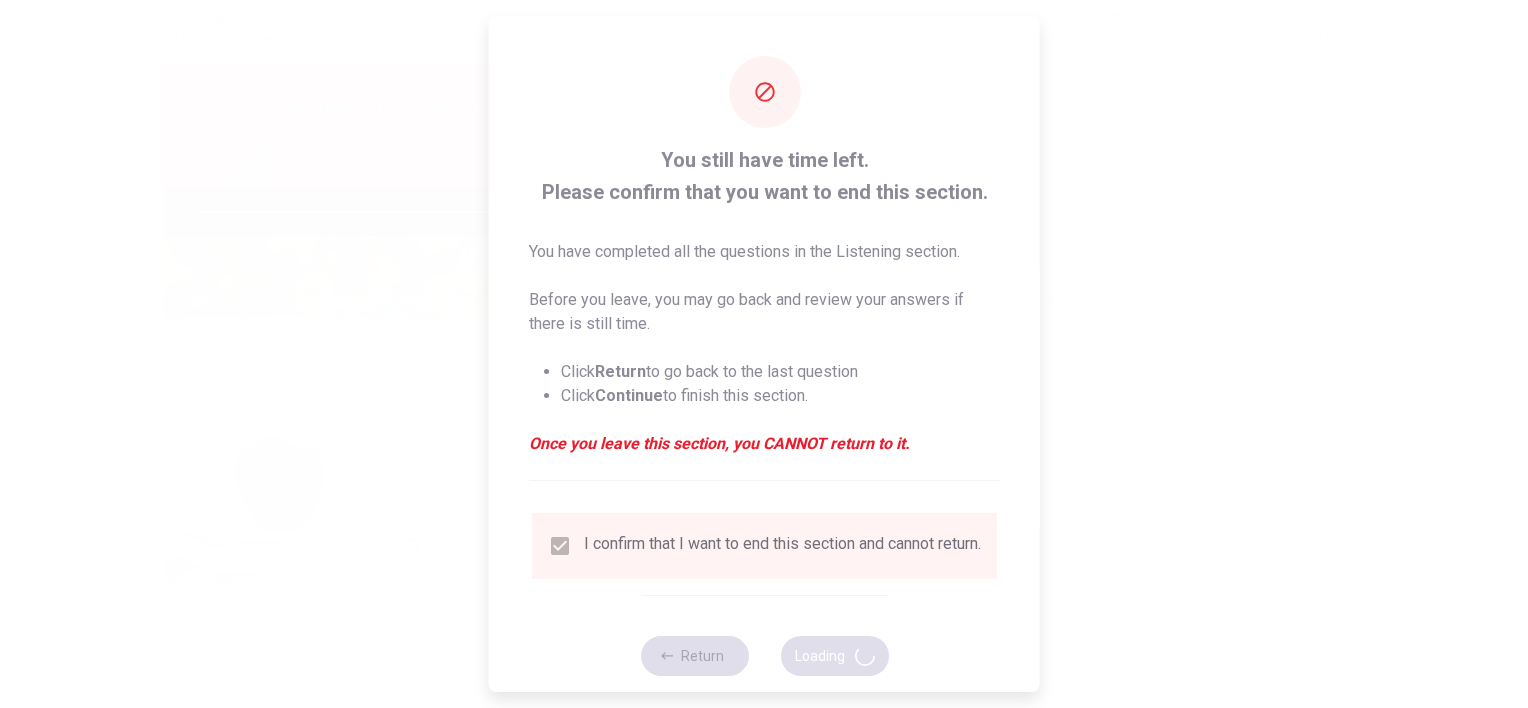 type on "94" 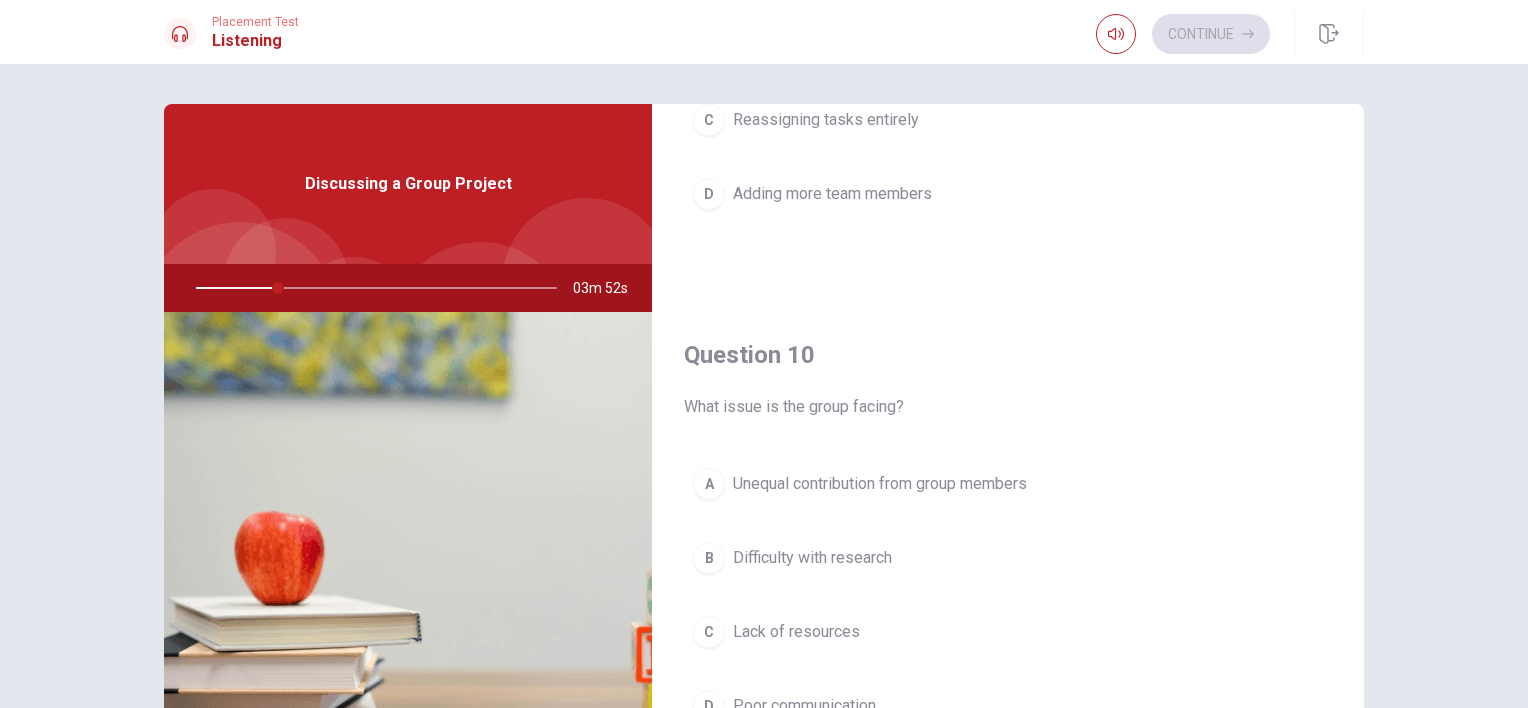 scroll, scrollTop: 1856, scrollLeft: 0, axis: vertical 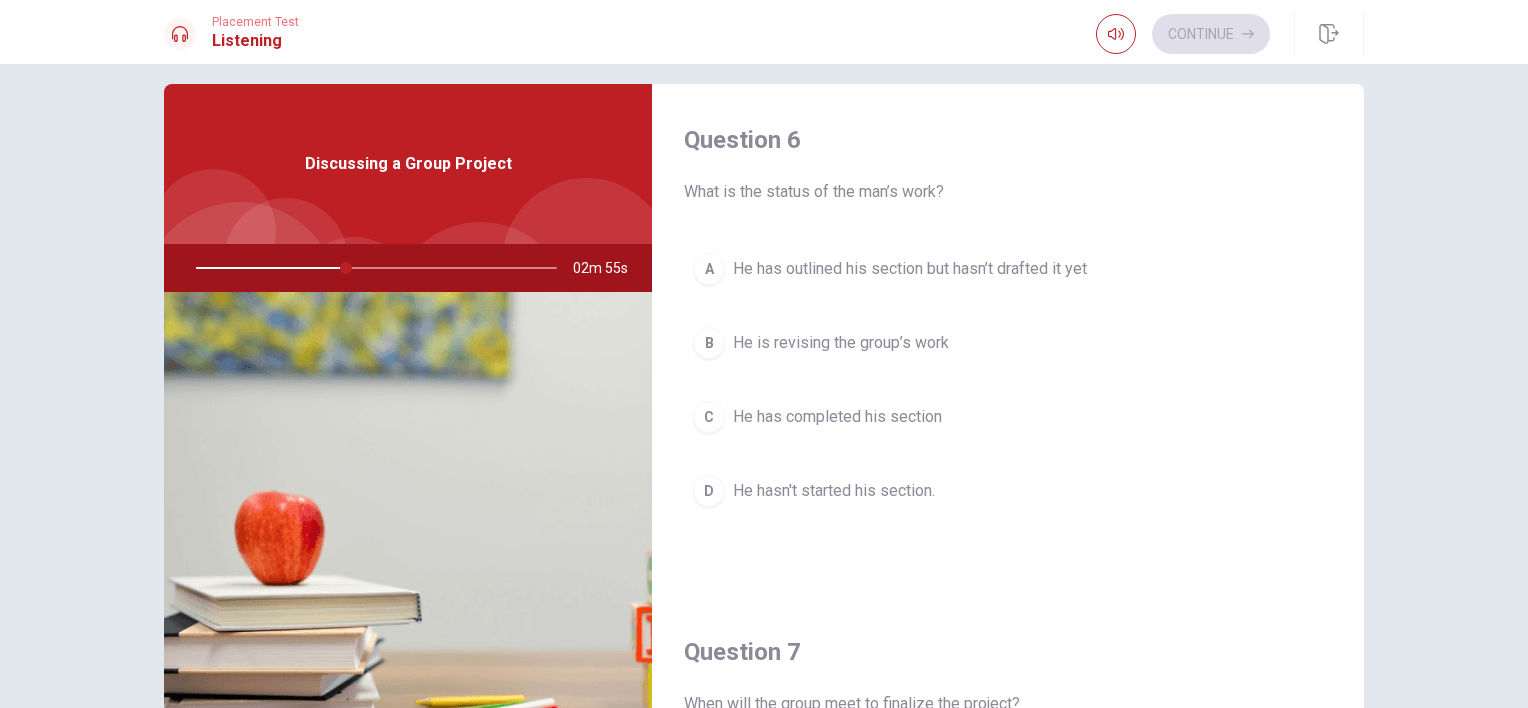 click on "He has outlined his section but hasn’t drafted it yet" at bounding box center [910, 269] 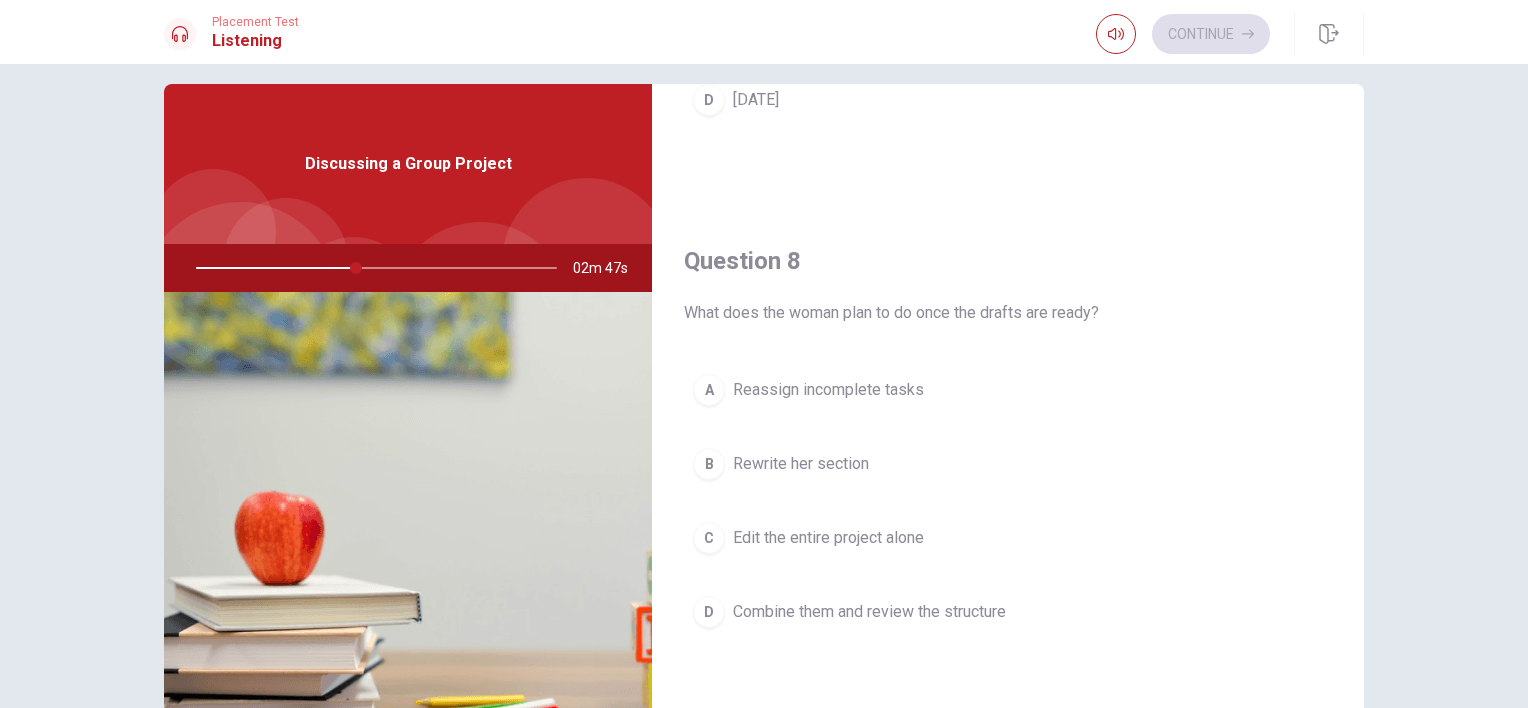 scroll, scrollTop: 904, scrollLeft: 0, axis: vertical 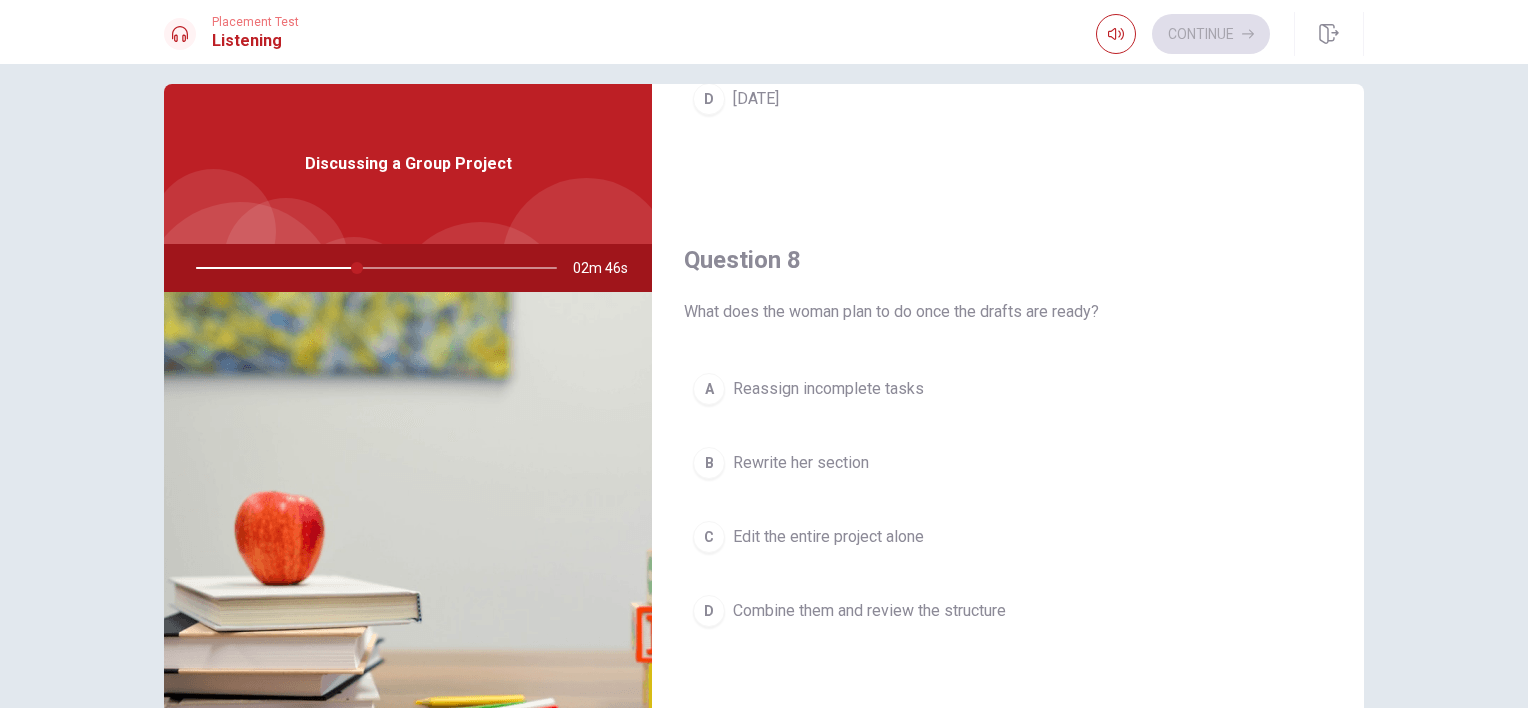 click on "Combine them and review the structure" at bounding box center [869, 611] 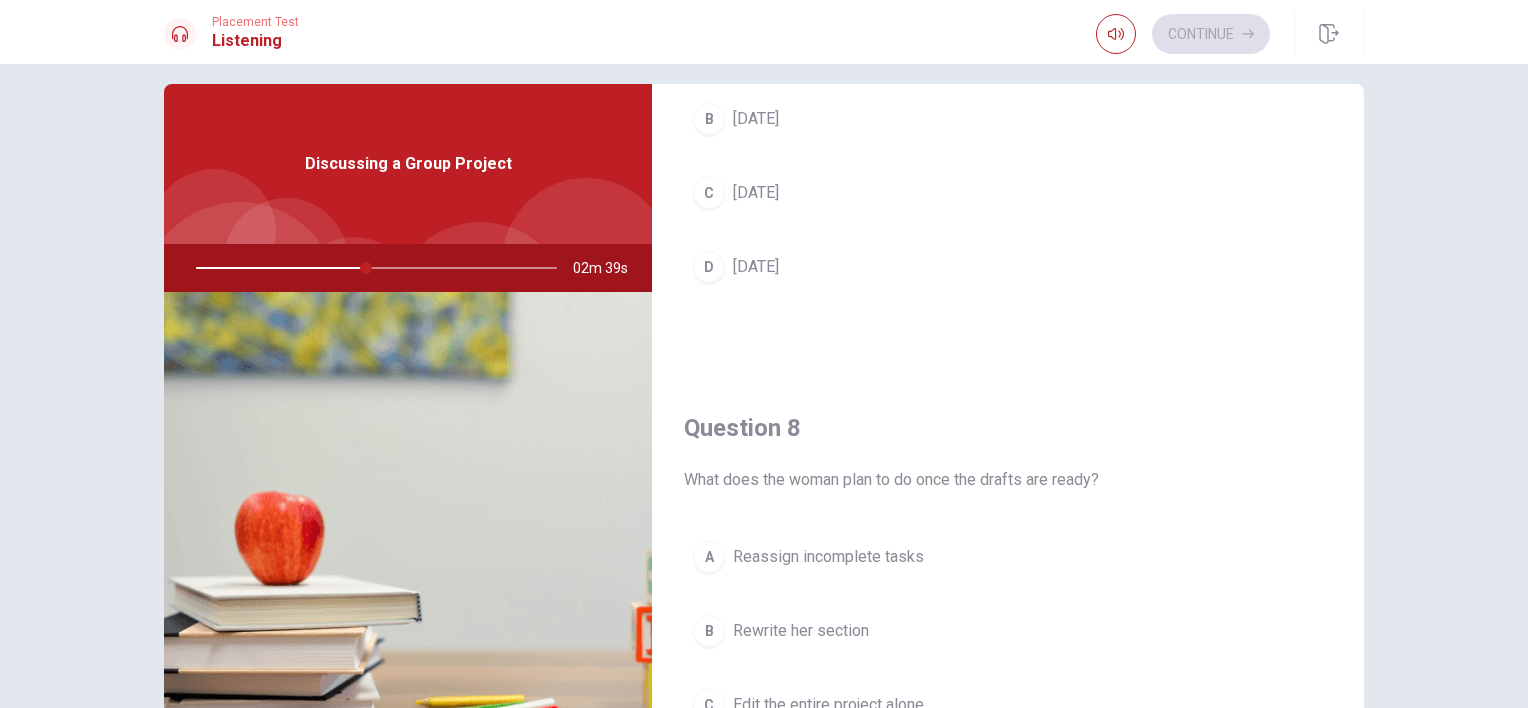 scroll, scrollTop: 734, scrollLeft: 0, axis: vertical 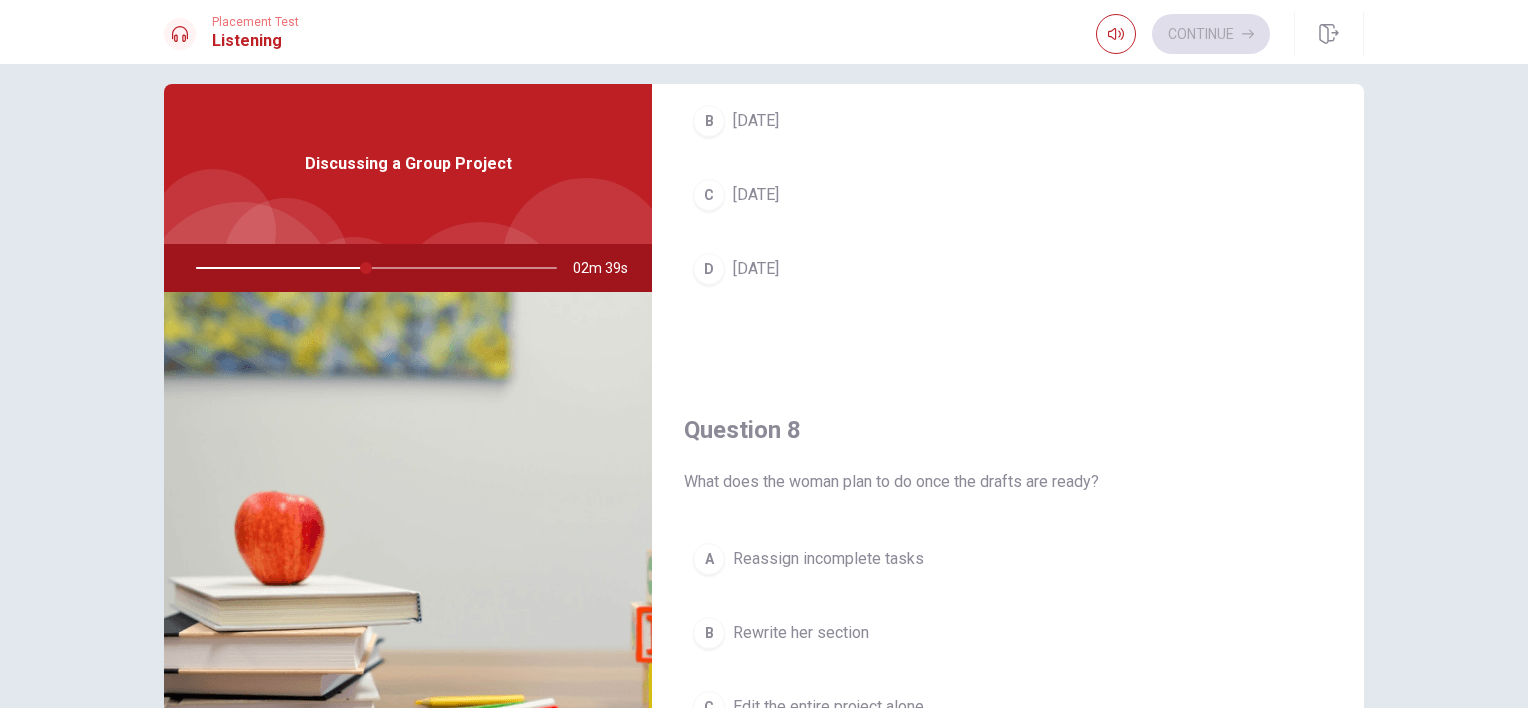 click on "D [DATE]" at bounding box center [1008, 269] 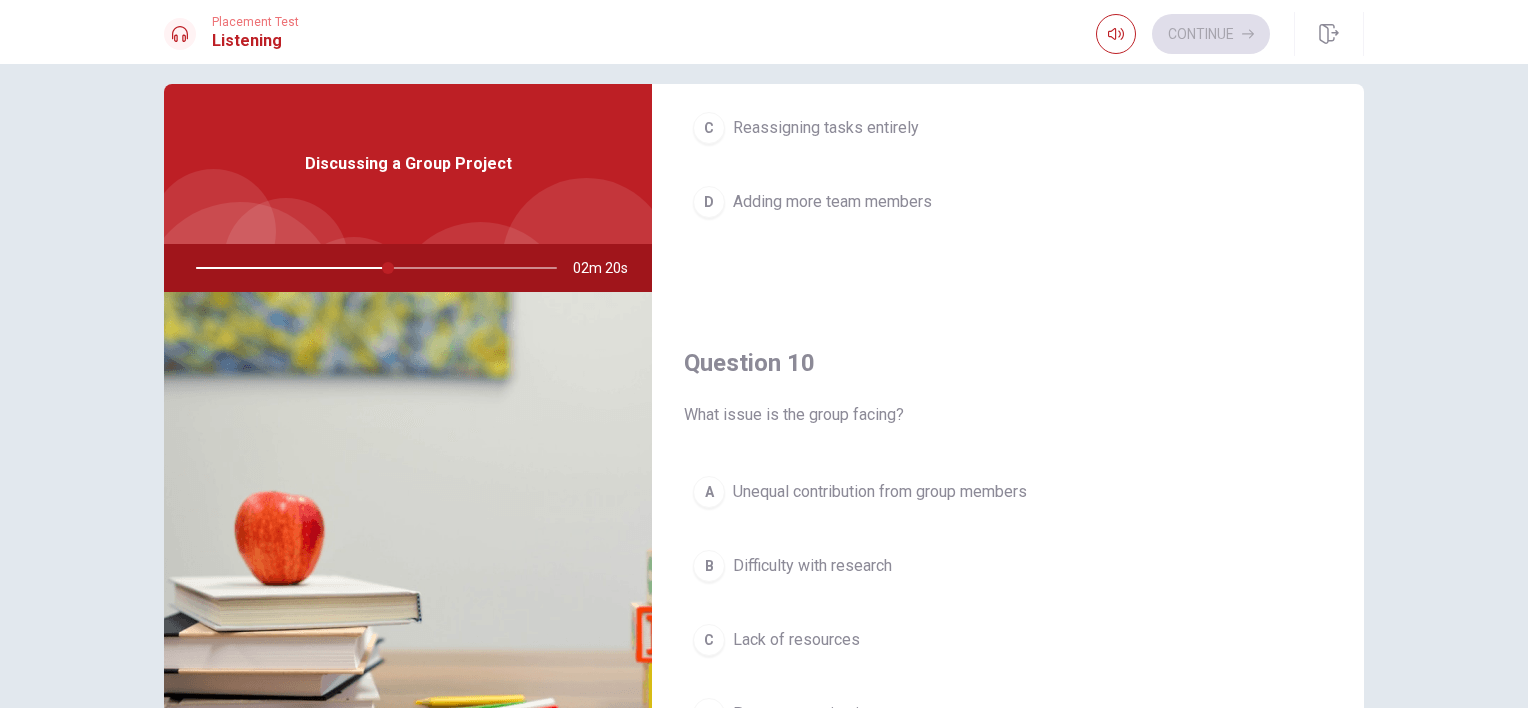 scroll, scrollTop: 1828, scrollLeft: 0, axis: vertical 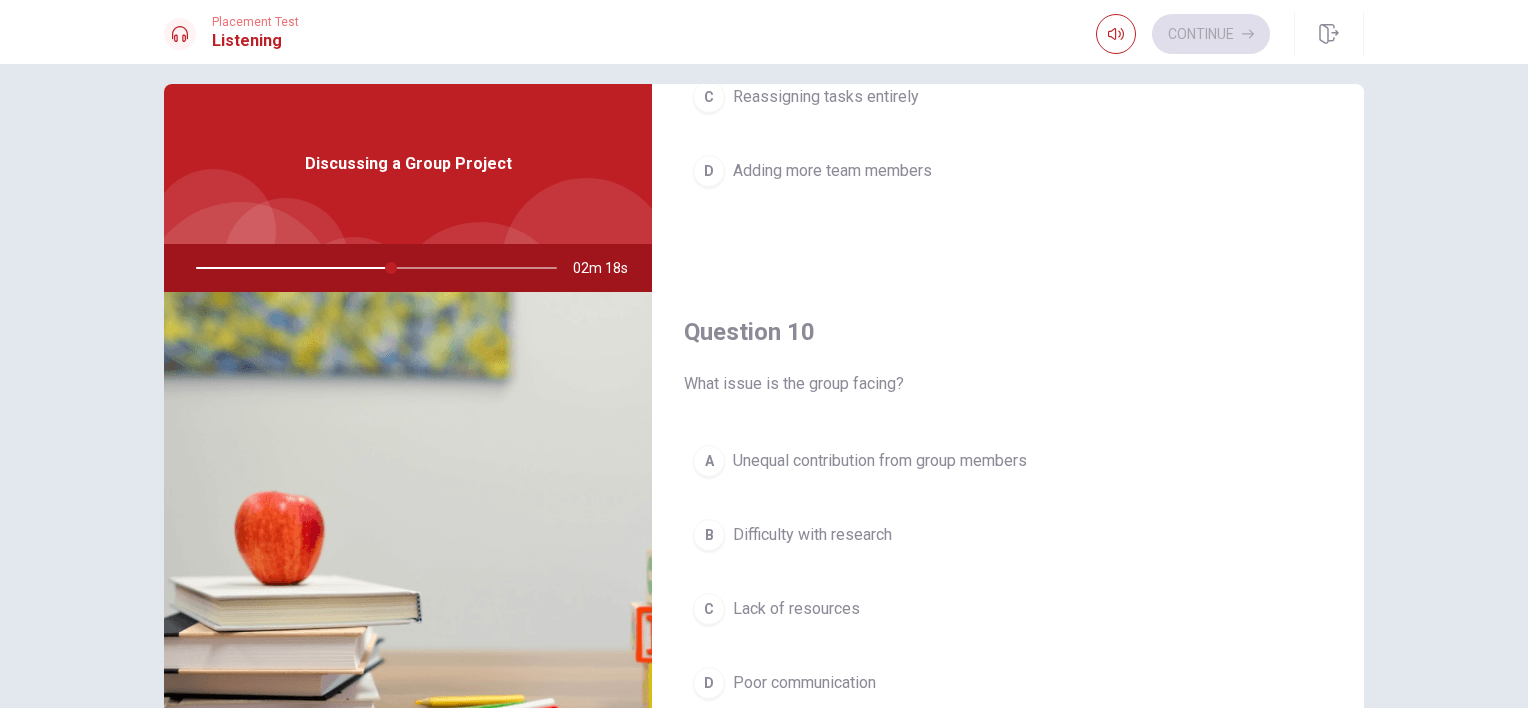 click on "Unequal contribution from group members" at bounding box center (880, 461) 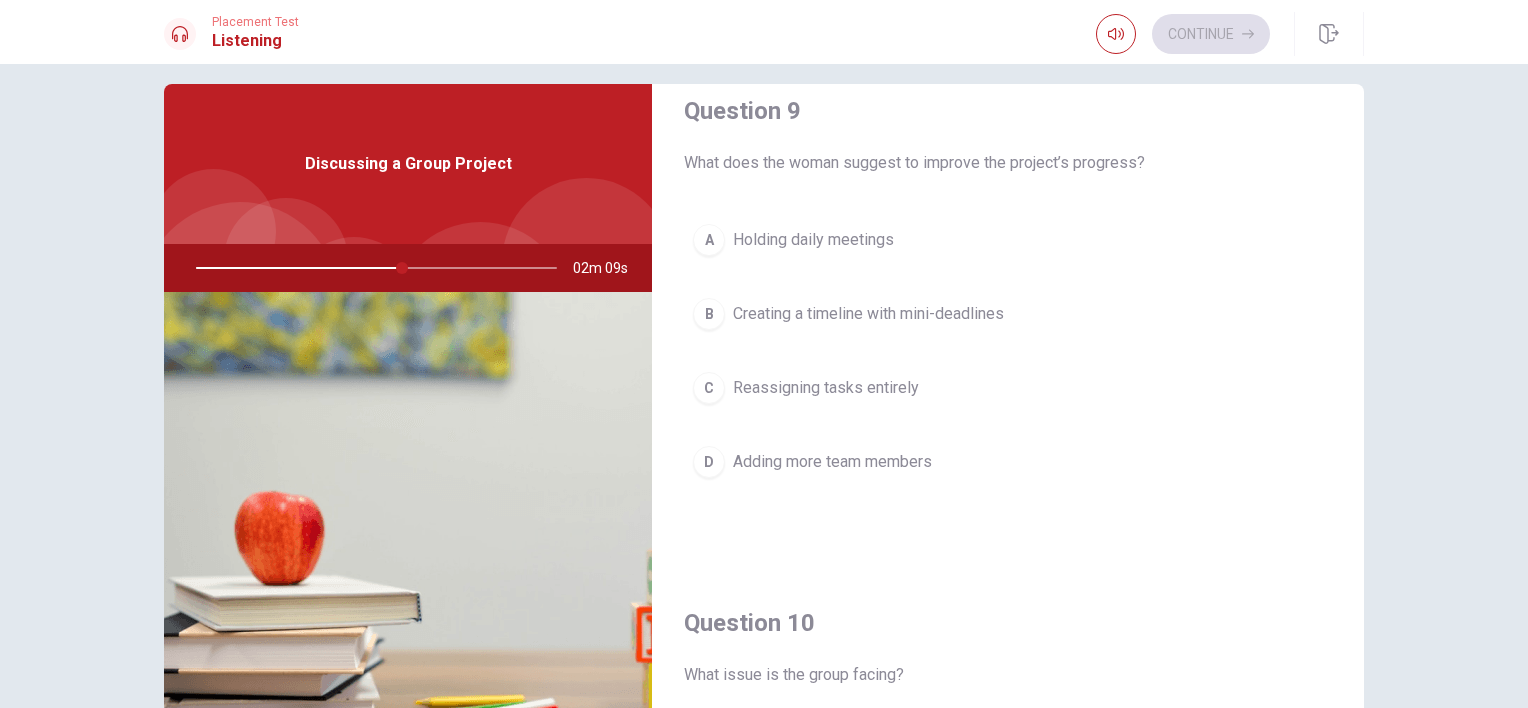 scroll, scrollTop: 1567, scrollLeft: 0, axis: vertical 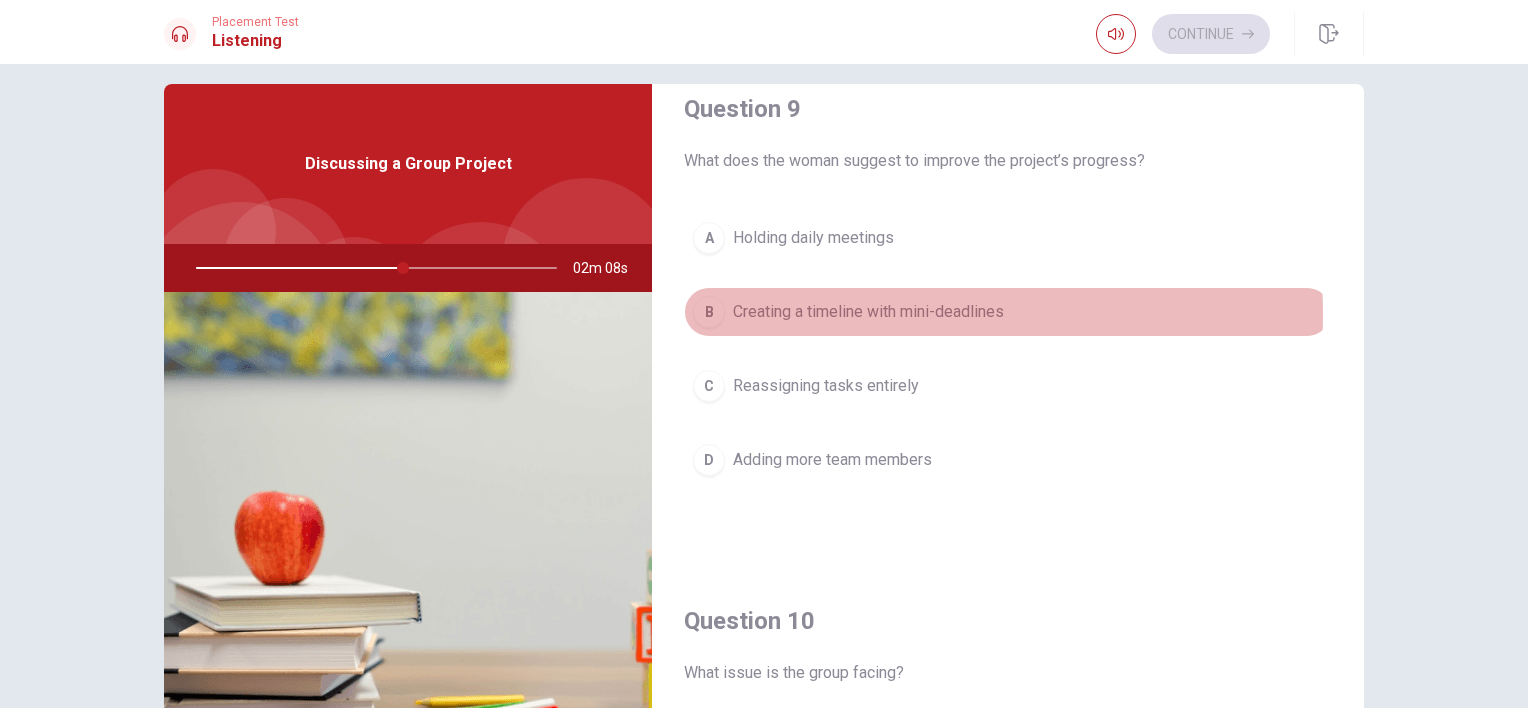 click on "Creating a timeline with mini-deadlines" at bounding box center [868, 312] 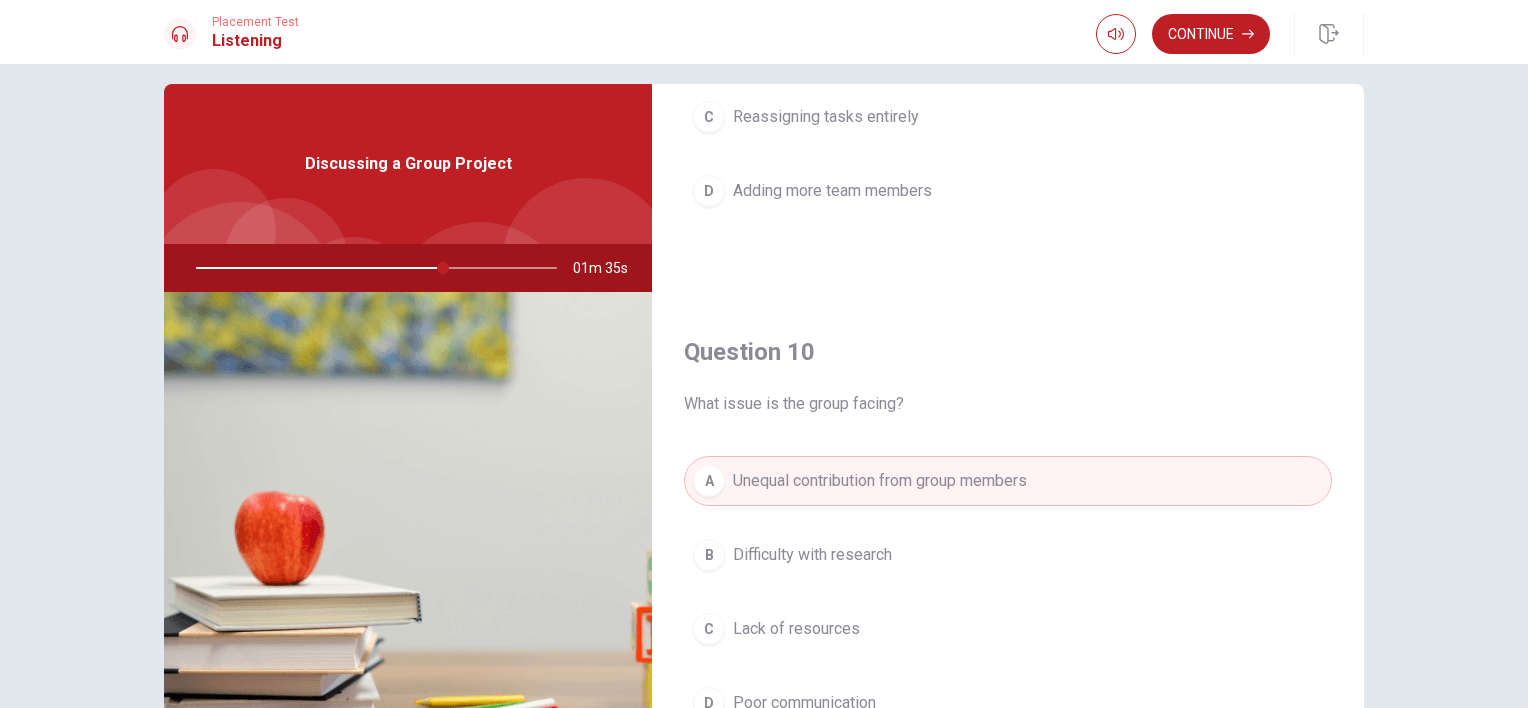 scroll, scrollTop: 1856, scrollLeft: 0, axis: vertical 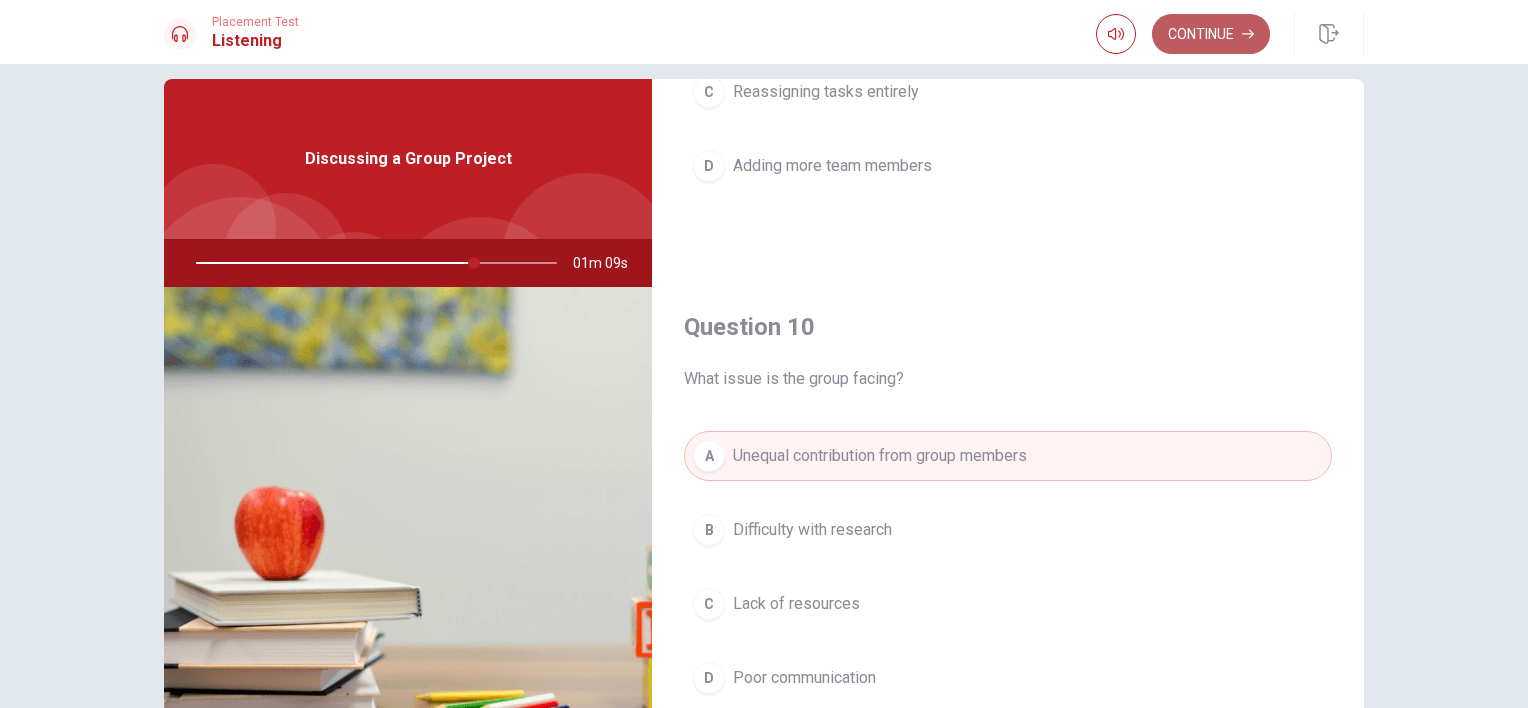 click on "Continue" at bounding box center (1211, 34) 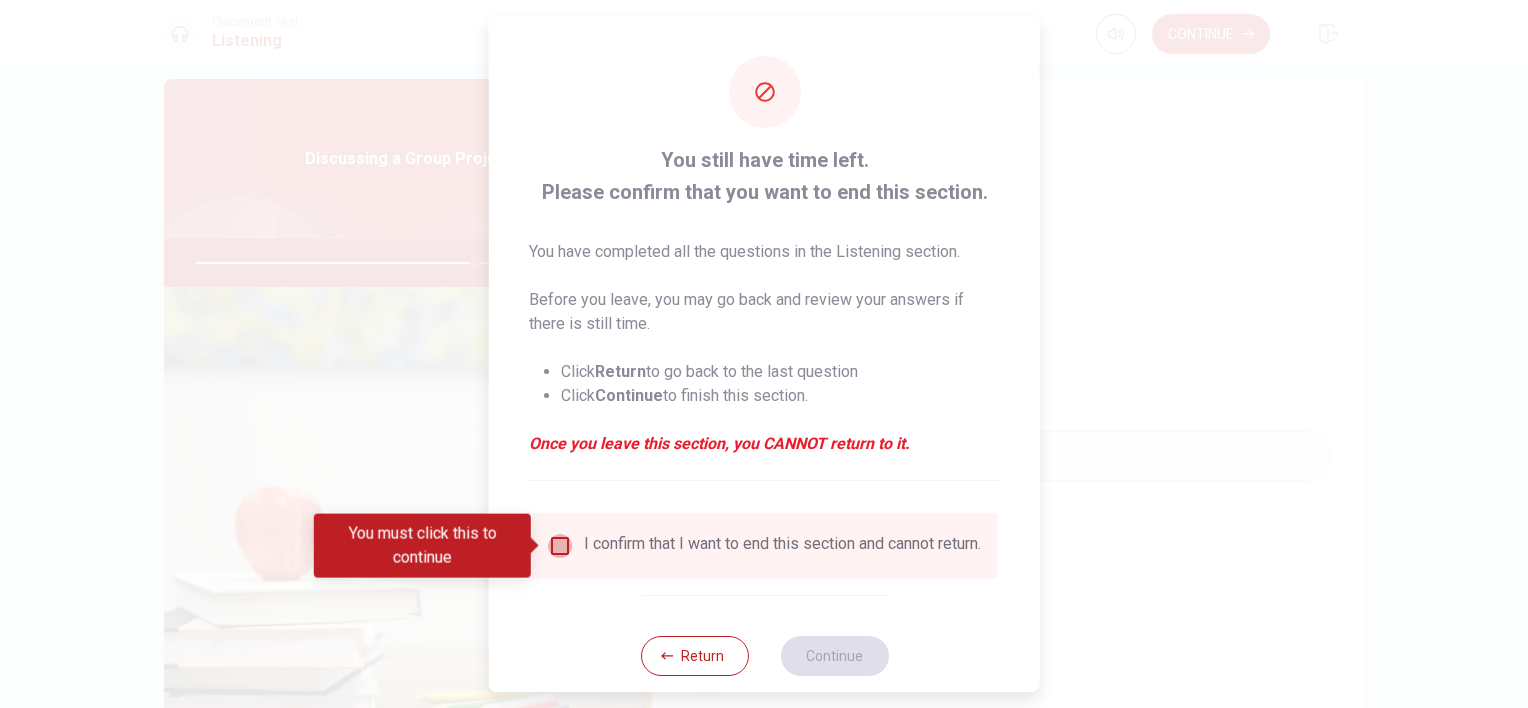 click at bounding box center (560, 546) 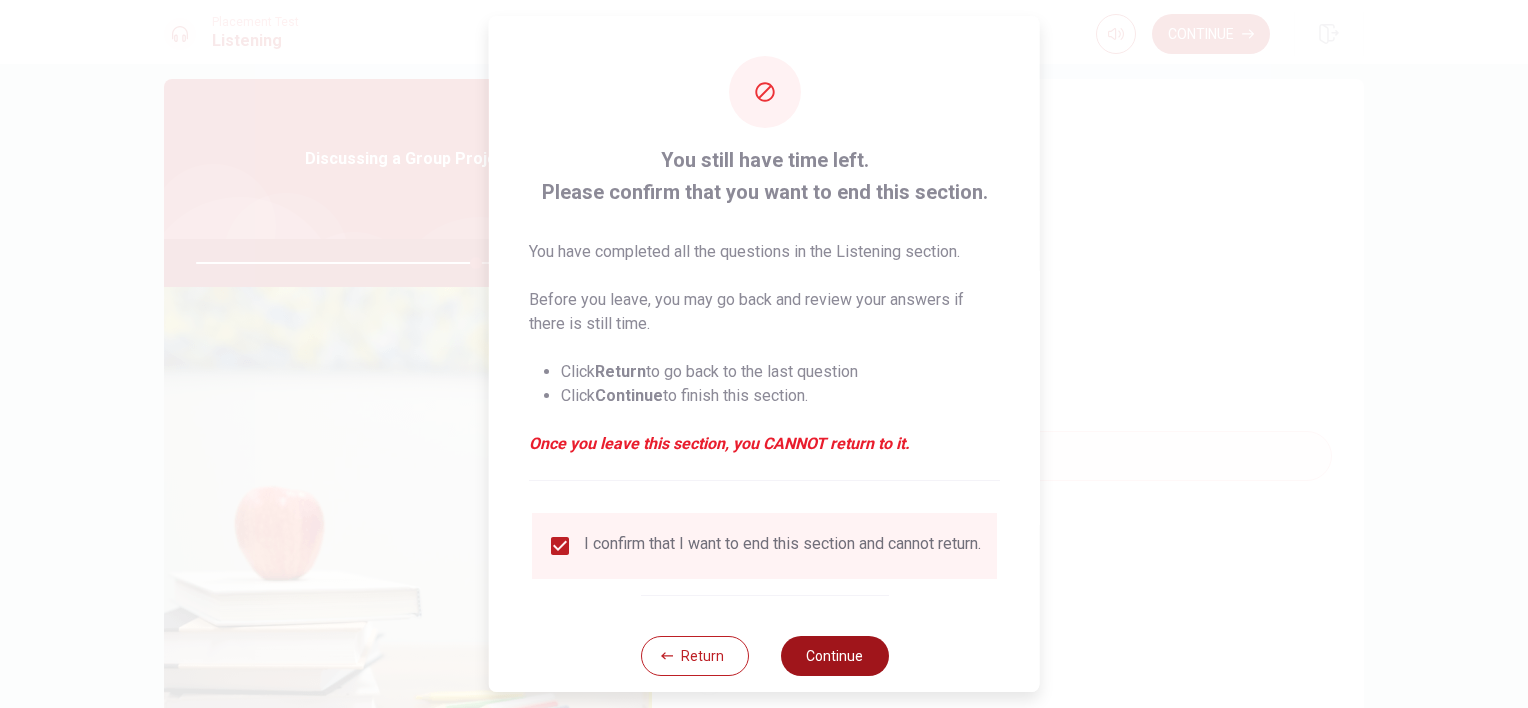 click on "Continue" at bounding box center [834, 656] 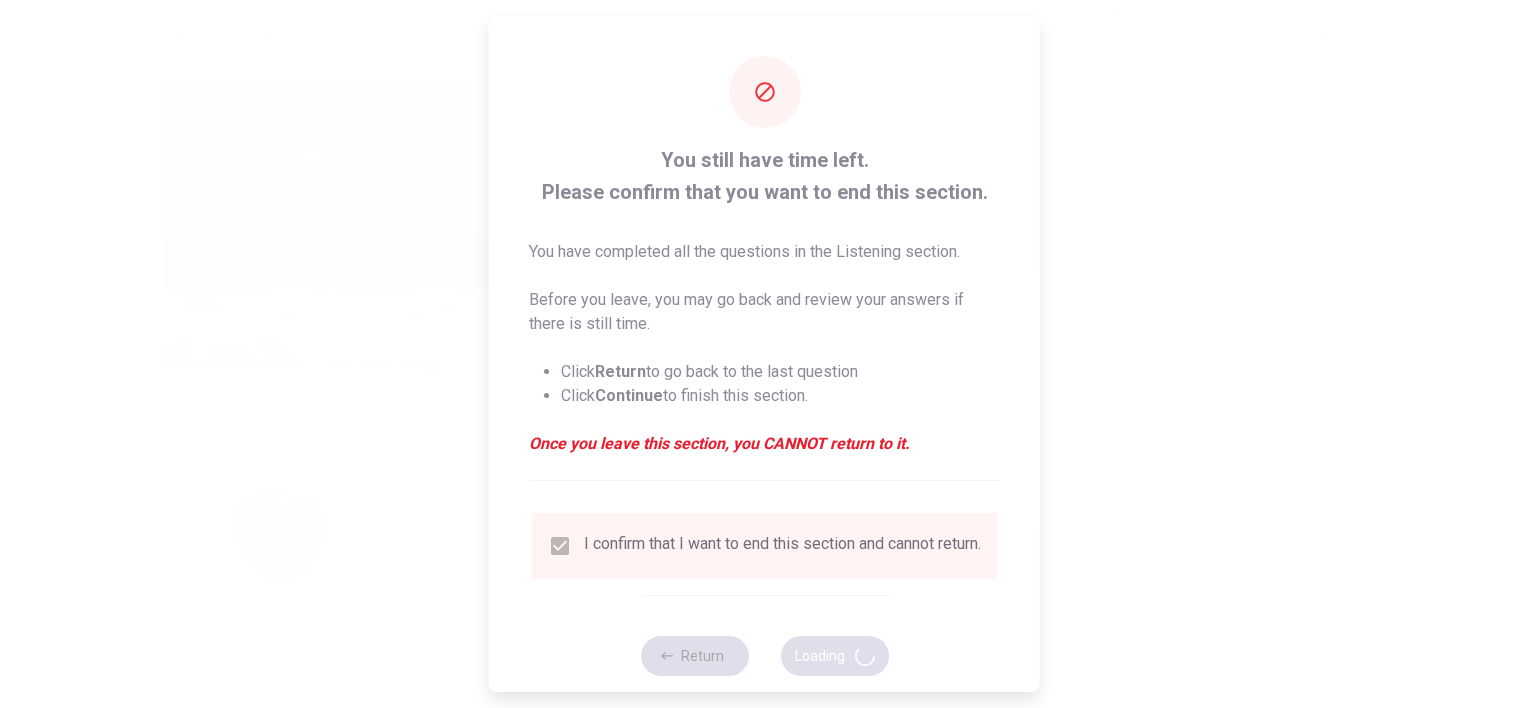 type on "79" 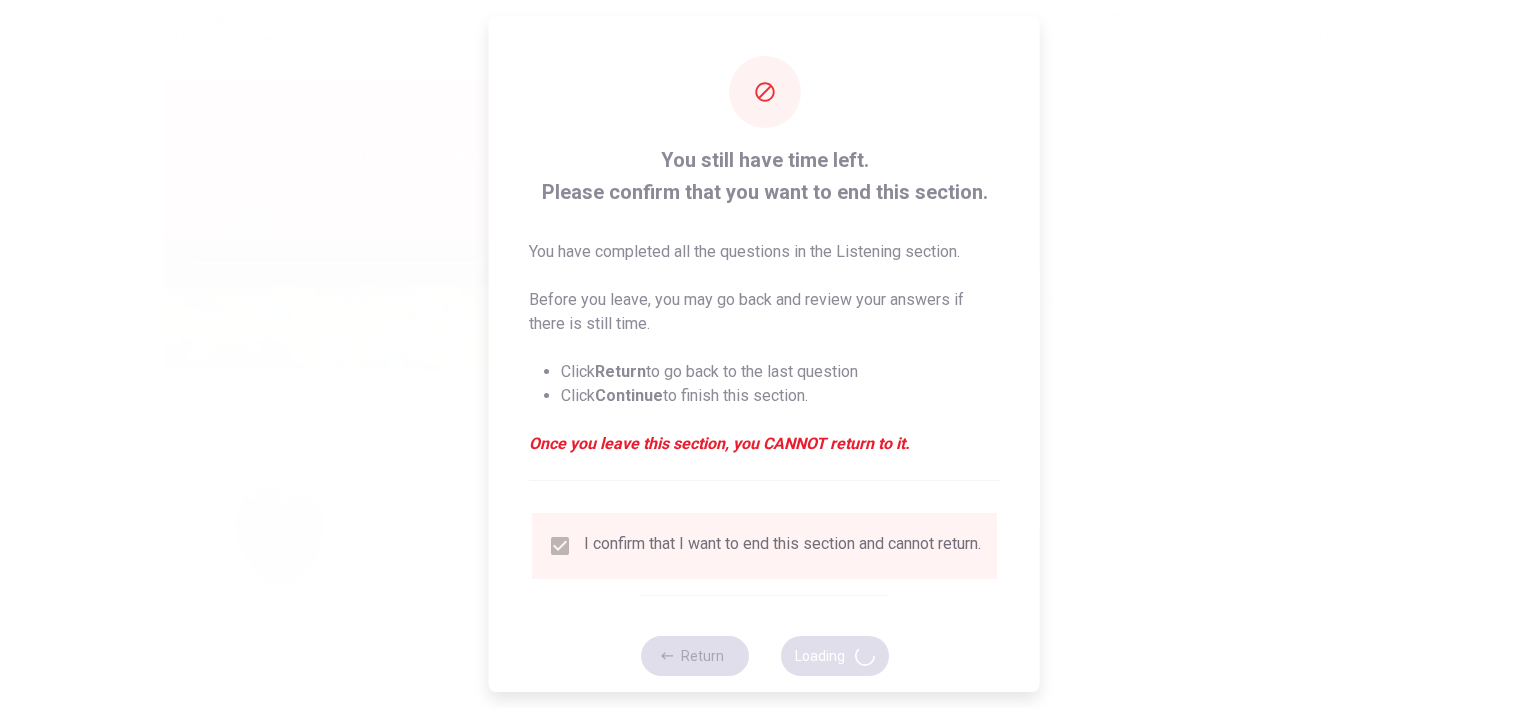 scroll, scrollTop: 0, scrollLeft: 0, axis: both 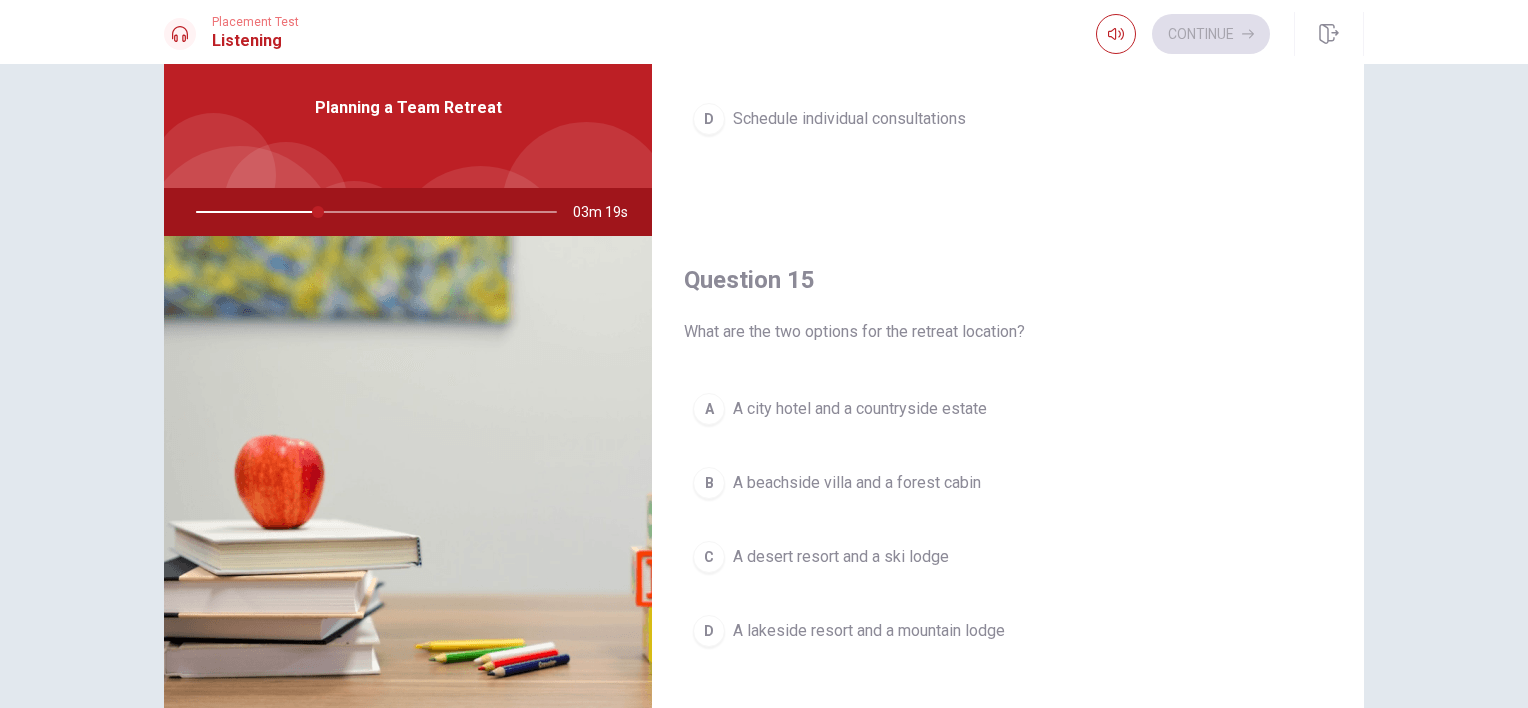 click on "A lakeside resort and a mountain lodge" at bounding box center (869, 631) 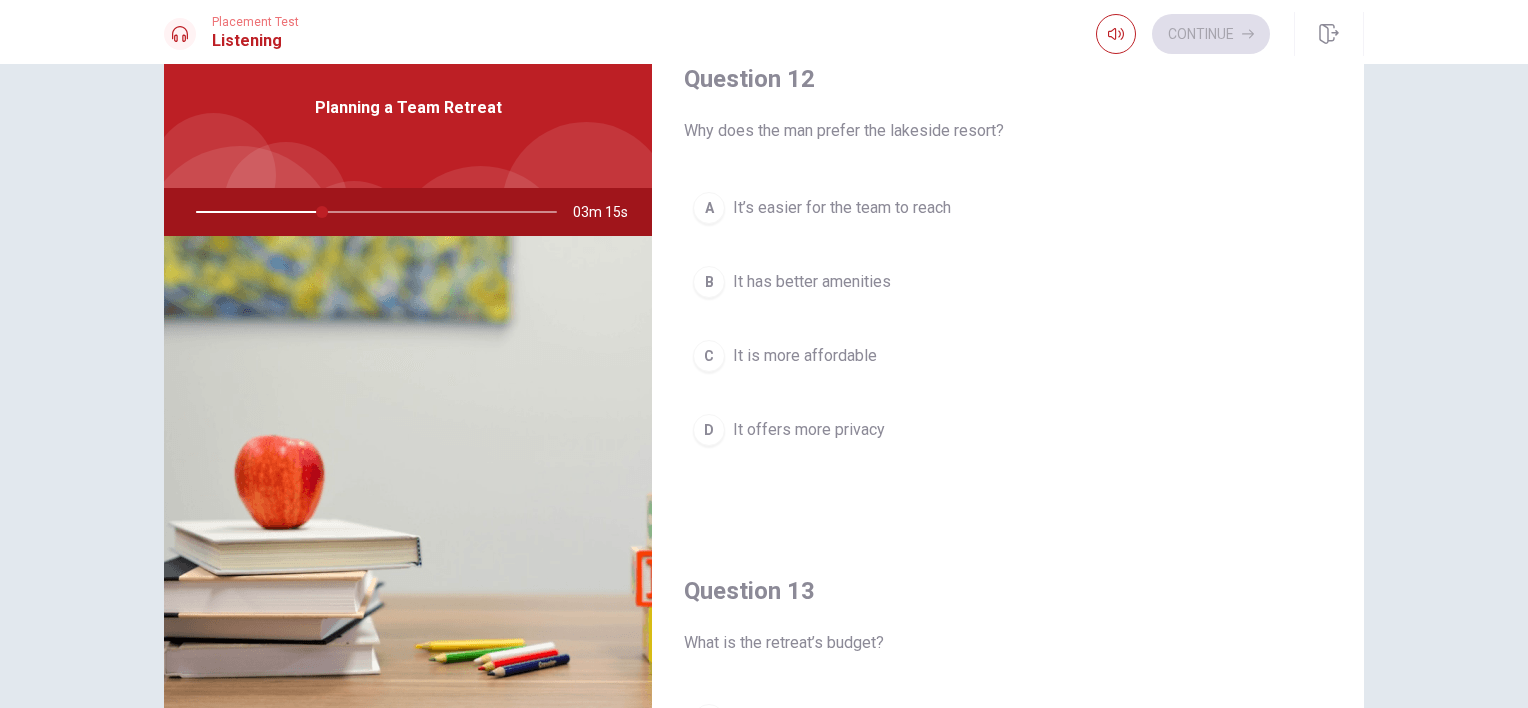 scroll, scrollTop: 516, scrollLeft: 0, axis: vertical 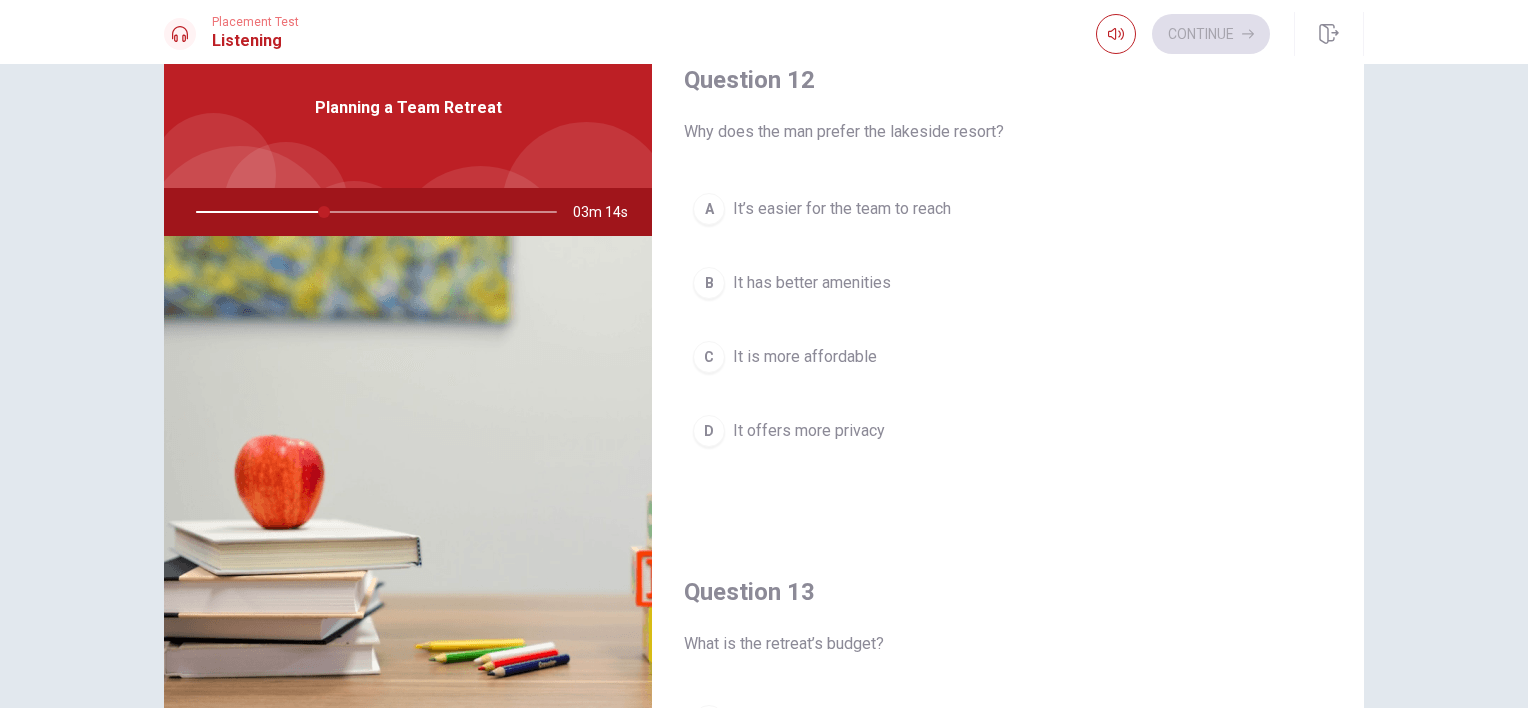 click on "A It’s easier for the team to reach B It has better amenities C It is more affordable D It offers more privacy" at bounding box center [1008, 340] 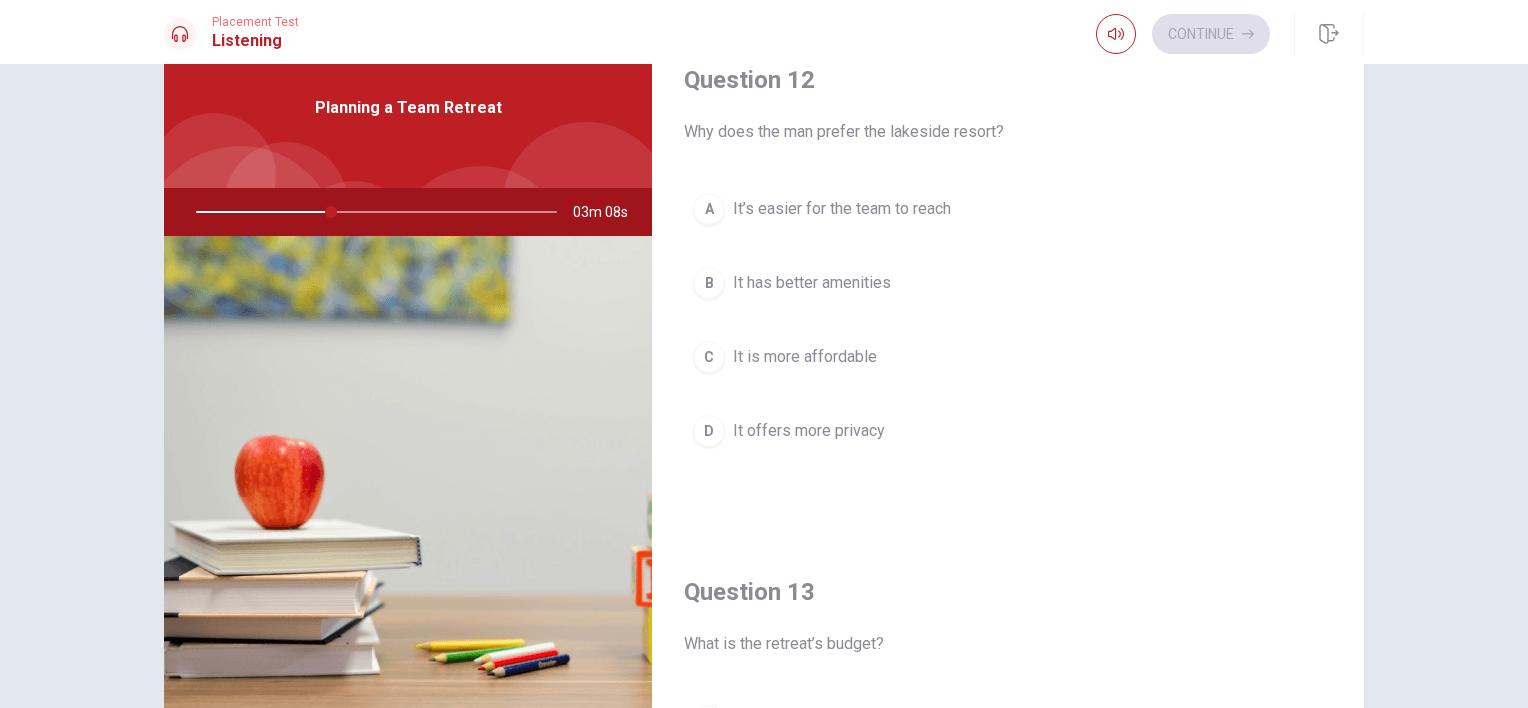 click on "It’s easier for the team to reach" at bounding box center [842, 209] 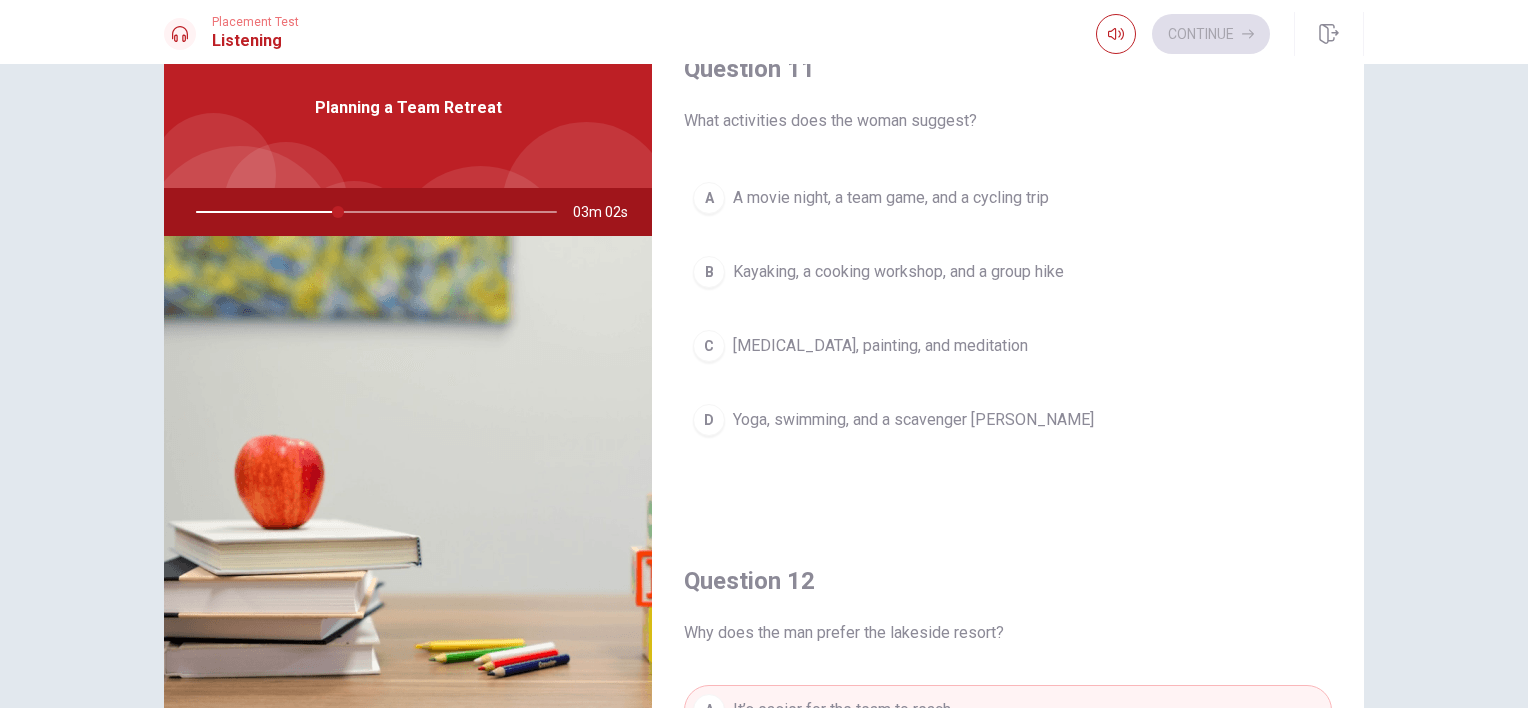 scroll, scrollTop: 16, scrollLeft: 0, axis: vertical 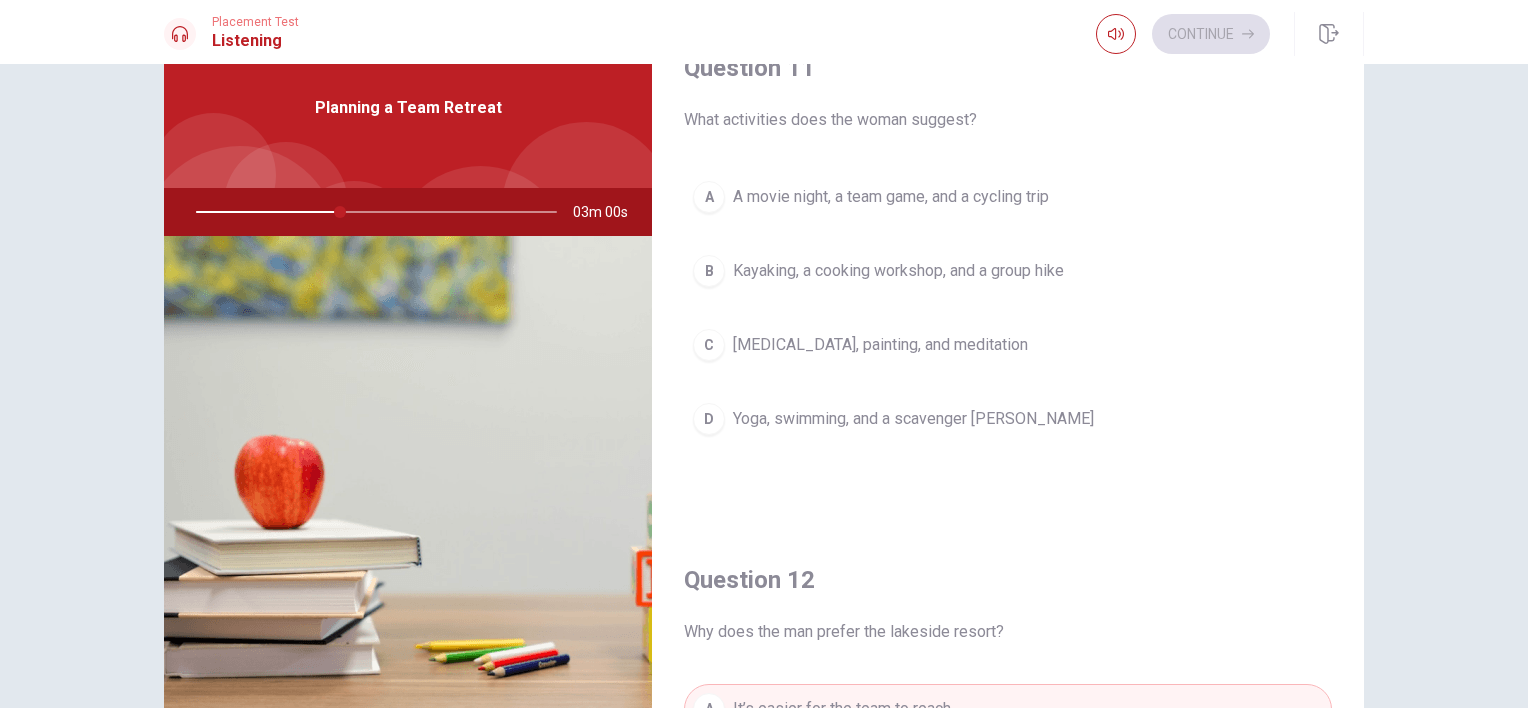 click on "Kayaking, a cooking workshop, and a group hike" at bounding box center (898, 271) 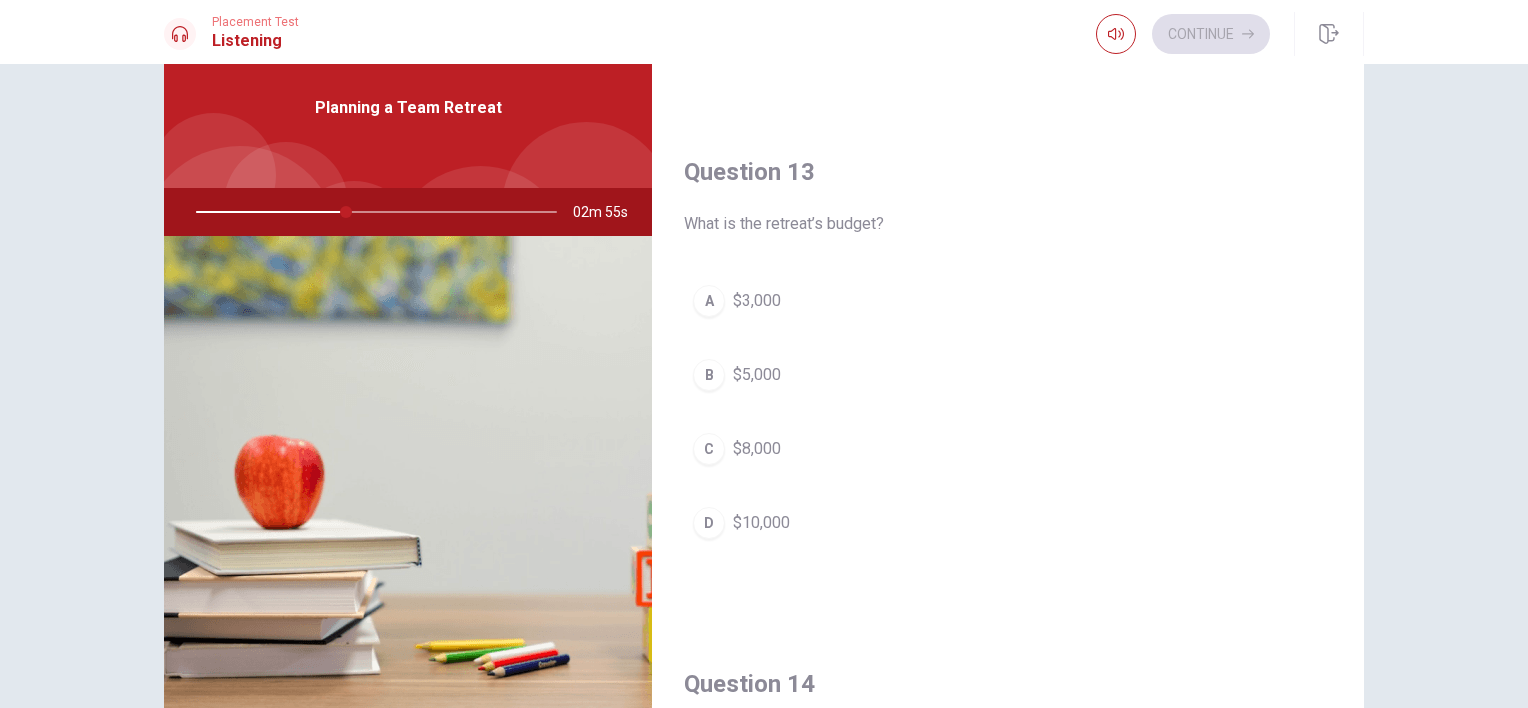 scroll, scrollTop: 940, scrollLeft: 0, axis: vertical 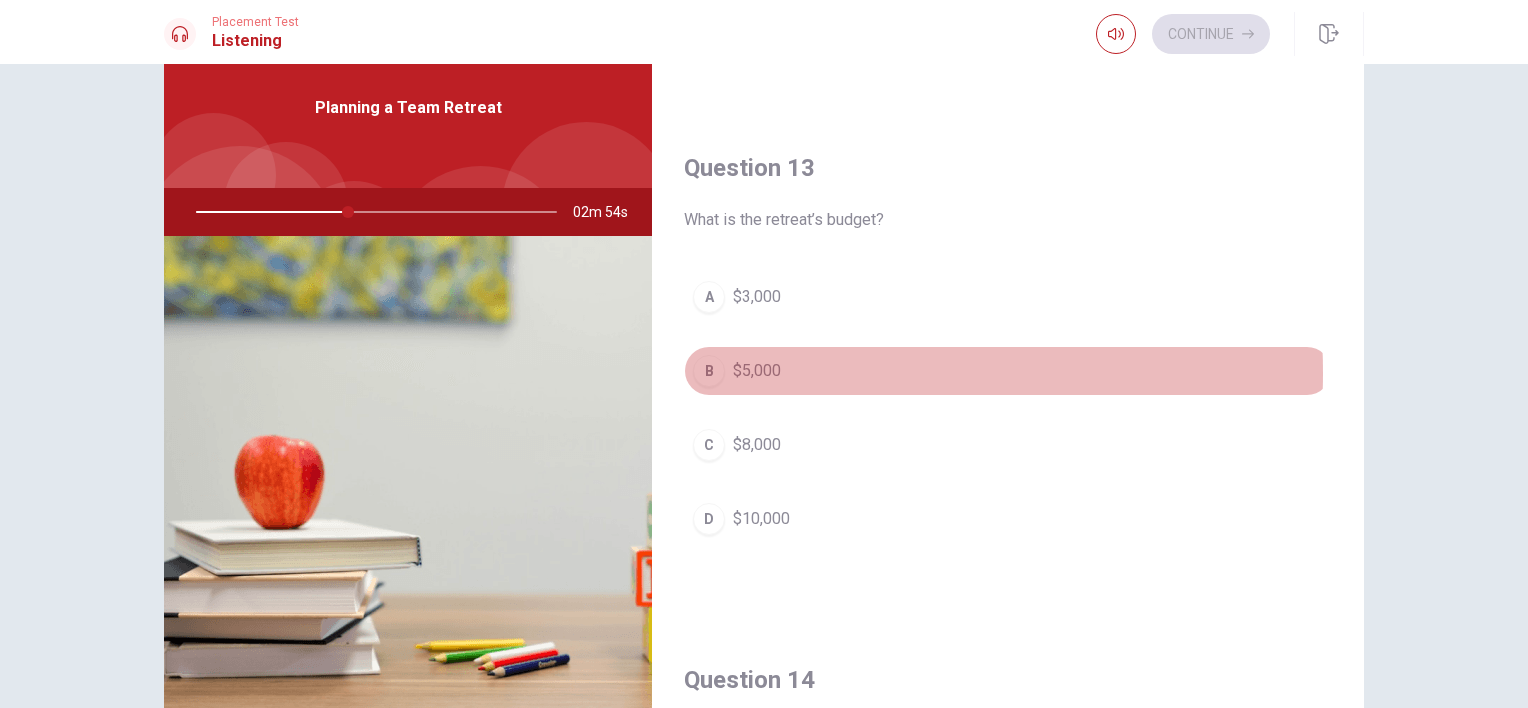 click on "$5,000" at bounding box center (757, 371) 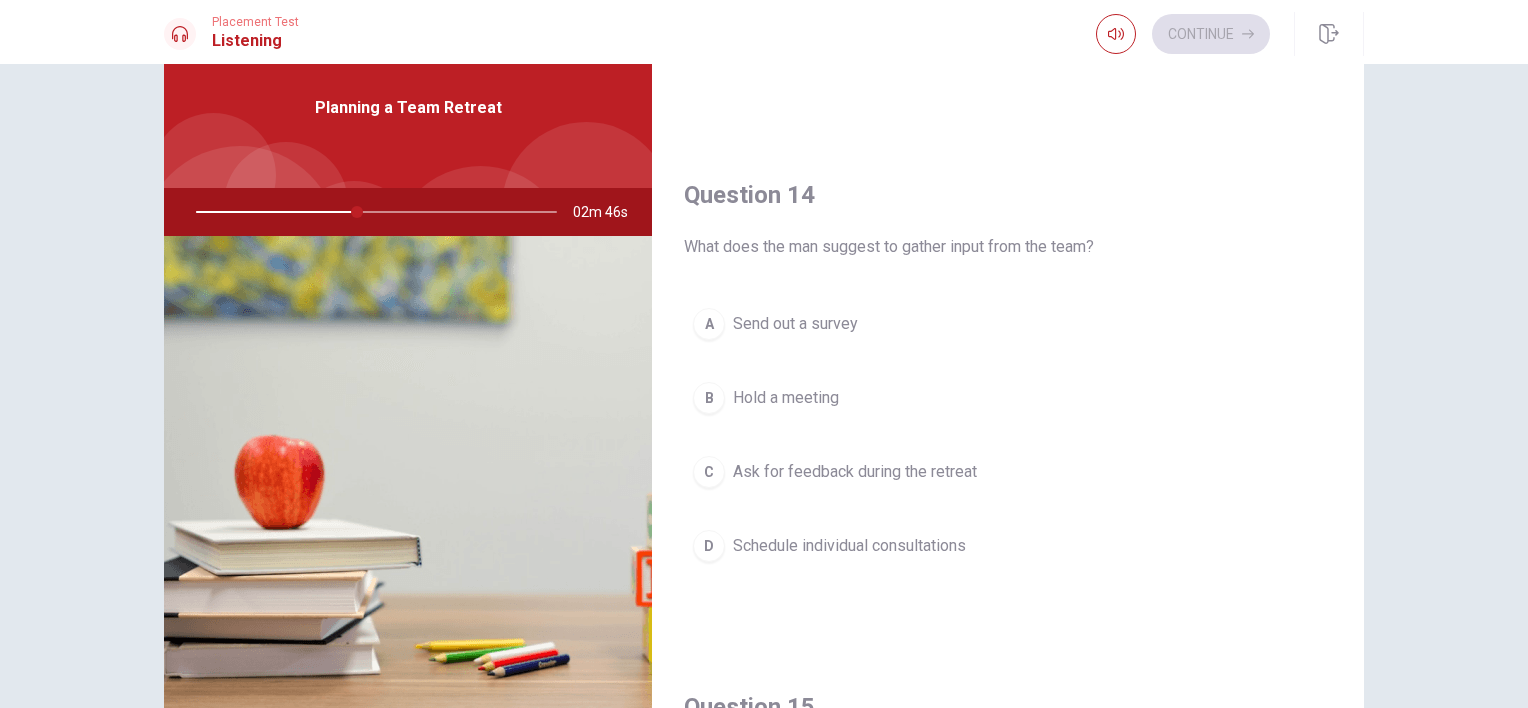 scroll, scrollTop: 1424, scrollLeft: 0, axis: vertical 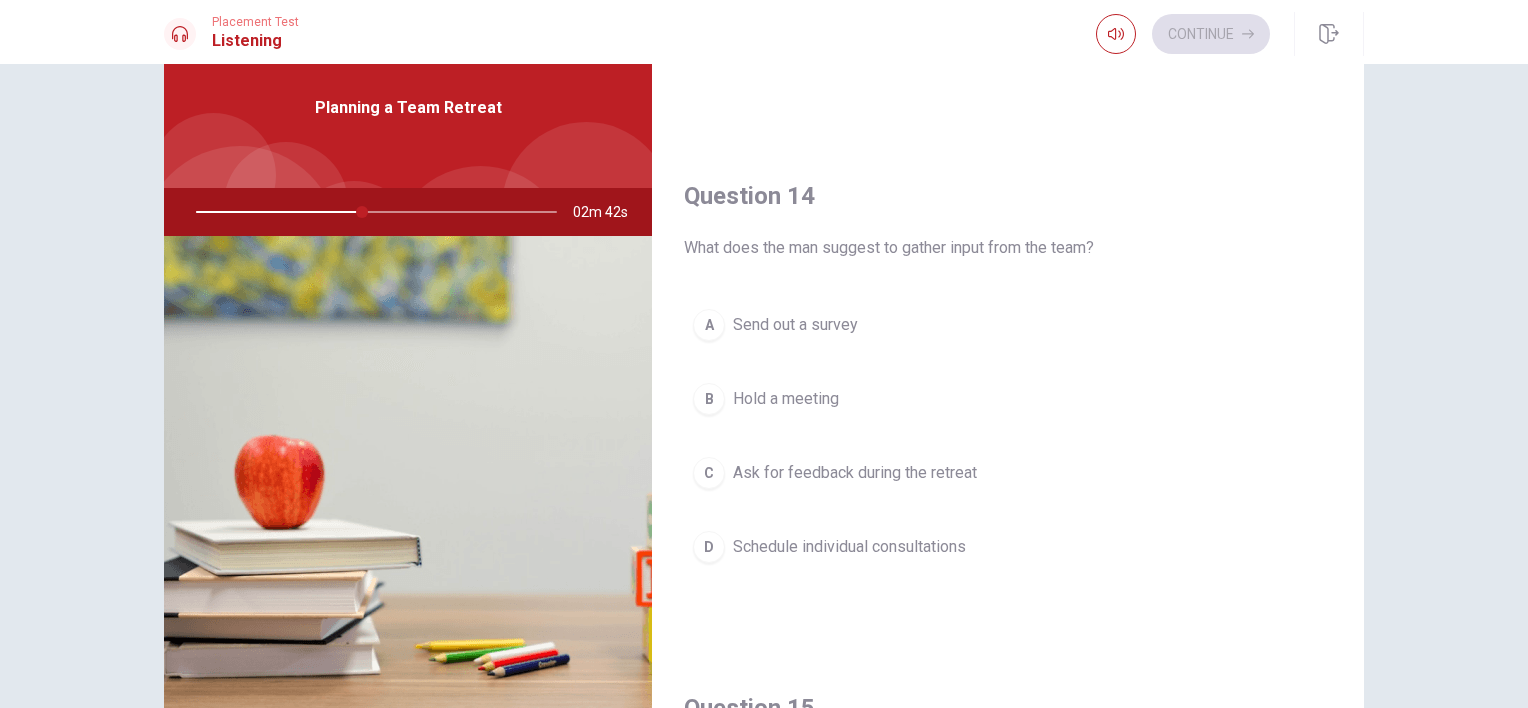 click on "Send out a survey" at bounding box center (795, 325) 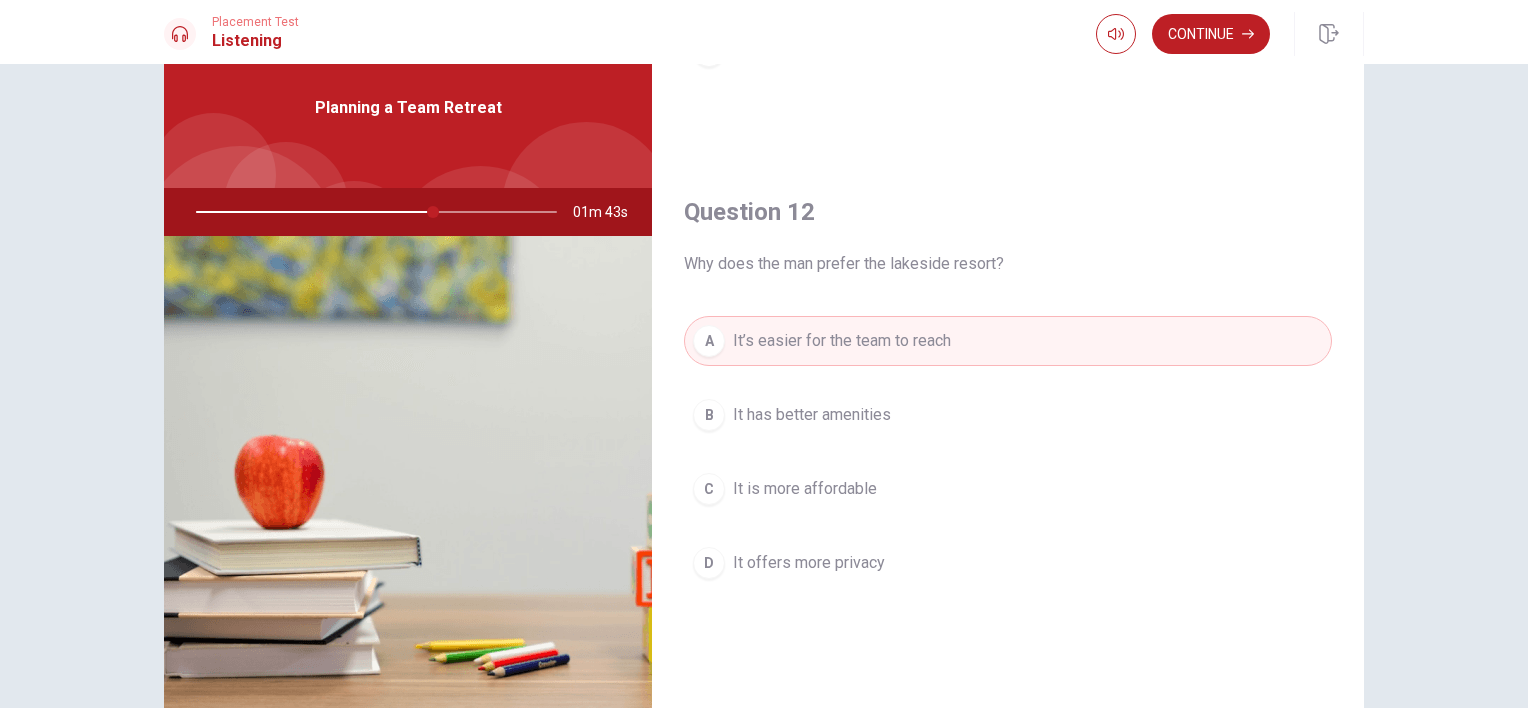 scroll, scrollTop: 0, scrollLeft: 0, axis: both 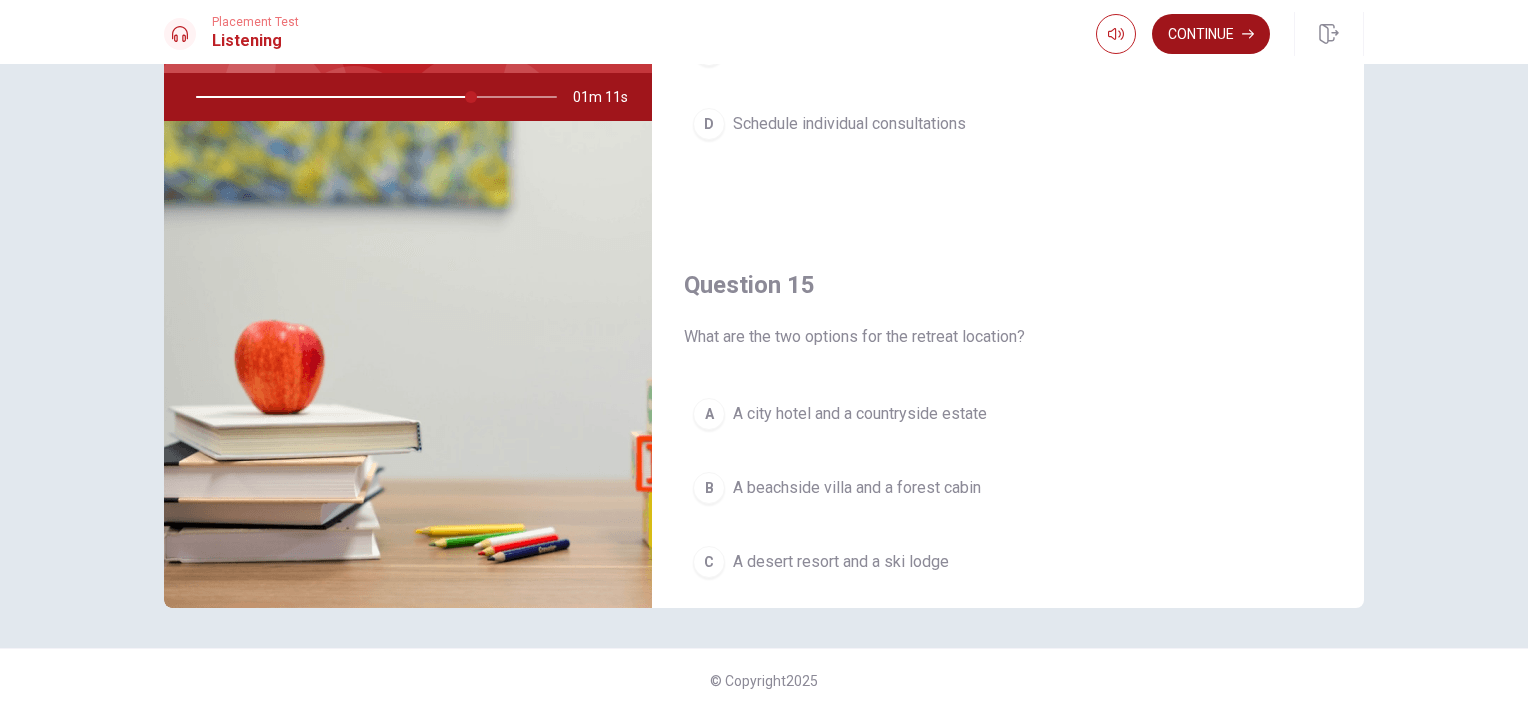 click on "Continue" at bounding box center [1211, 34] 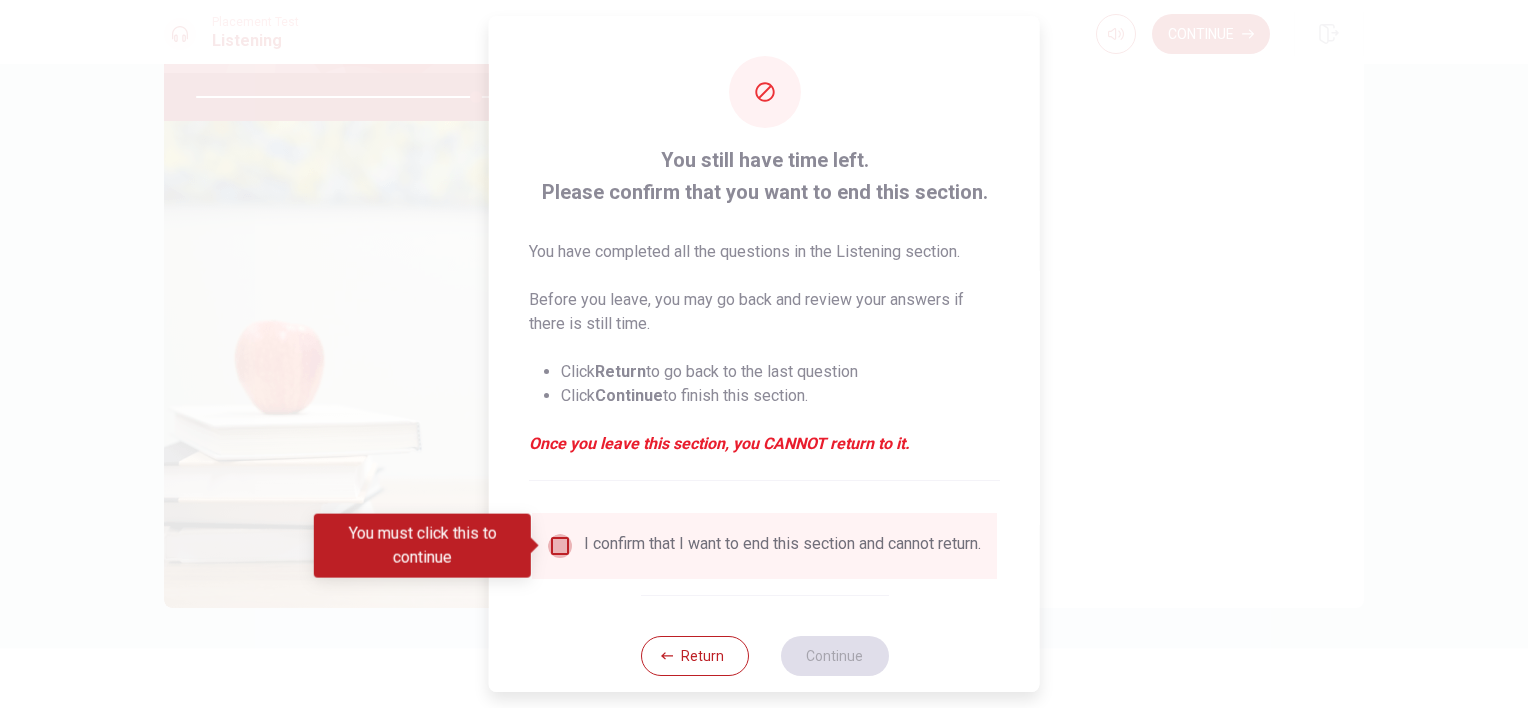 click at bounding box center [560, 546] 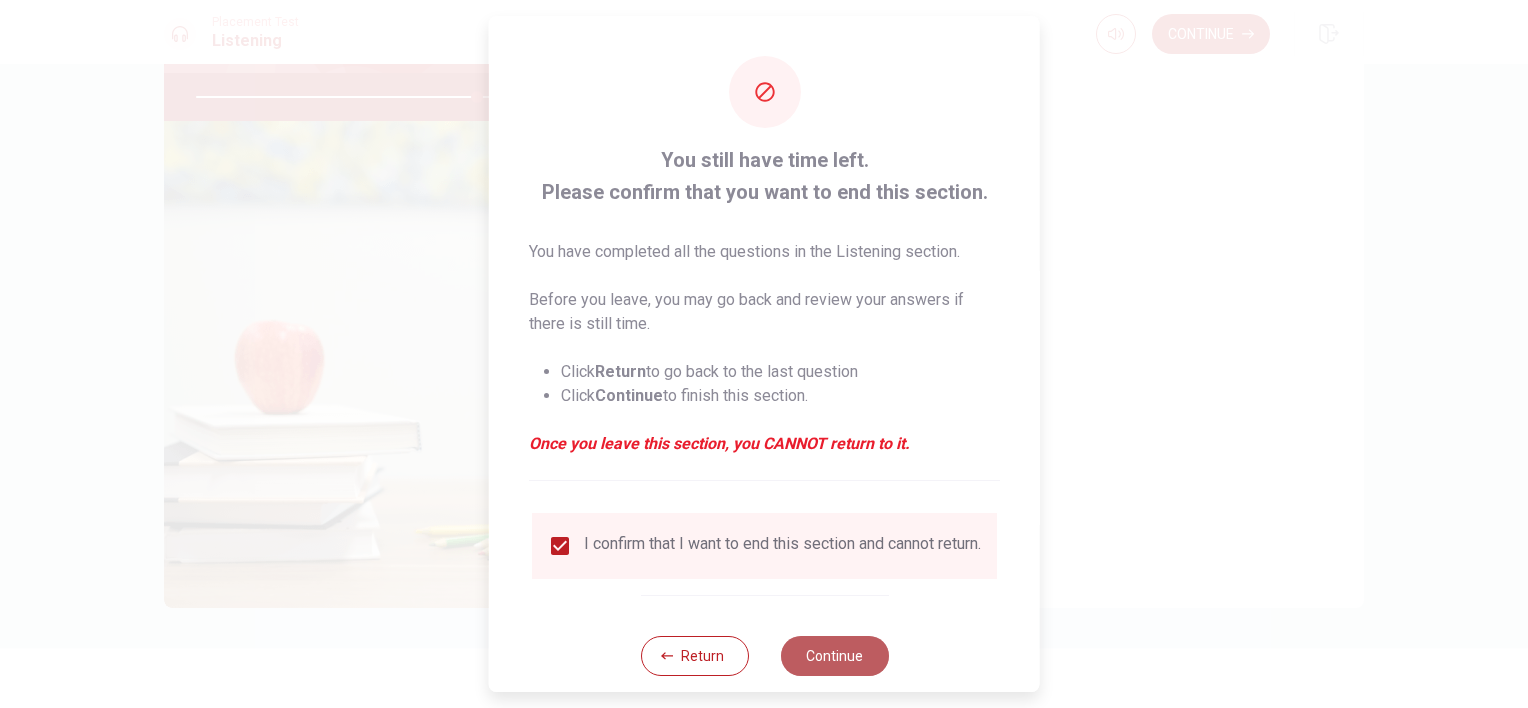 click on "Continue" at bounding box center (834, 656) 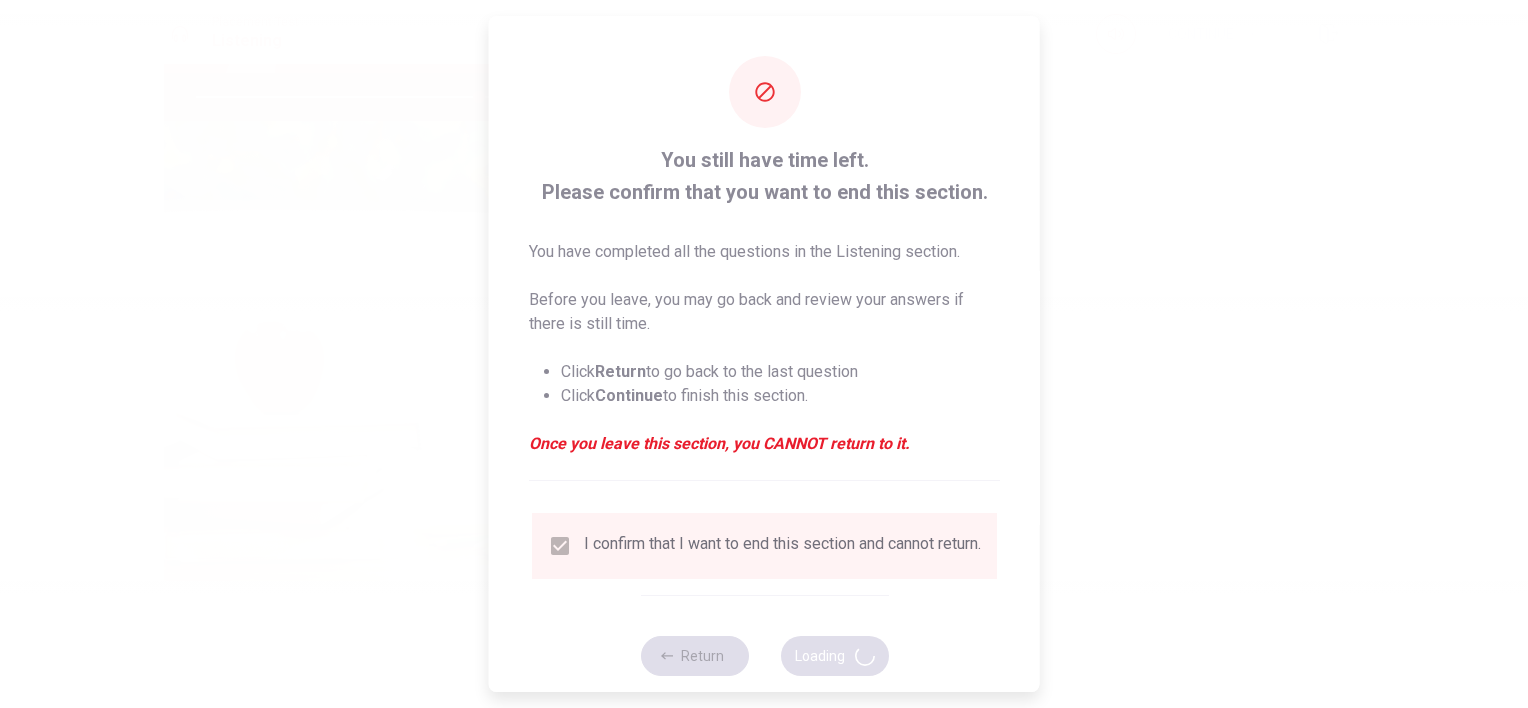 type on "79" 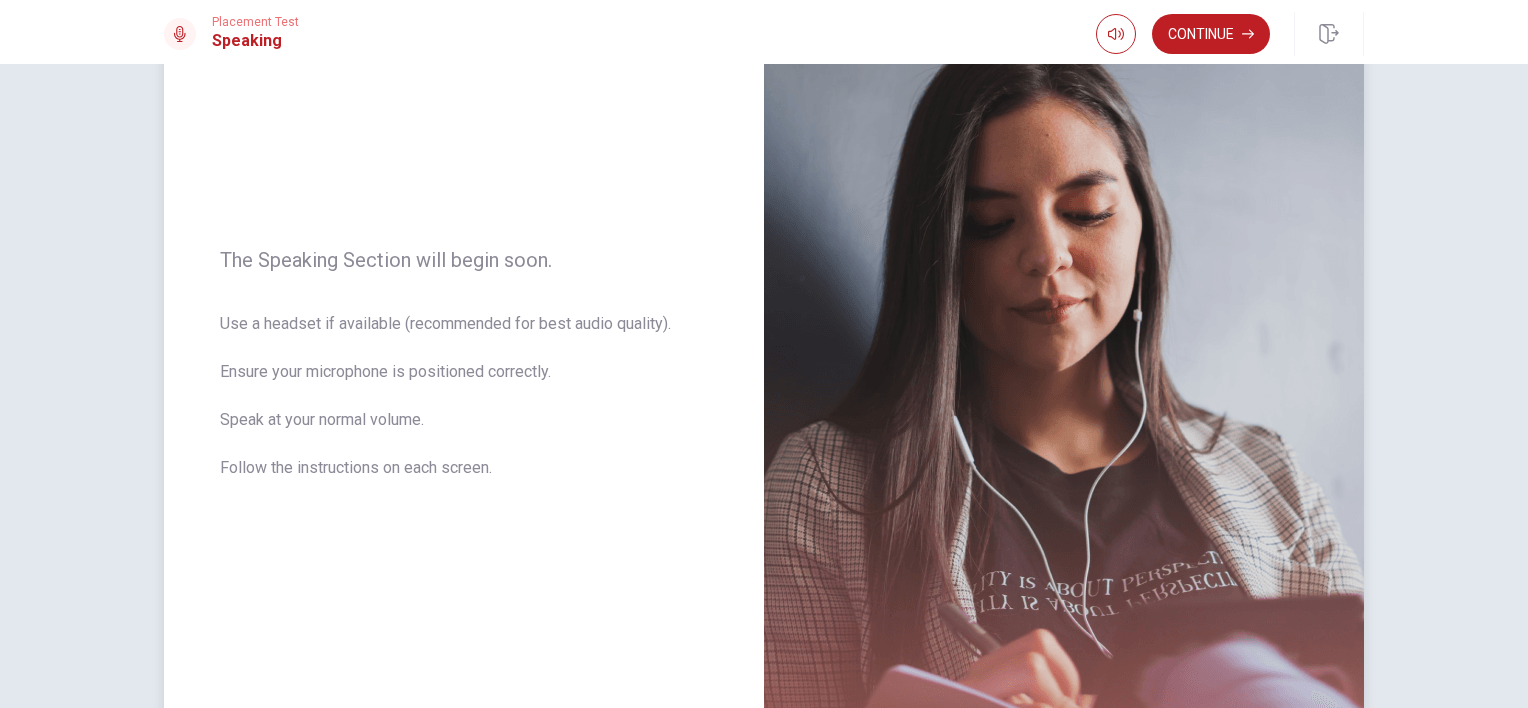 scroll, scrollTop: 159, scrollLeft: 0, axis: vertical 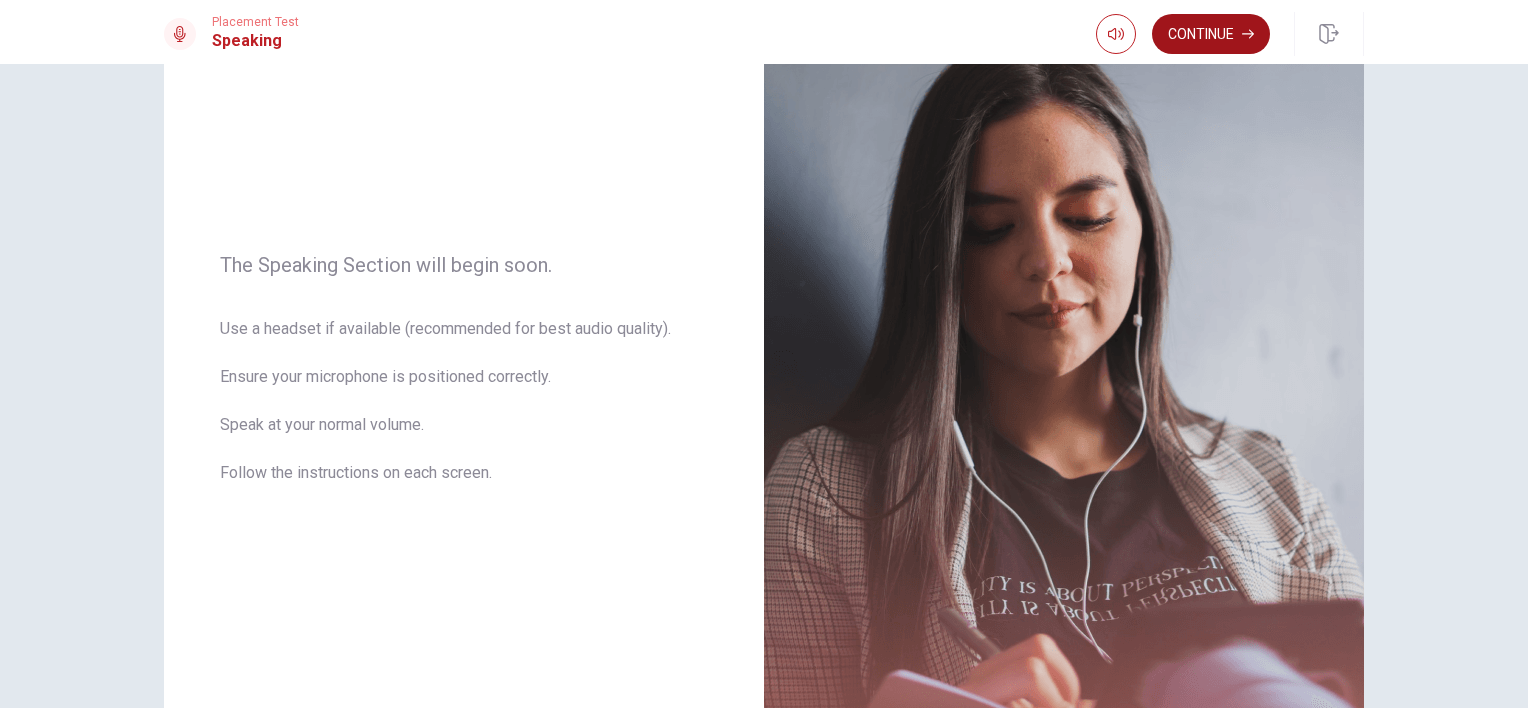 click on "Continue" at bounding box center [1211, 34] 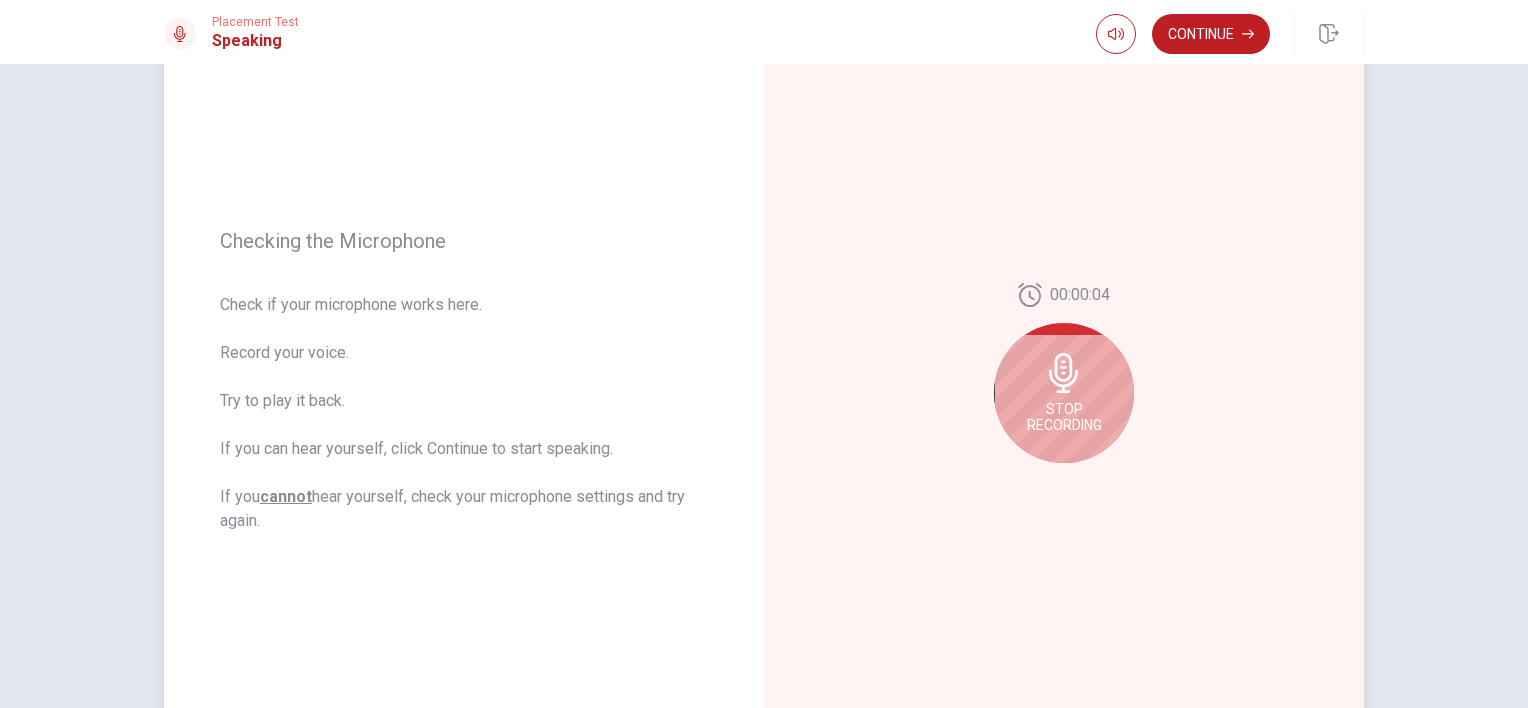 click on "Stop   Recording" at bounding box center [1064, 393] 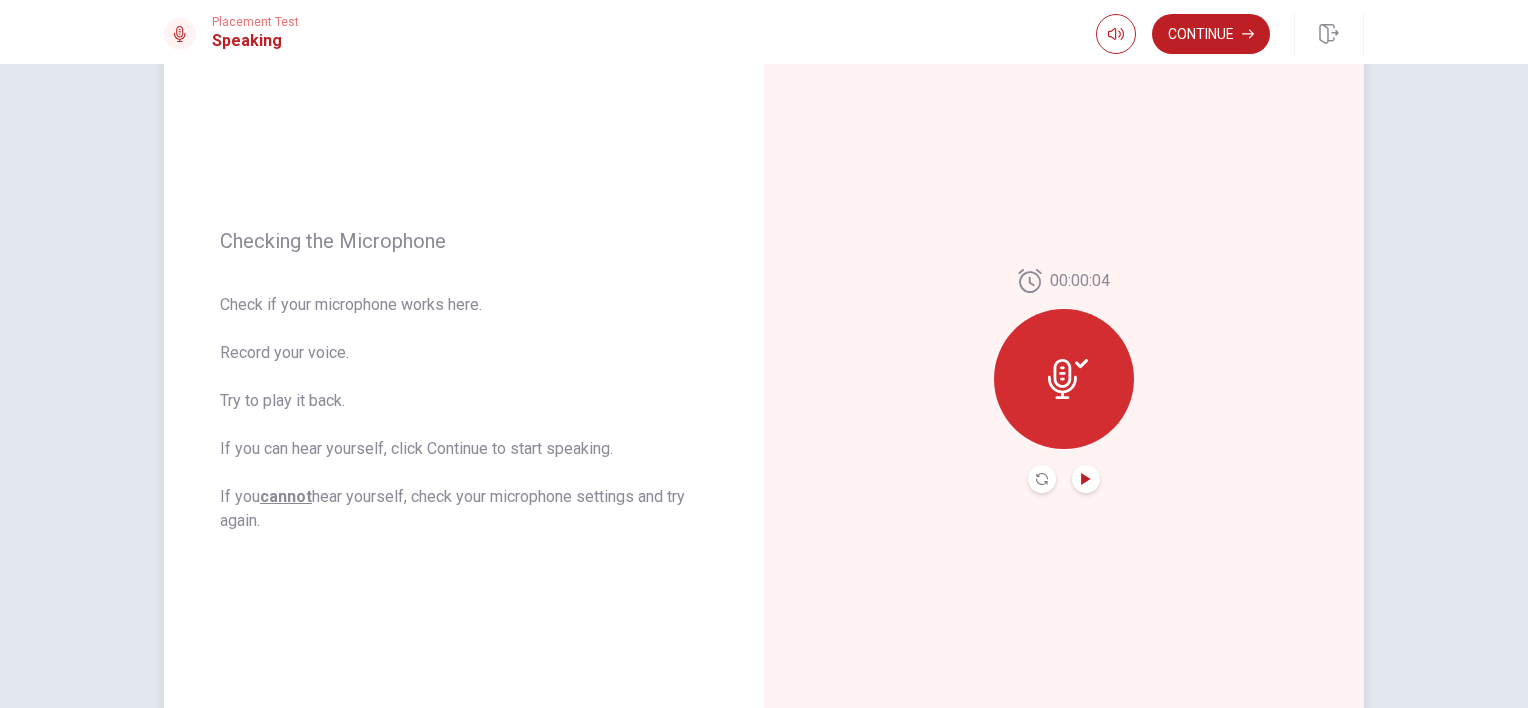 click 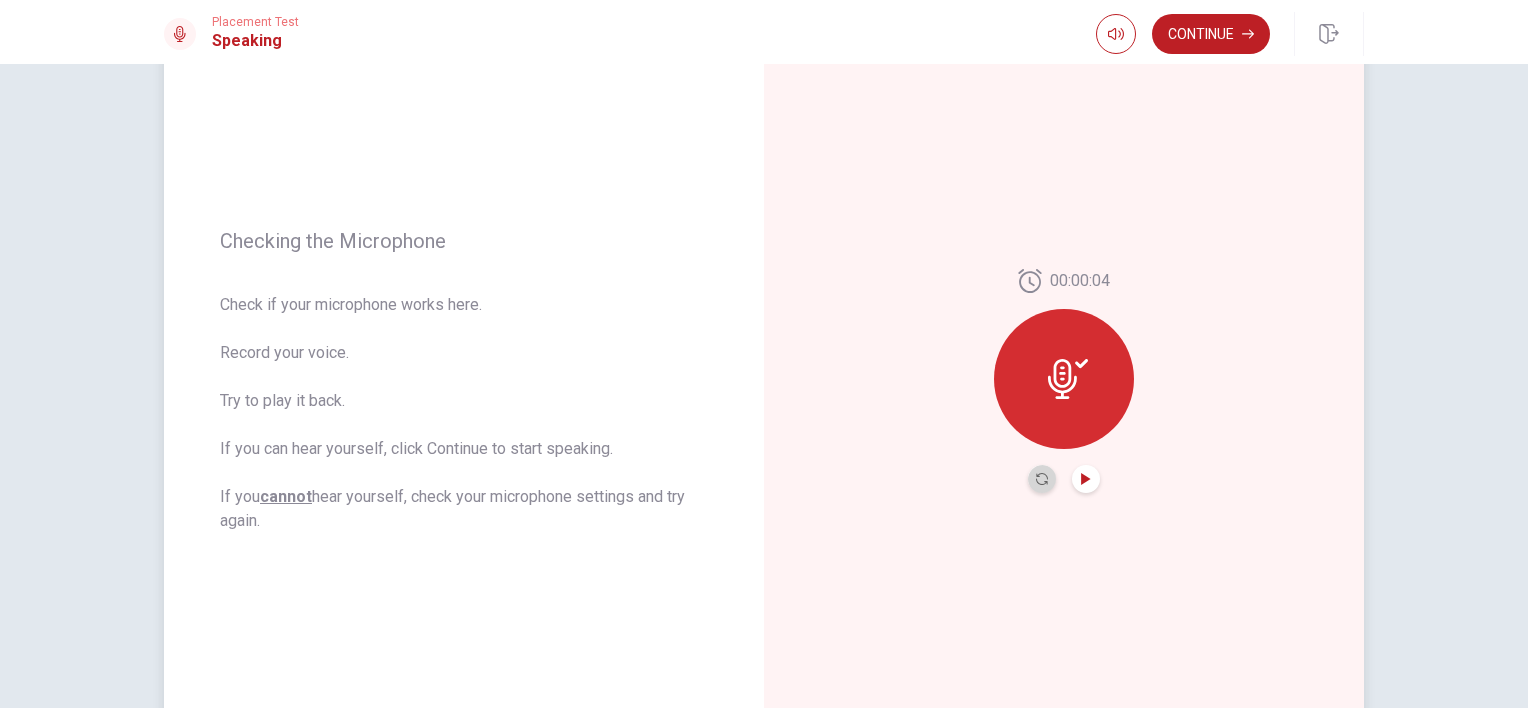 click at bounding box center [1042, 479] 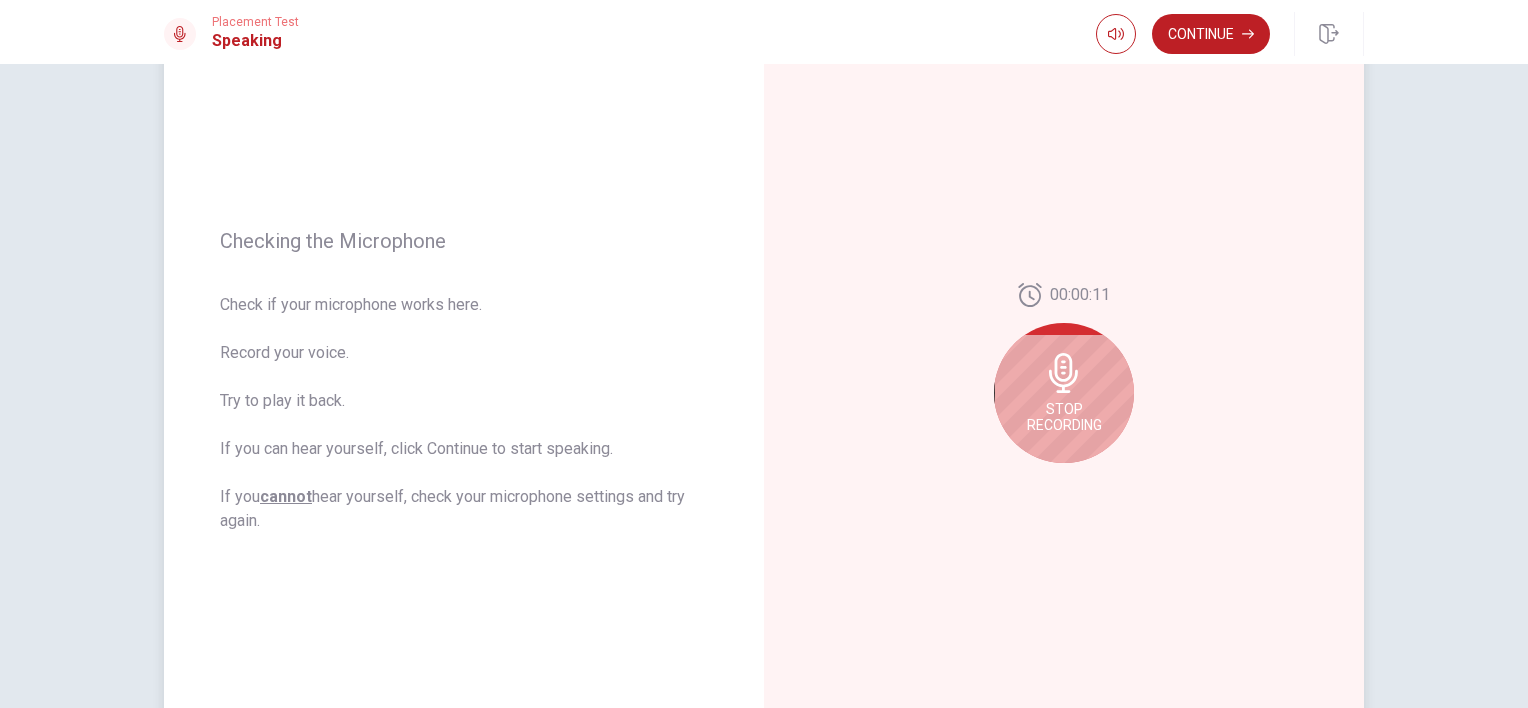 click on "Stop   Recording" at bounding box center [1064, 417] 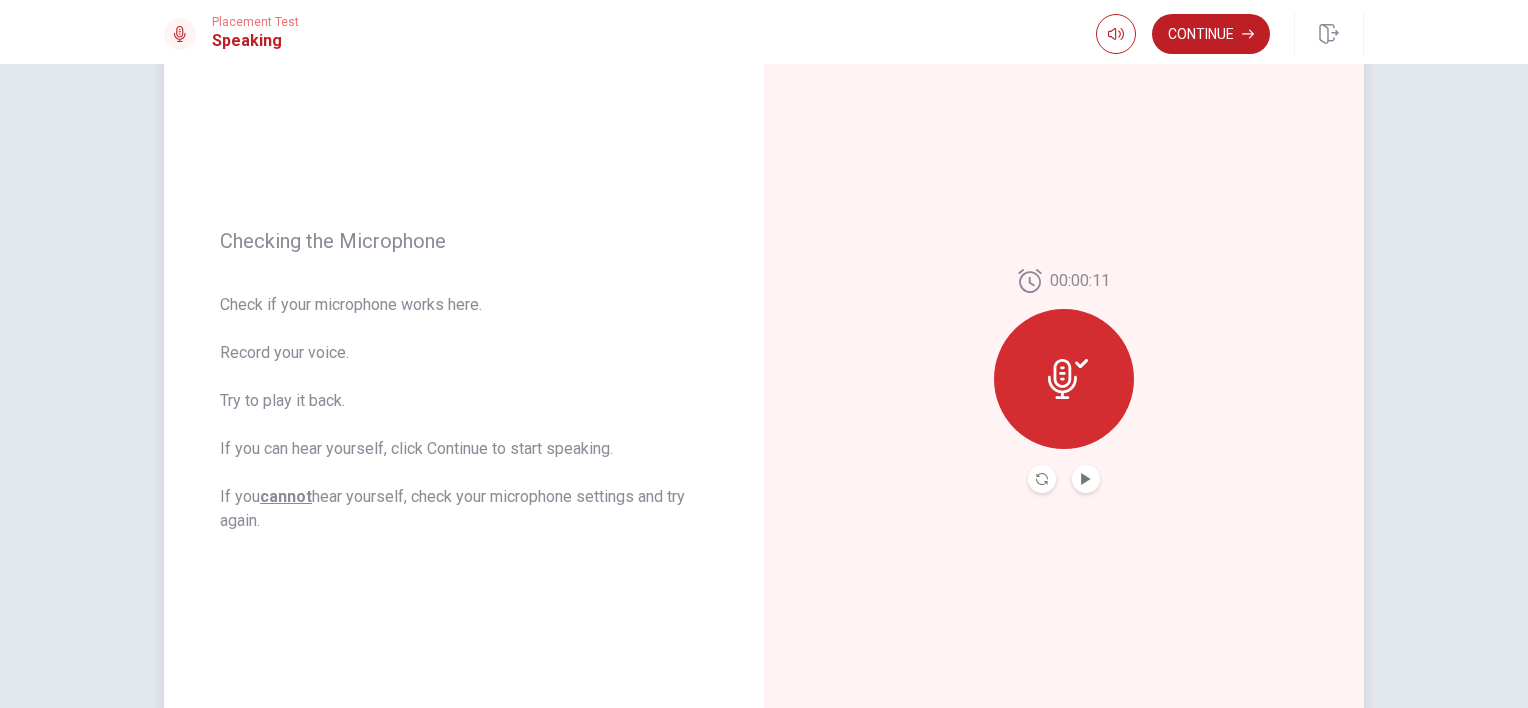 click at bounding box center (1086, 479) 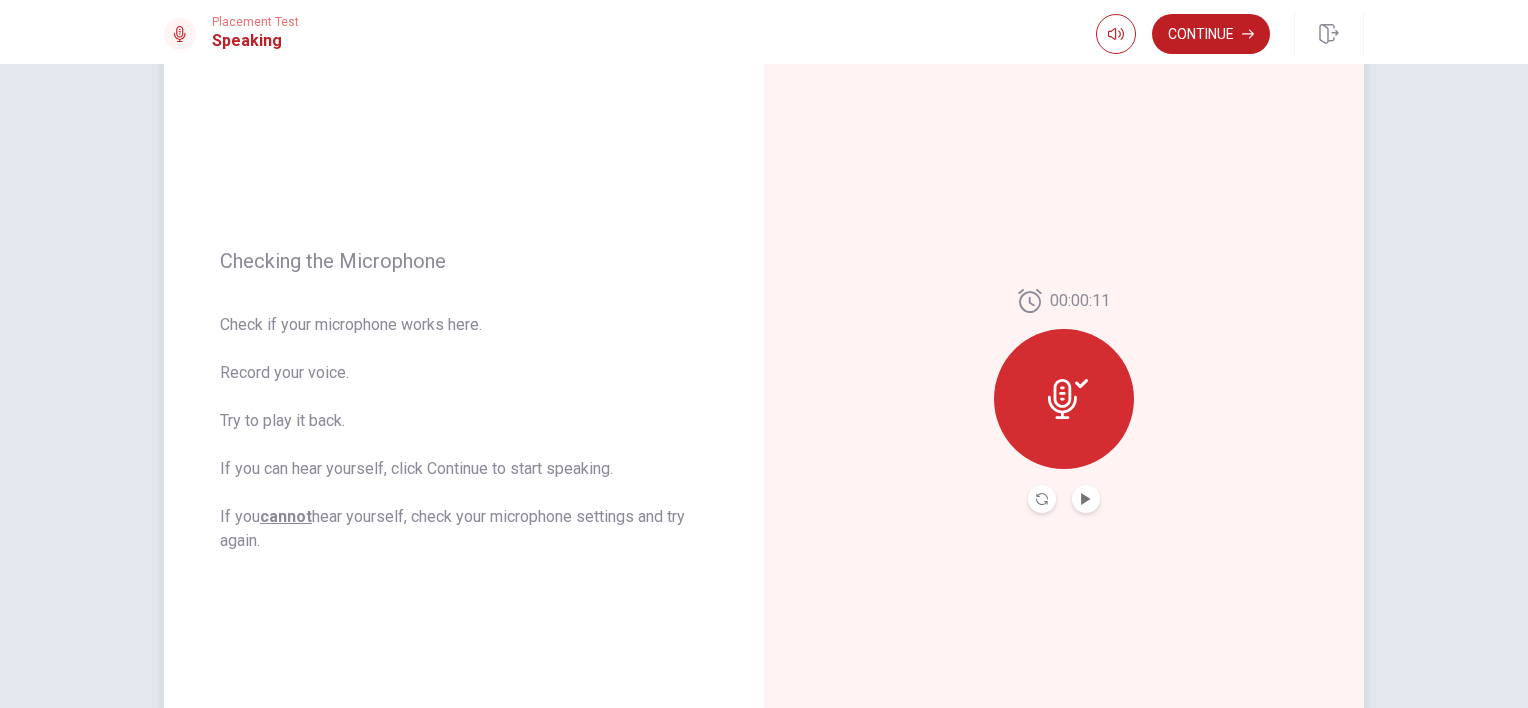 scroll, scrollTop: 124, scrollLeft: 0, axis: vertical 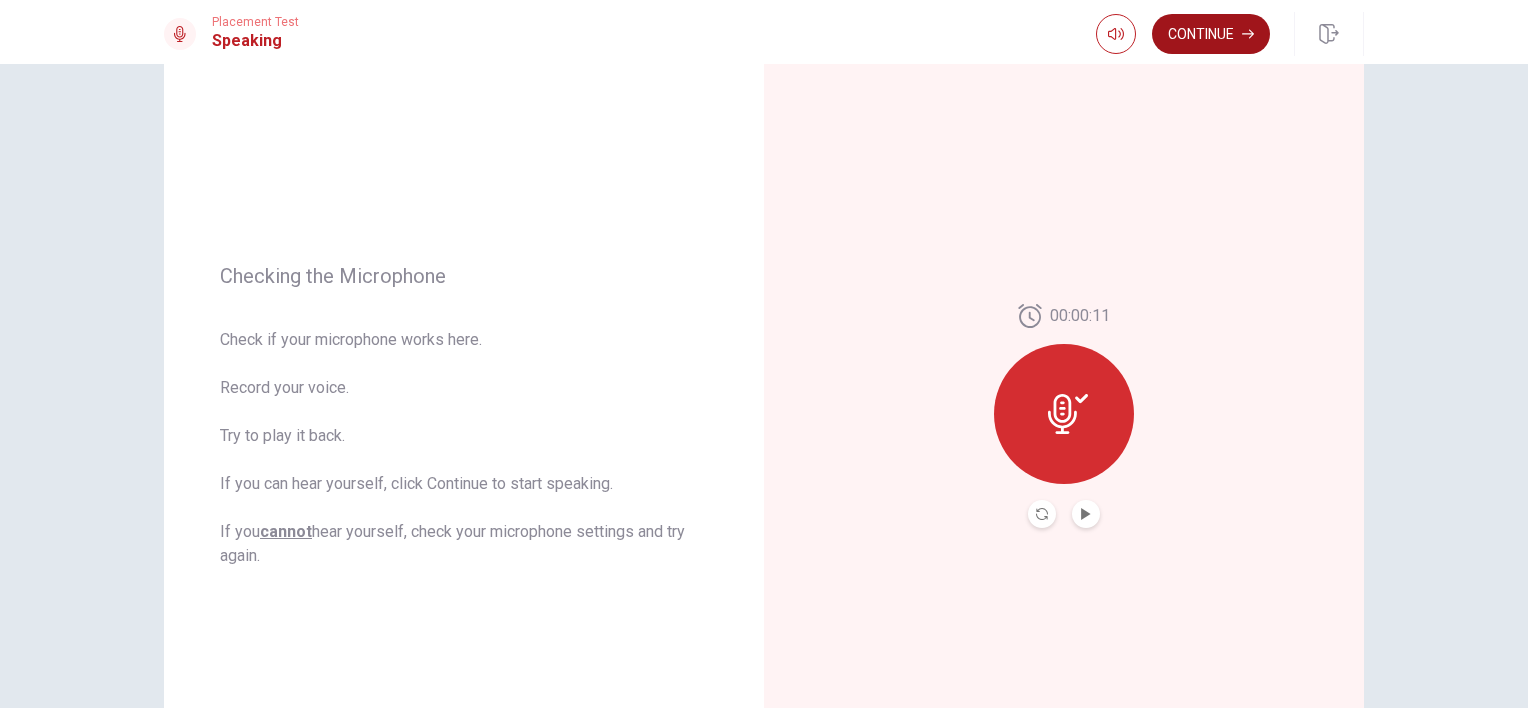 click on "Continue" at bounding box center (1211, 34) 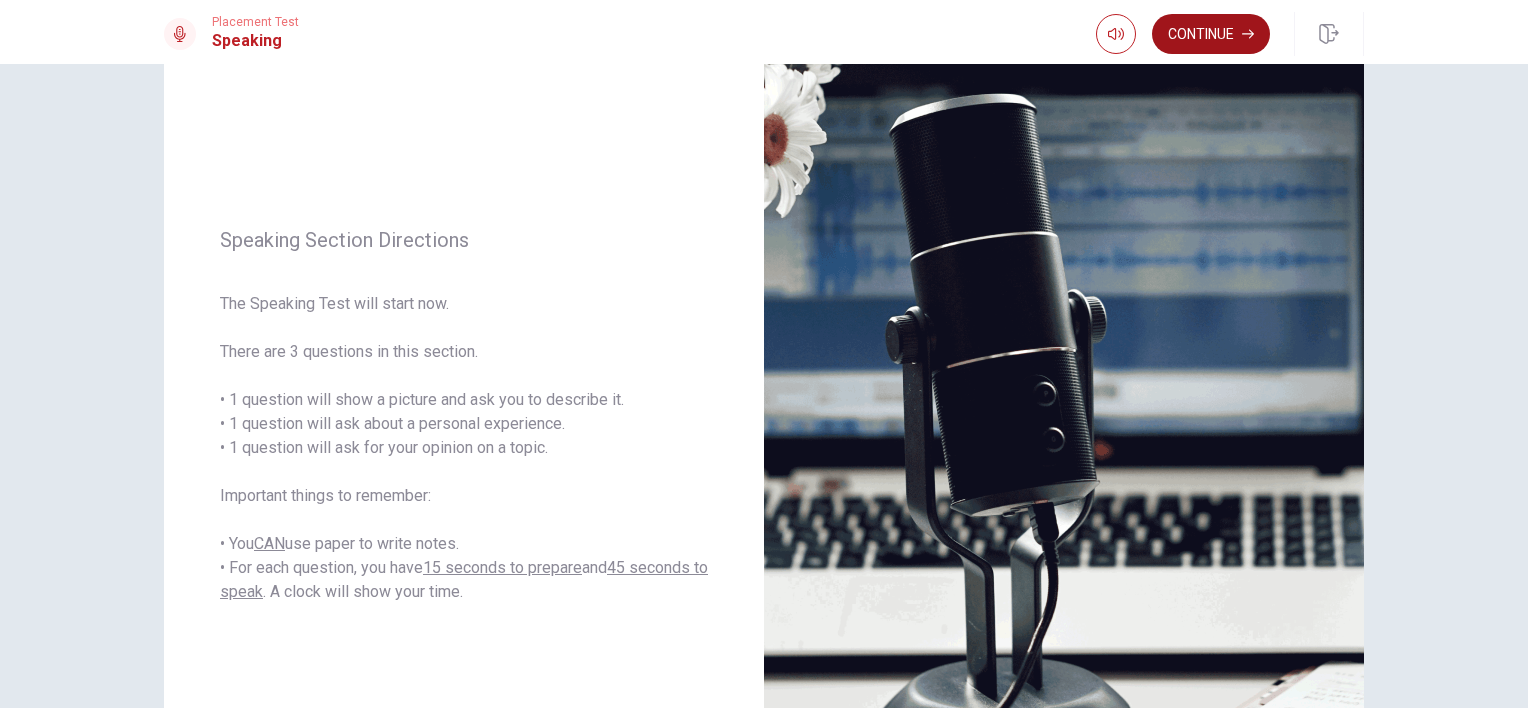 click on "Continue" at bounding box center (1211, 34) 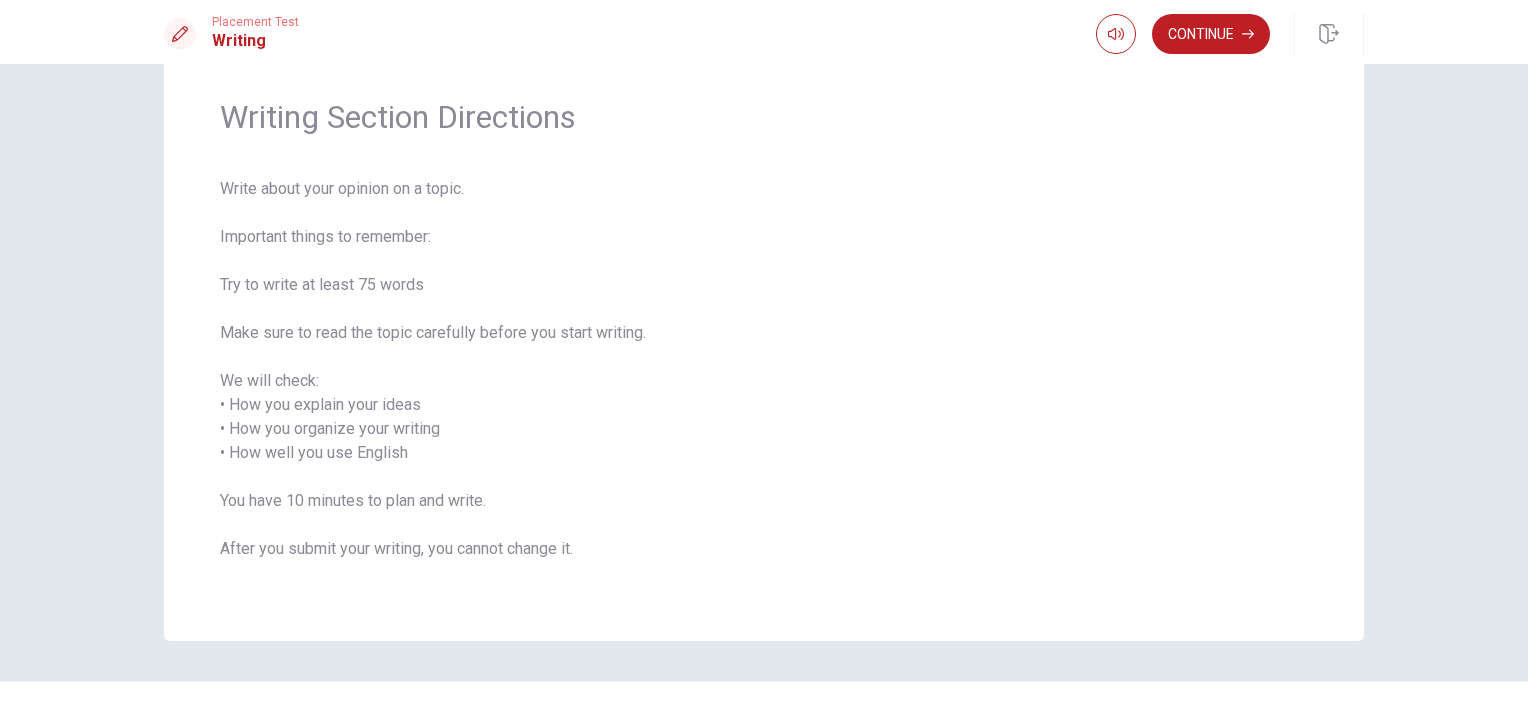scroll, scrollTop: 70, scrollLeft: 0, axis: vertical 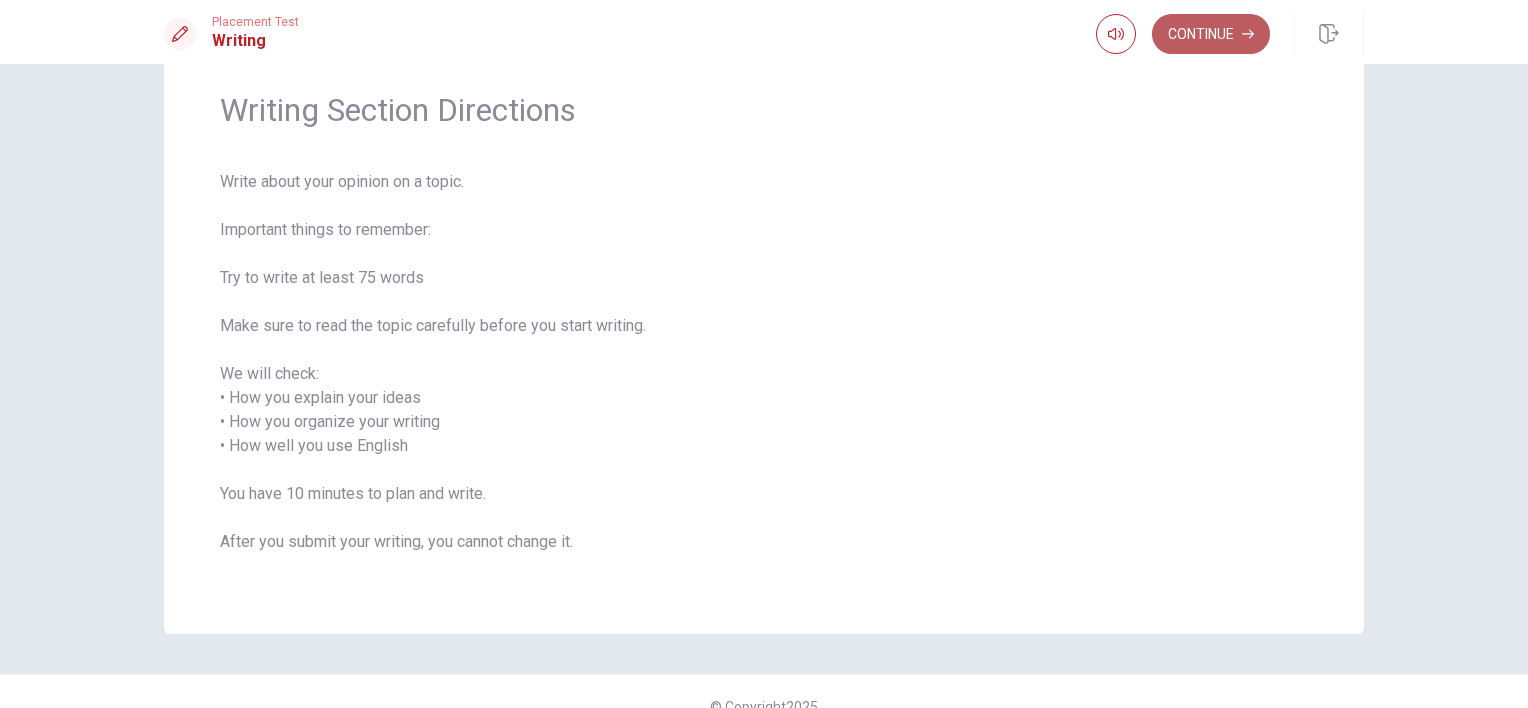click on "Continue" at bounding box center (1211, 34) 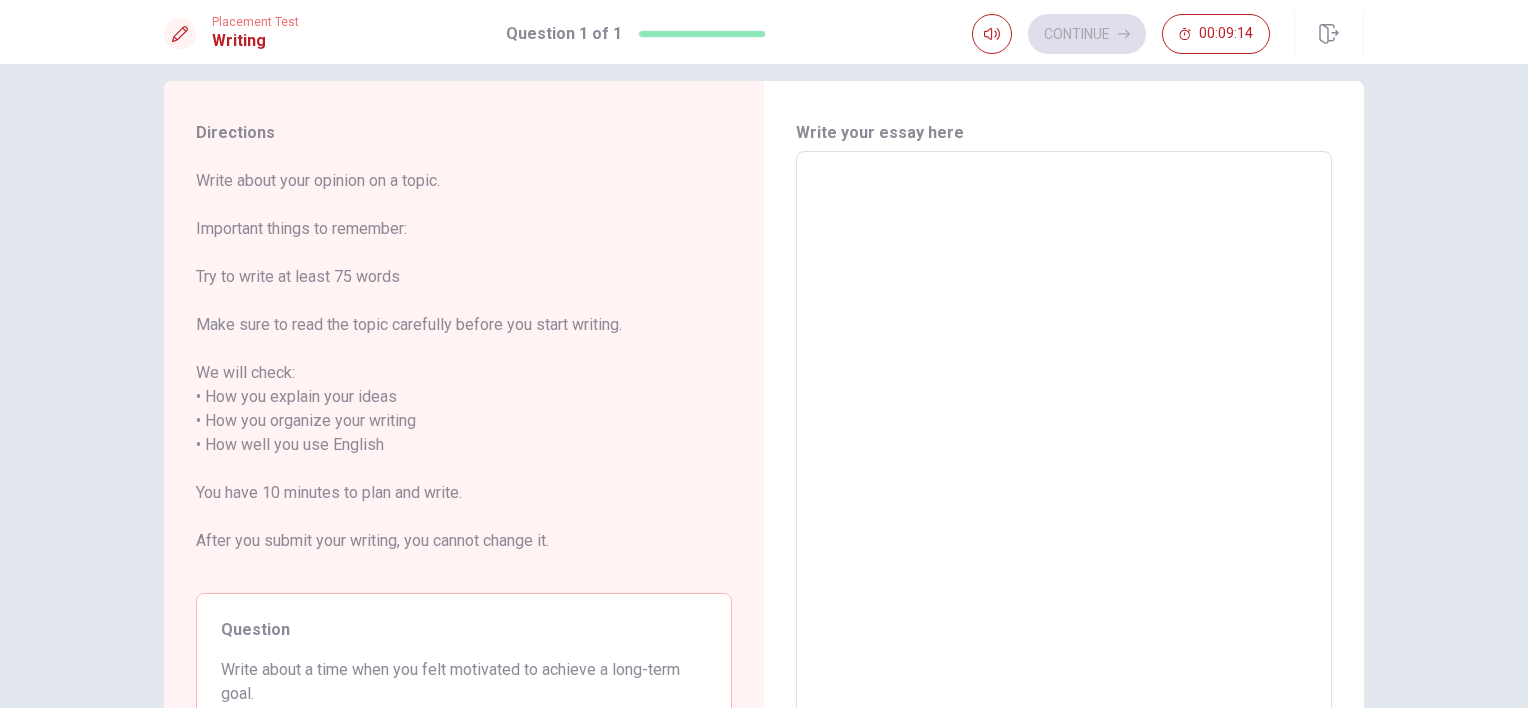 scroll, scrollTop: 20, scrollLeft: 0, axis: vertical 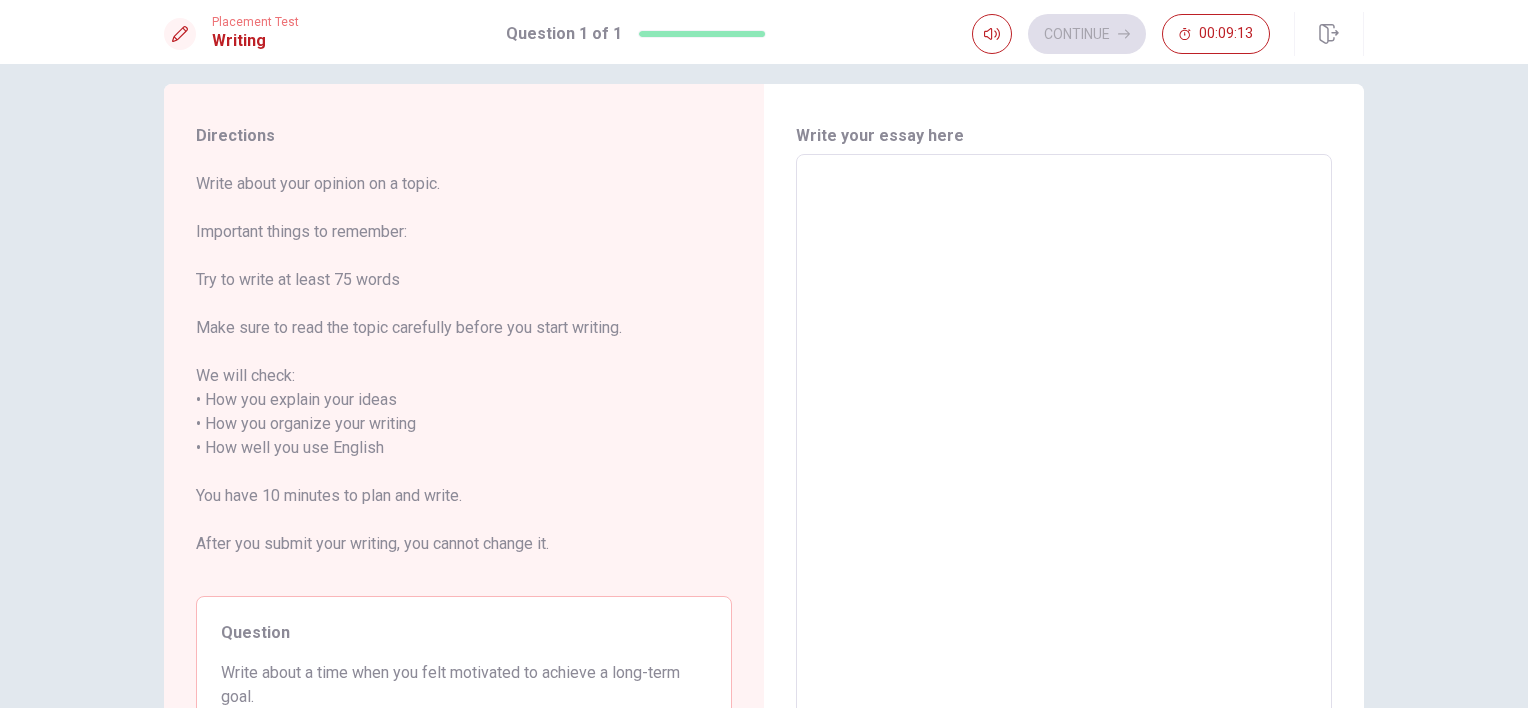 click at bounding box center [1064, 448] 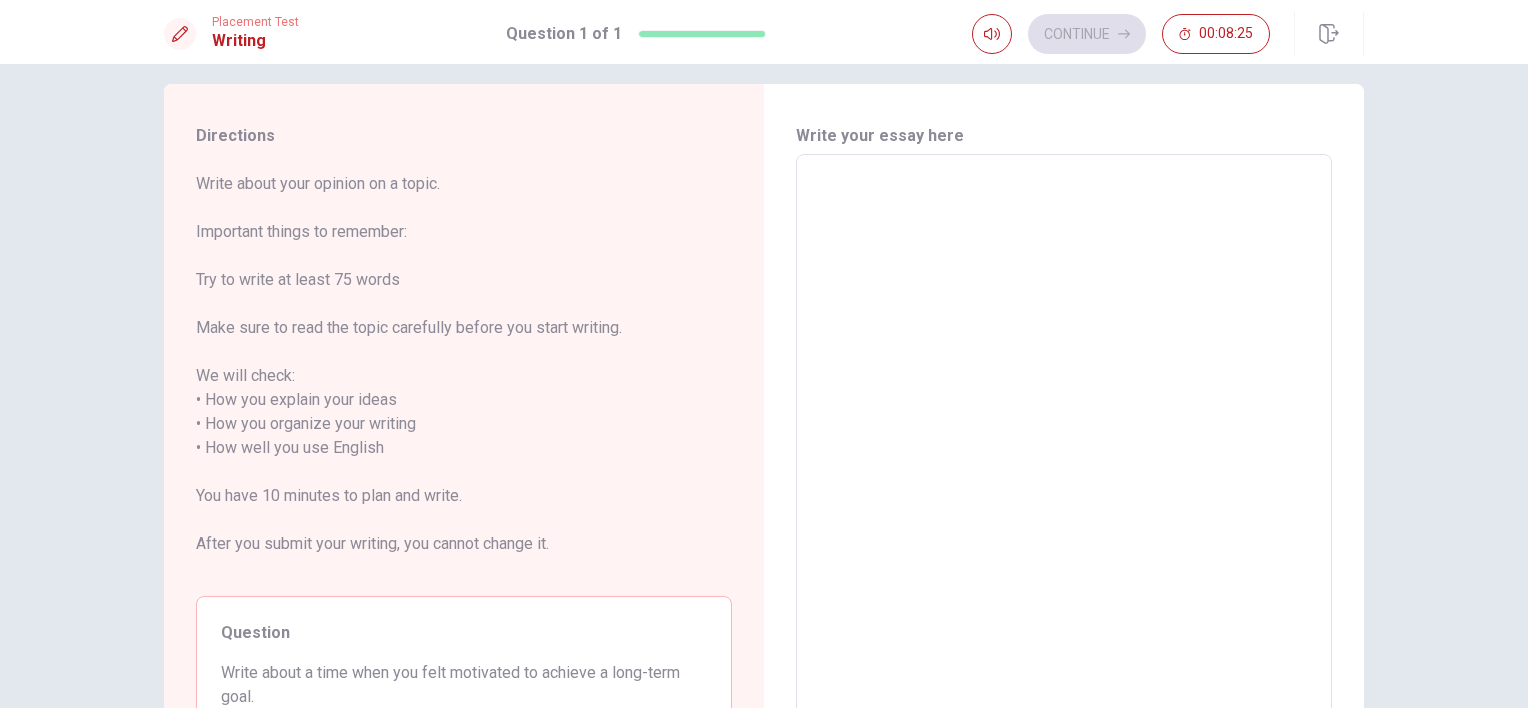 type on "I" 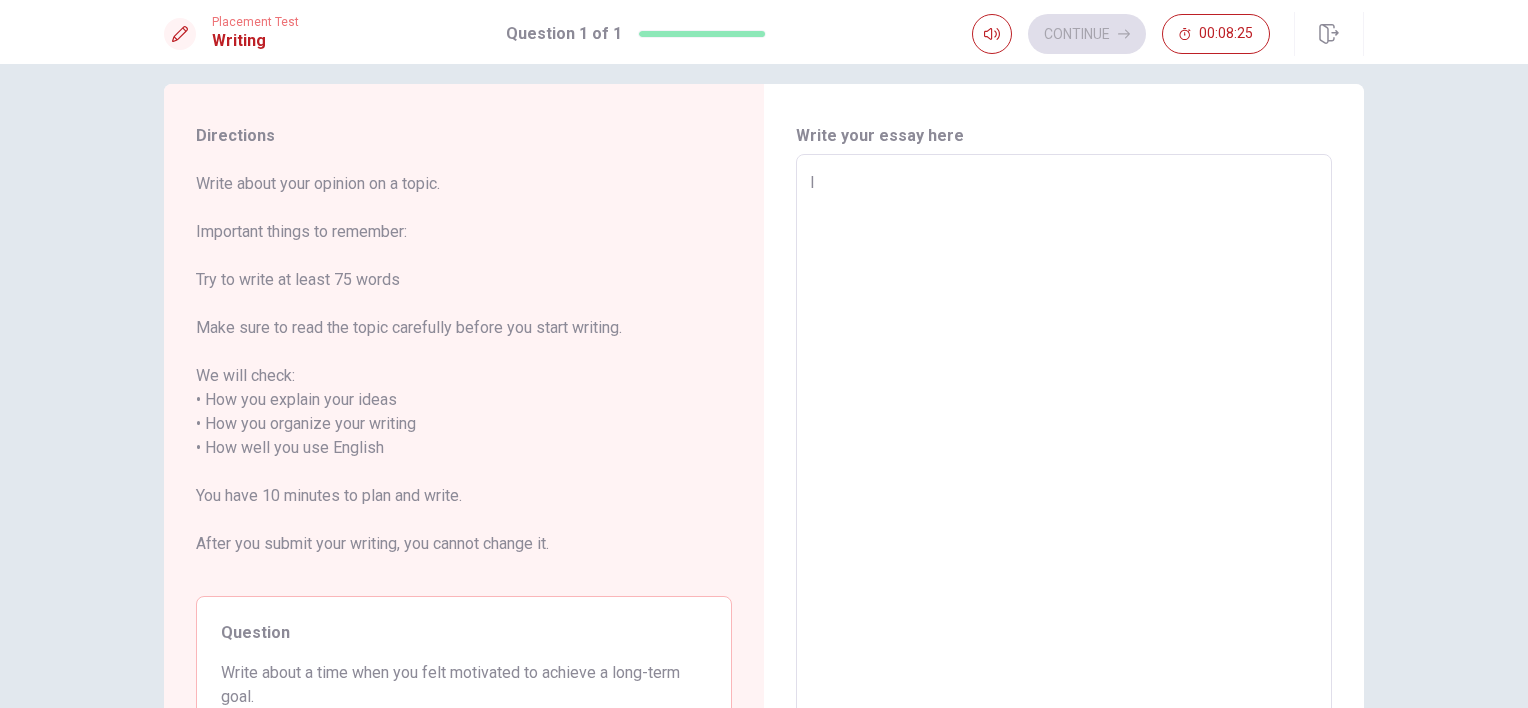 type on "x" 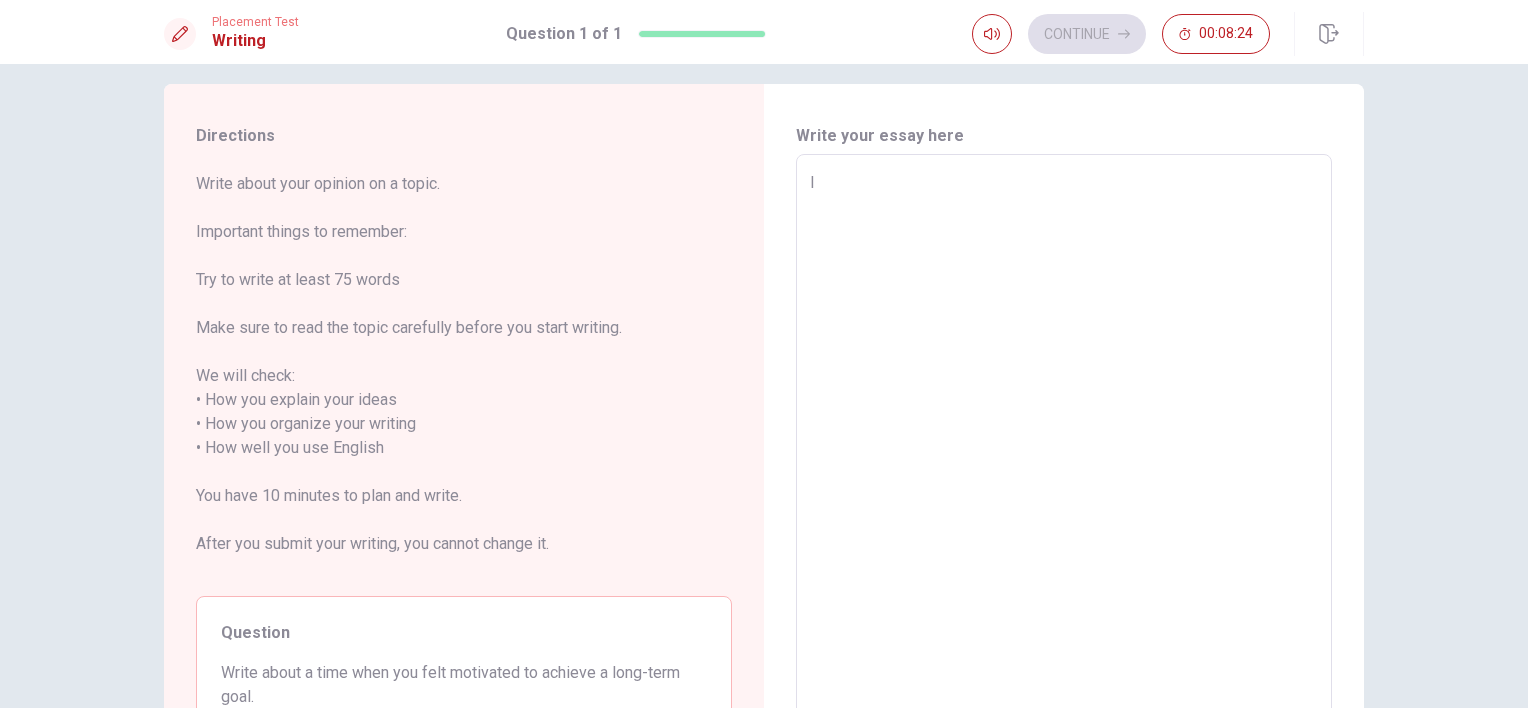 type on "x" 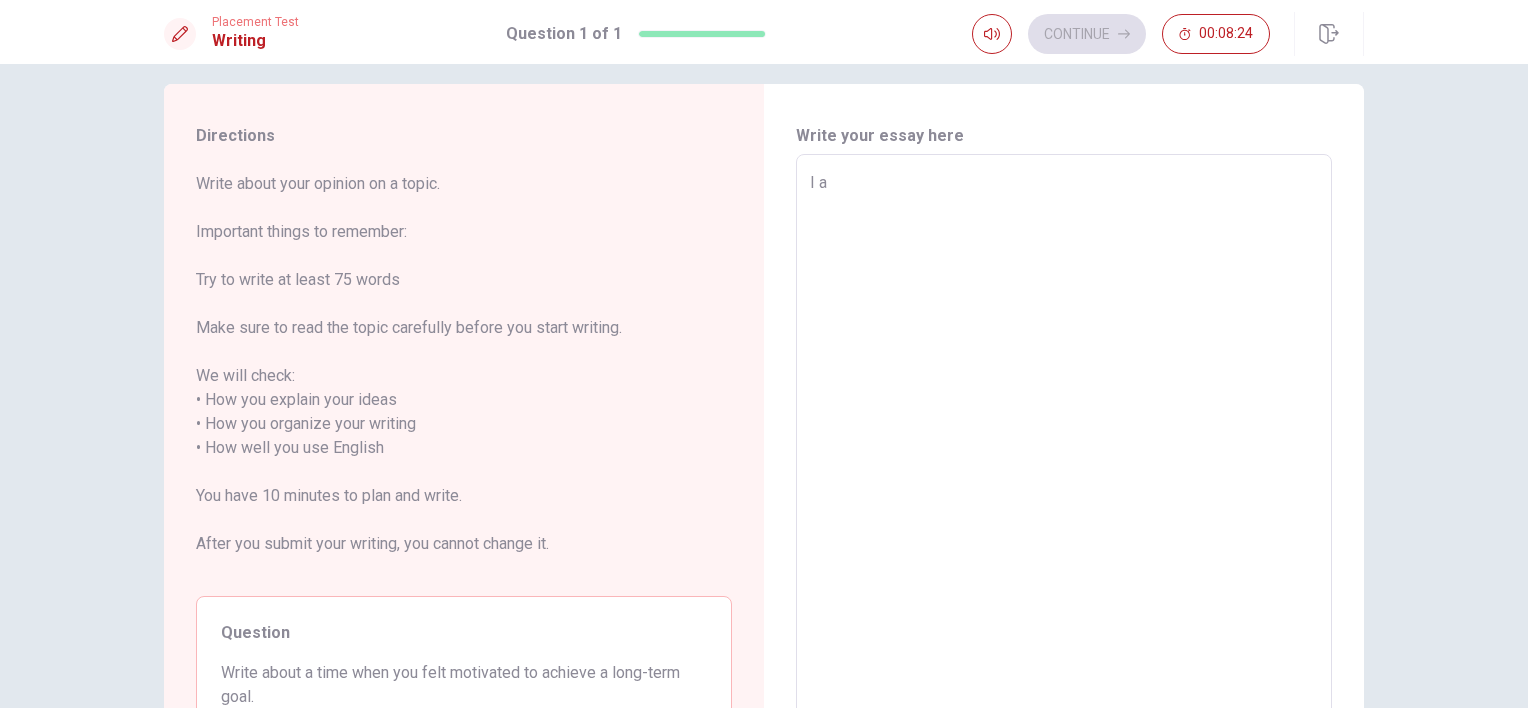 type on "x" 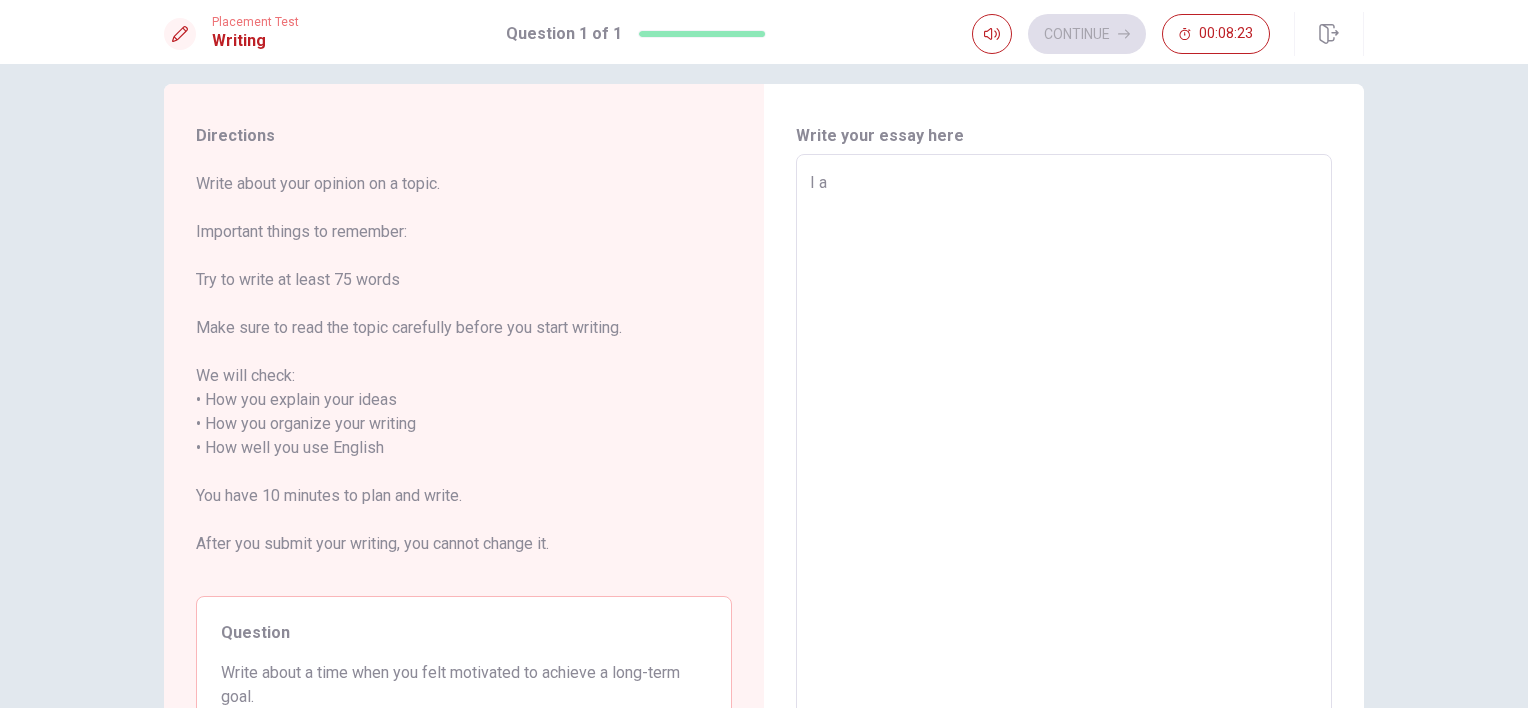 type on "I am" 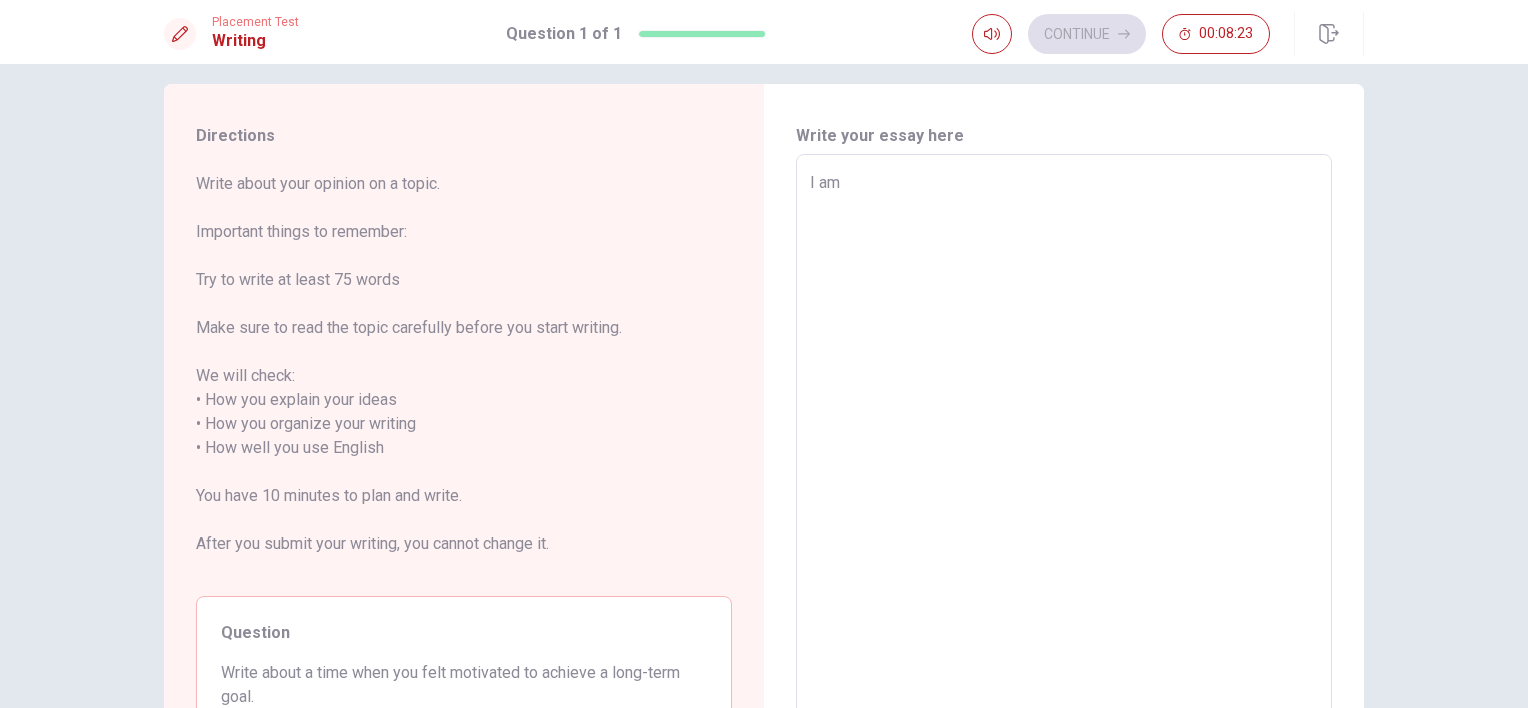 type on "x" 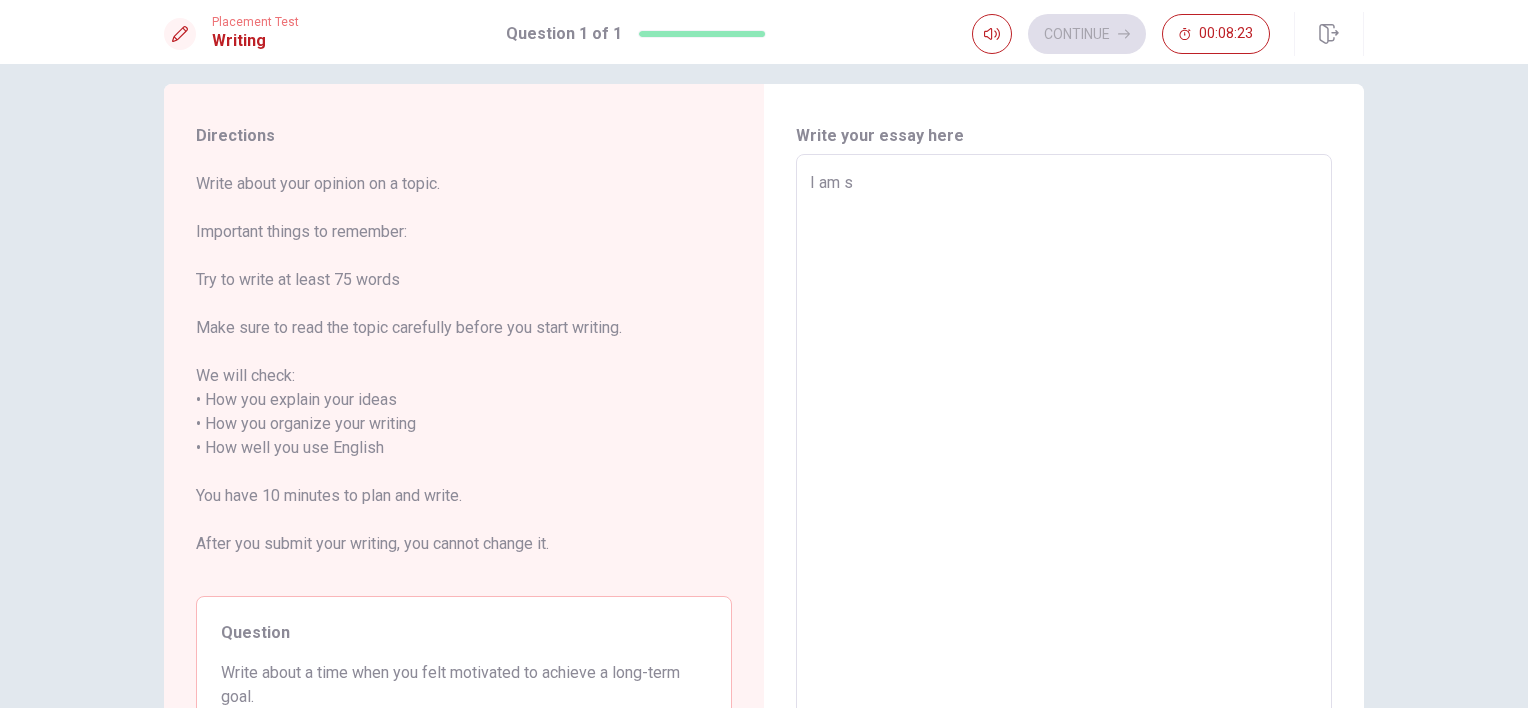 type on "x" 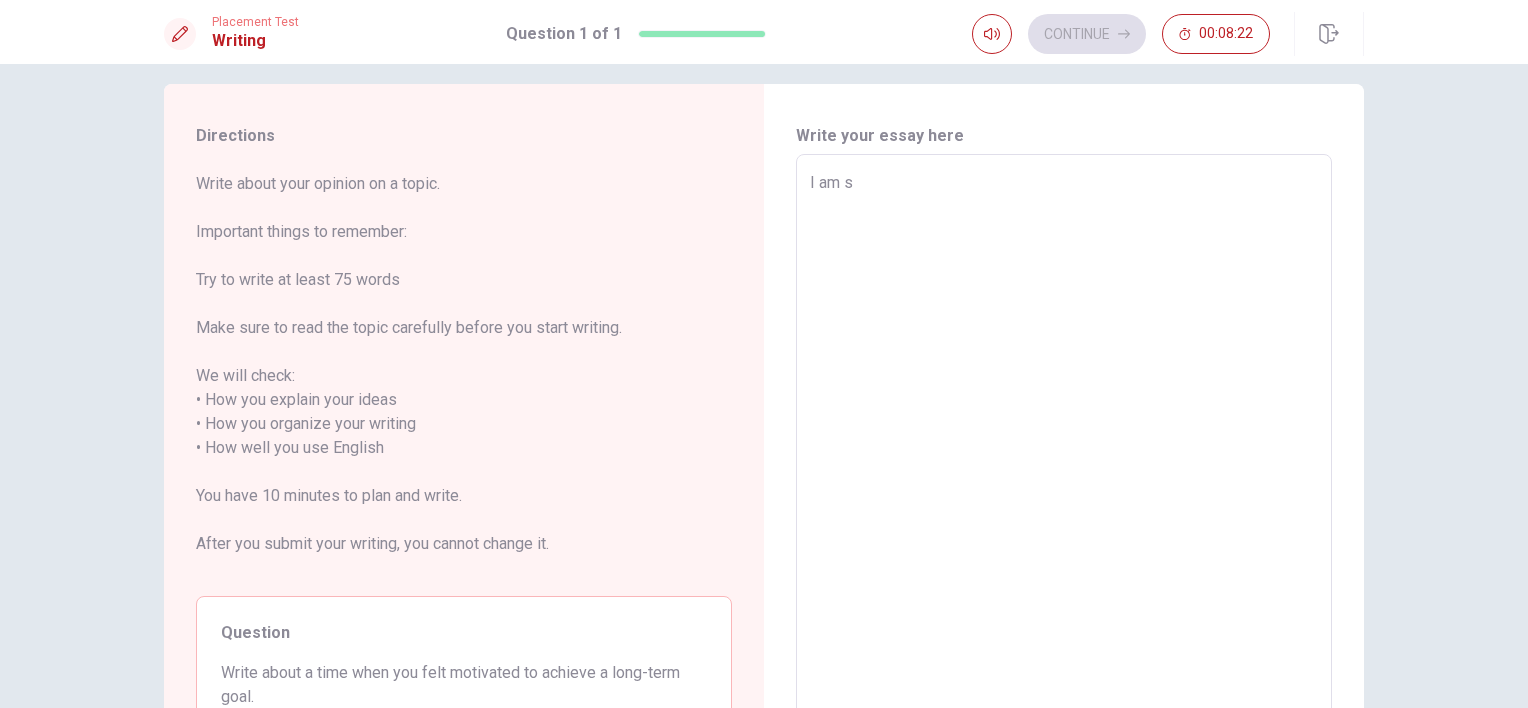 type on "I am st" 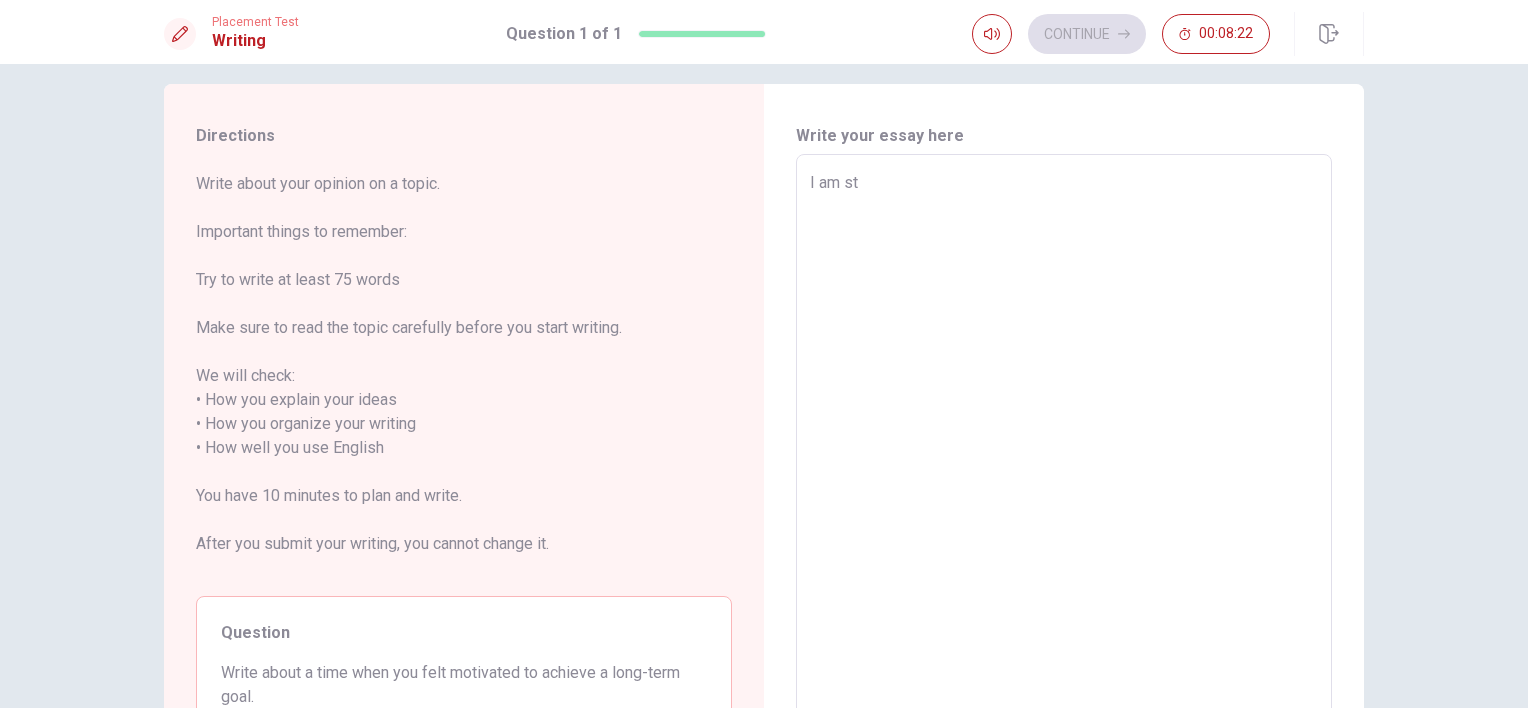 type on "x" 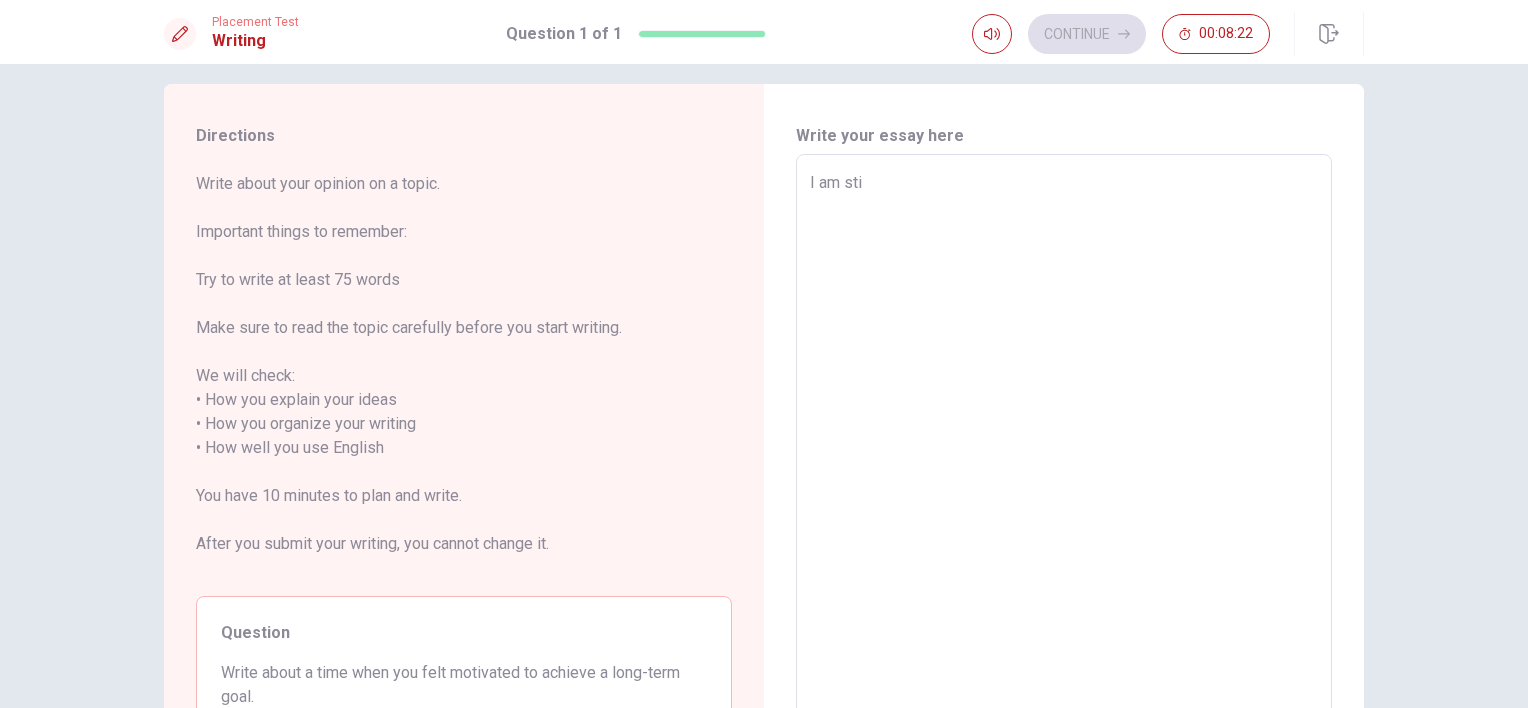 type on "x" 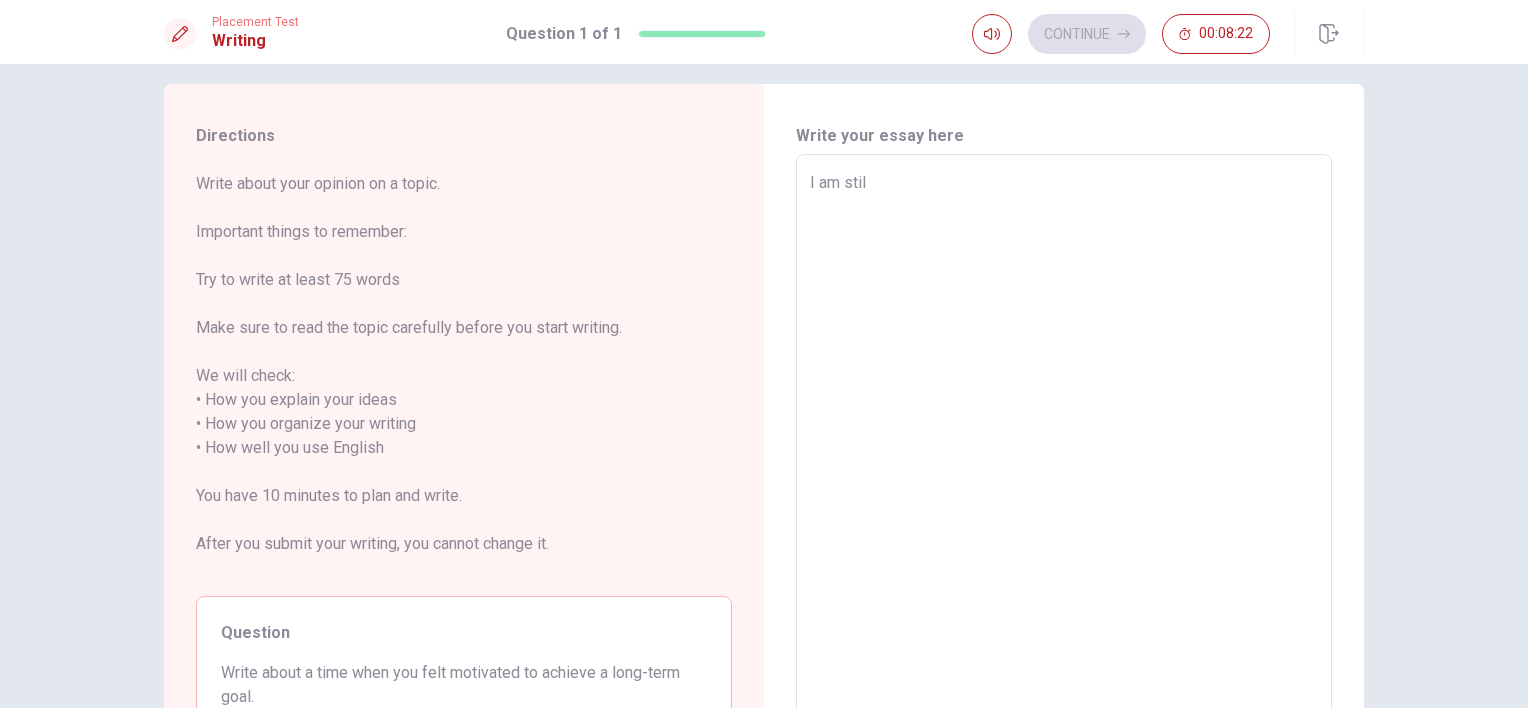 type on "x" 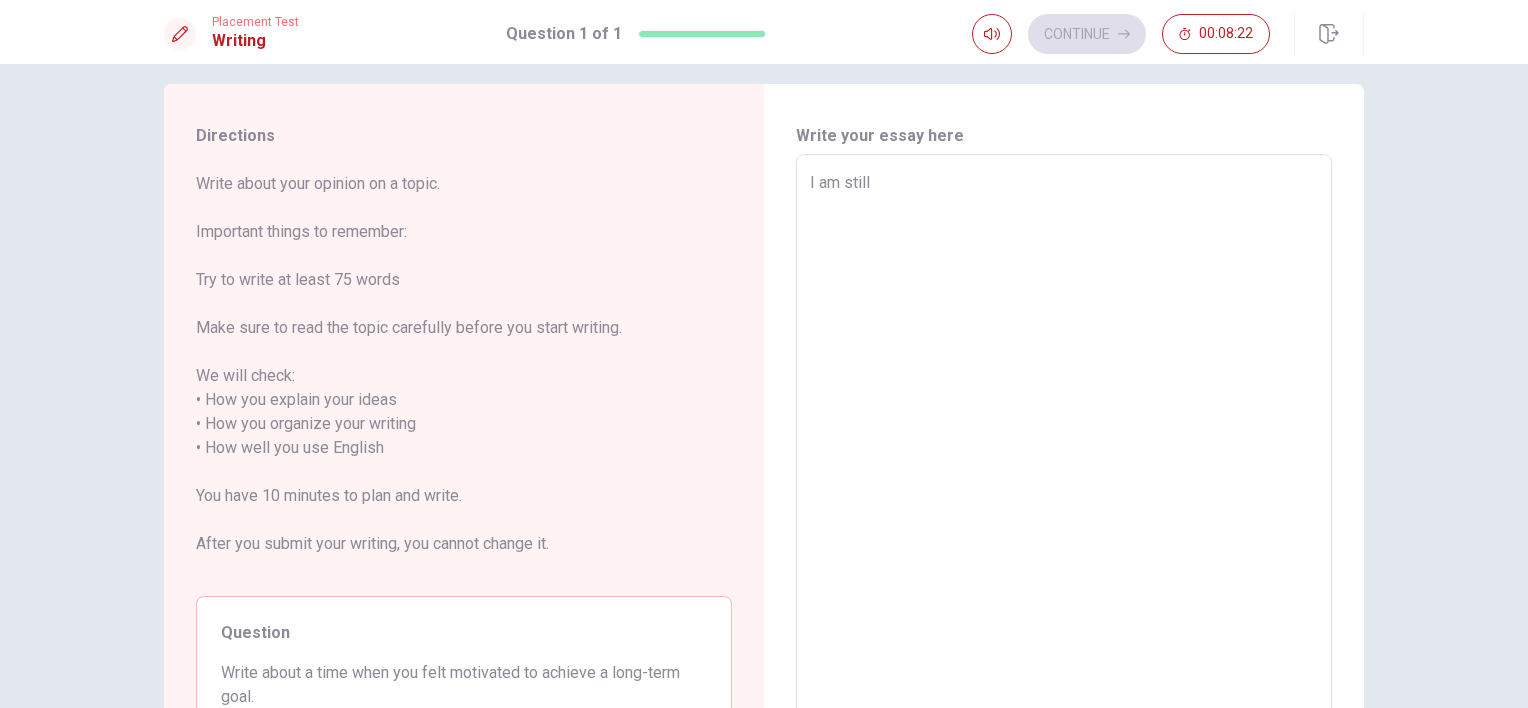 type on "x" 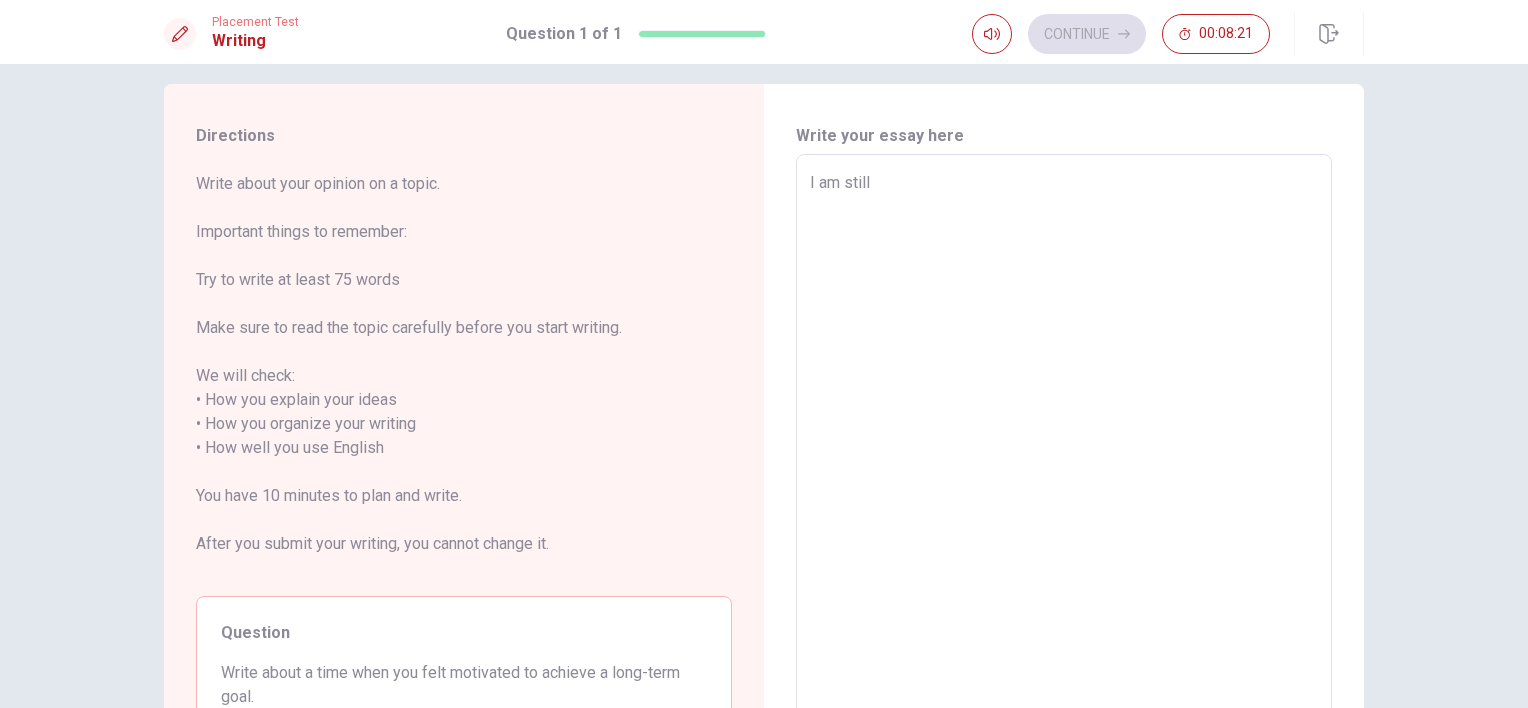 type on "x" 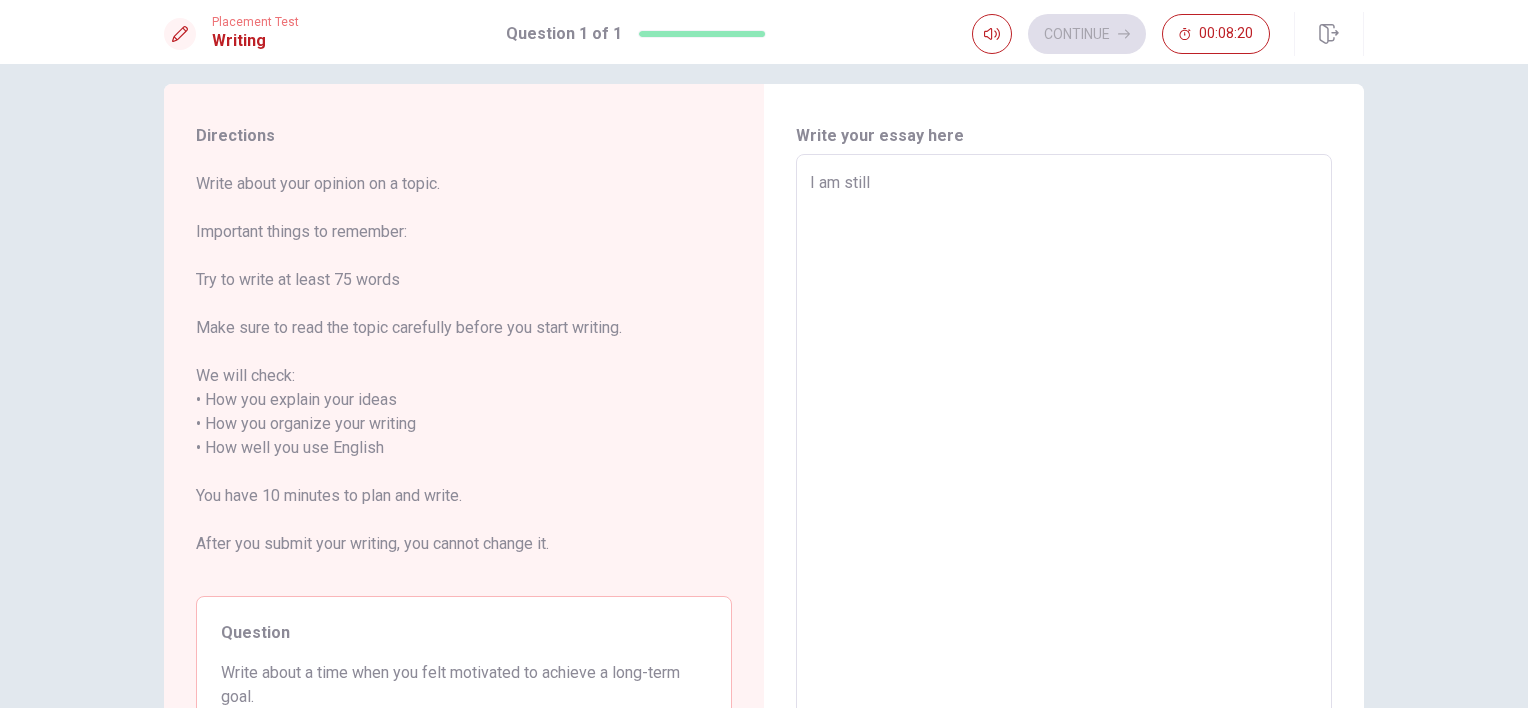 type on "I am still v" 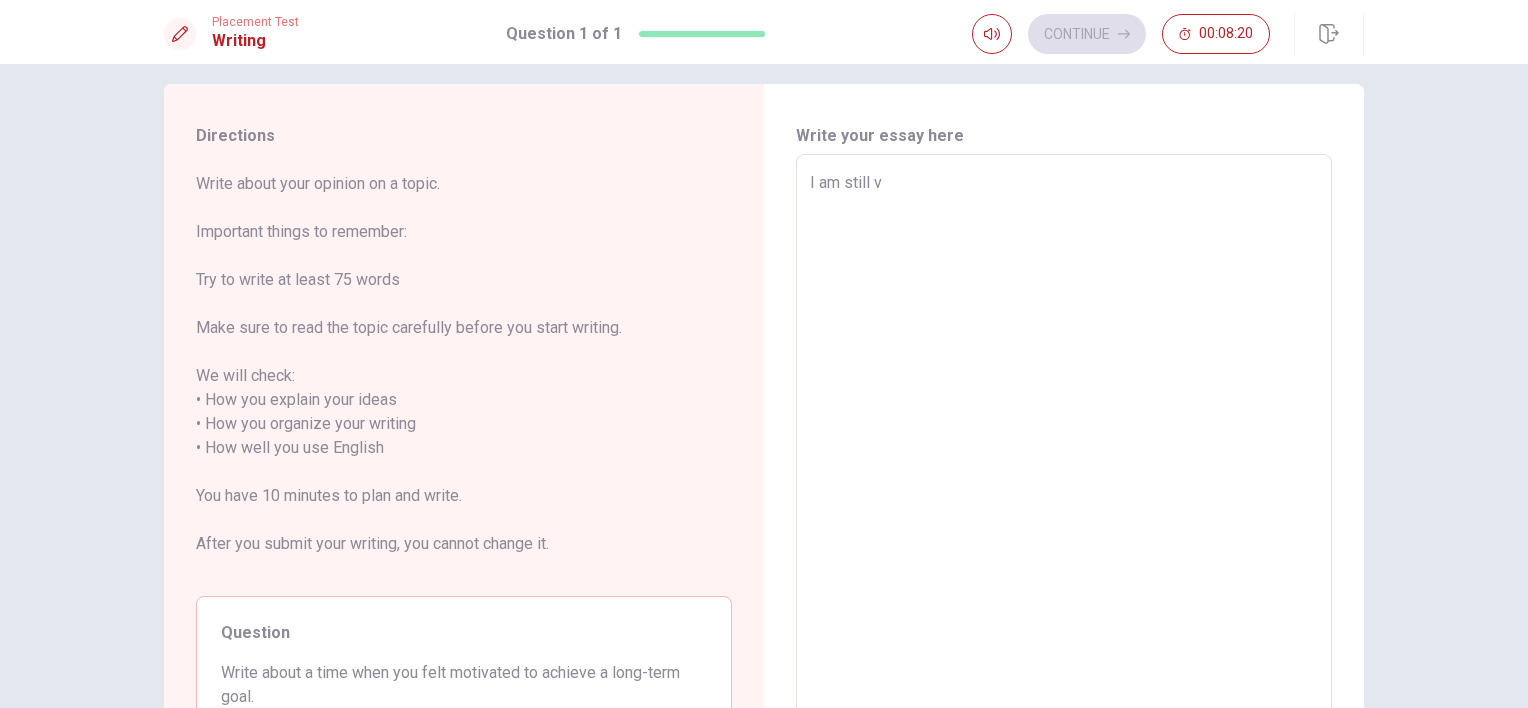type on "x" 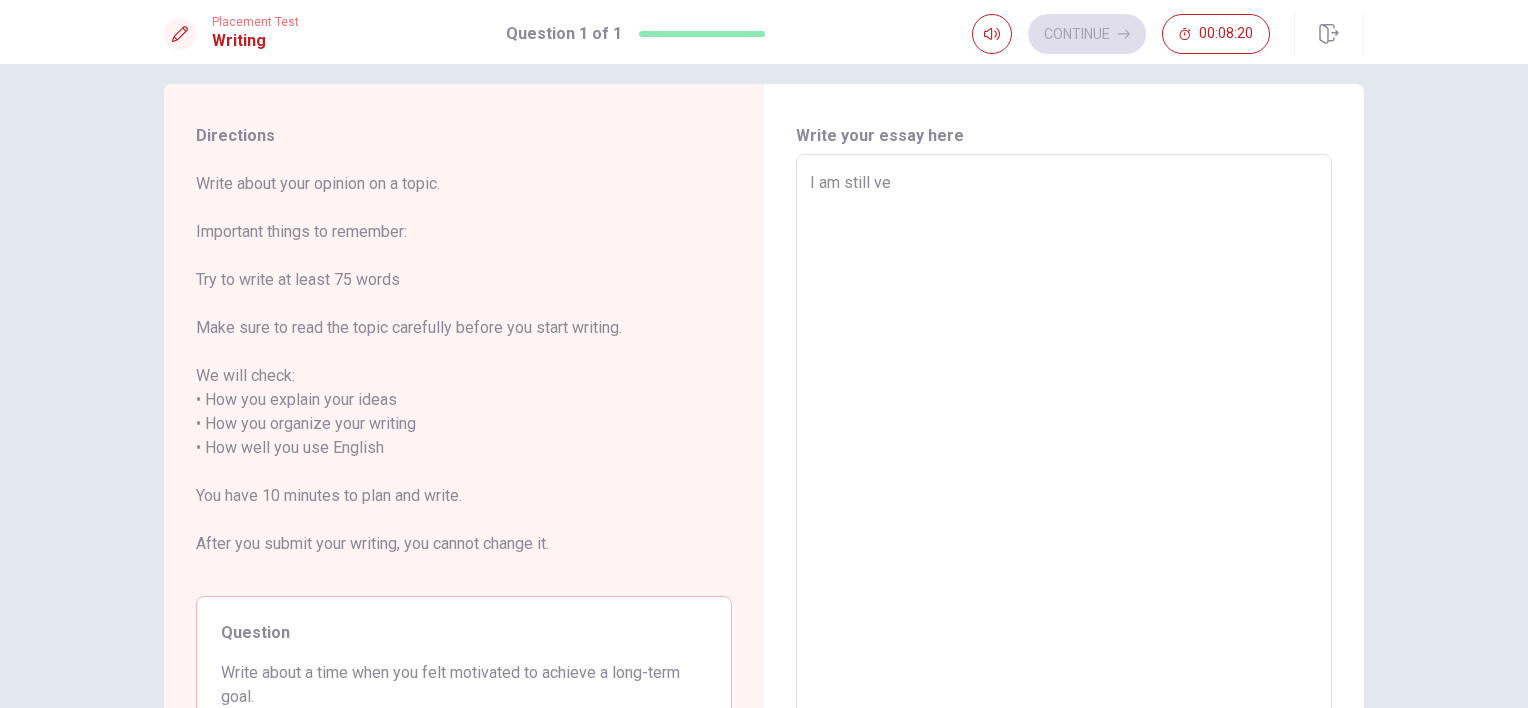type on "x" 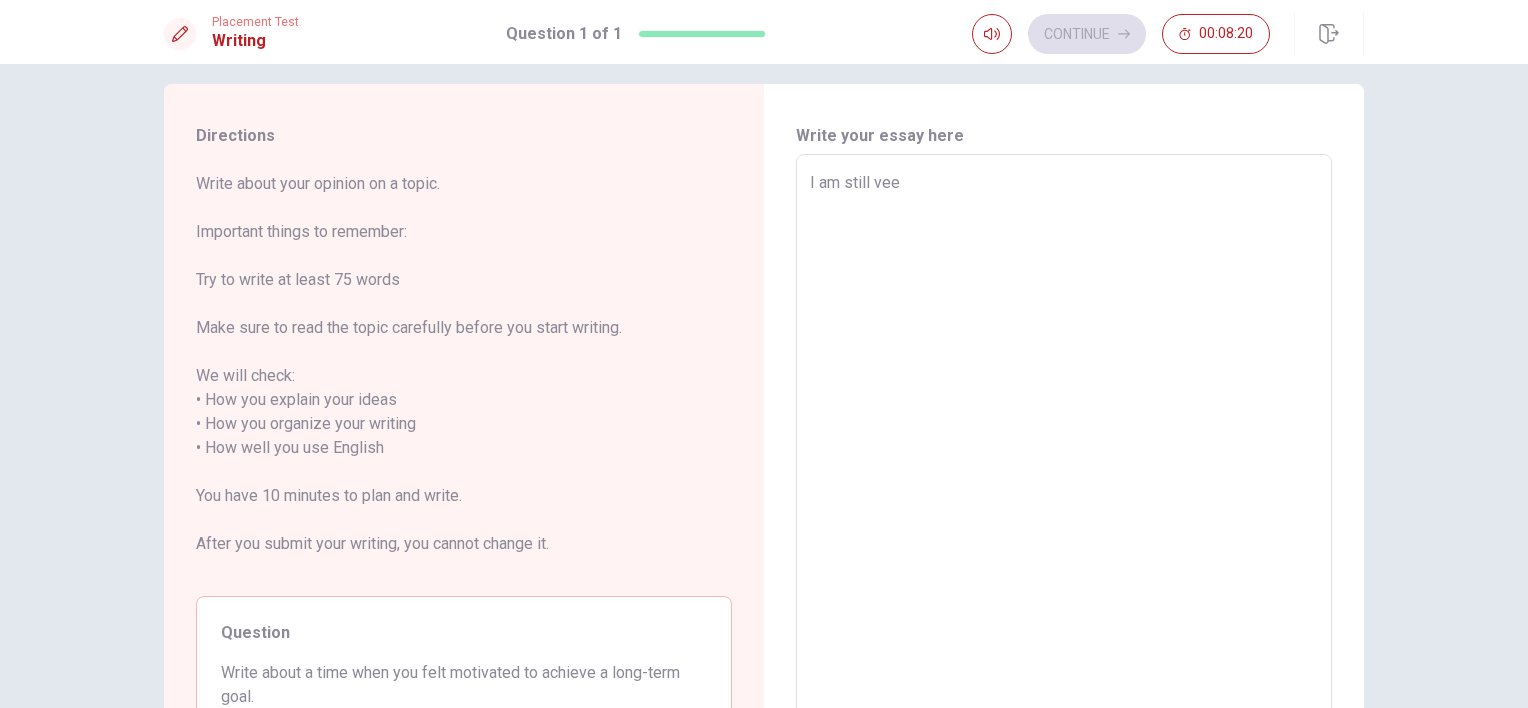type on "x" 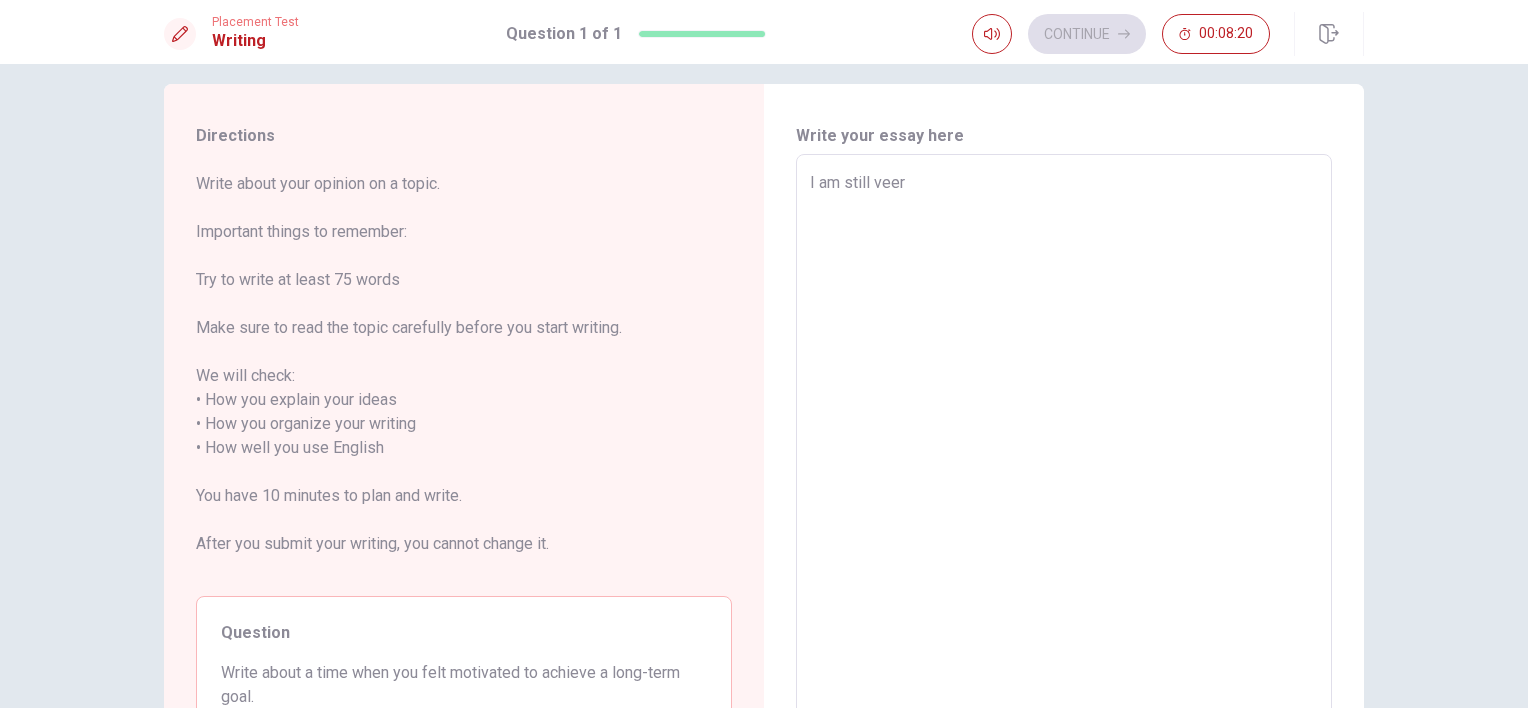 type on "x" 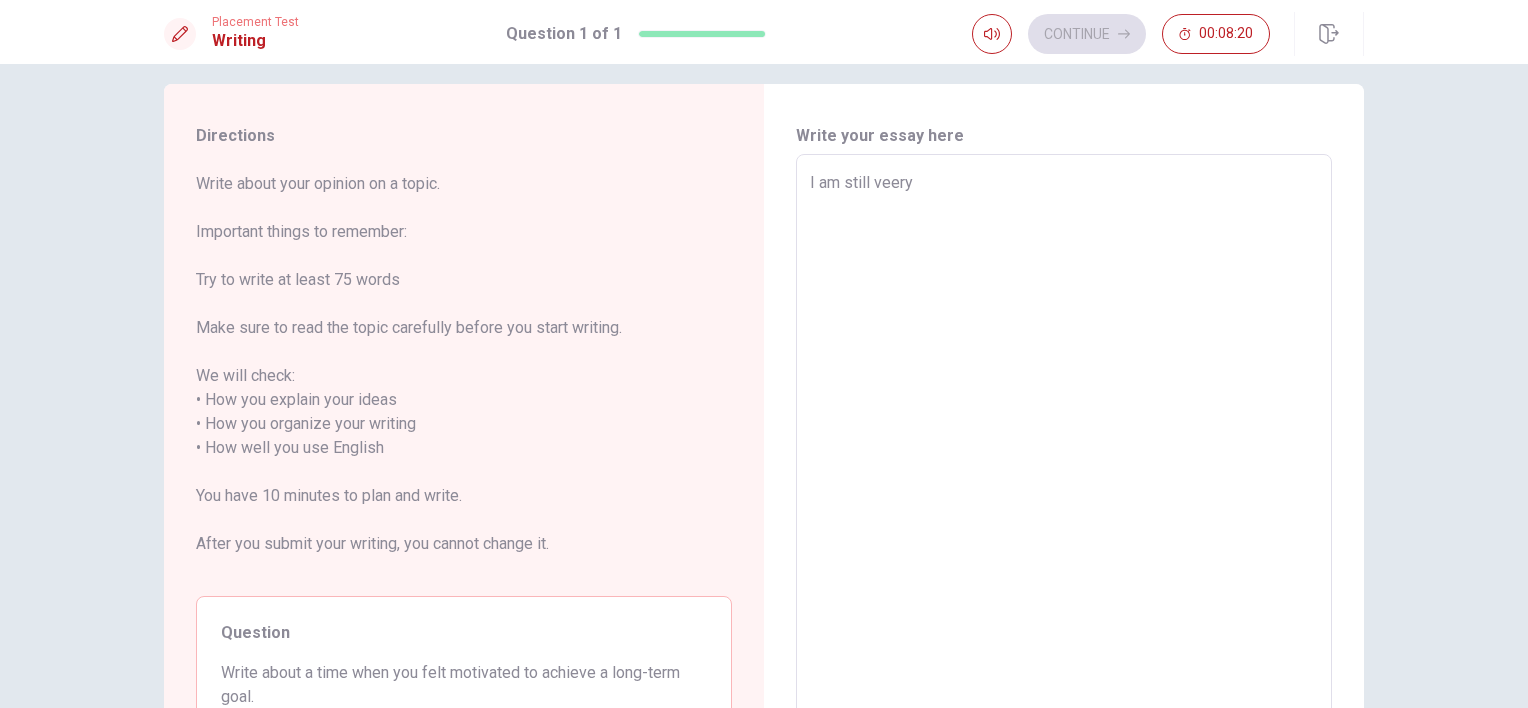 type on "x" 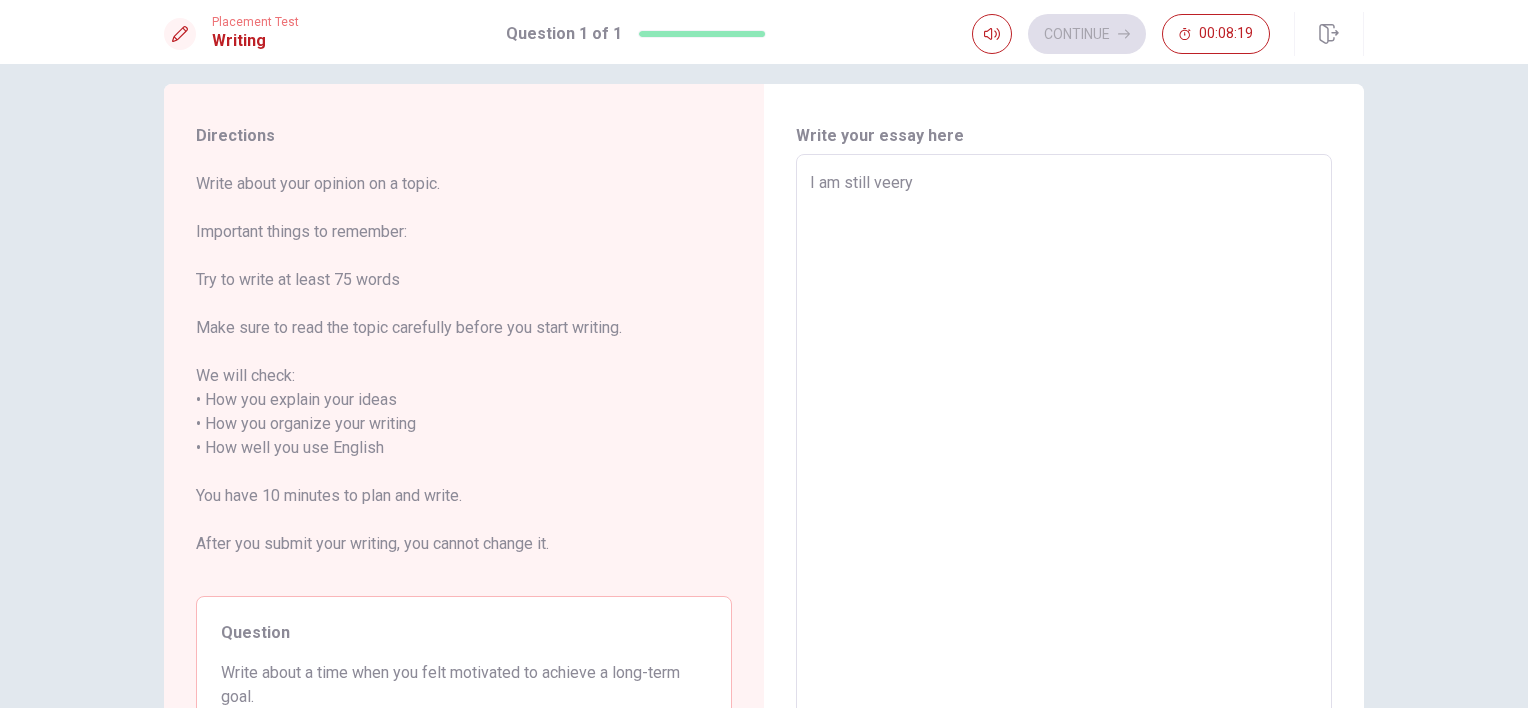 type on "I am still veery" 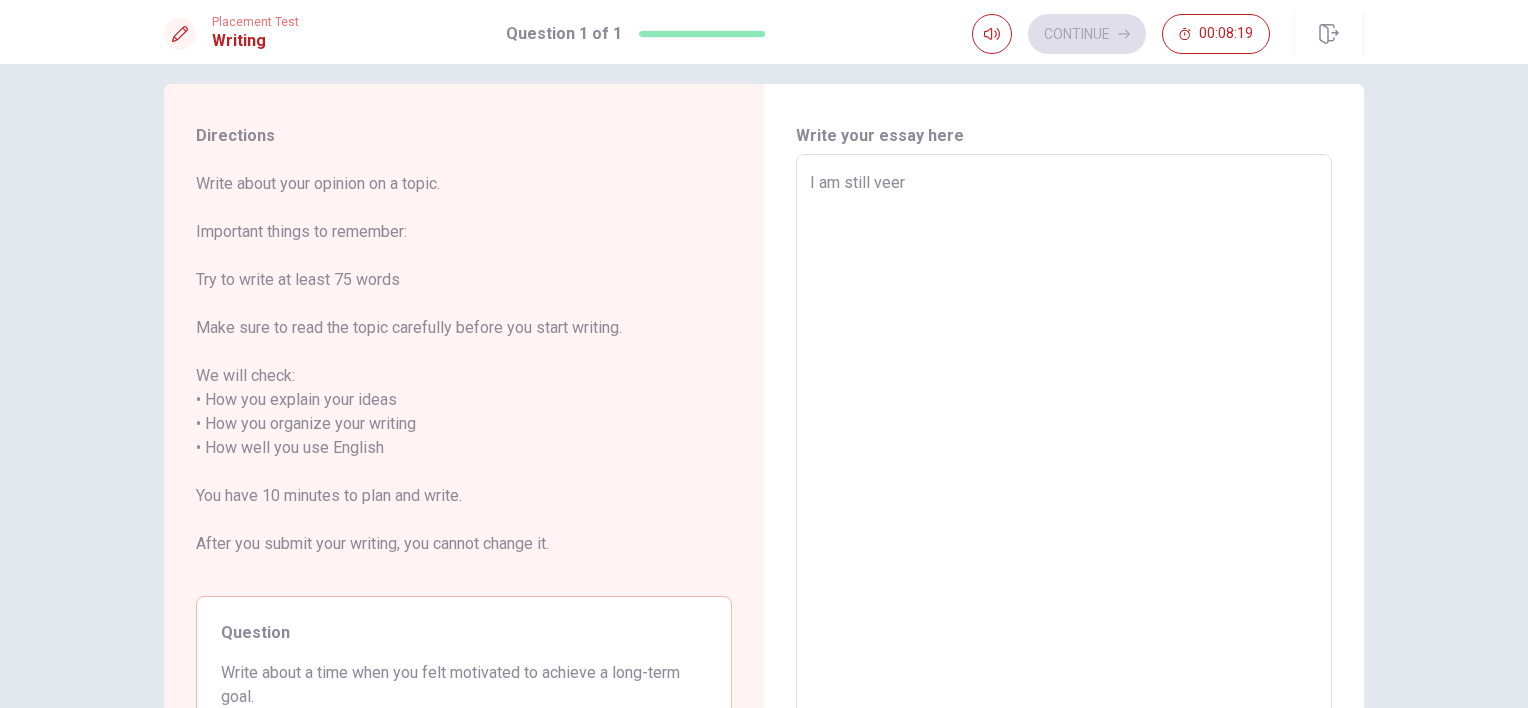 type on "x" 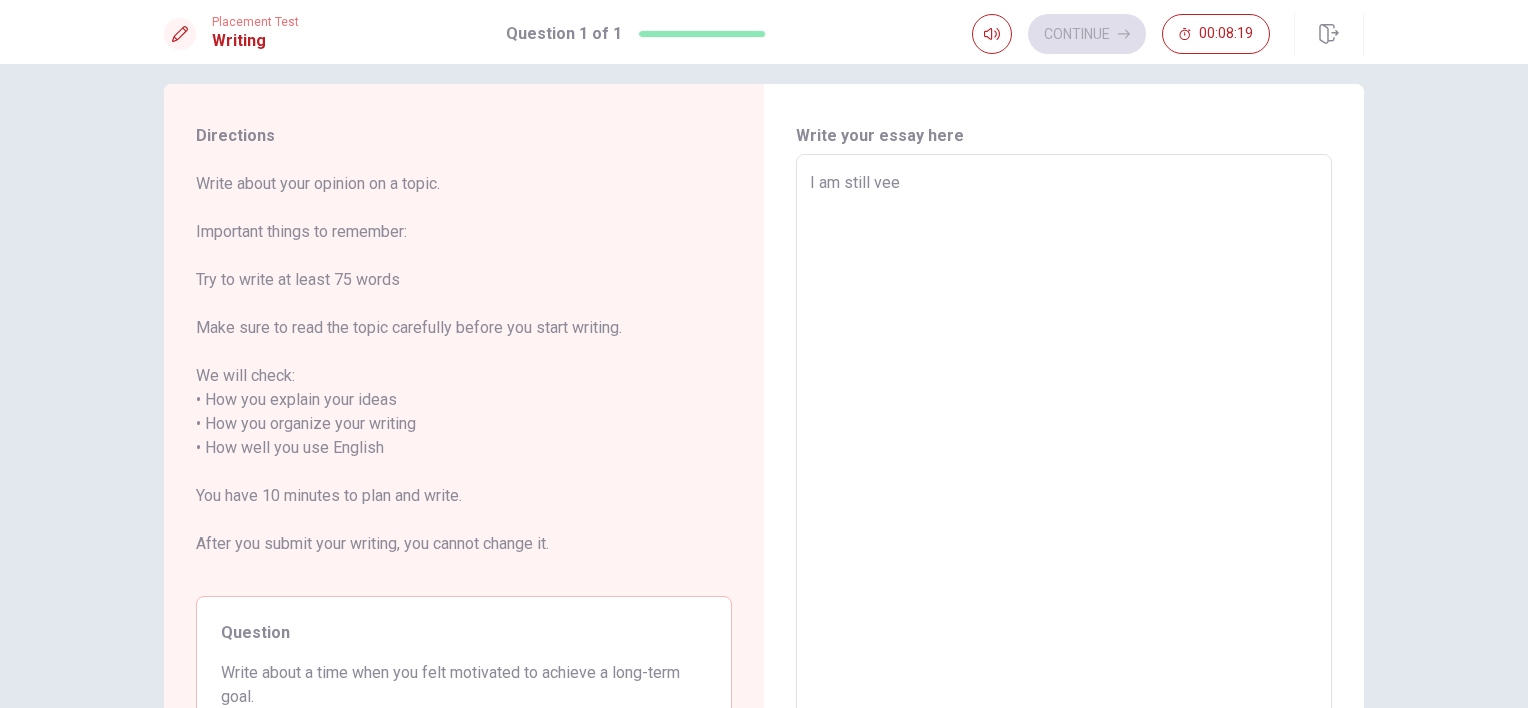 type on "x" 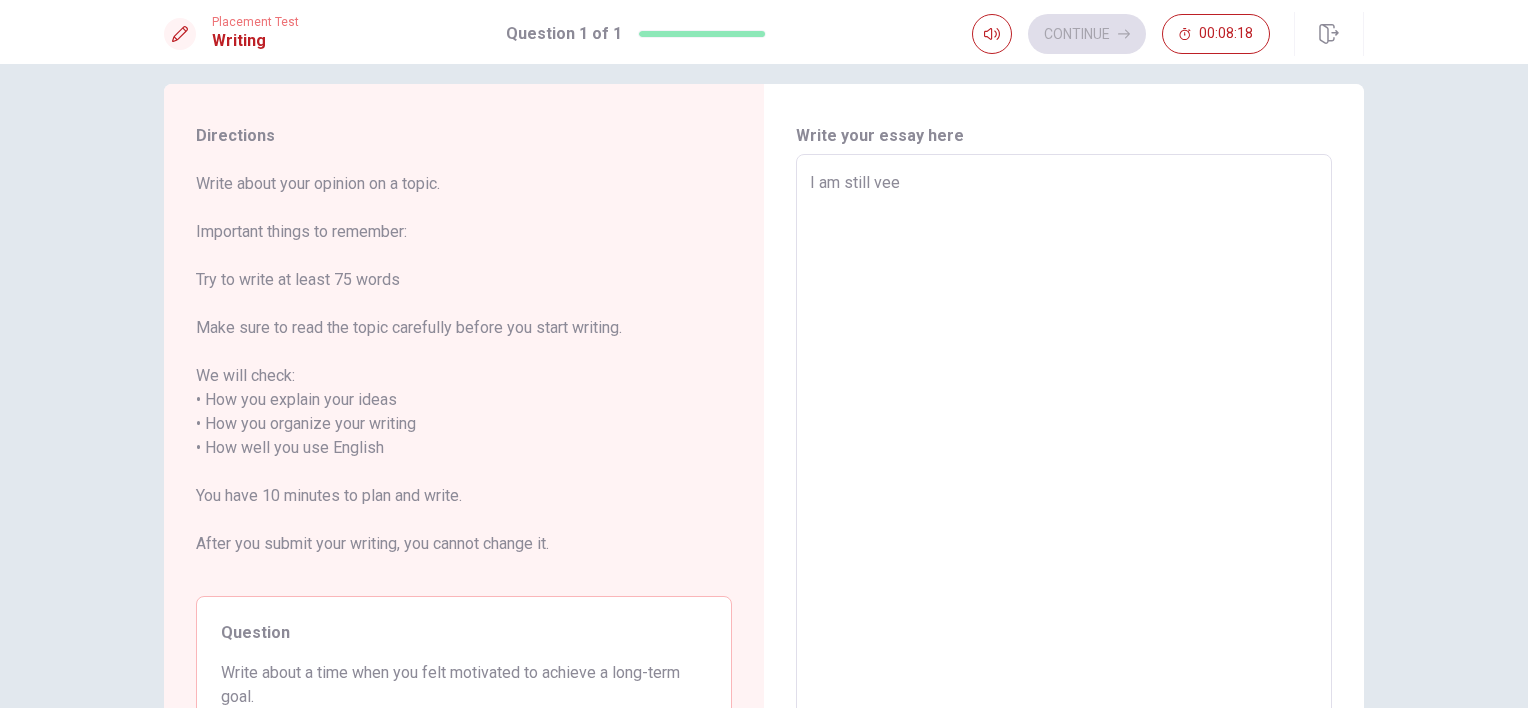 type on "I am still ve" 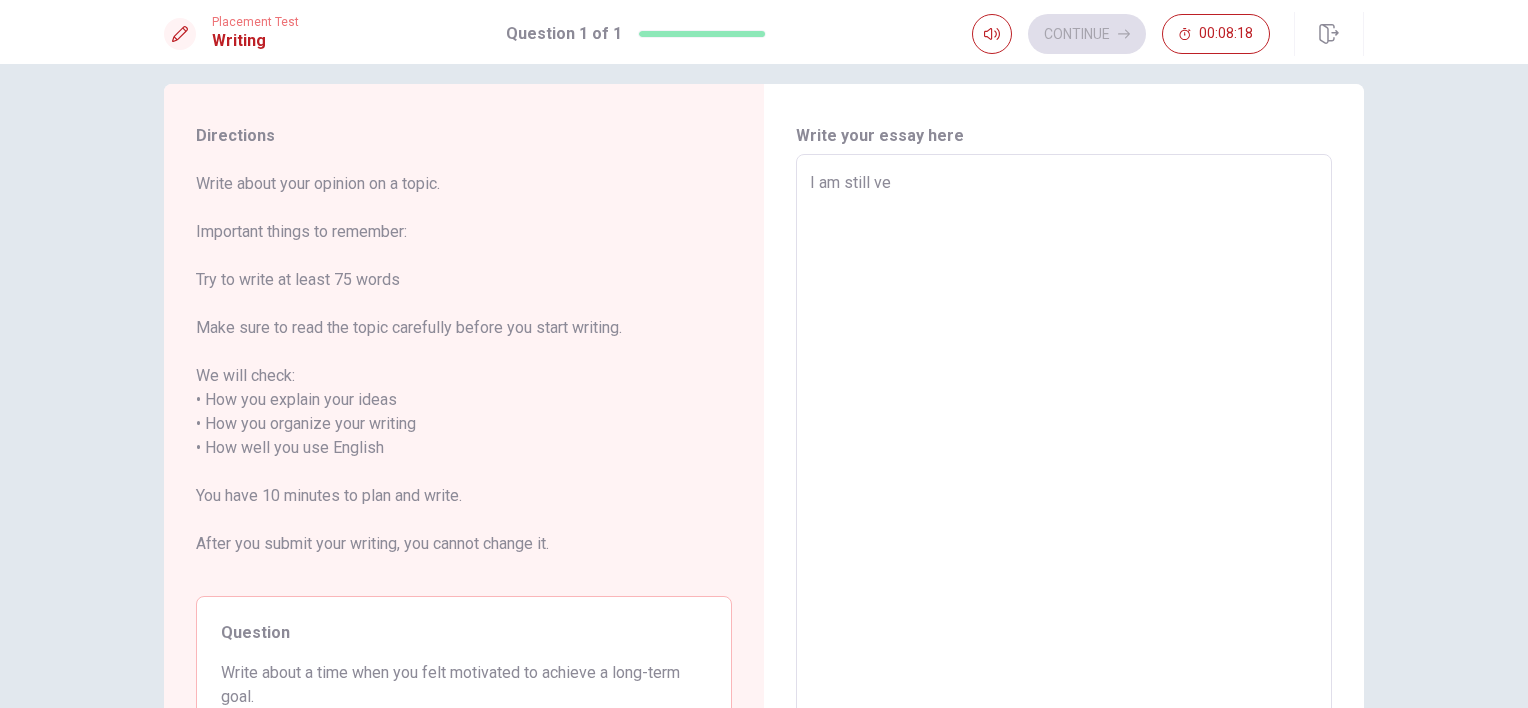 type on "x" 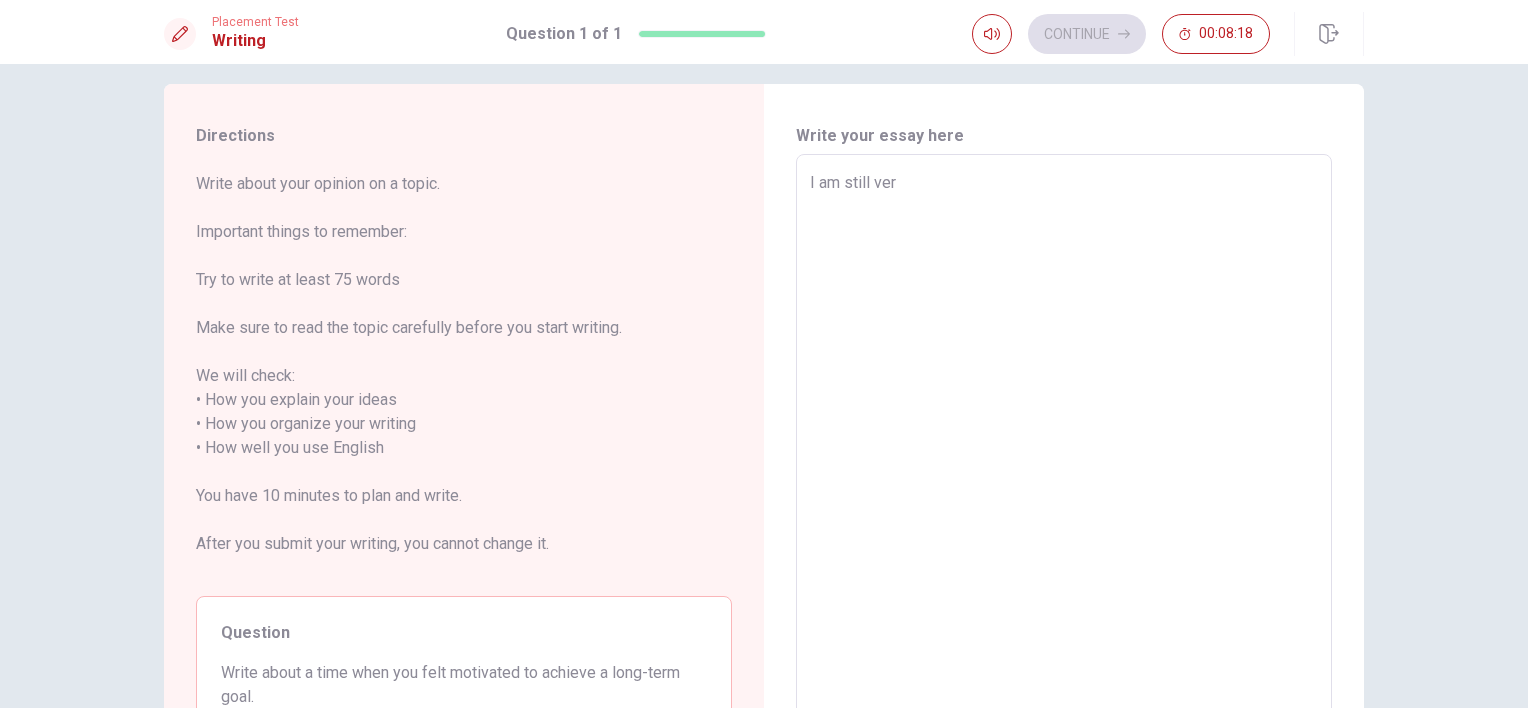 type on "x" 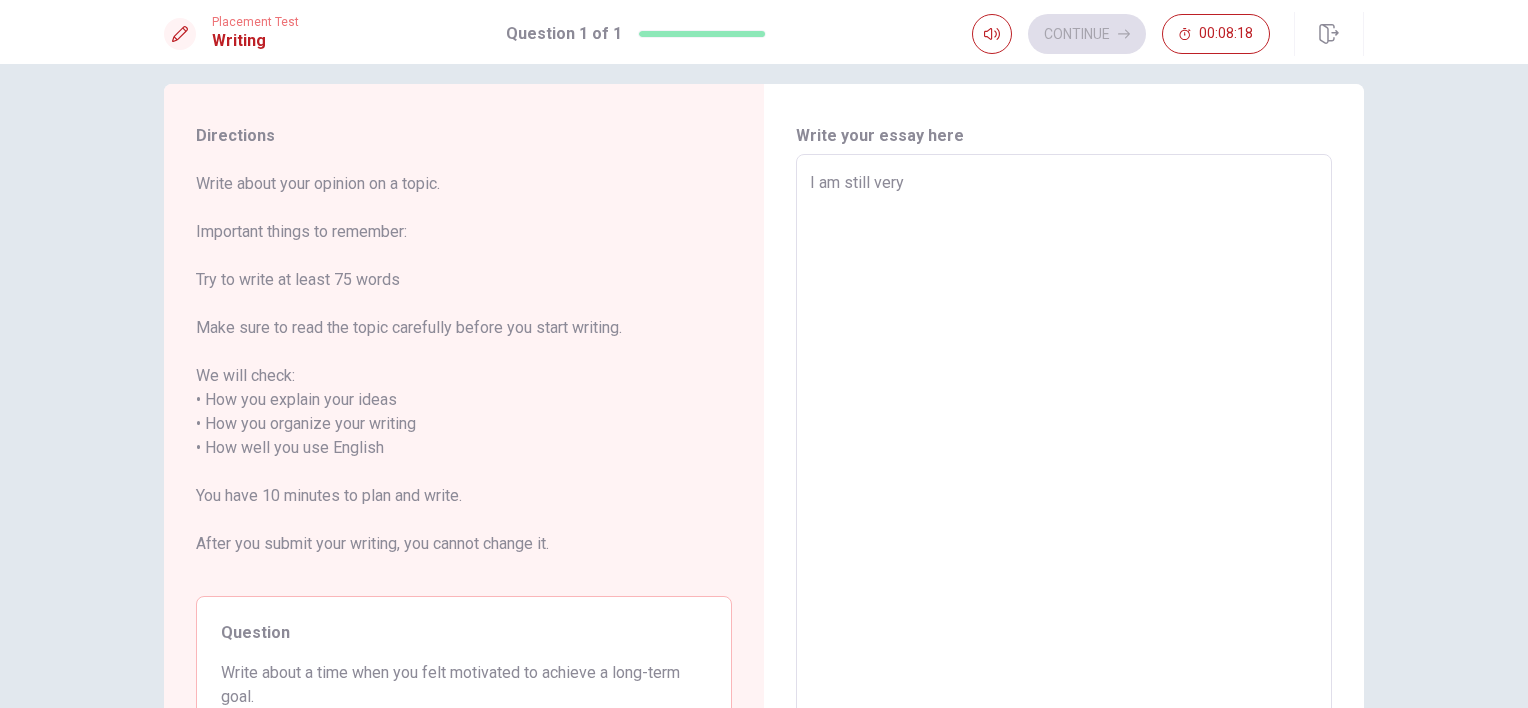 type on "x" 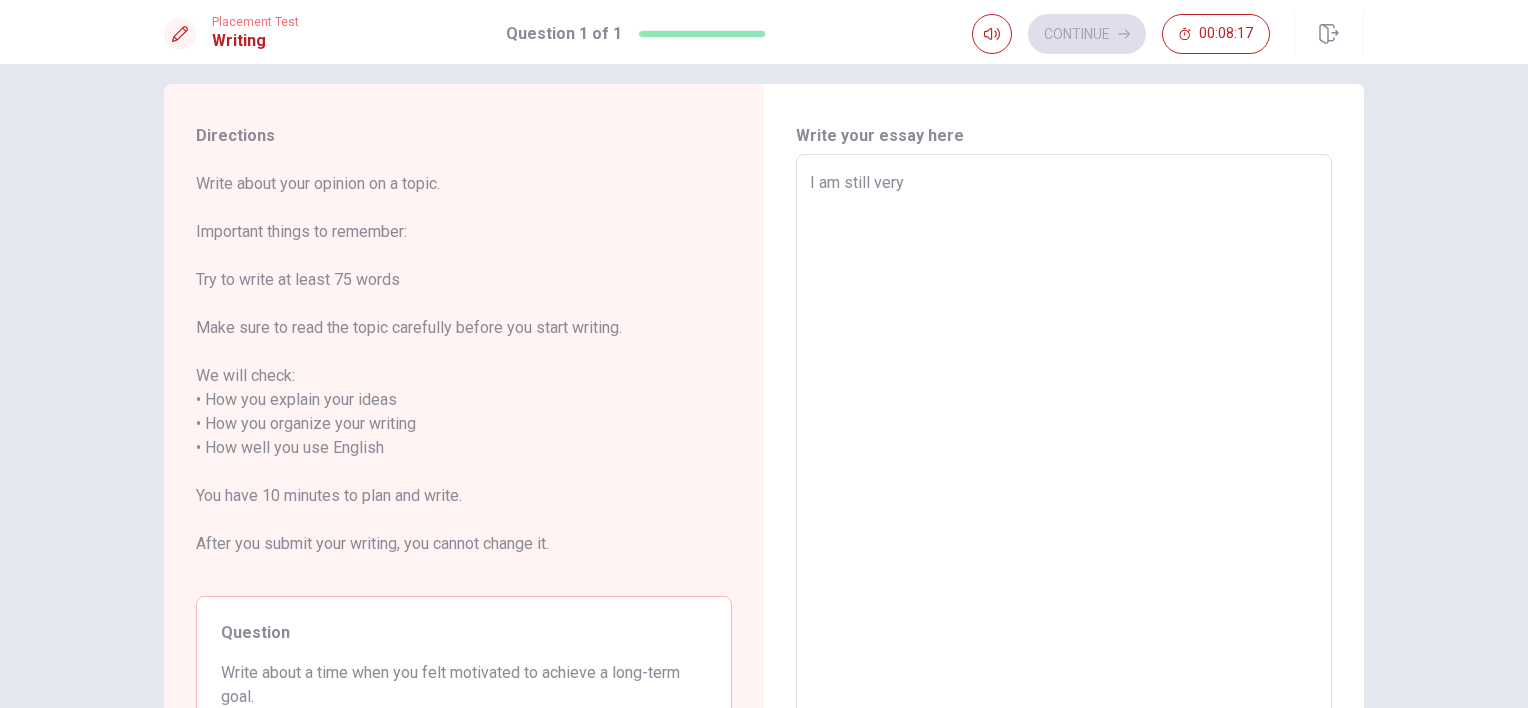 type on "I am still very y" 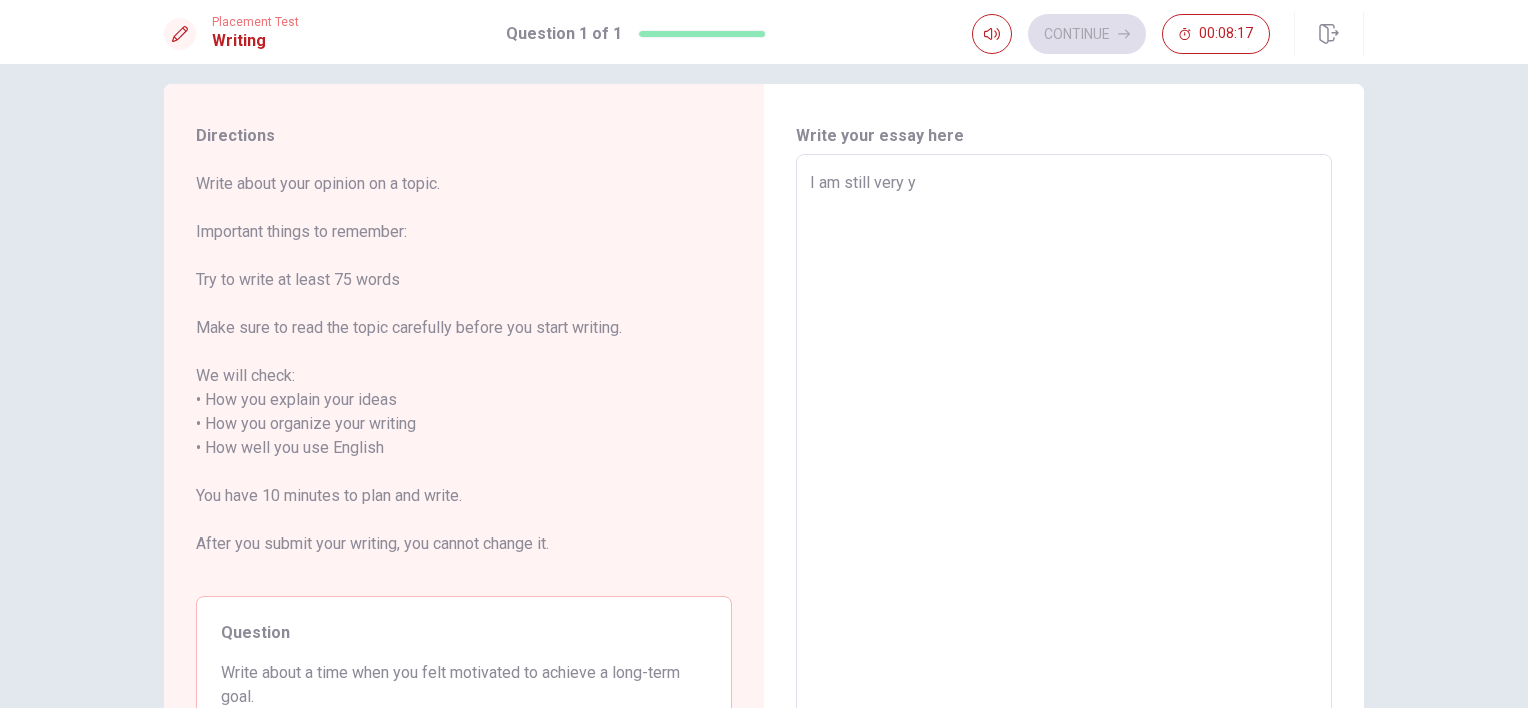 type on "x" 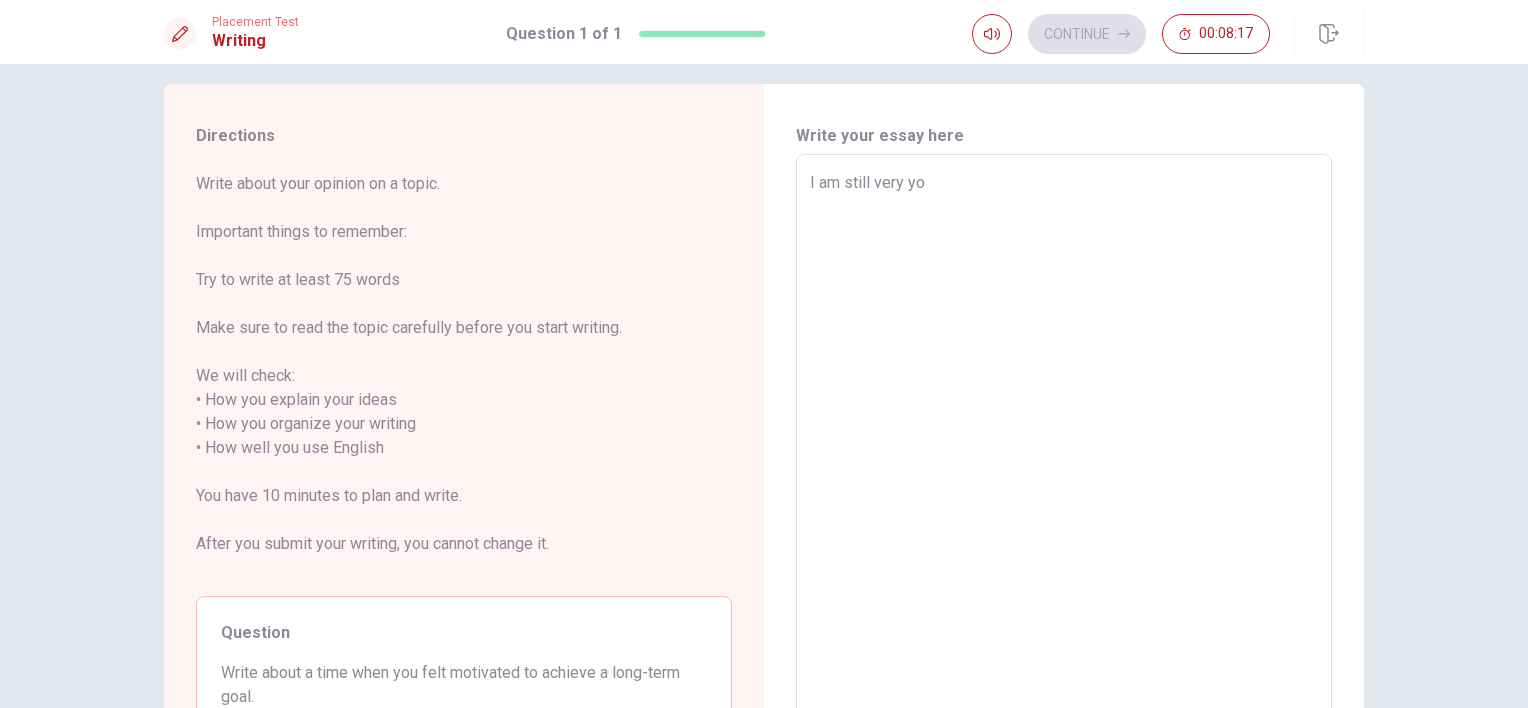 type on "x" 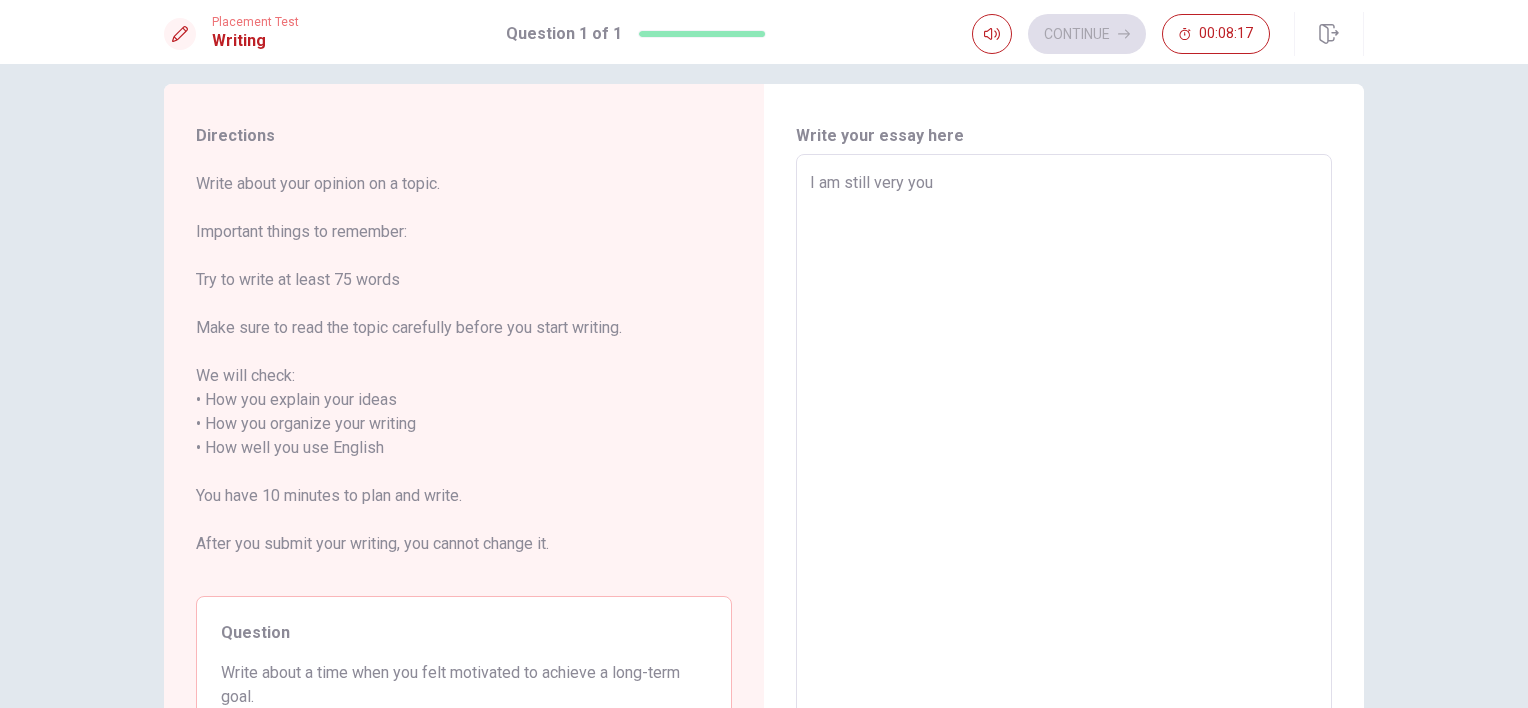 type on "x" 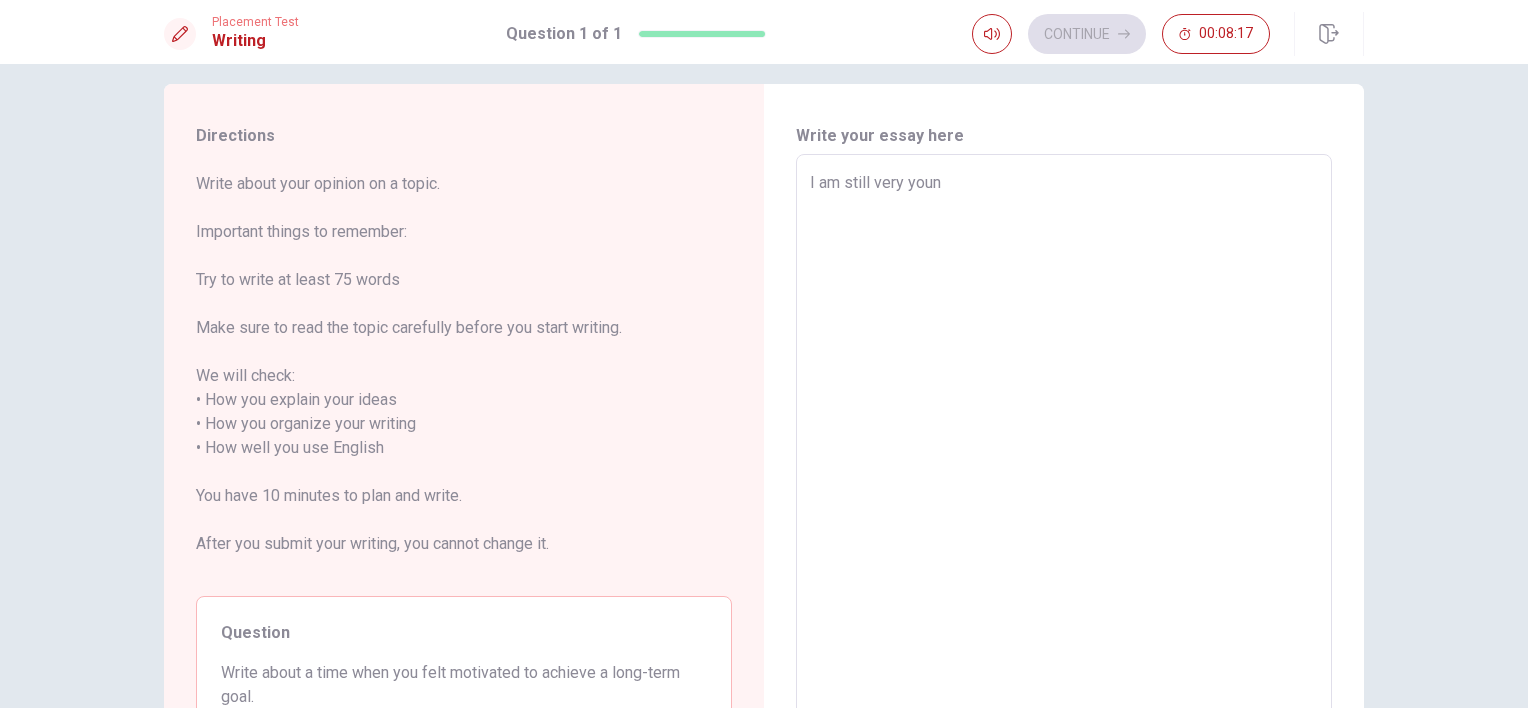 type on "x" 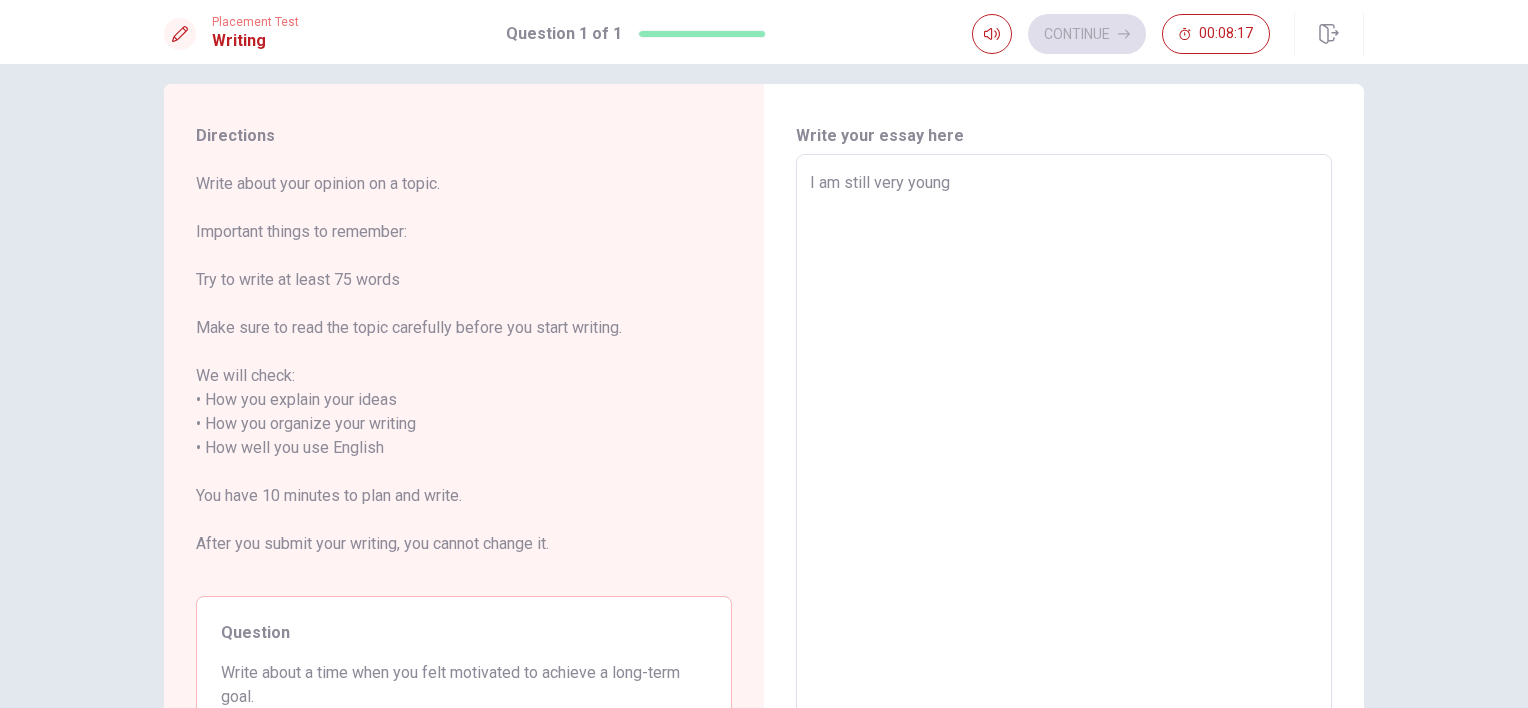 type on "x" 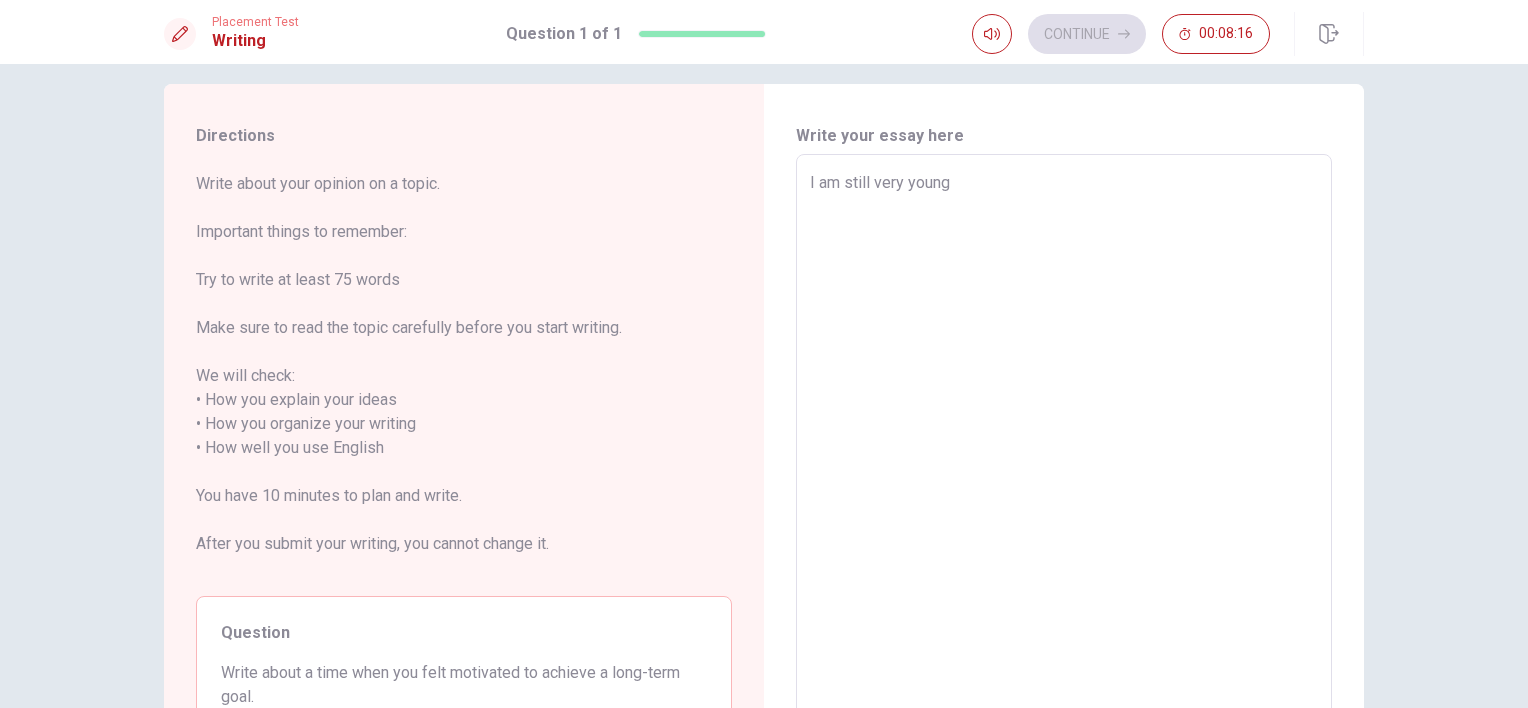 type on "I am still very young t" 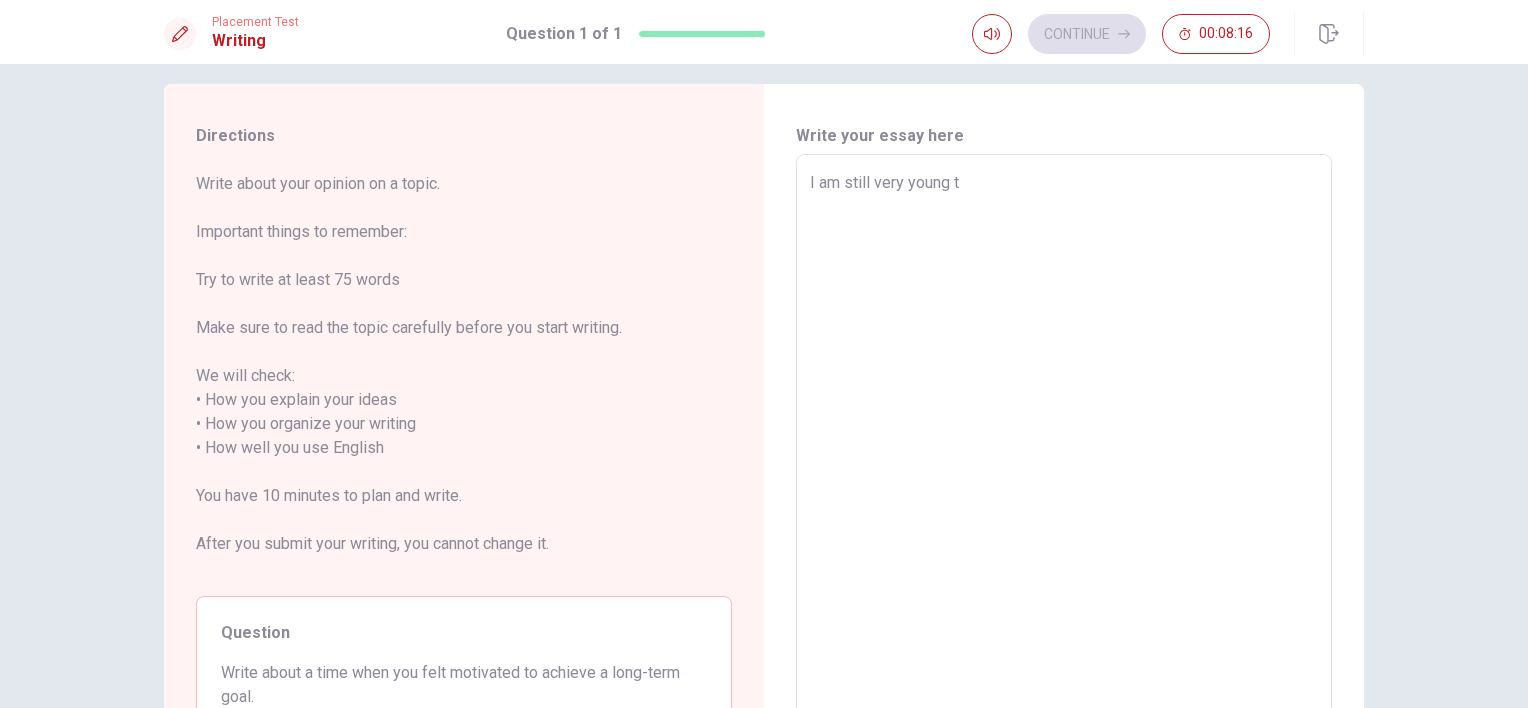 type on "x" 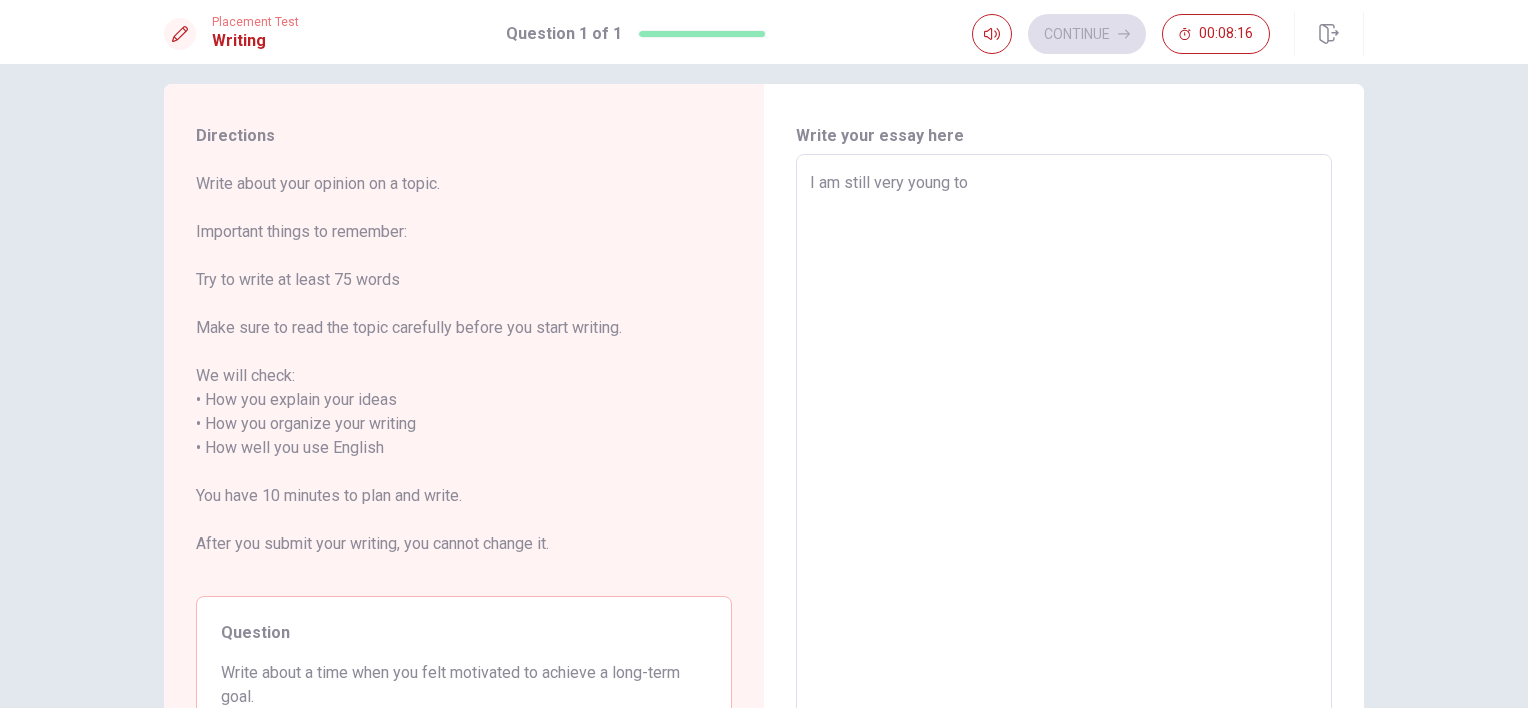type on "x" 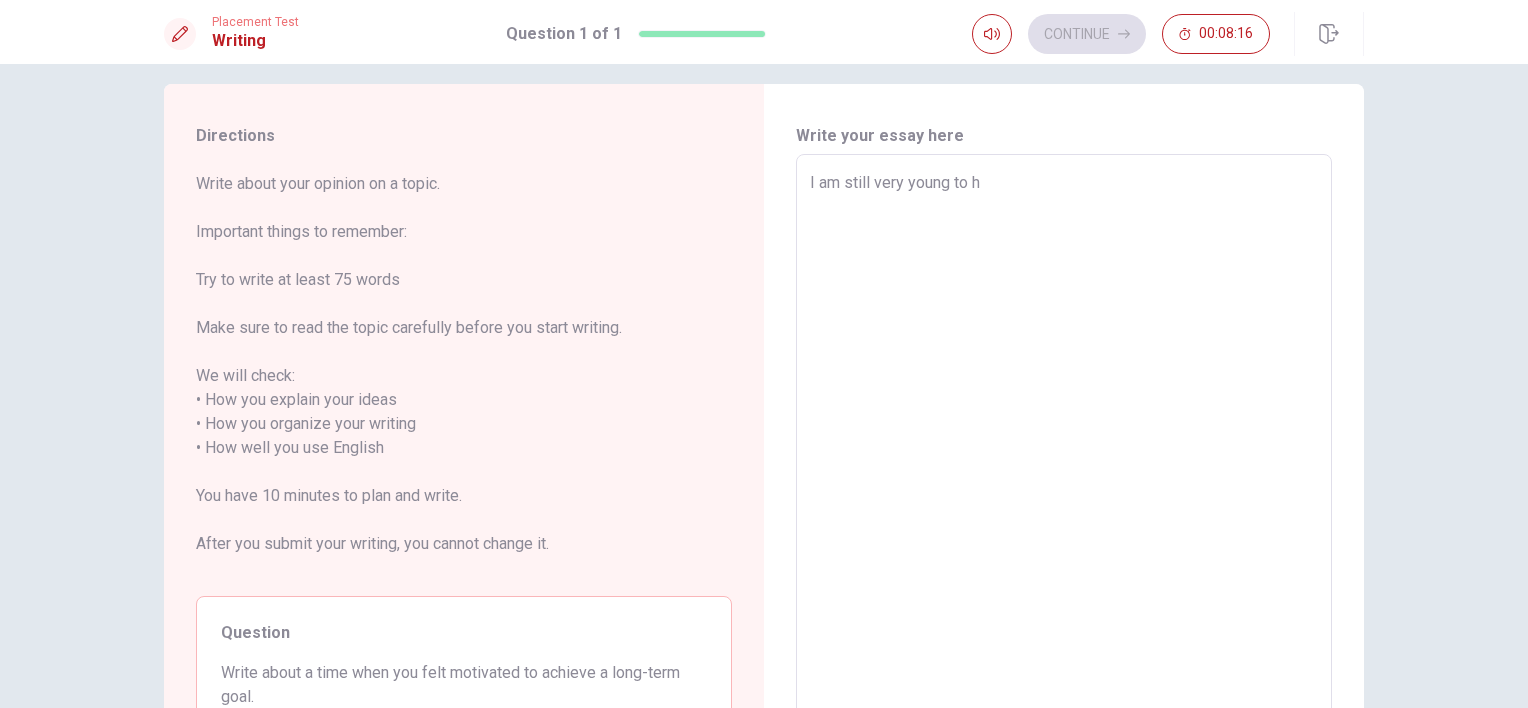 type on "x" 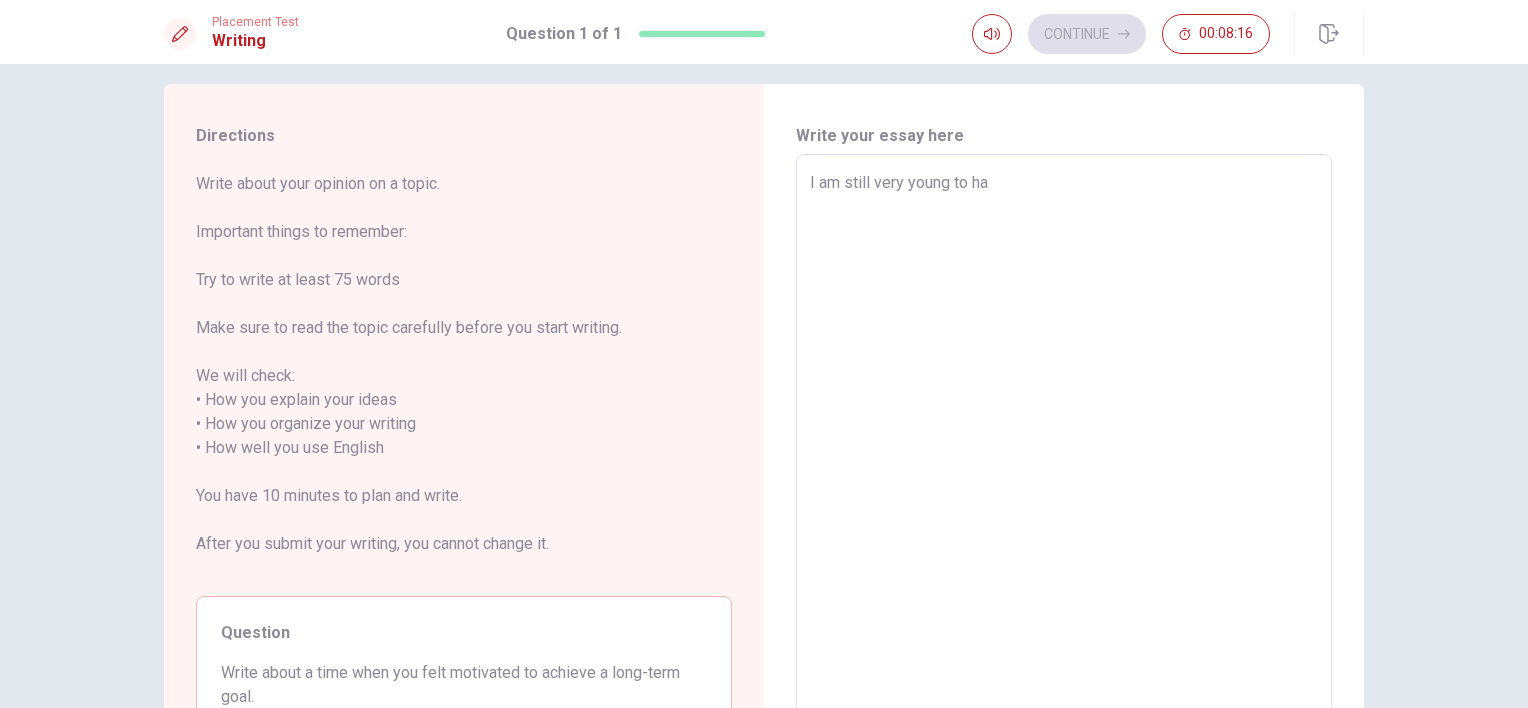 type on "x" 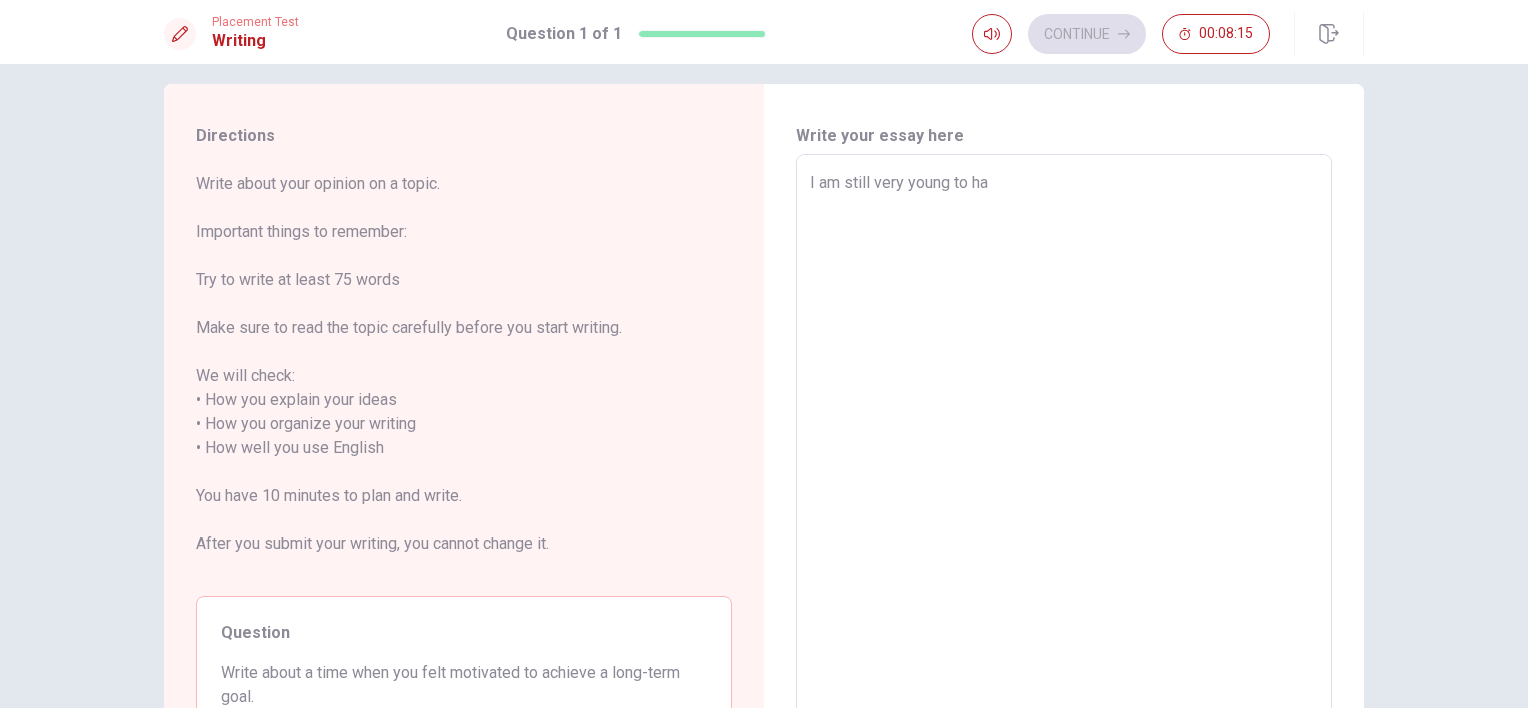 type on "I am still very young to hac" 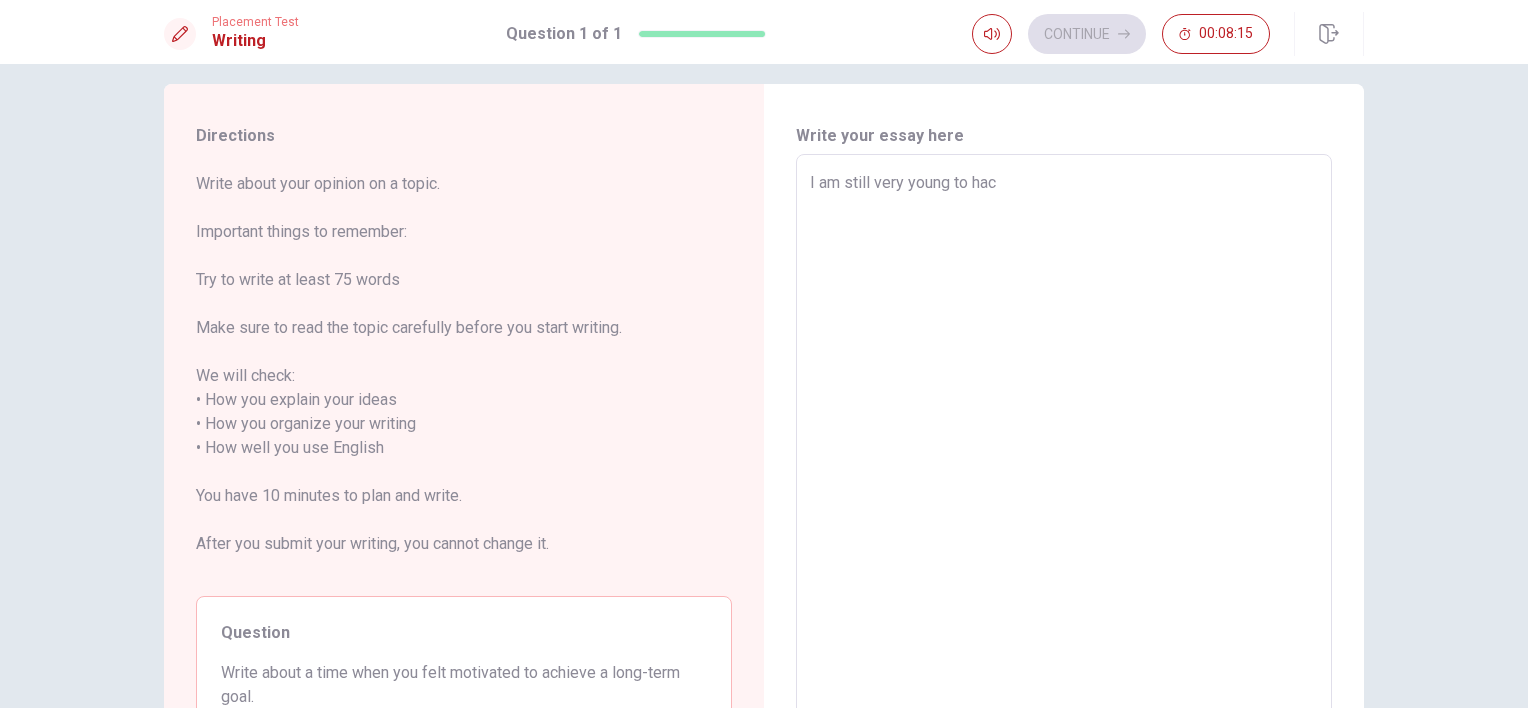 type on "x" 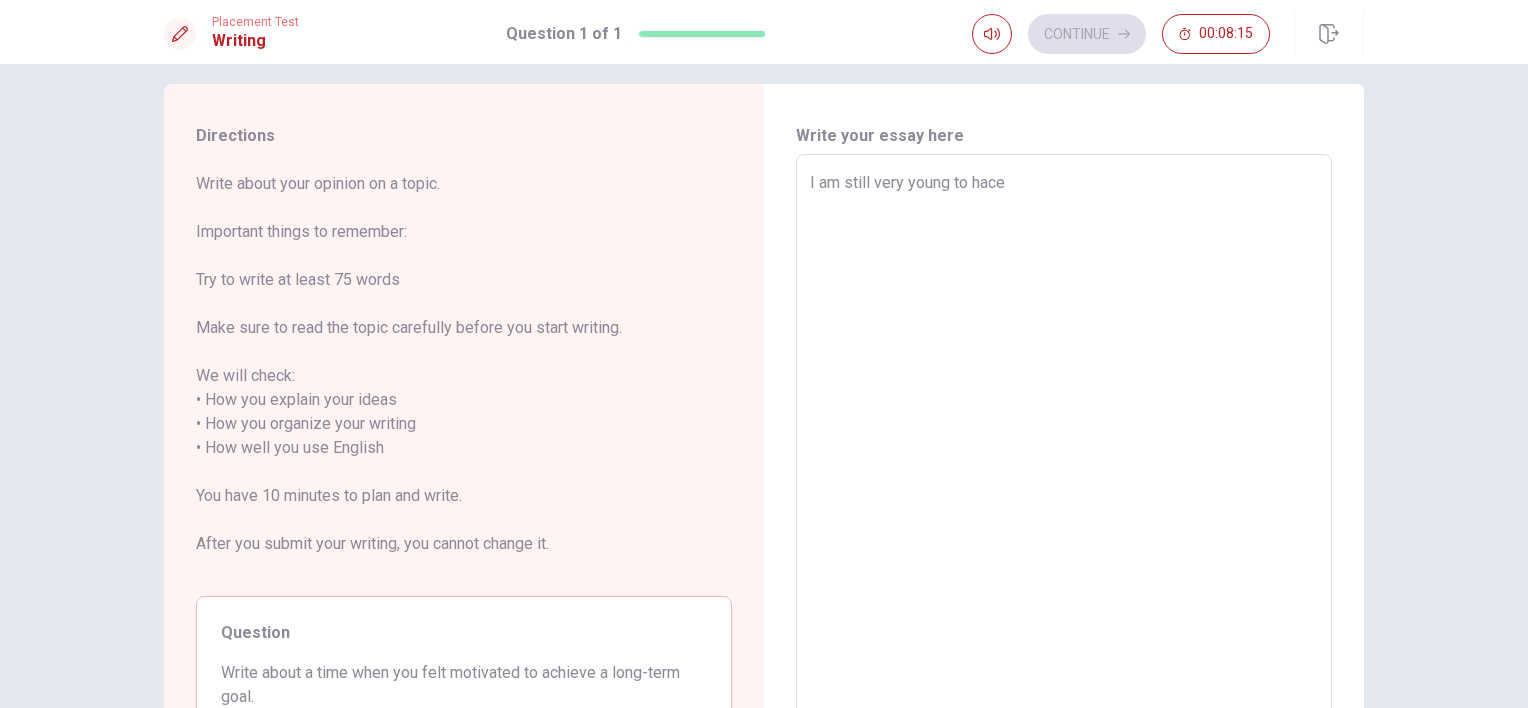 type on "x" 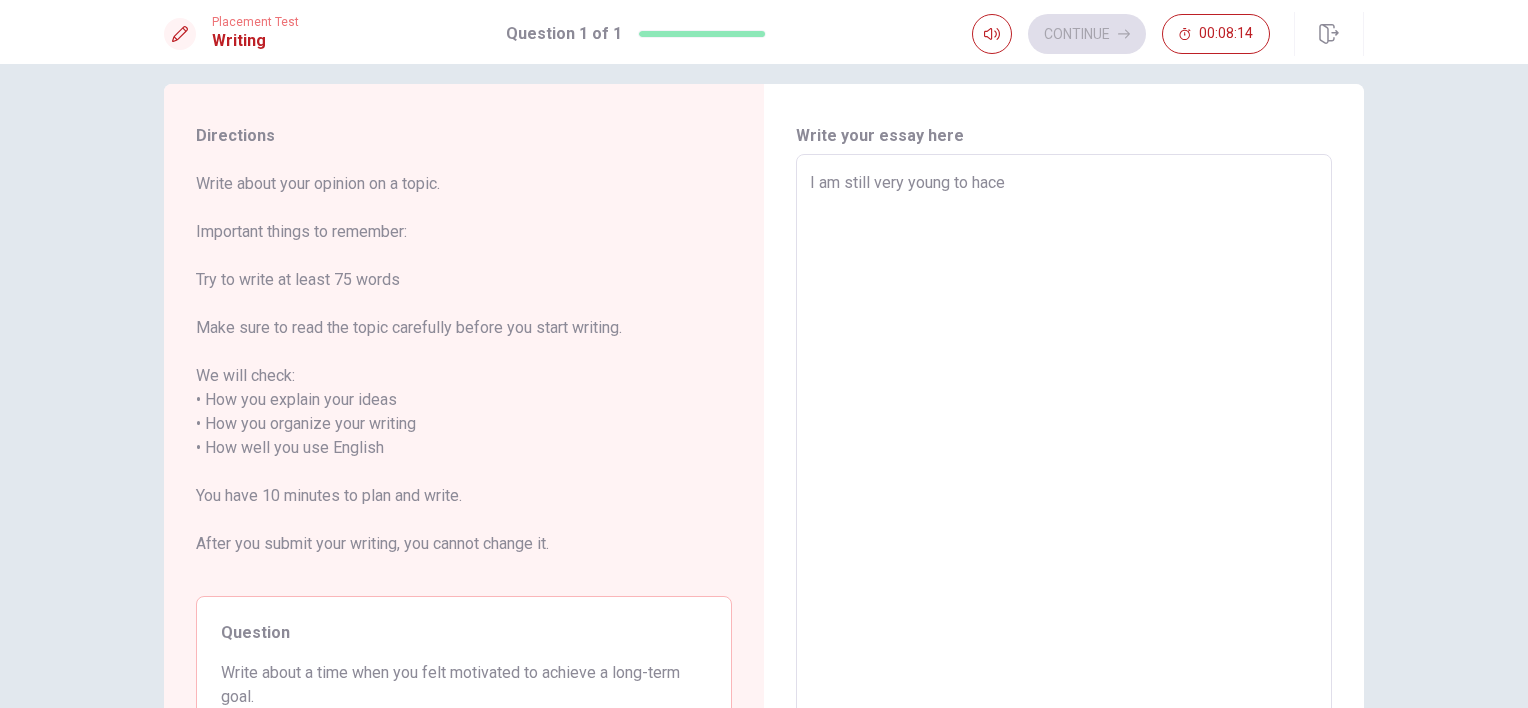 type on "I am still very young to hace" 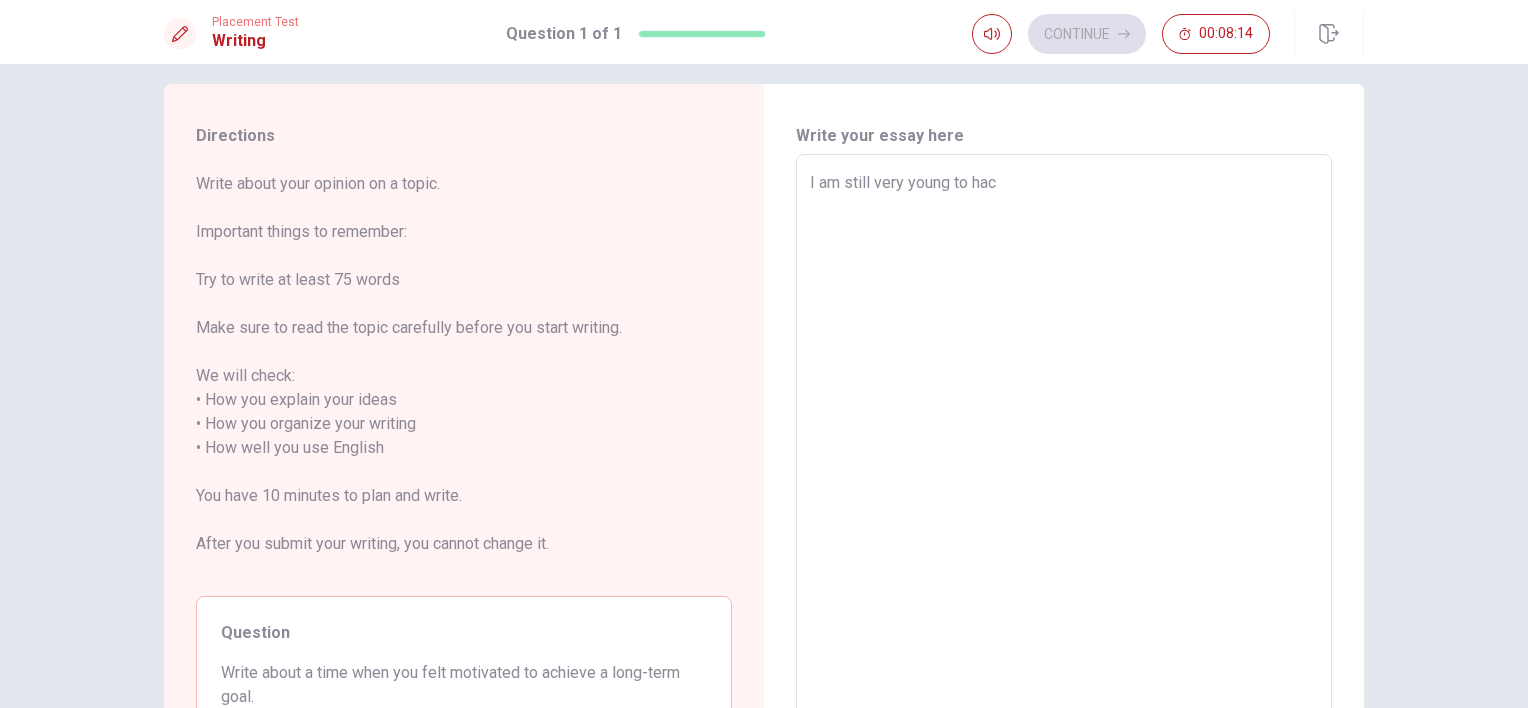 type on "x" 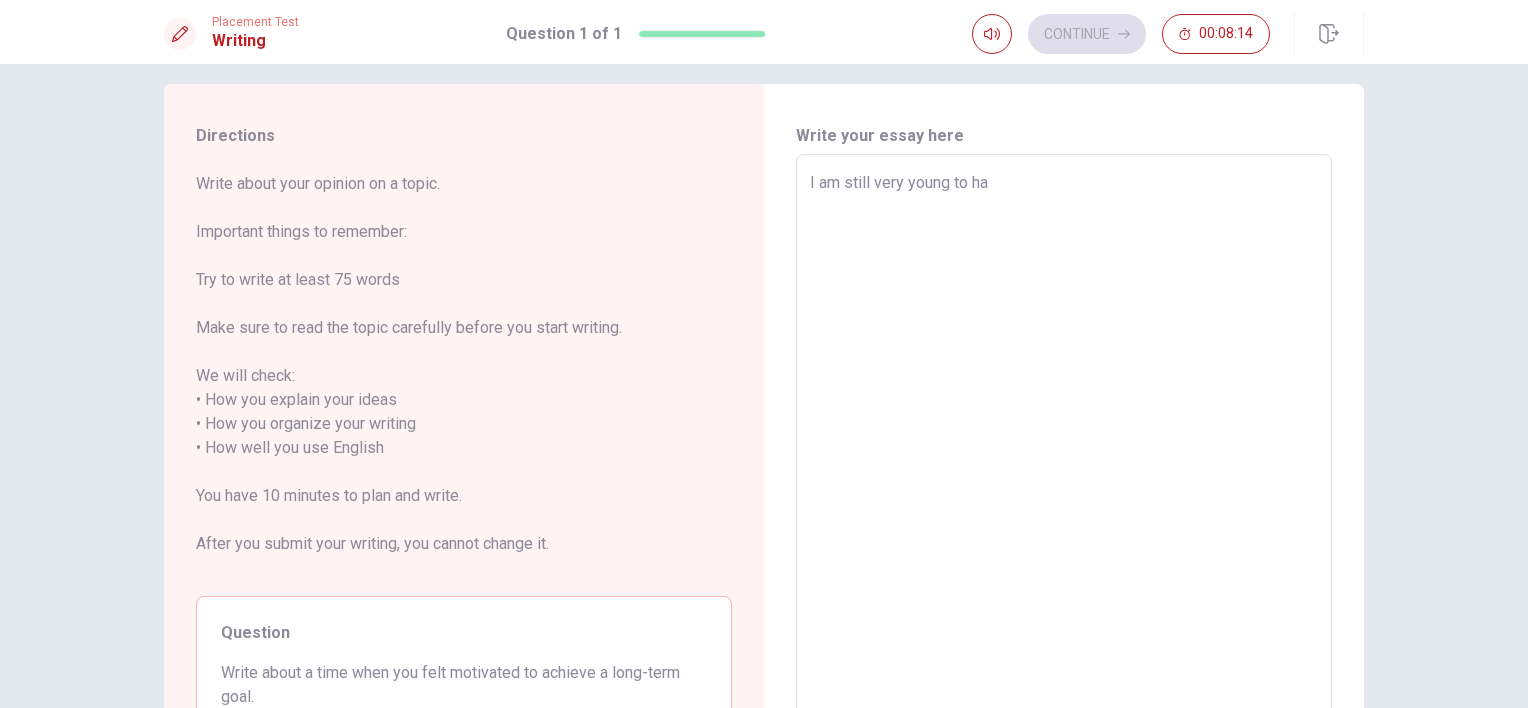 type on "x" 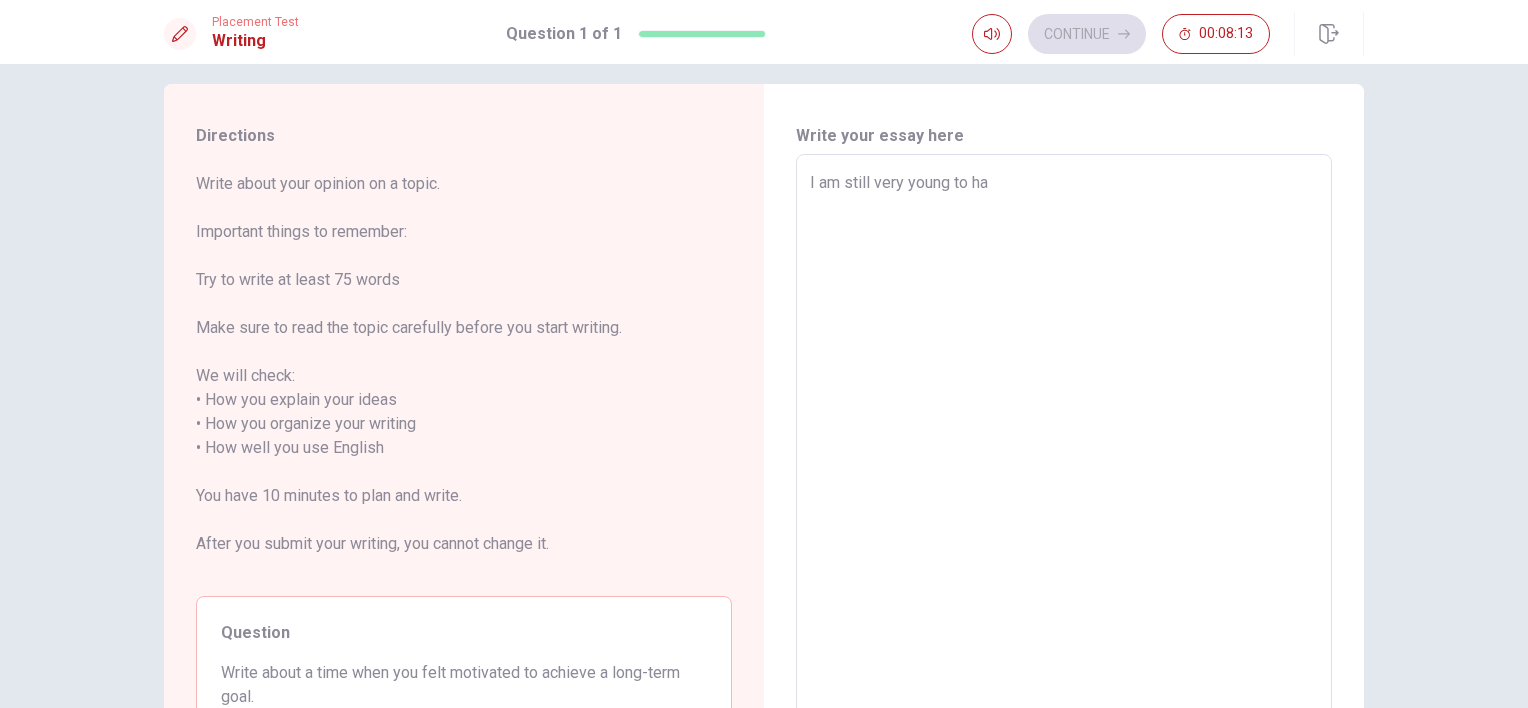type on "I am still very young to hav" 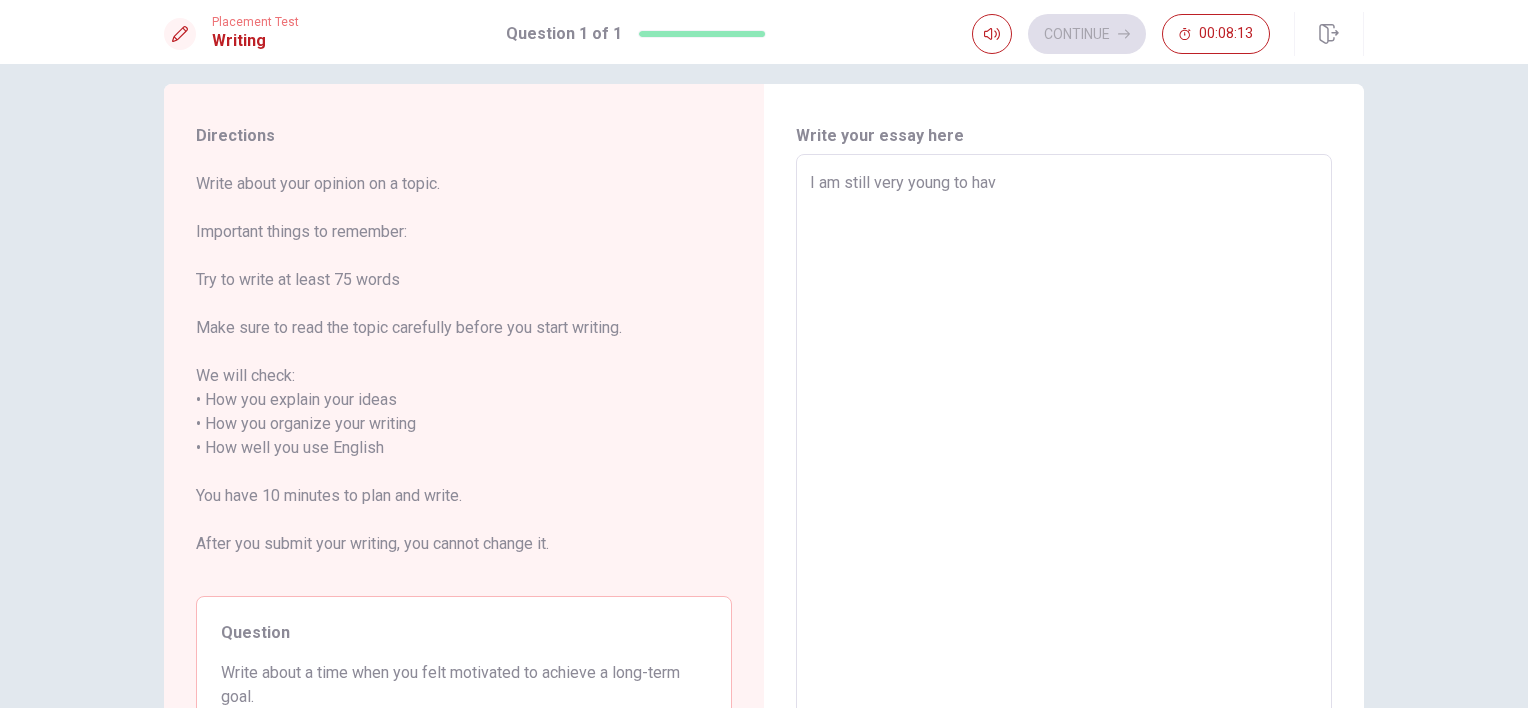type on "I am still very young to have" 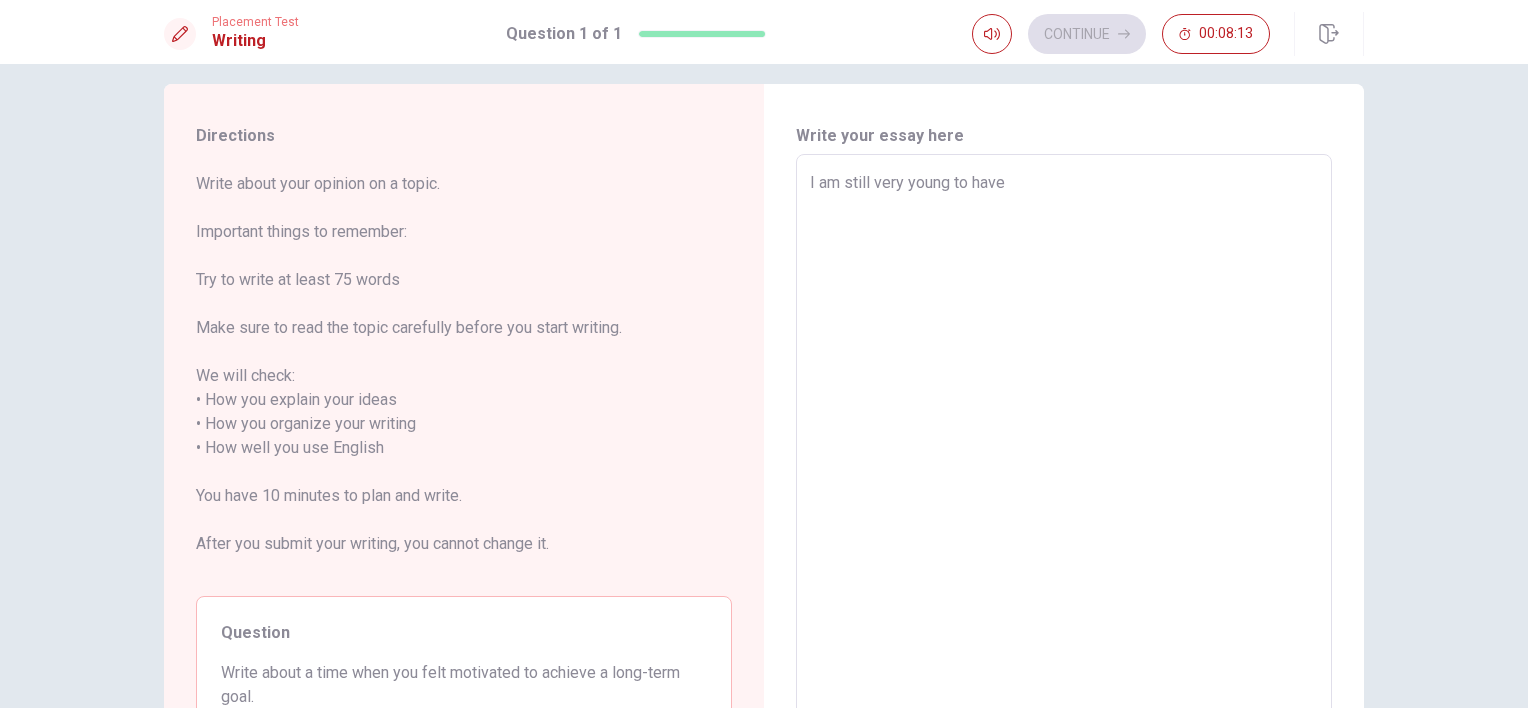type on "x" 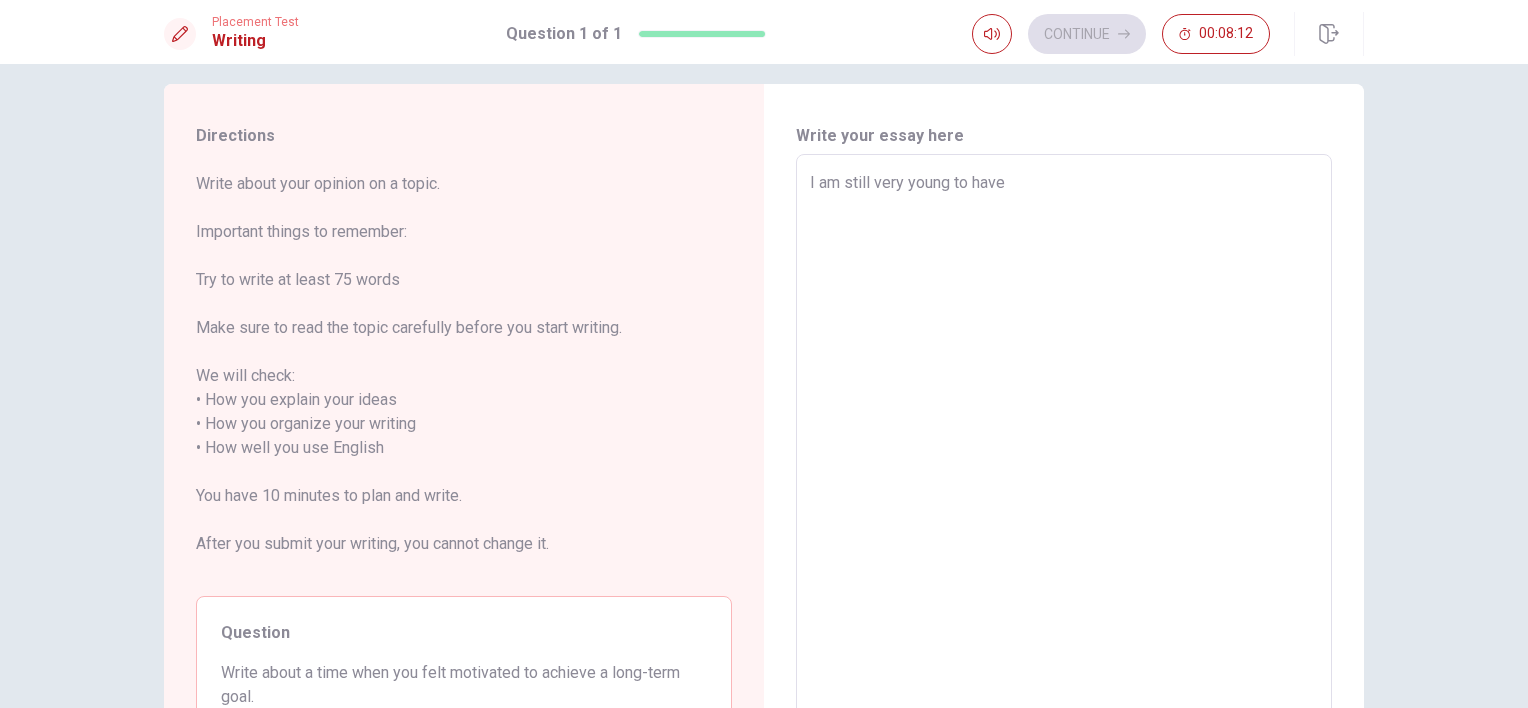 type on "I am still very young to have s" 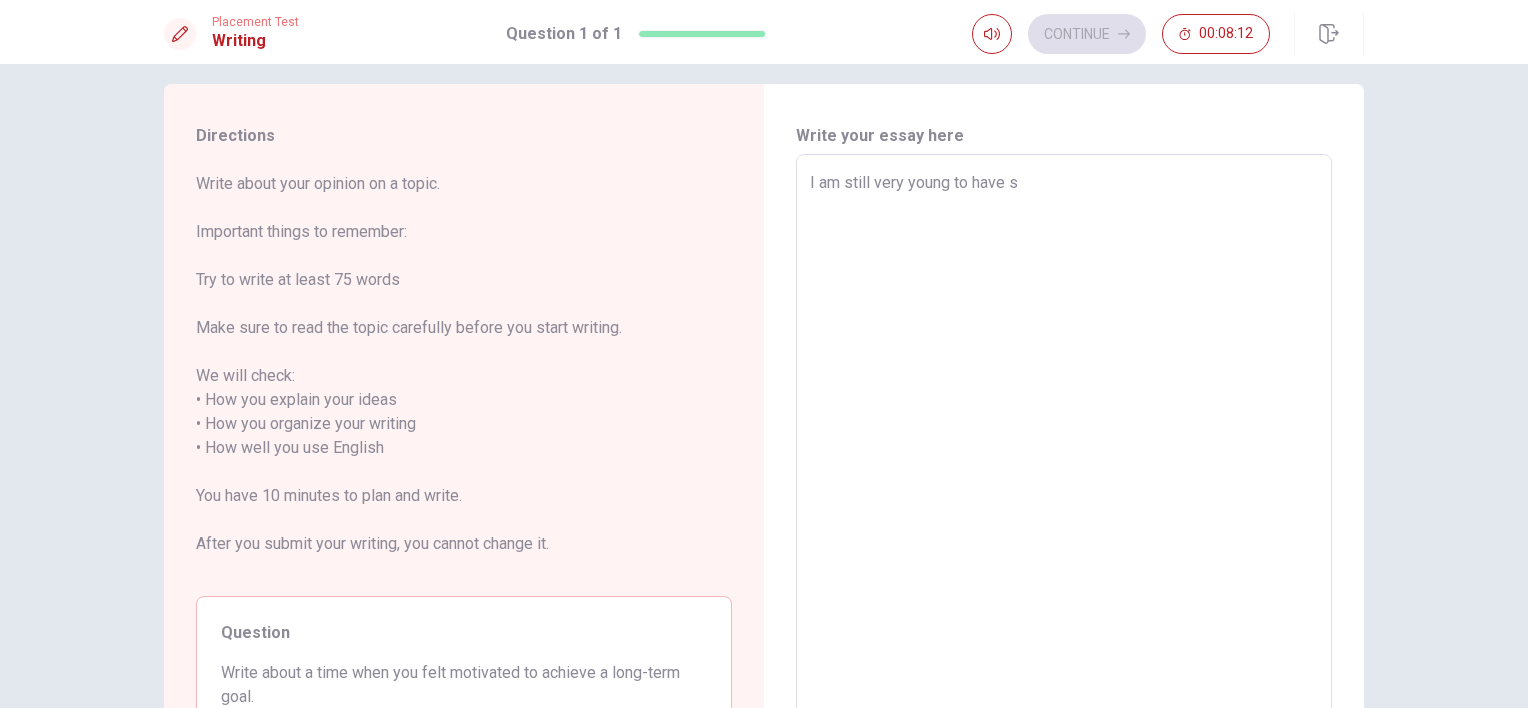 type on "x" 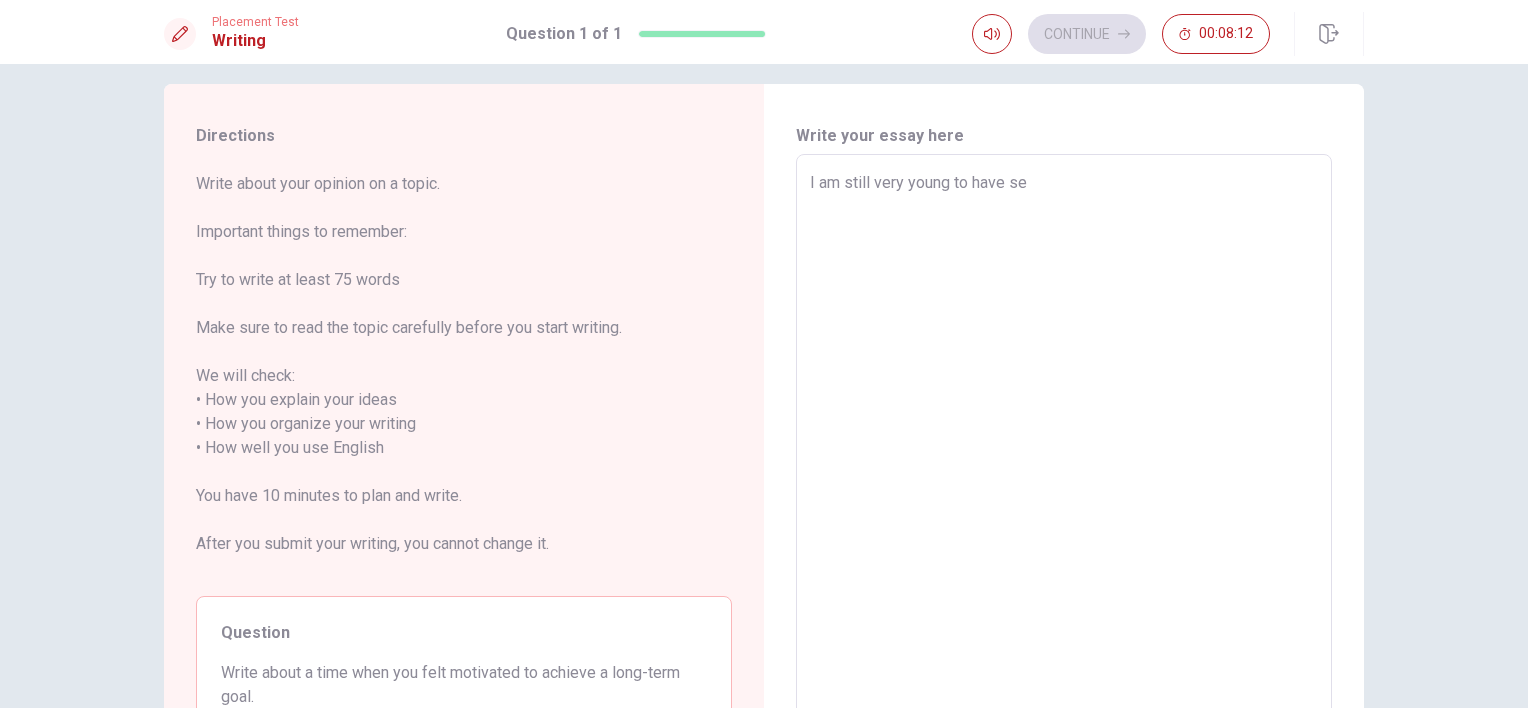 type on "x" 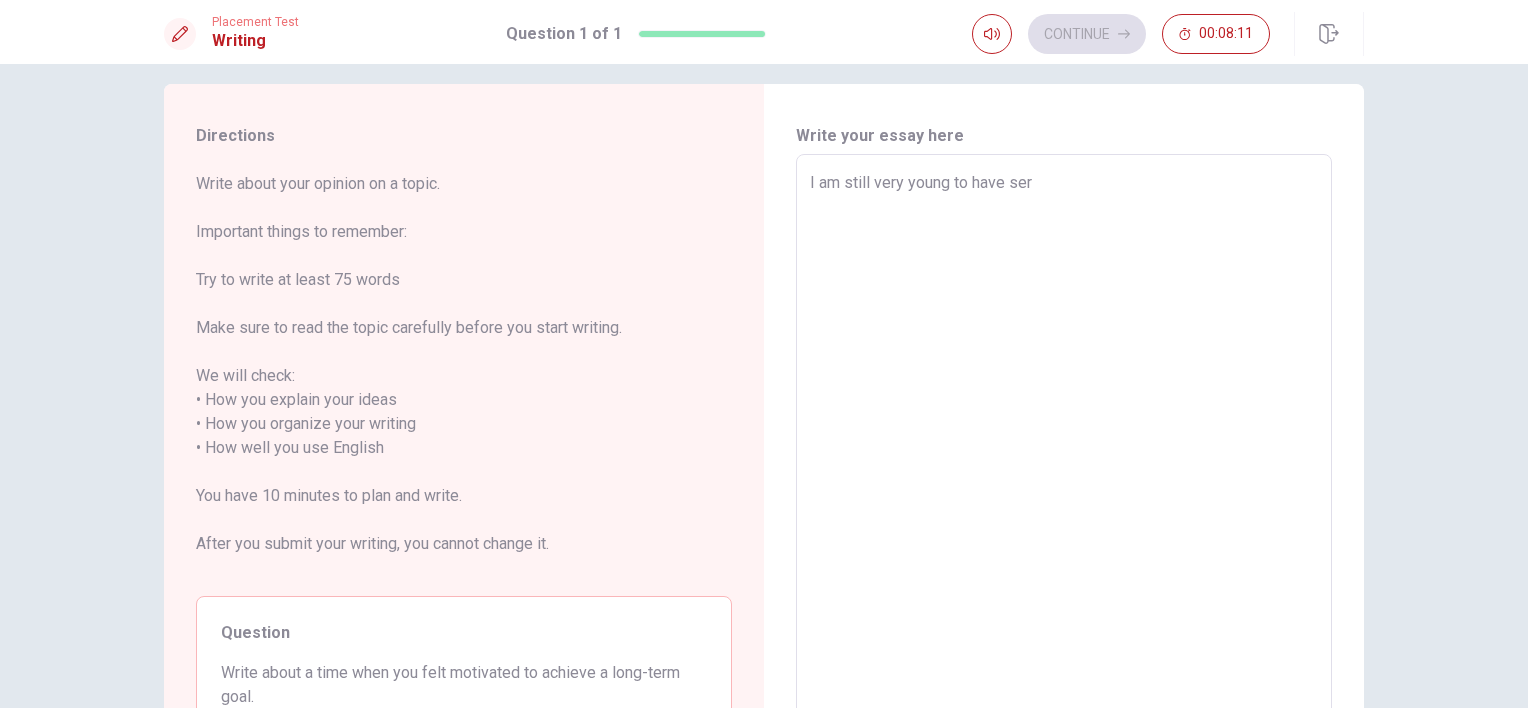 type on "x" 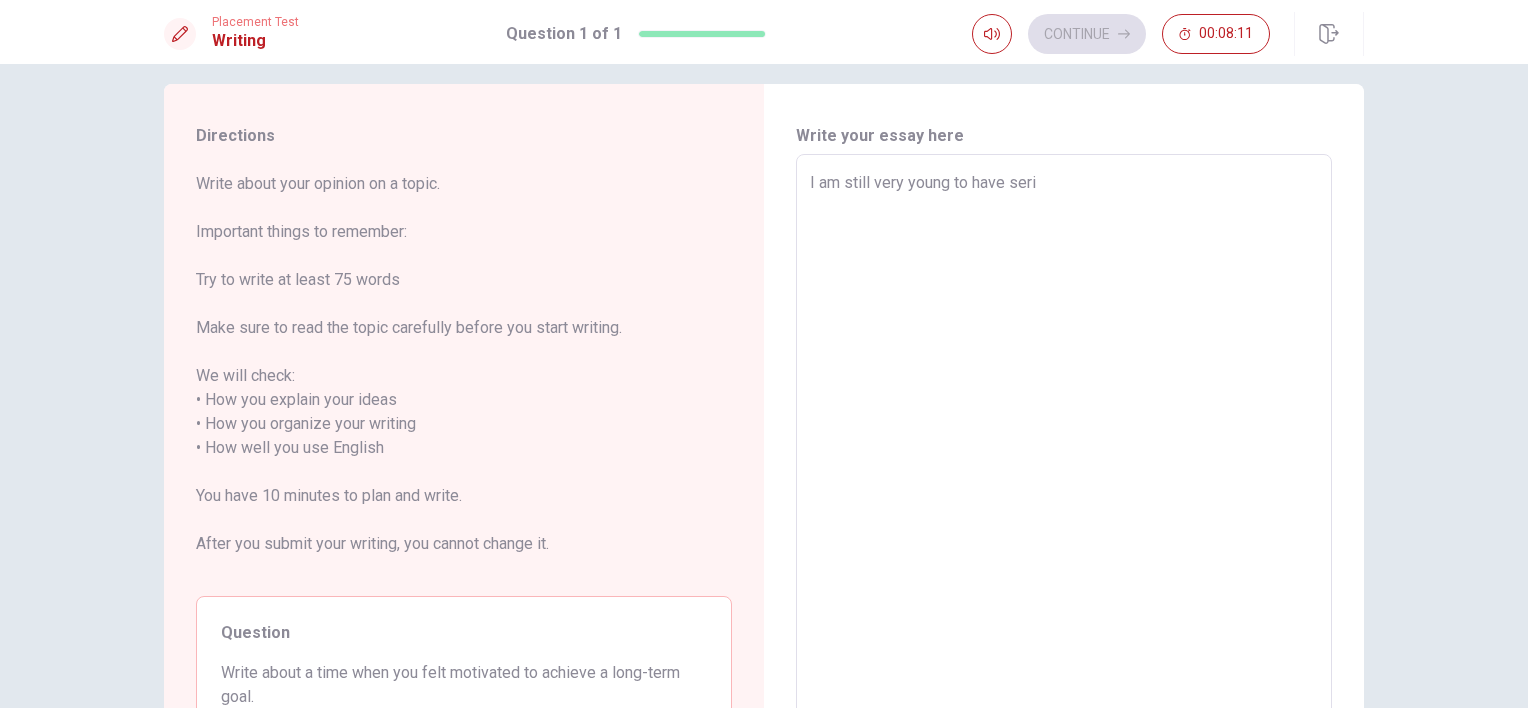 type on "x" 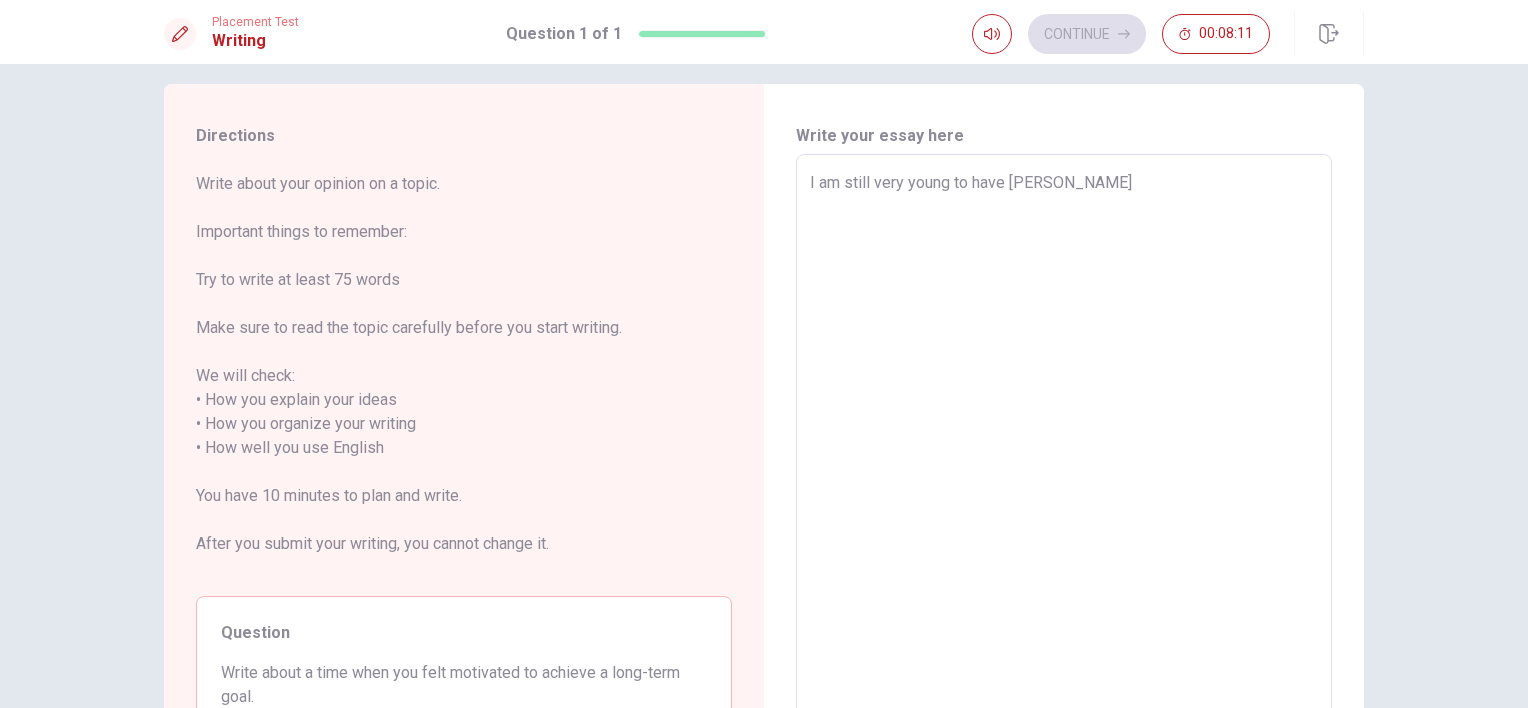 type on "x" 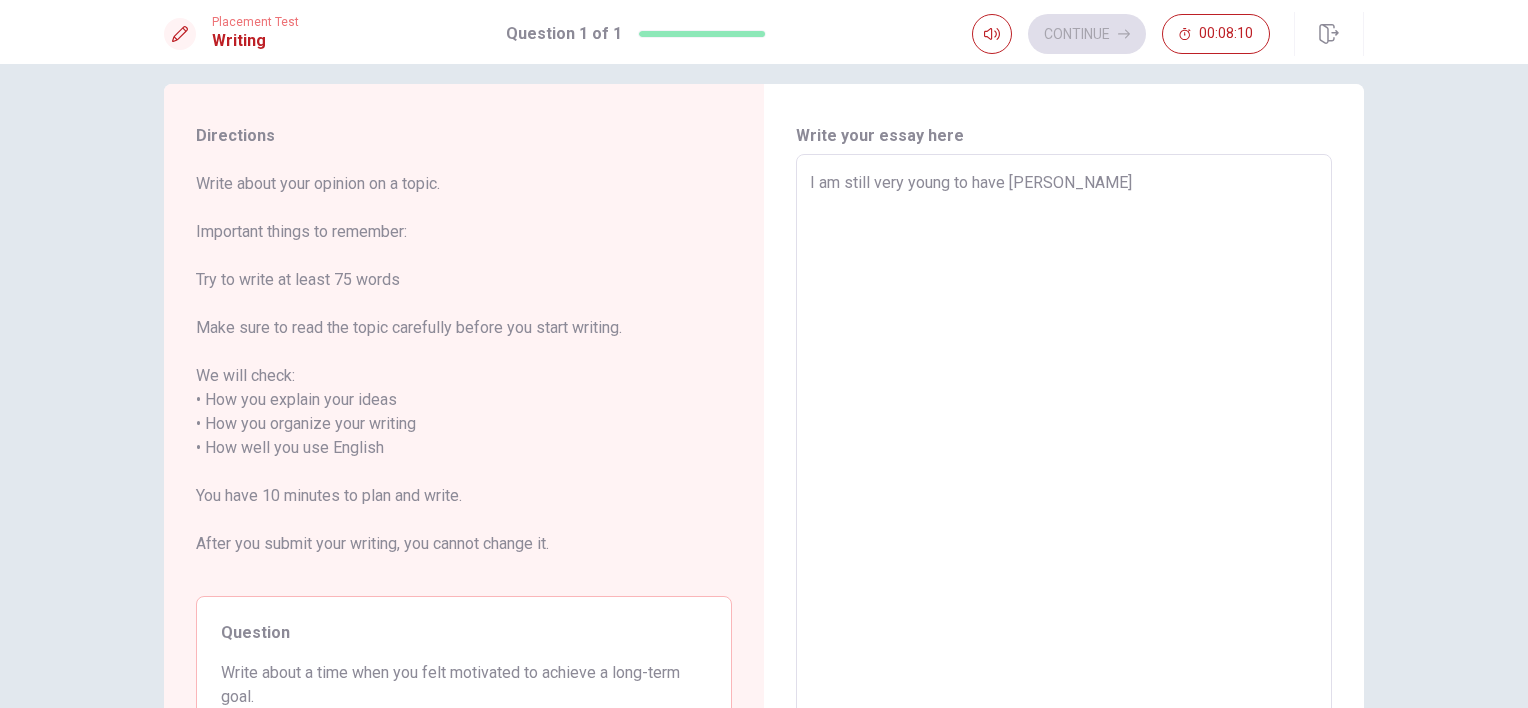 type on "I am still very young to have seriou" 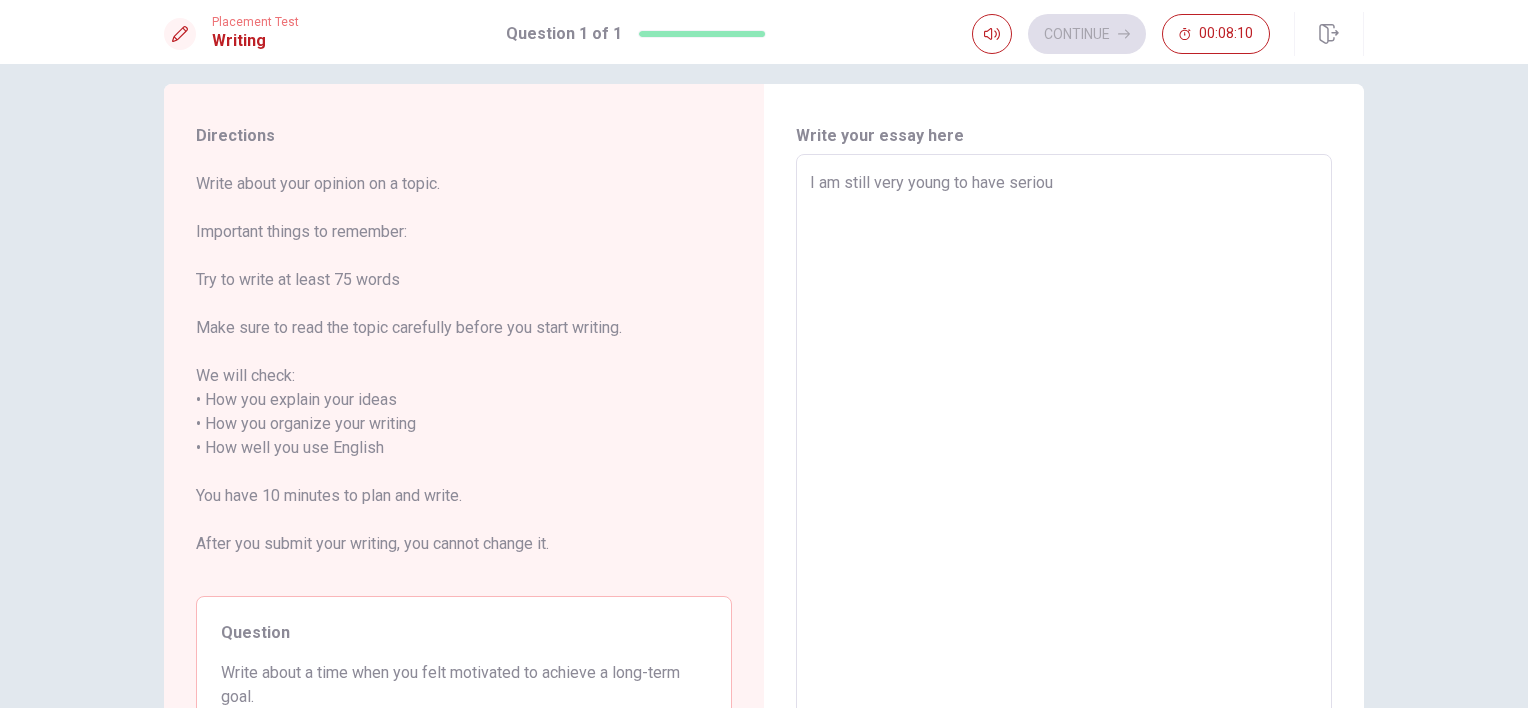 type on "x" 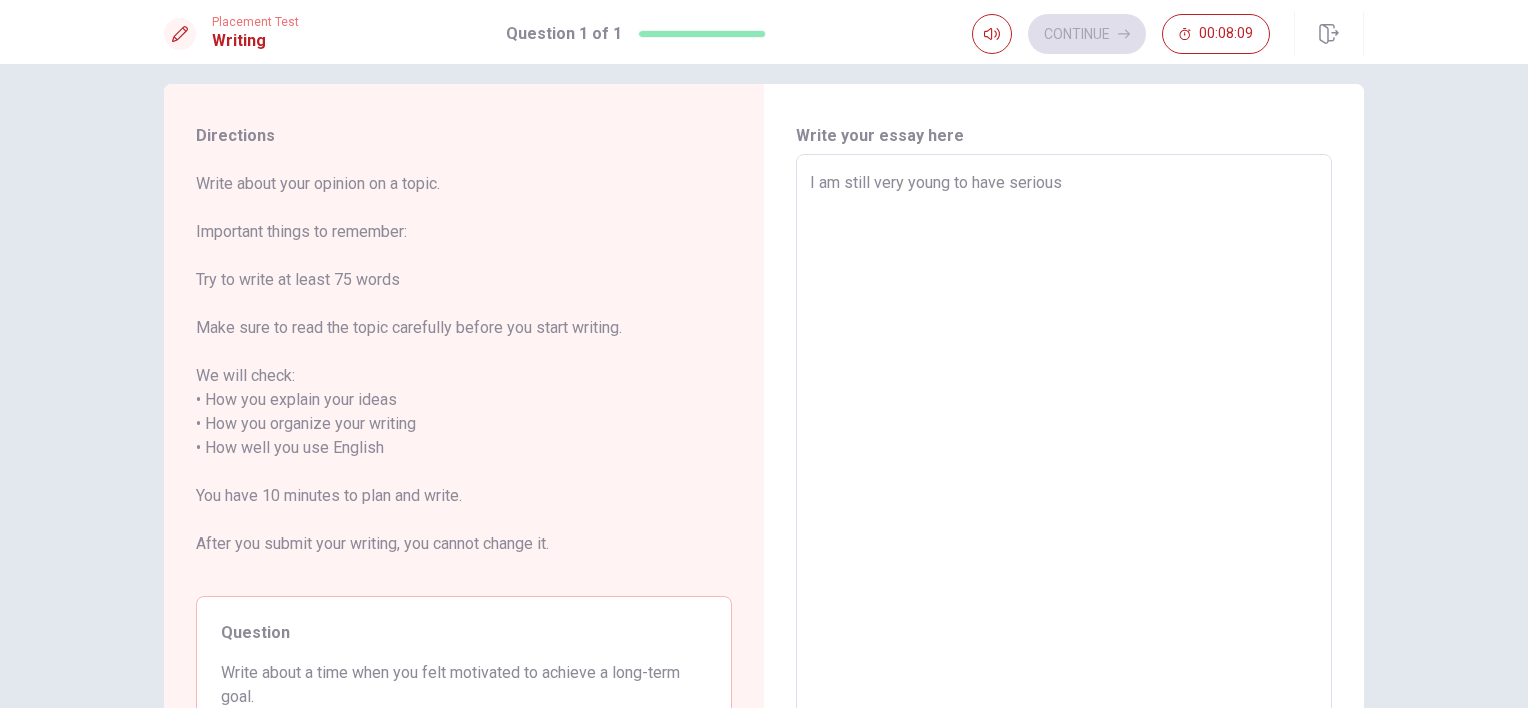 click on "I am still very young to have serious" at bounding box center [1064, 448] 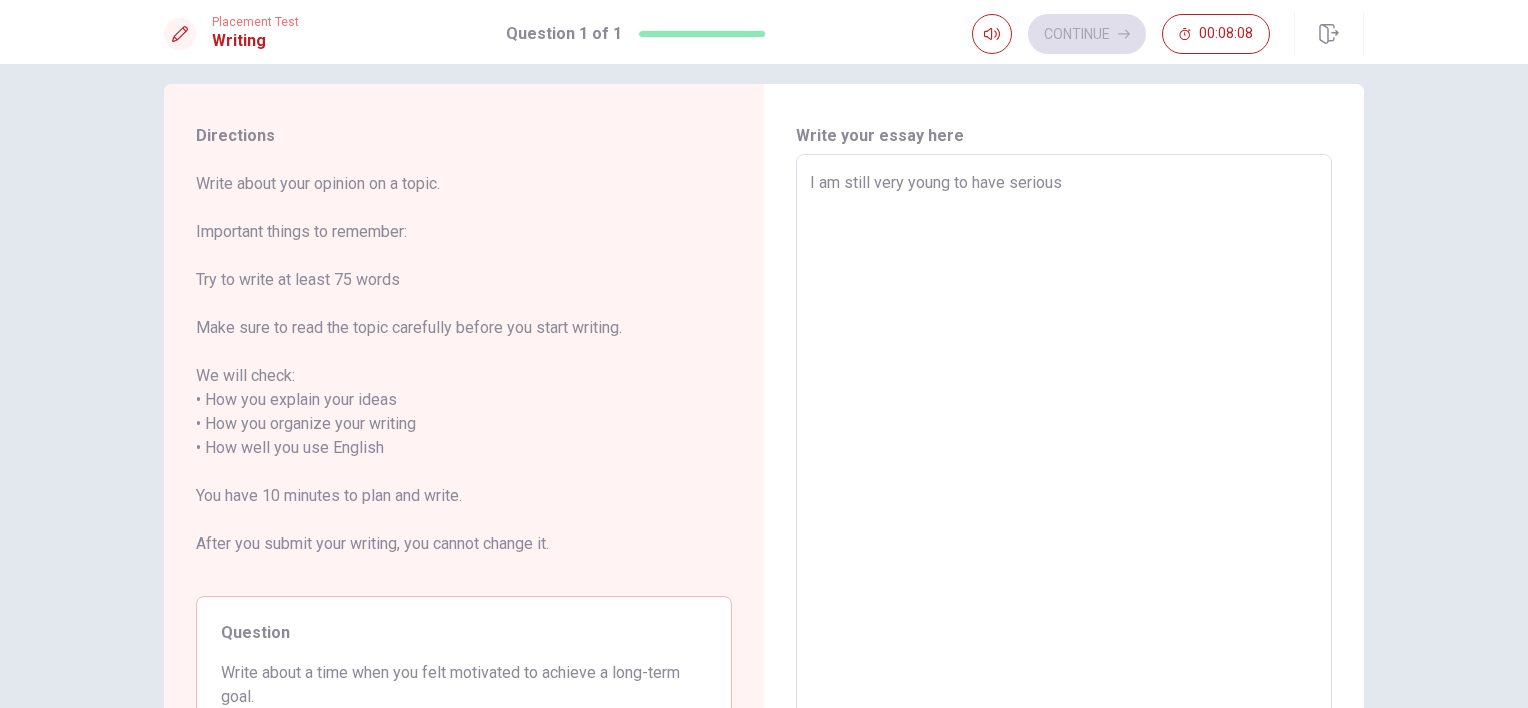 type on "x" 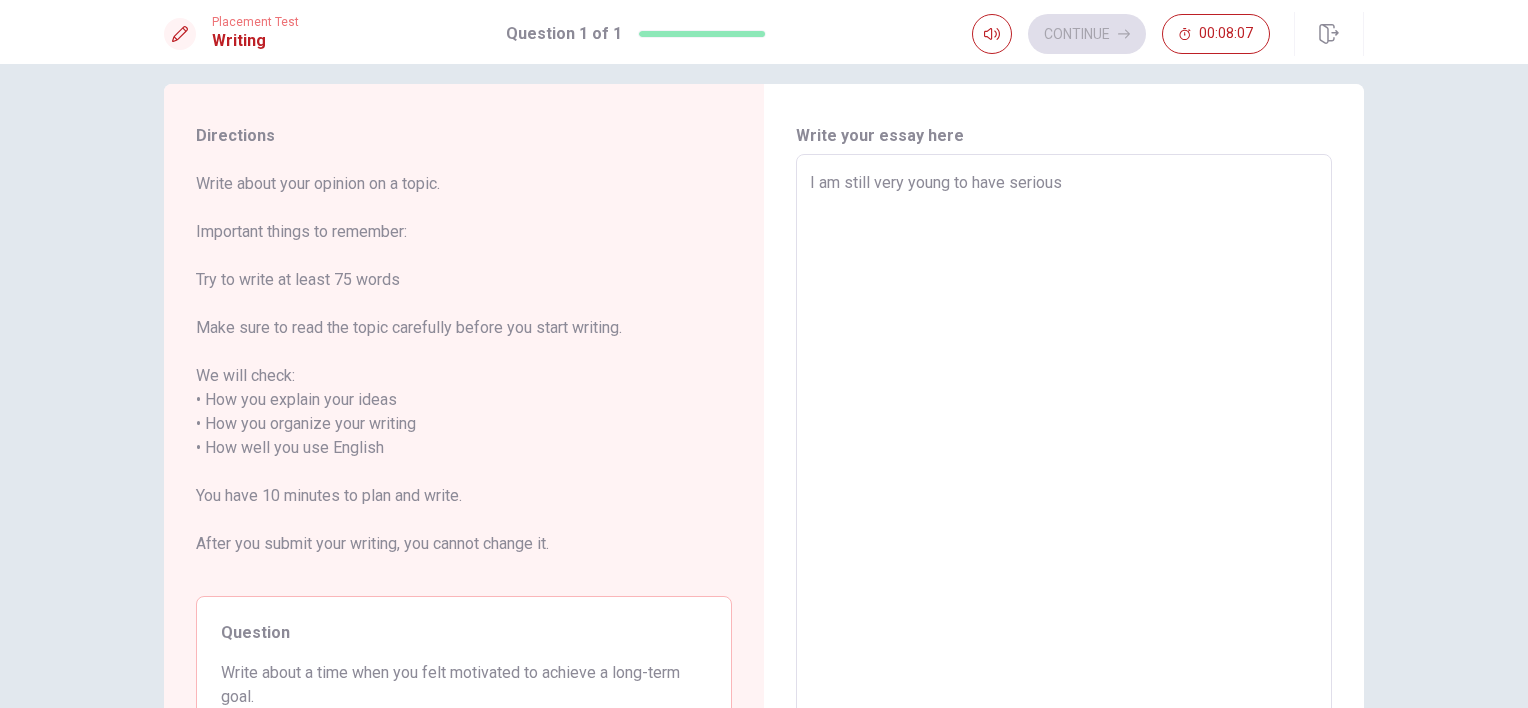 type on "I tam still very young to have serious" 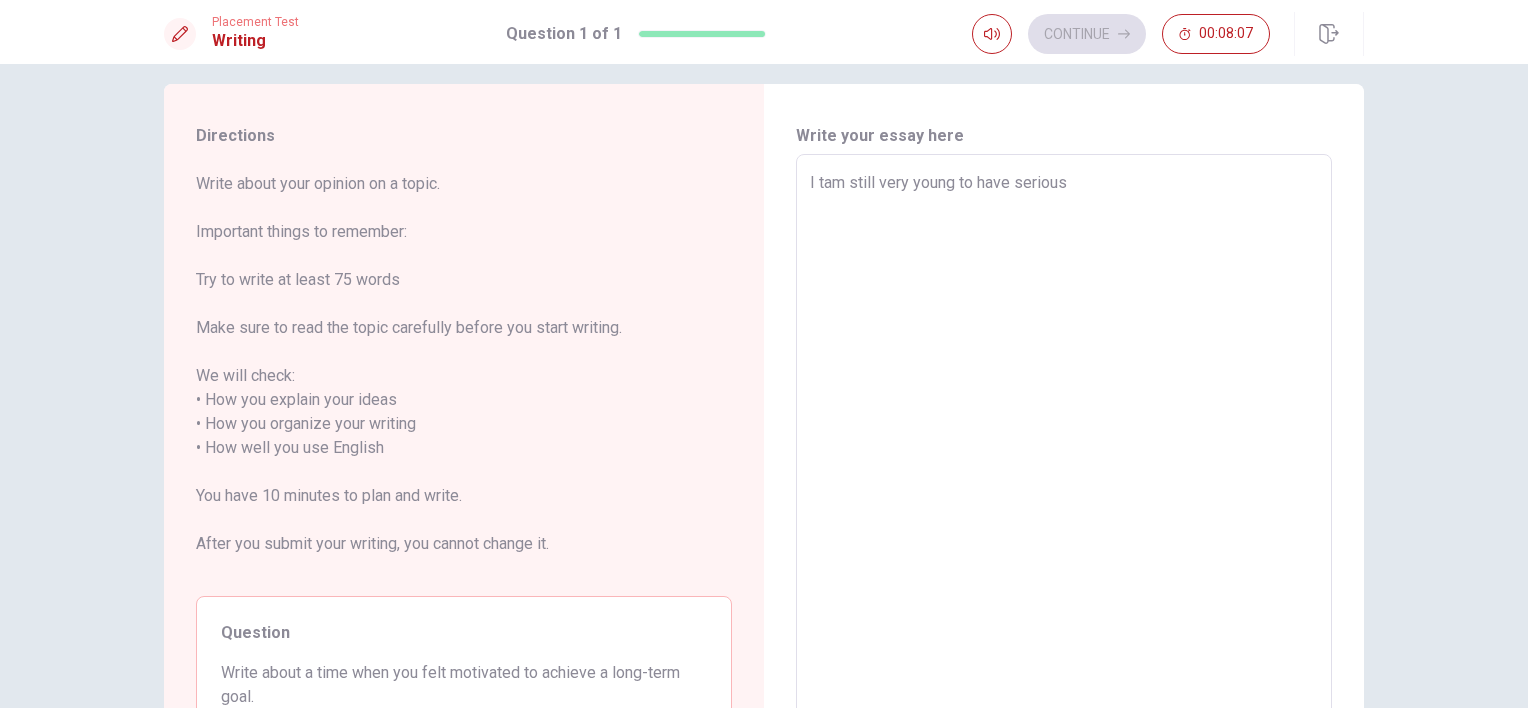 type on "x" 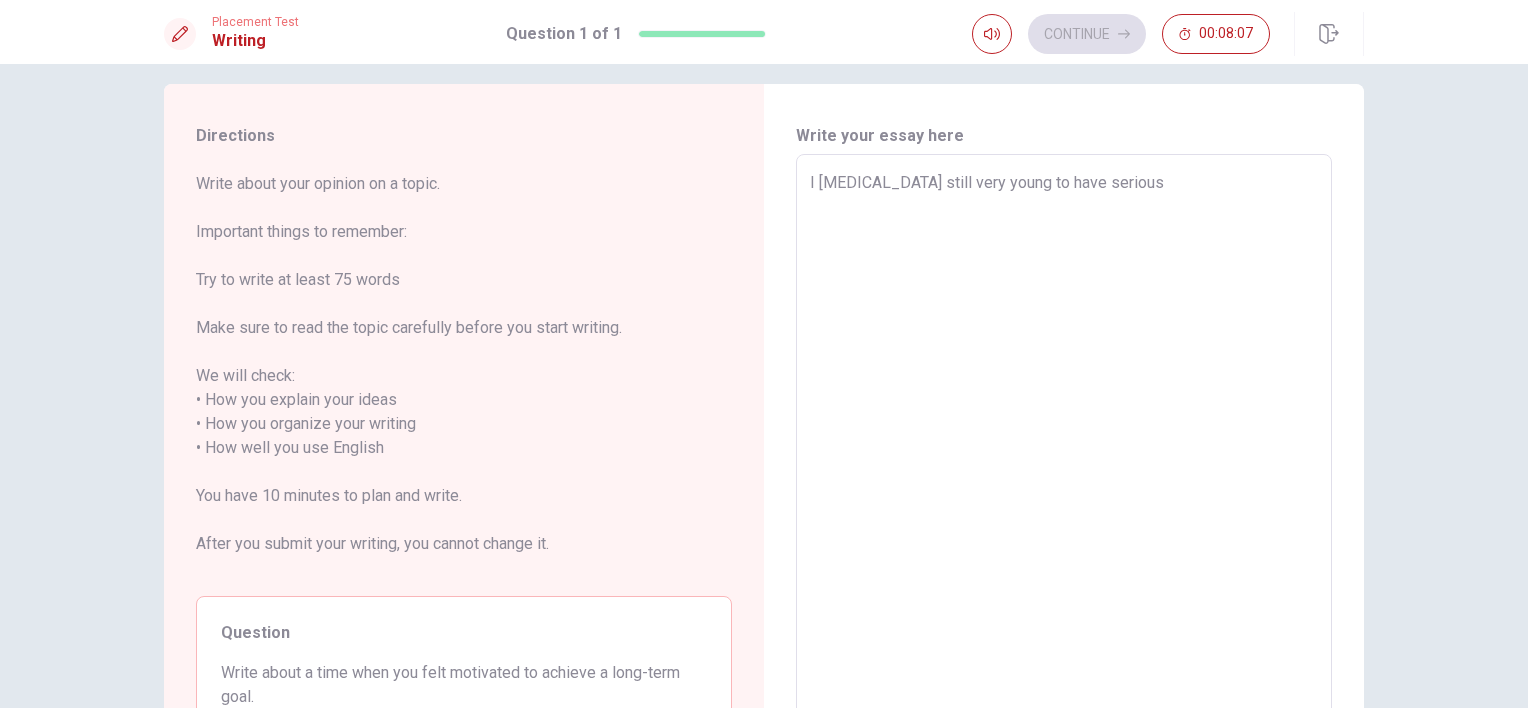 type on "x" 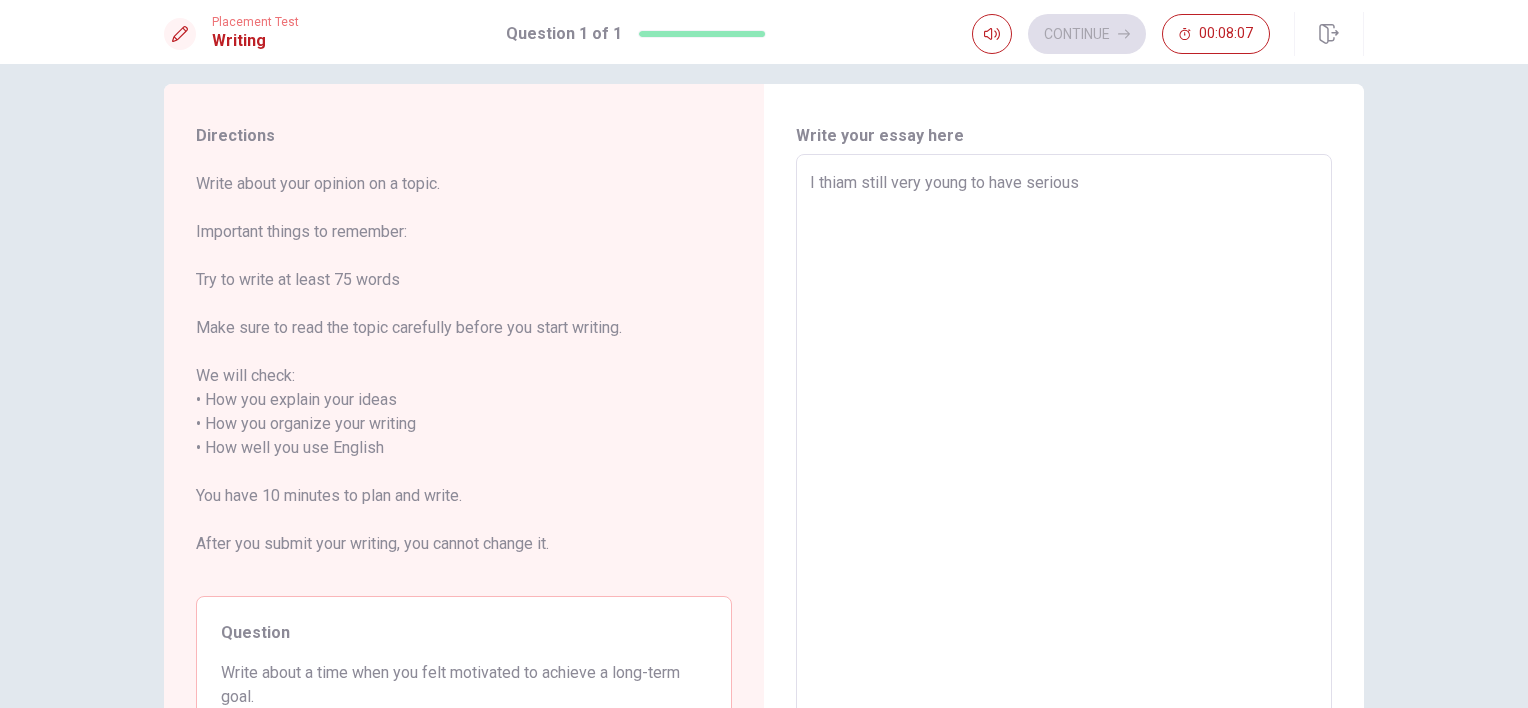 type on "x" 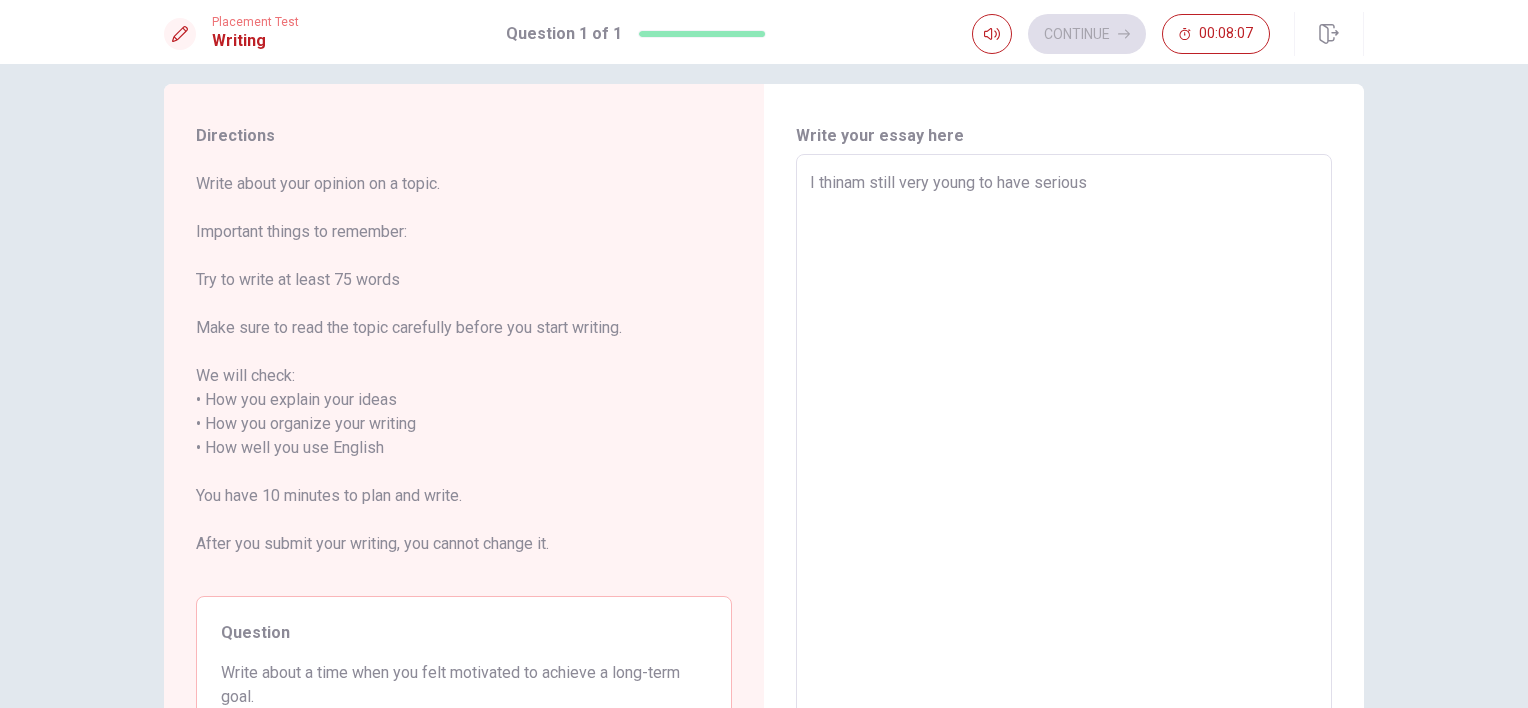 type on "x" 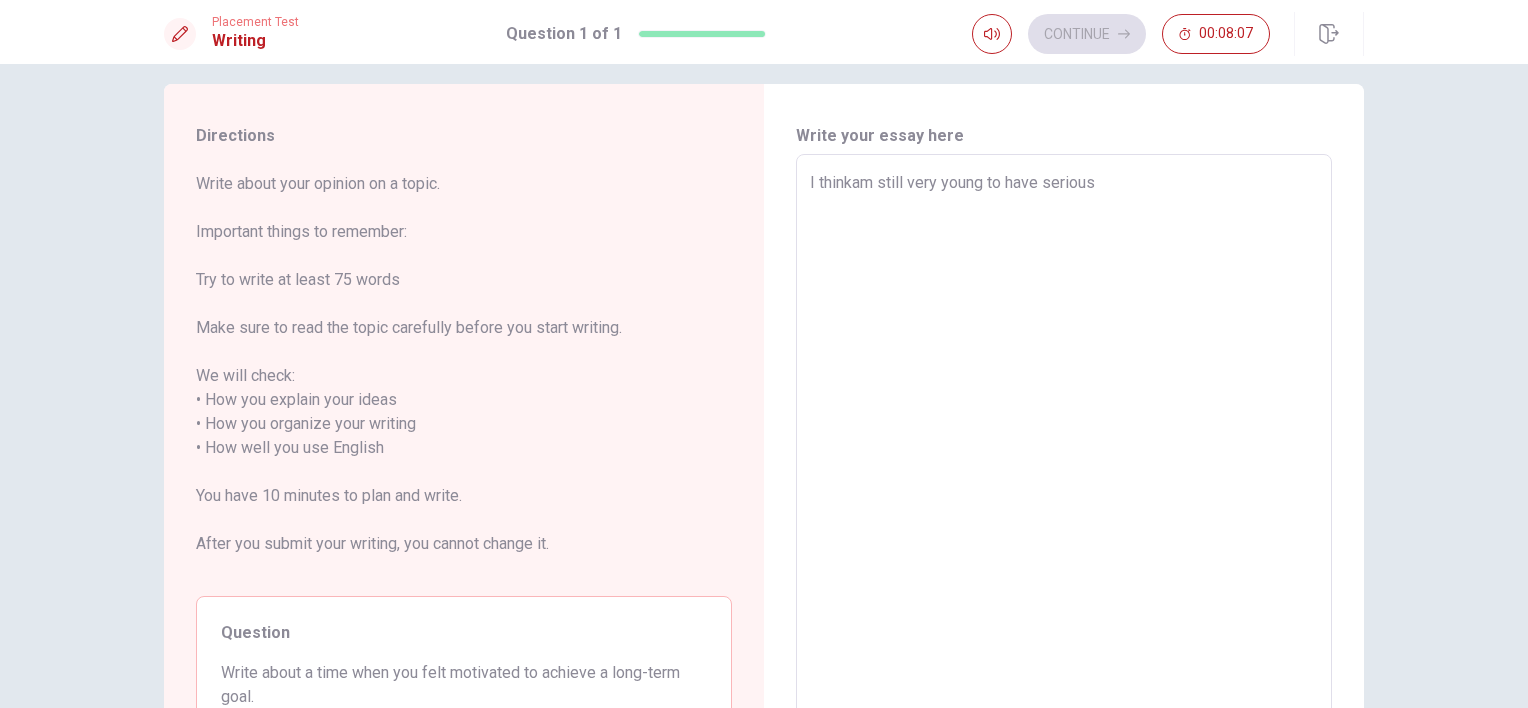 type on "x" 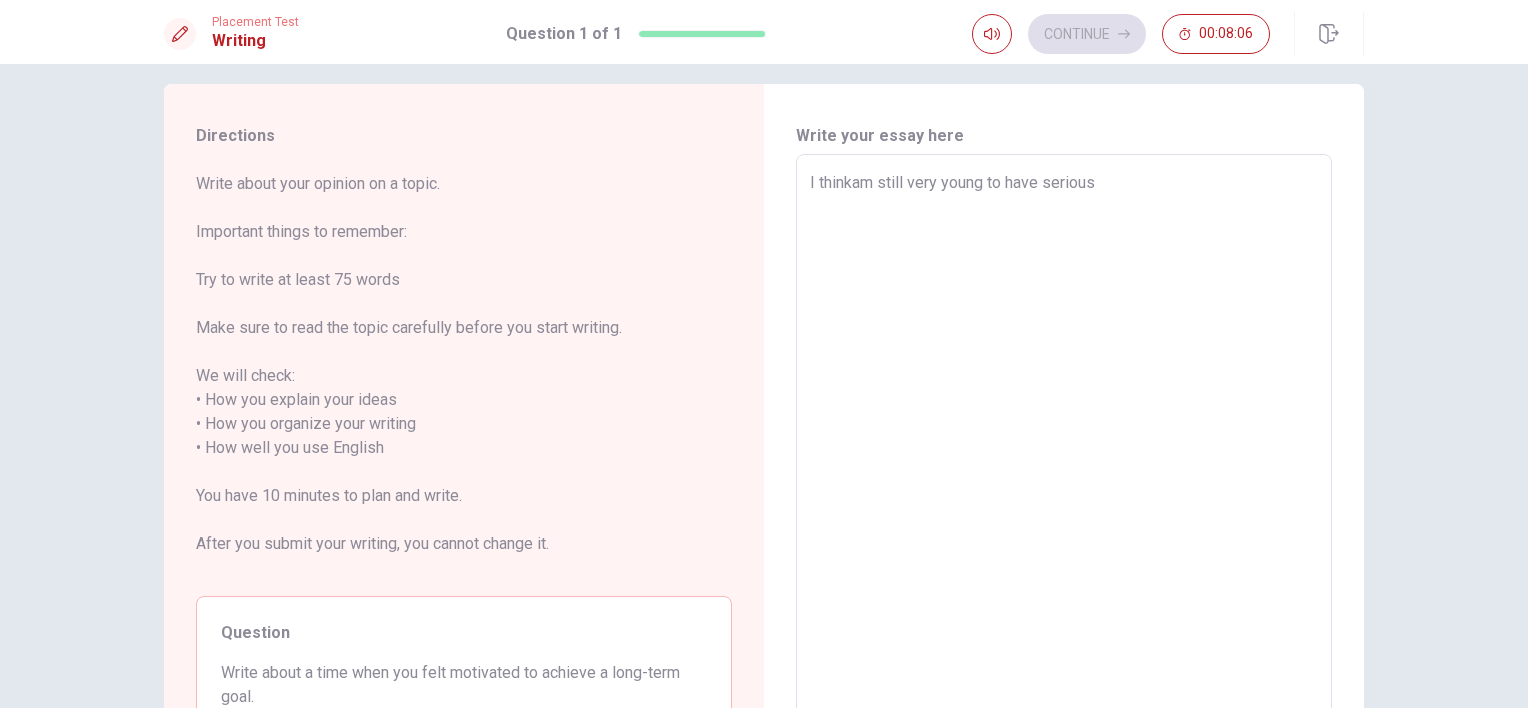 type on "I think am still very young to have serious" 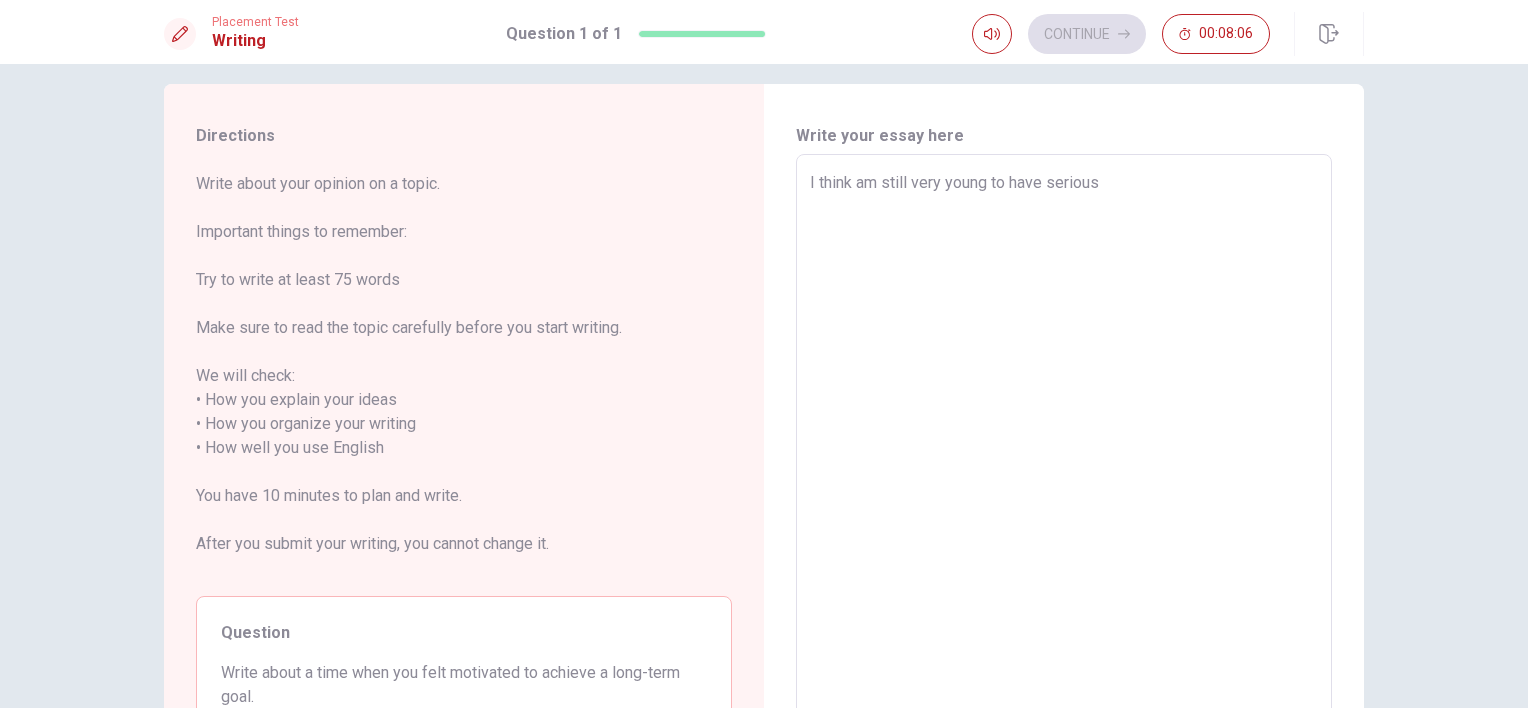 type on "x" 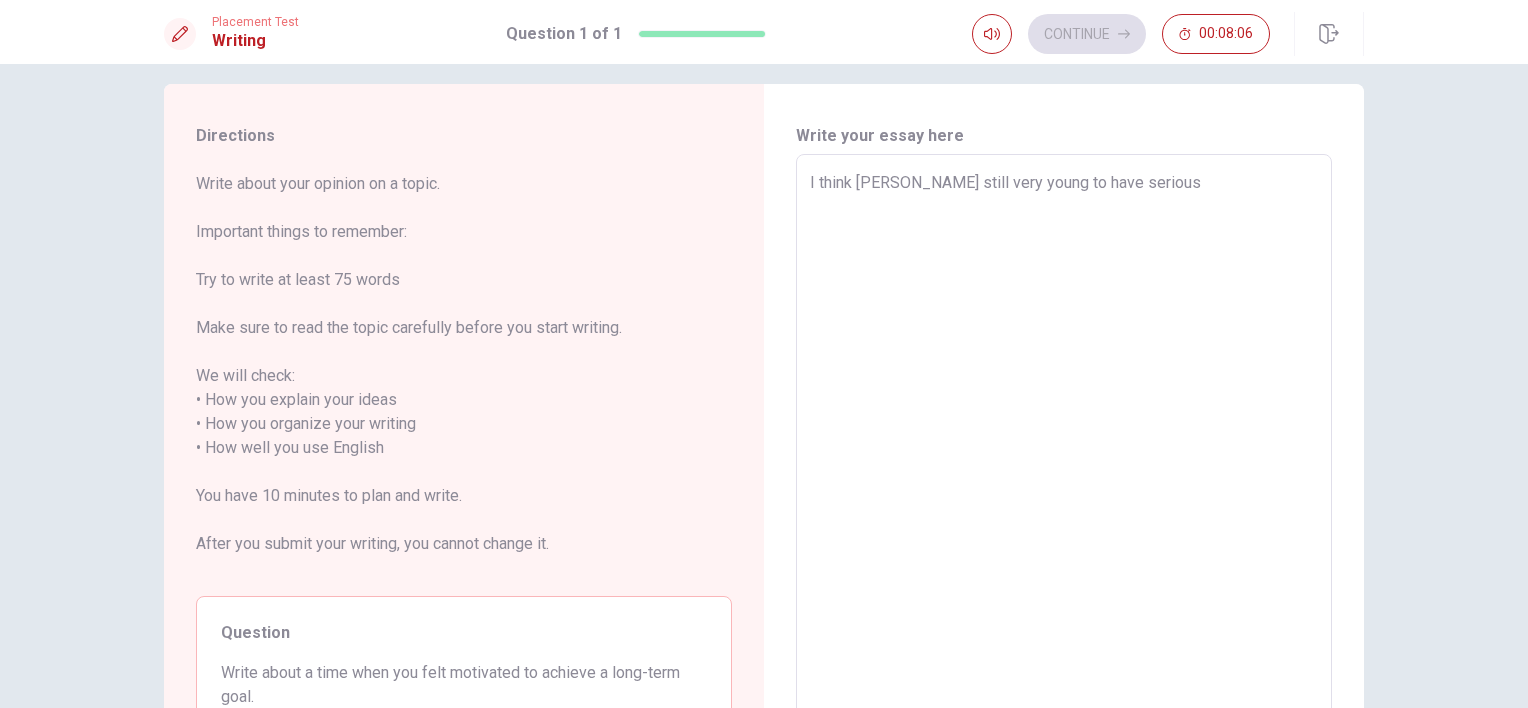 type on "x" 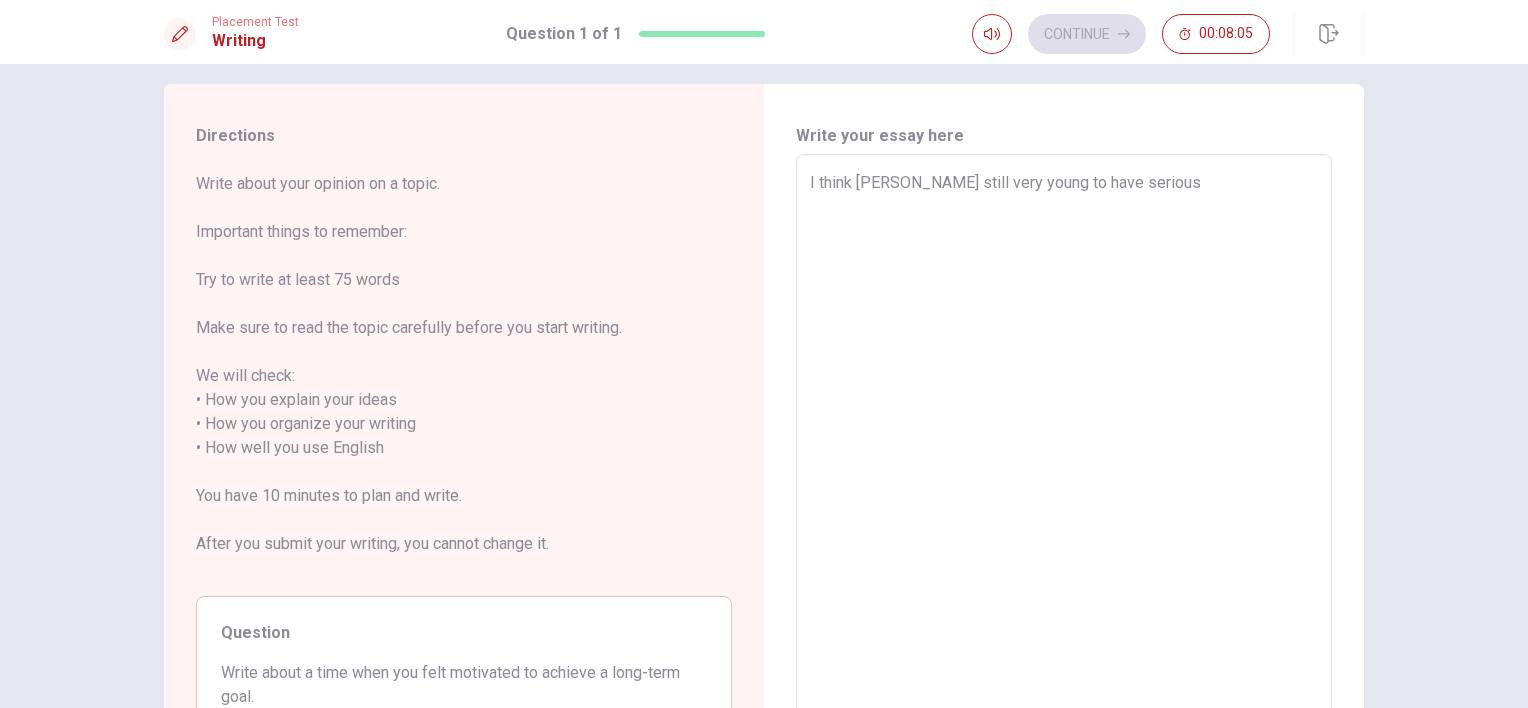 type on "I think I am still very young to have serious" 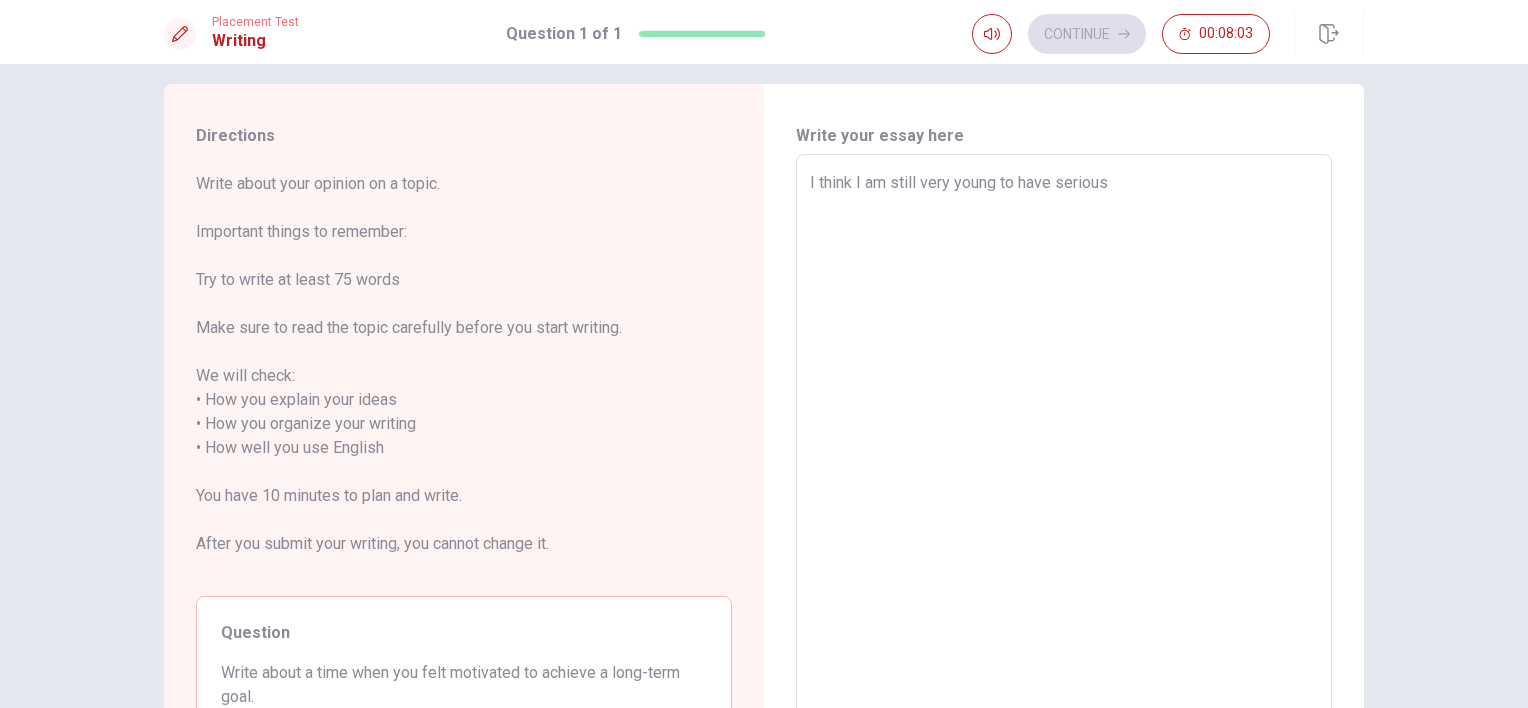 click on "I think I am still very young to have serious" at bounding box center [1064, 448] 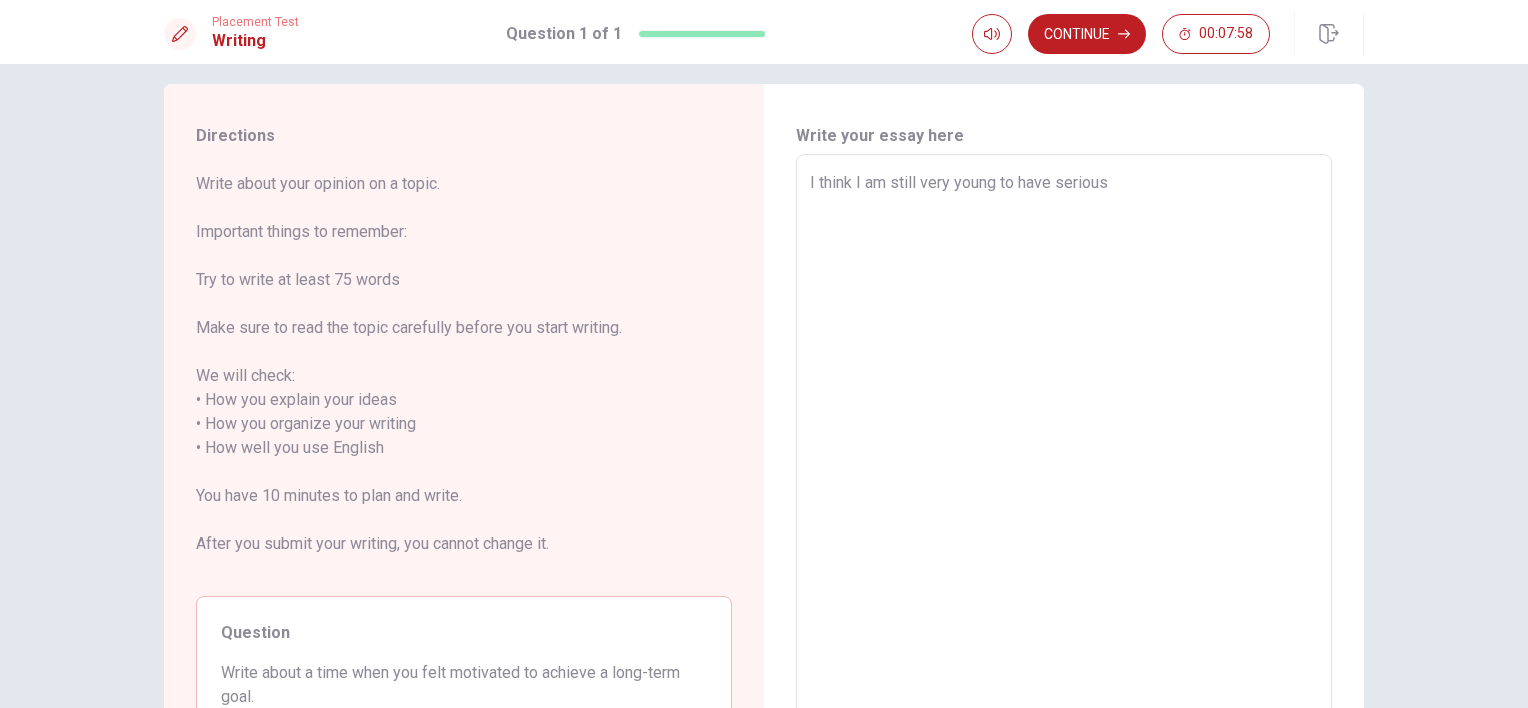 type on "x" 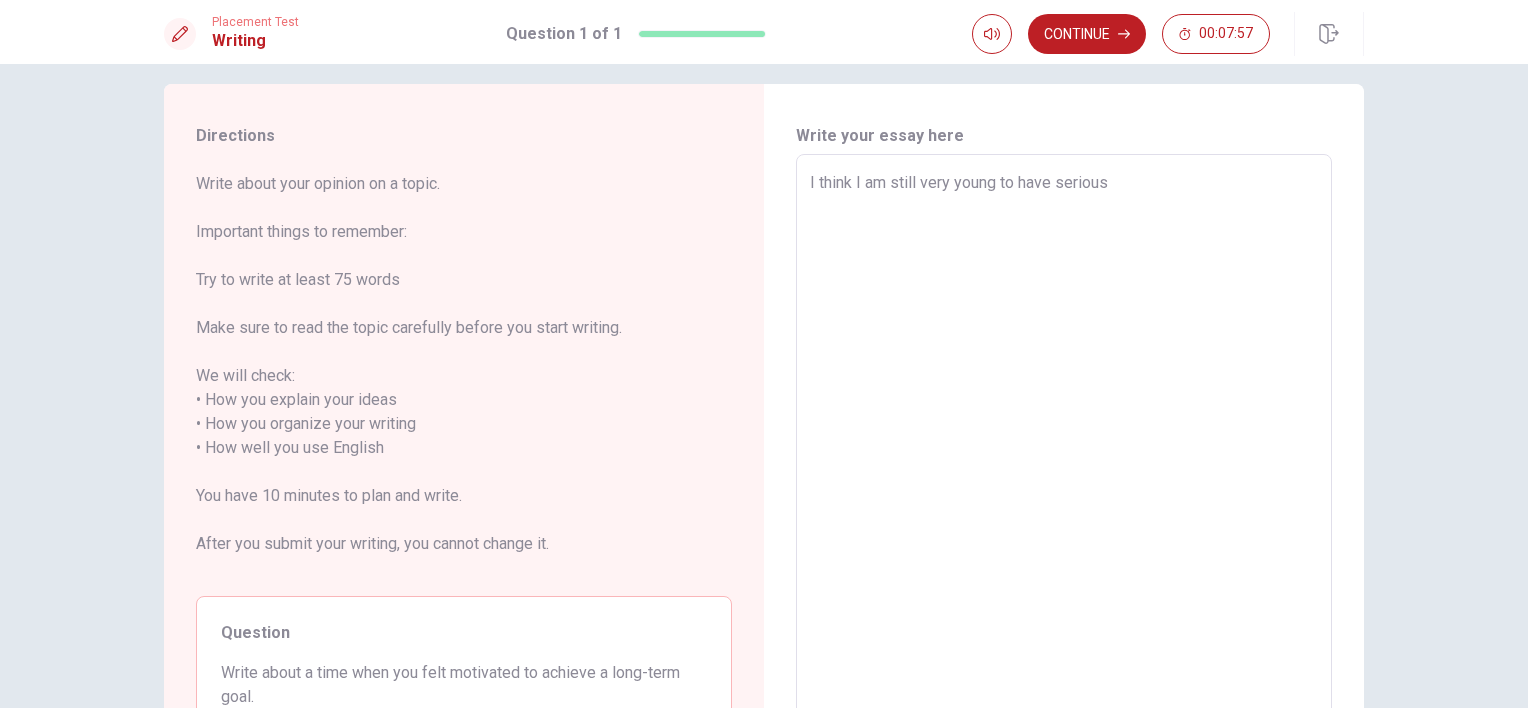 type on "I think I am still very young to have serious" 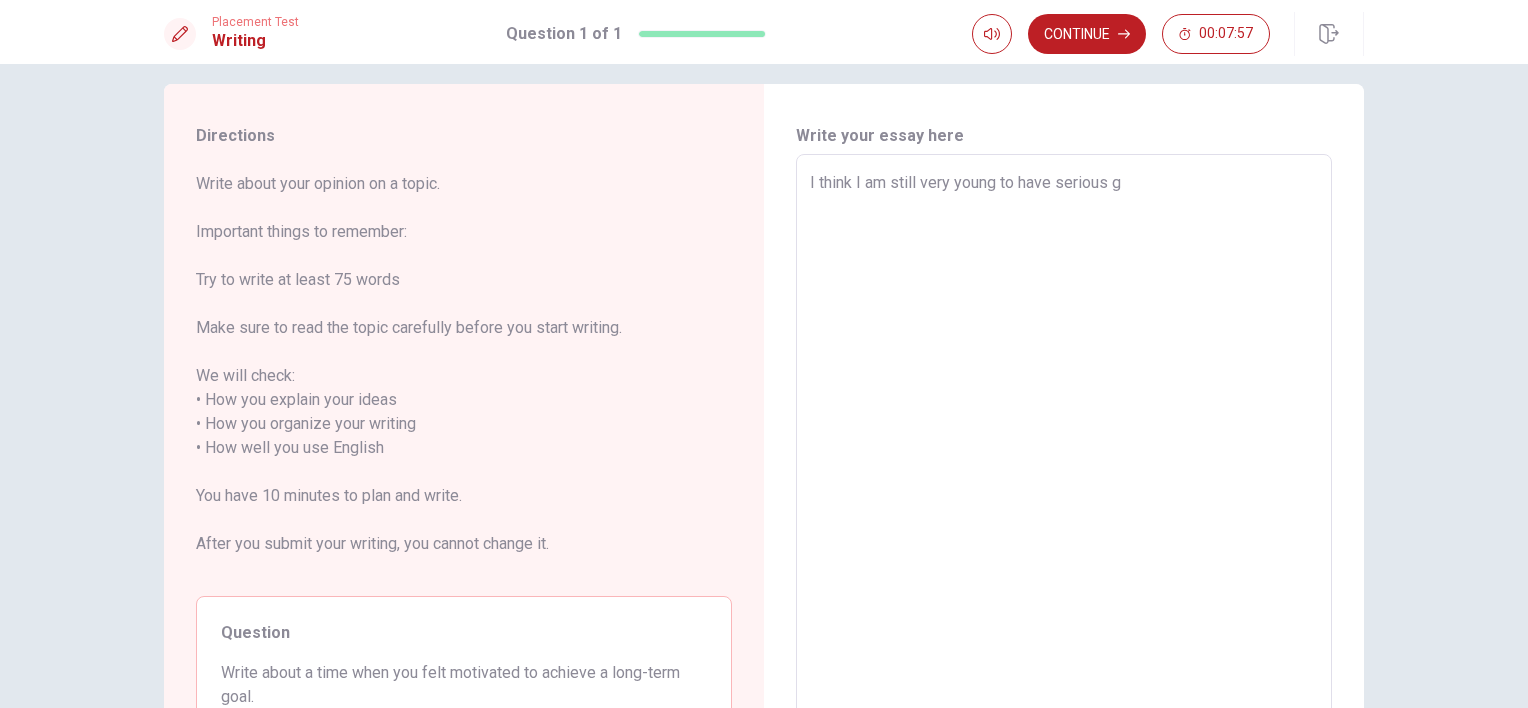 type on "x" 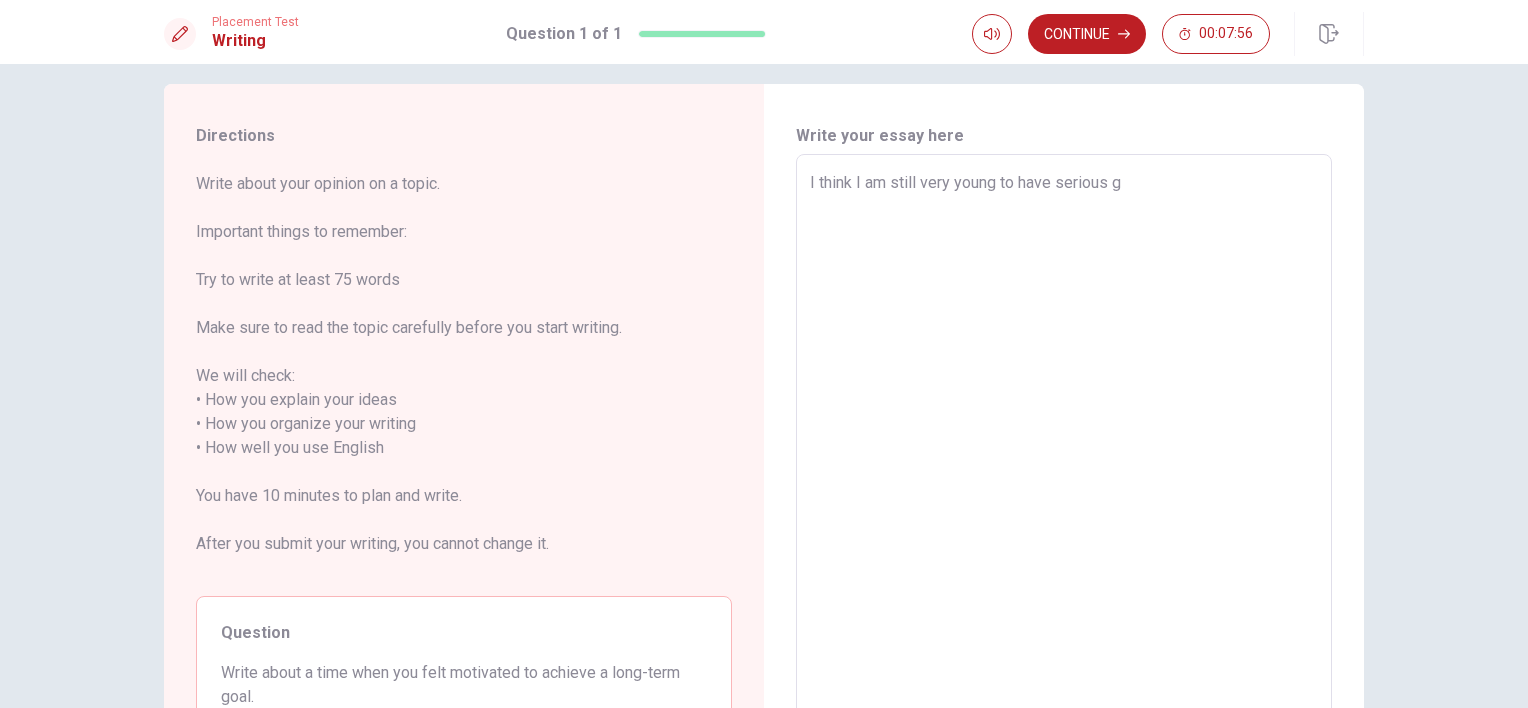 type on "I think I am still very young to have serious ga" 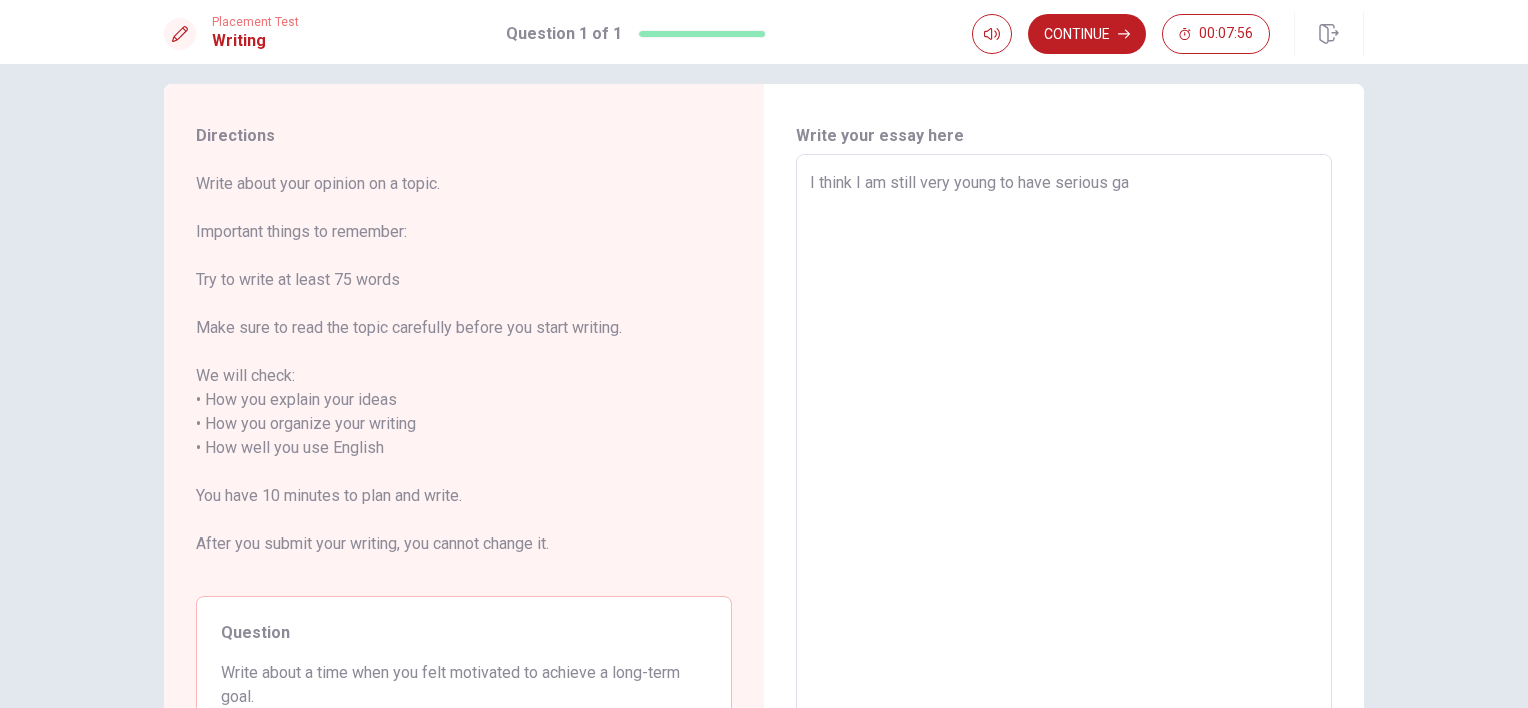 type on "x" 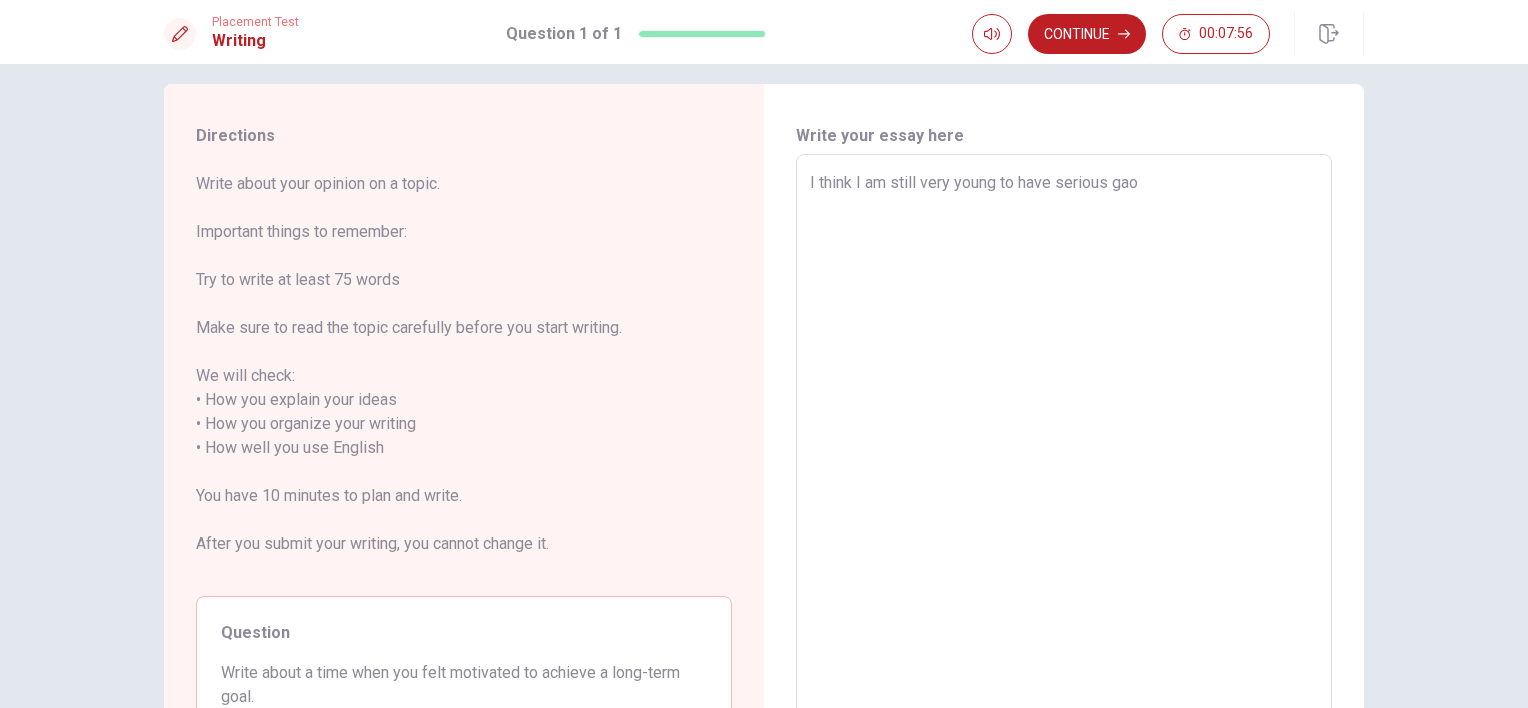 type on "x" 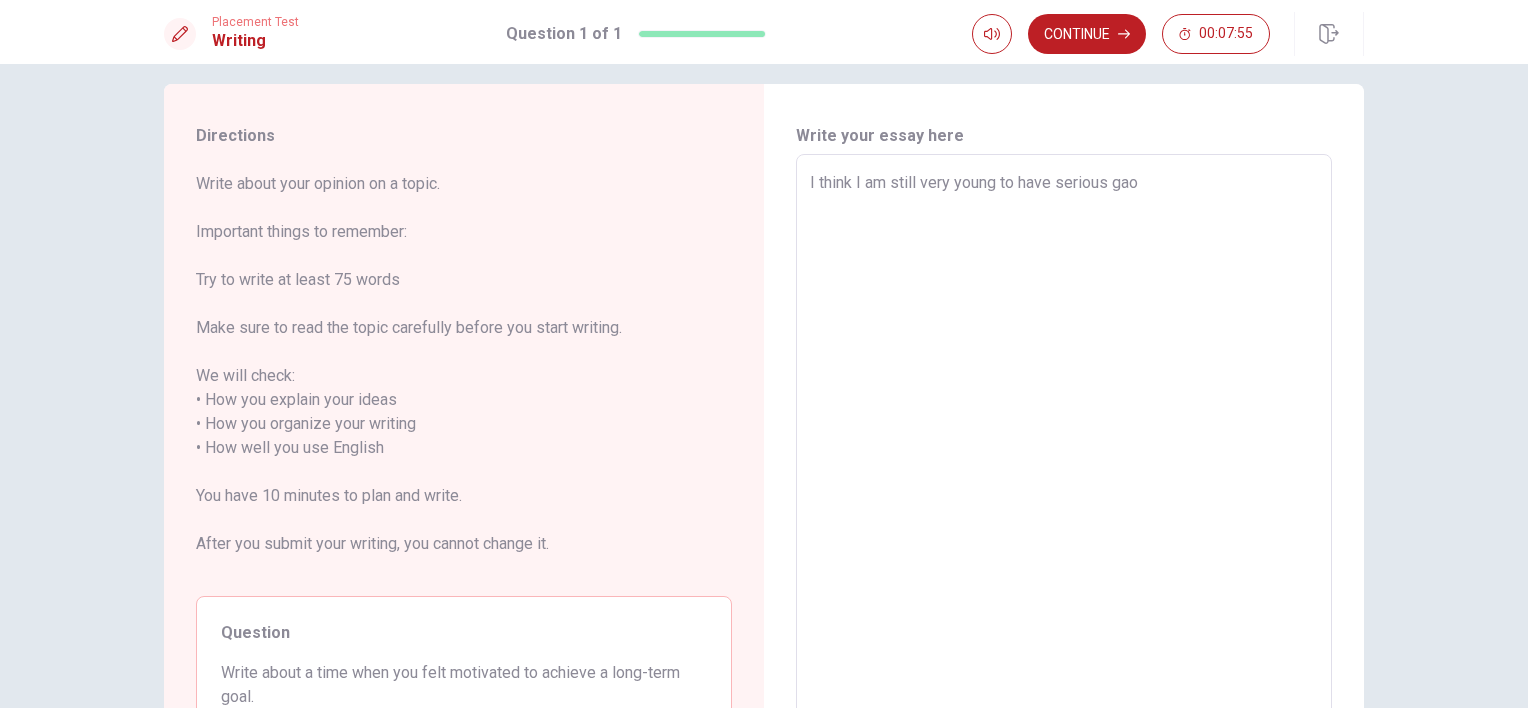 type on "I think I am still very young to have serious gaol" 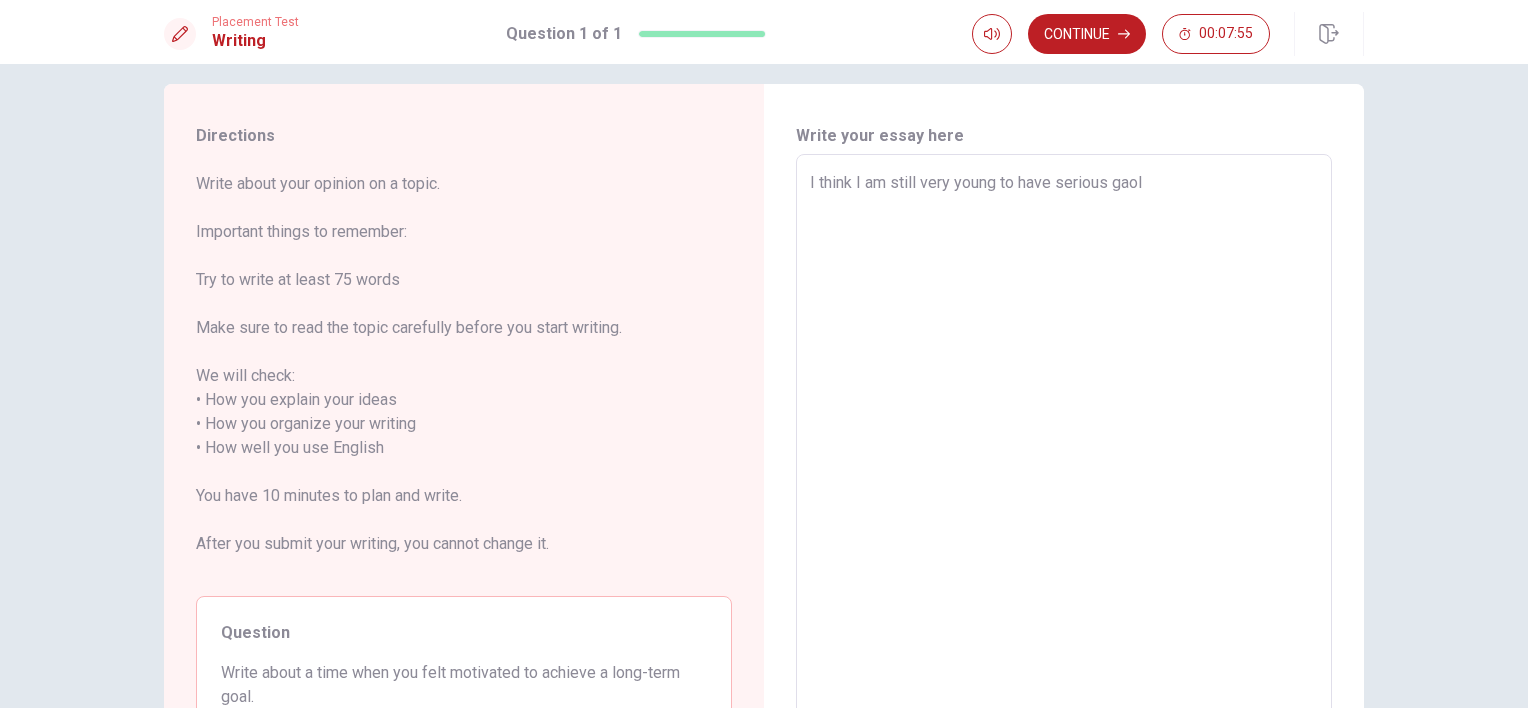 type on "x" 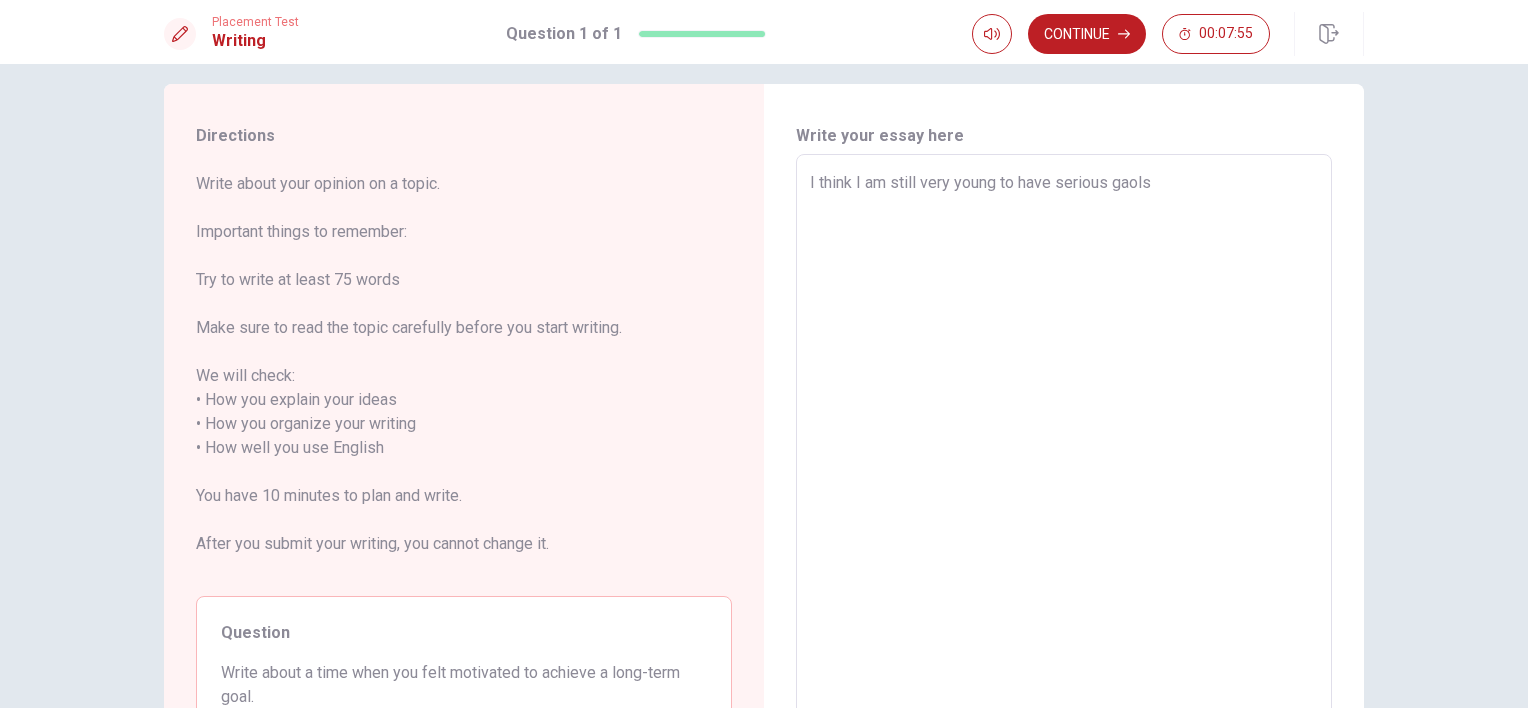 type on "I think I am still very young to have serious gaols" 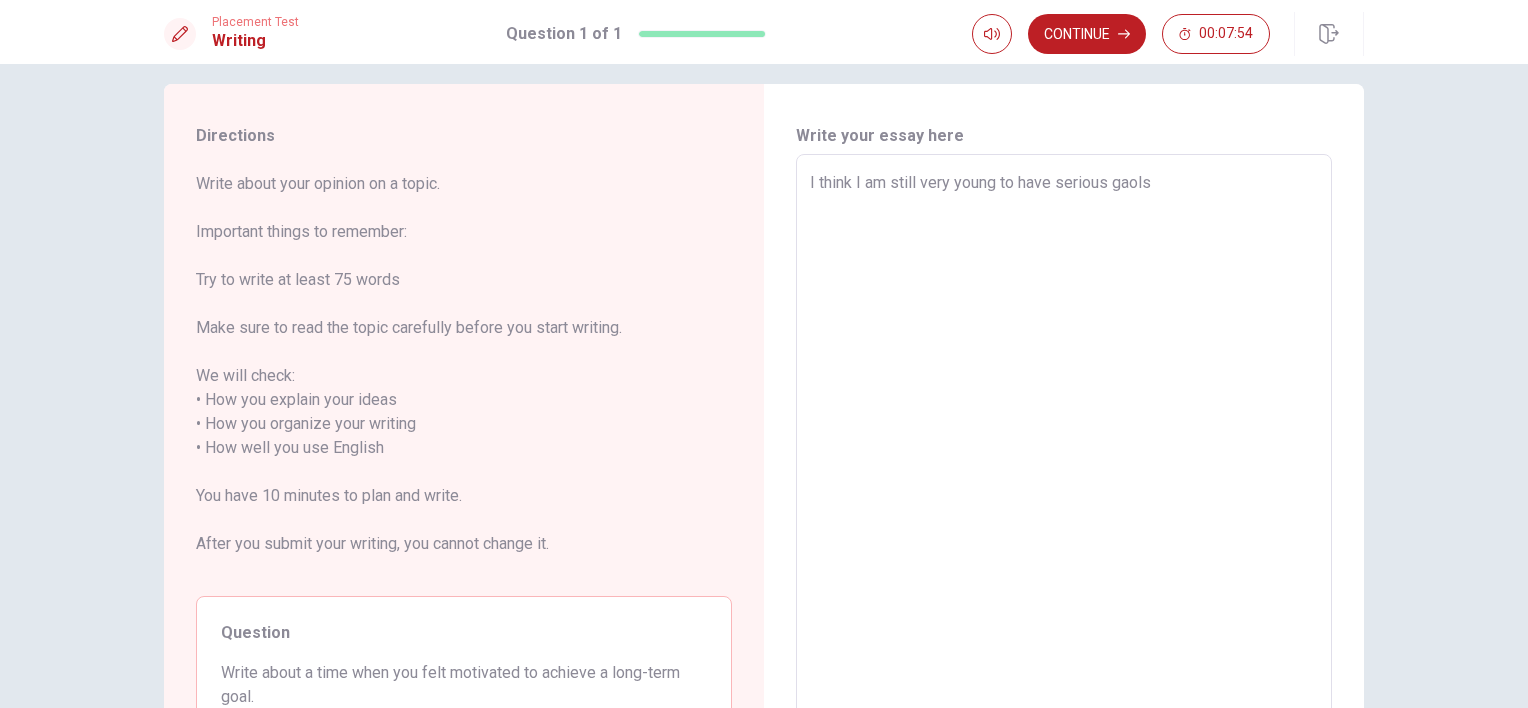 type on "I think I am still very young to have serious gaols" 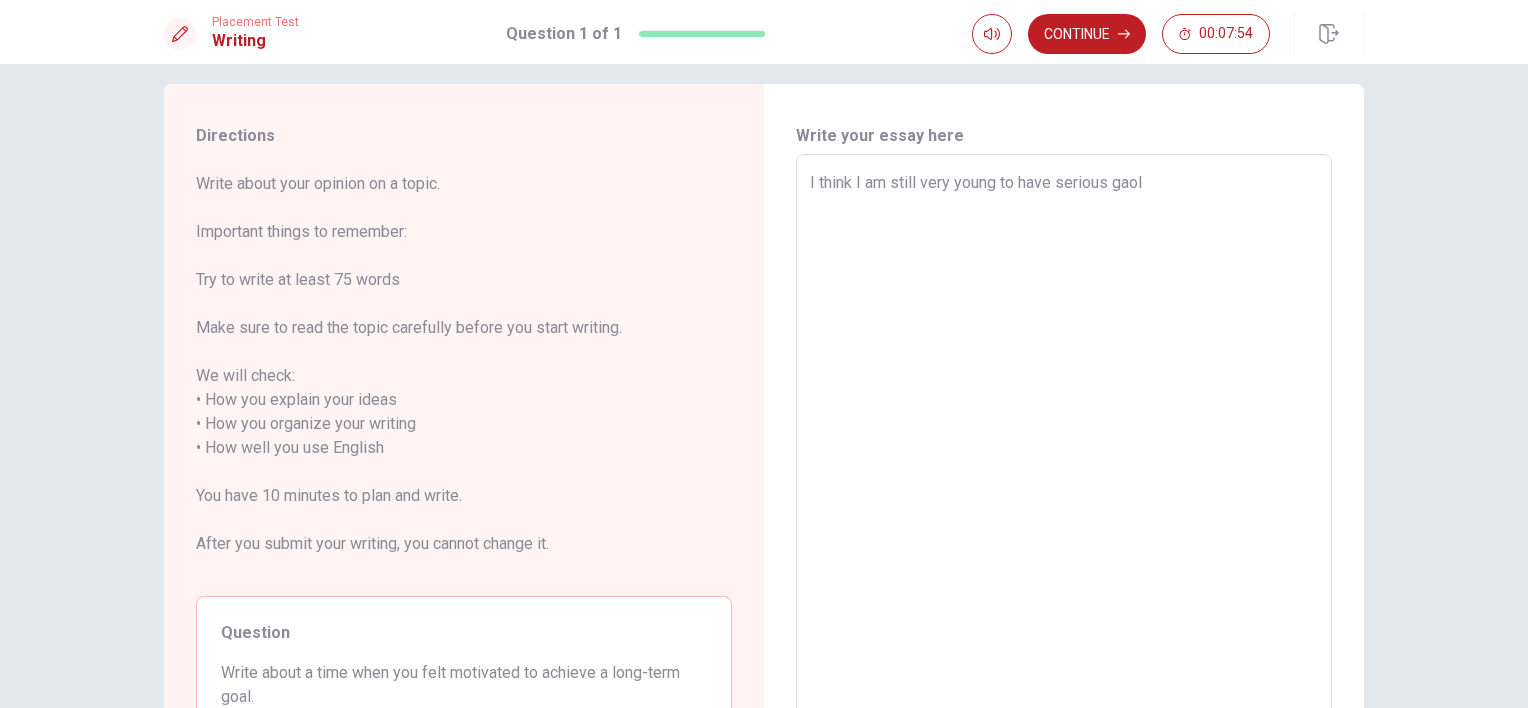 type on "x" 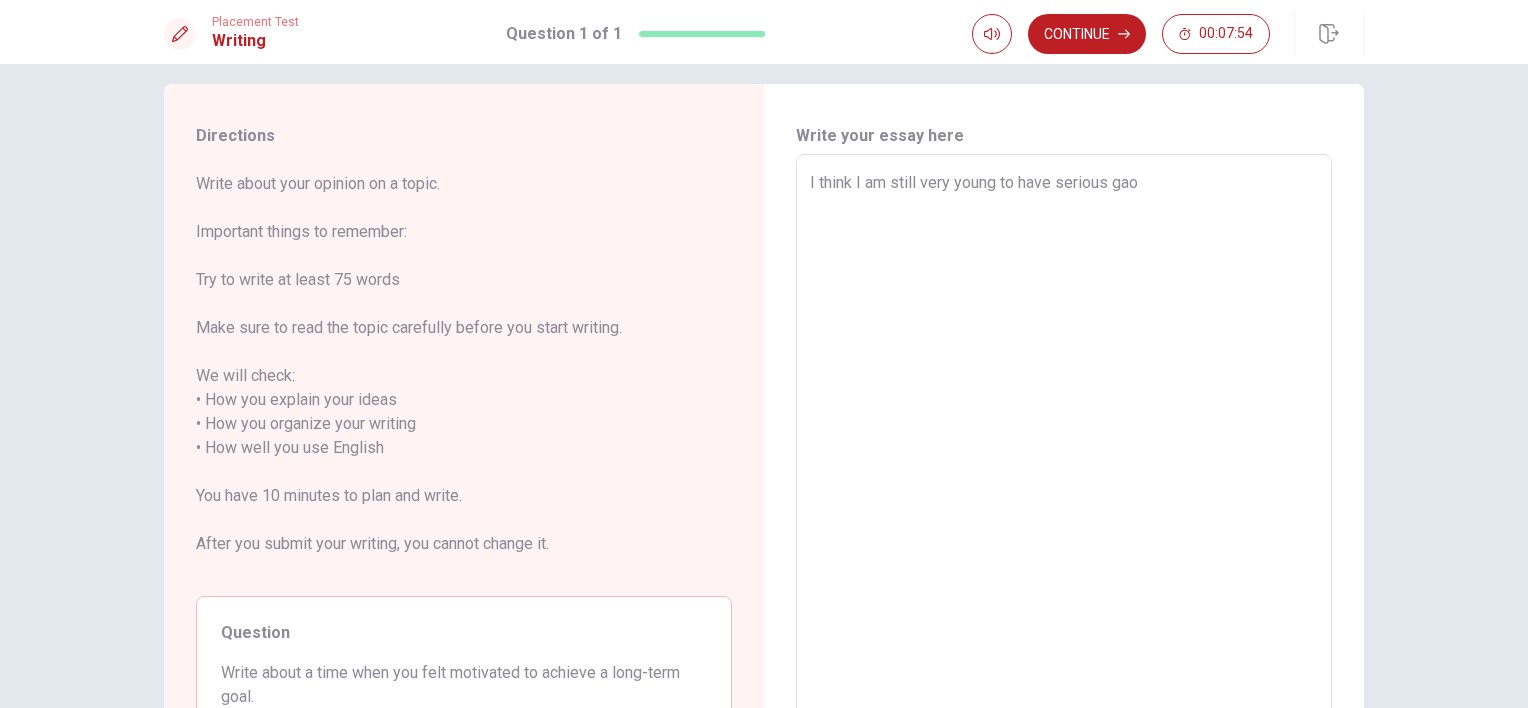 type on "x" 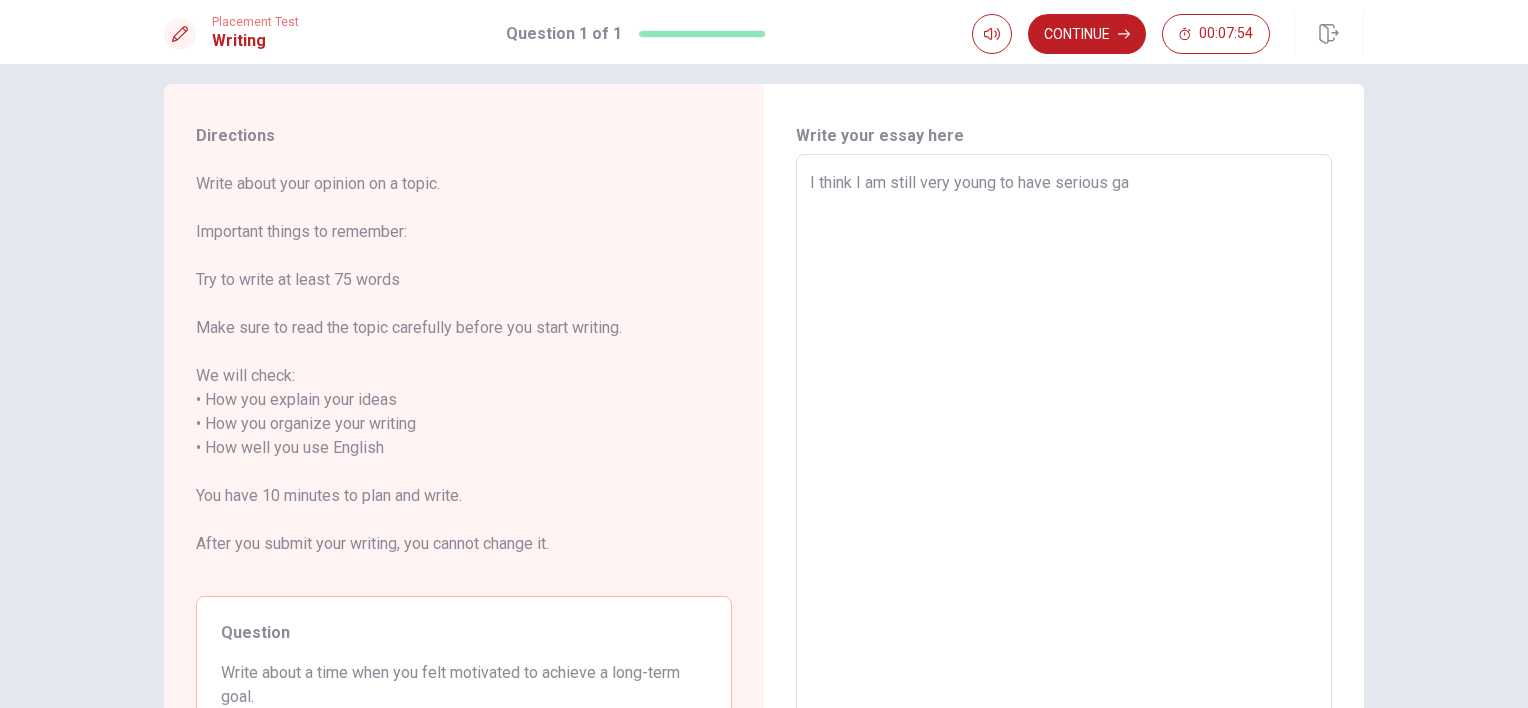 type on "x" 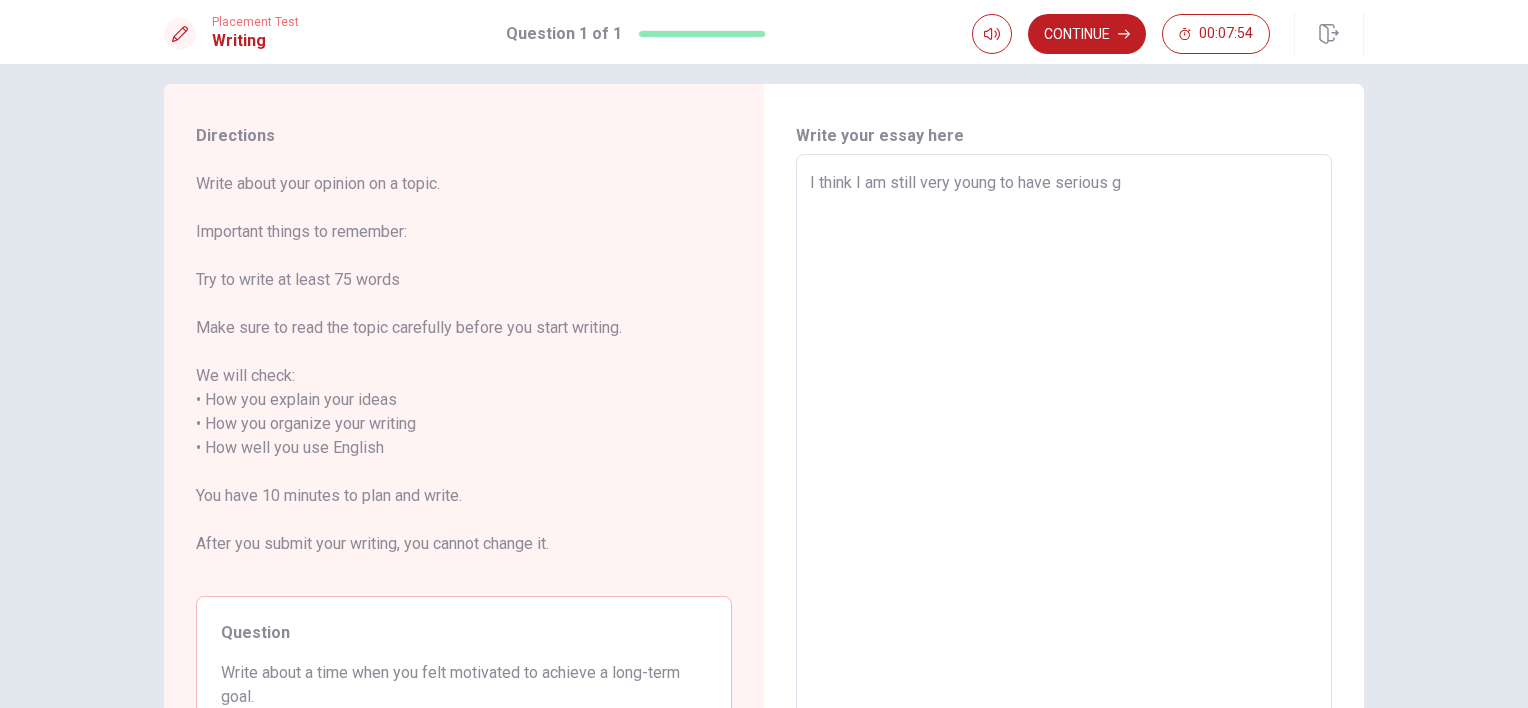type on "x" 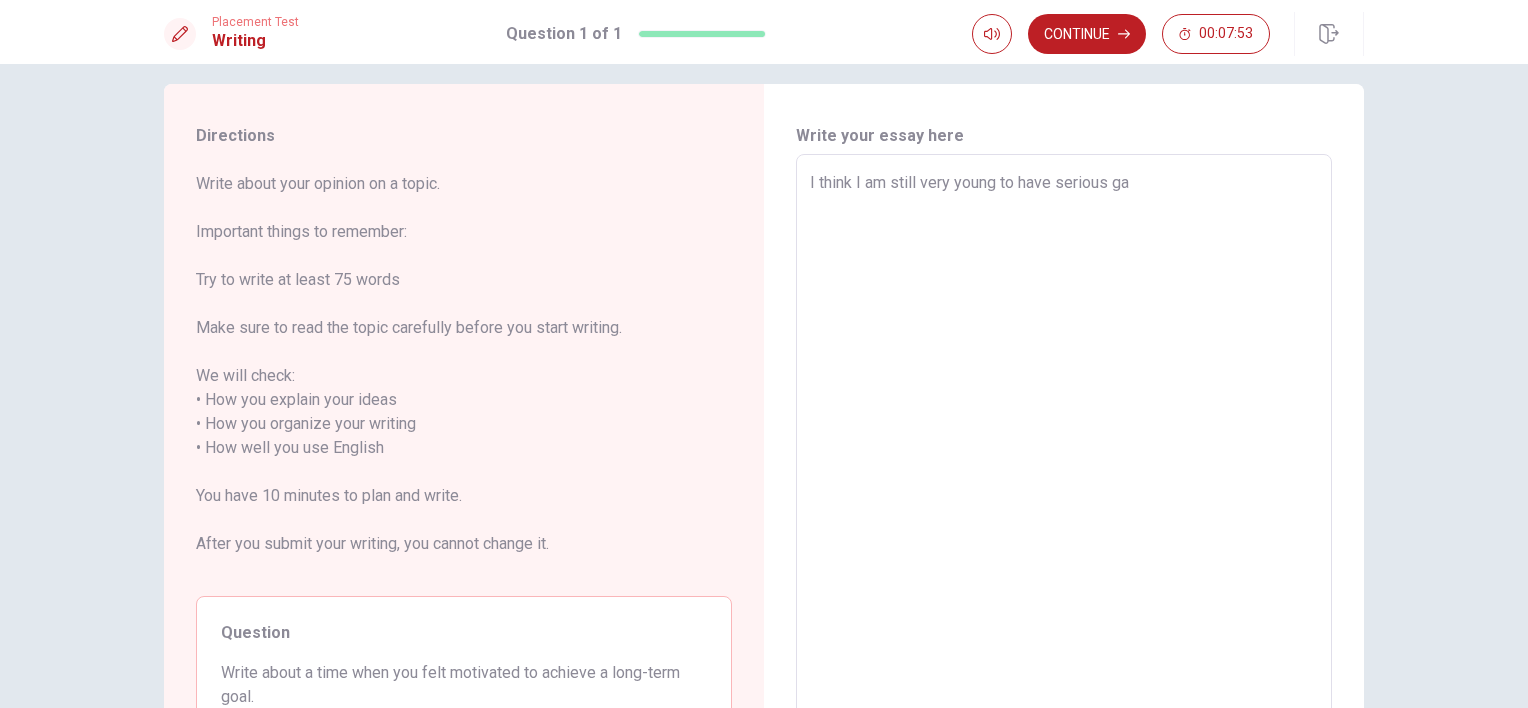 type on "I think I am still very young to have serious gao" 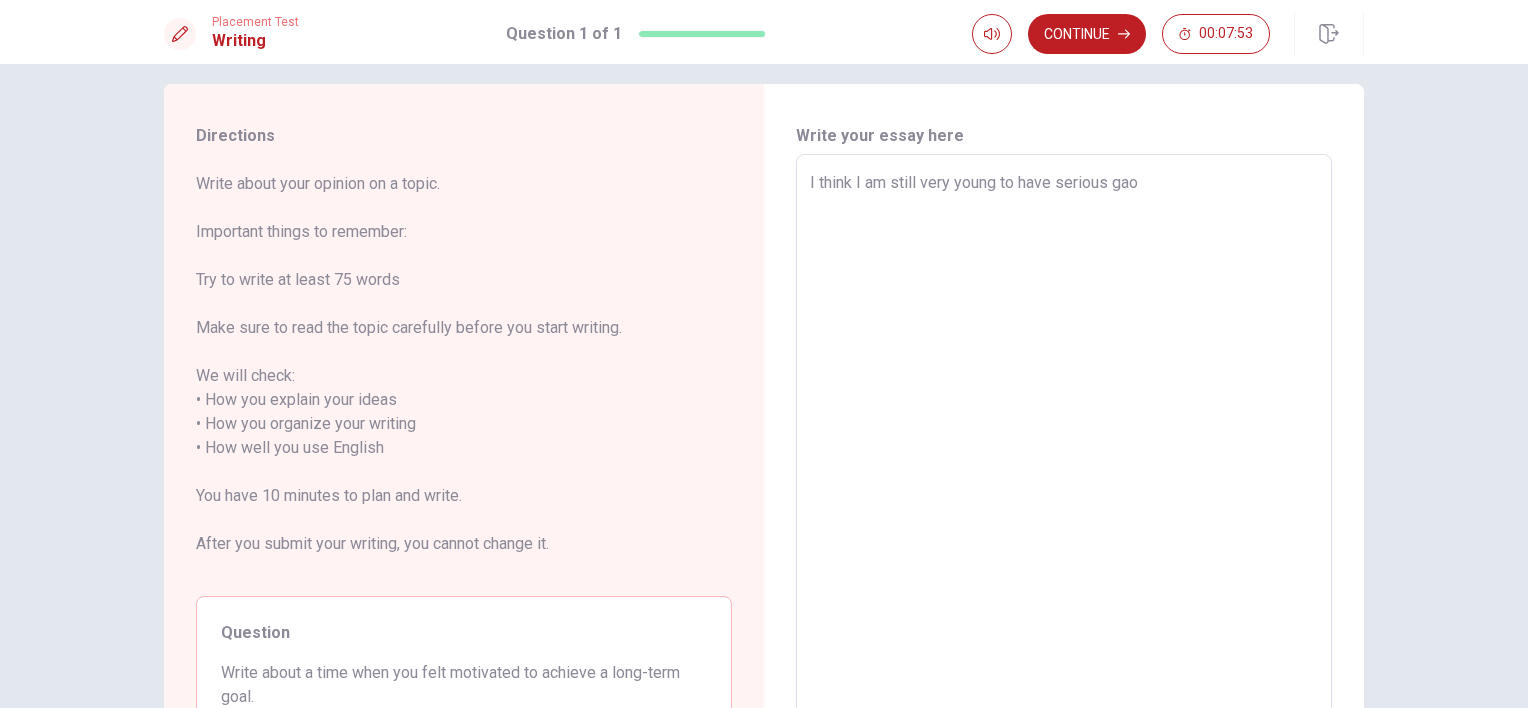 type on "x" 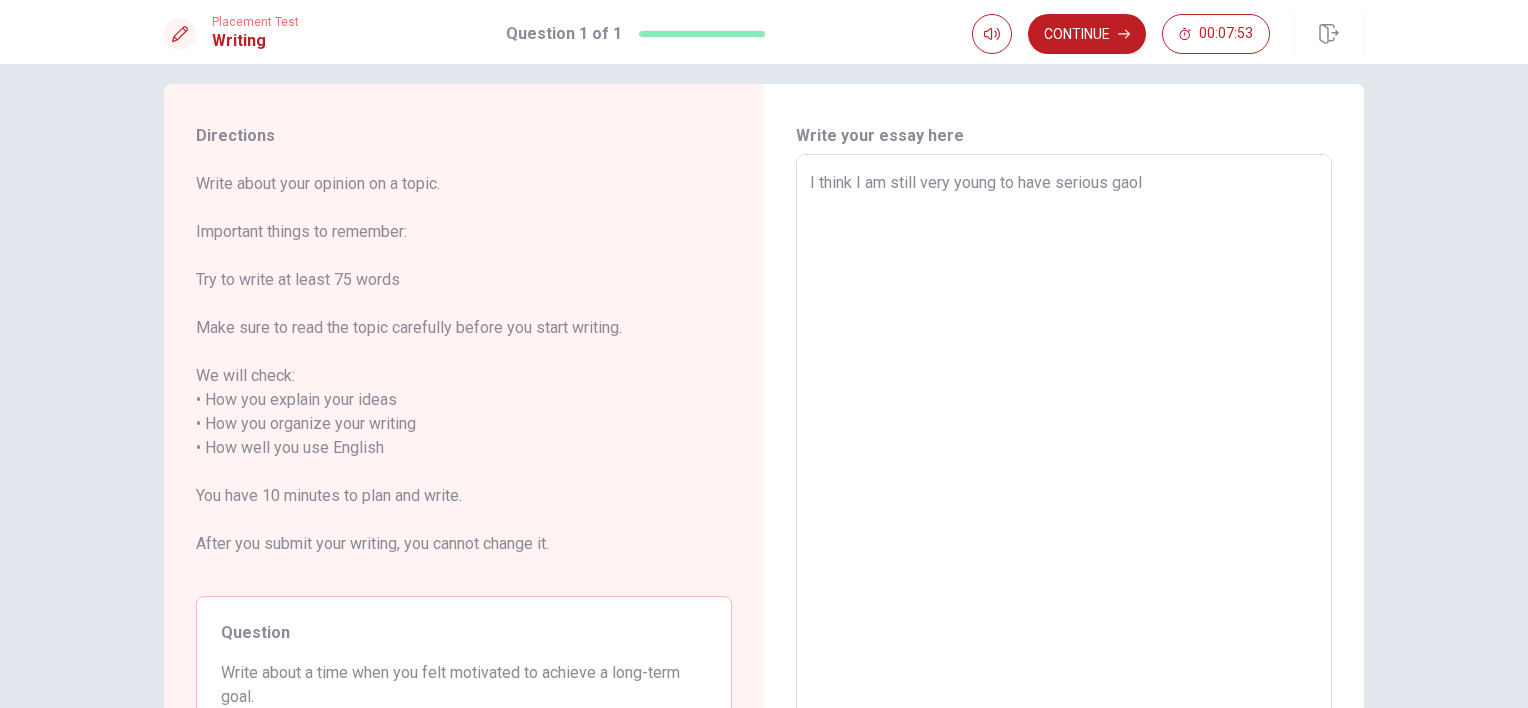 type on "x" 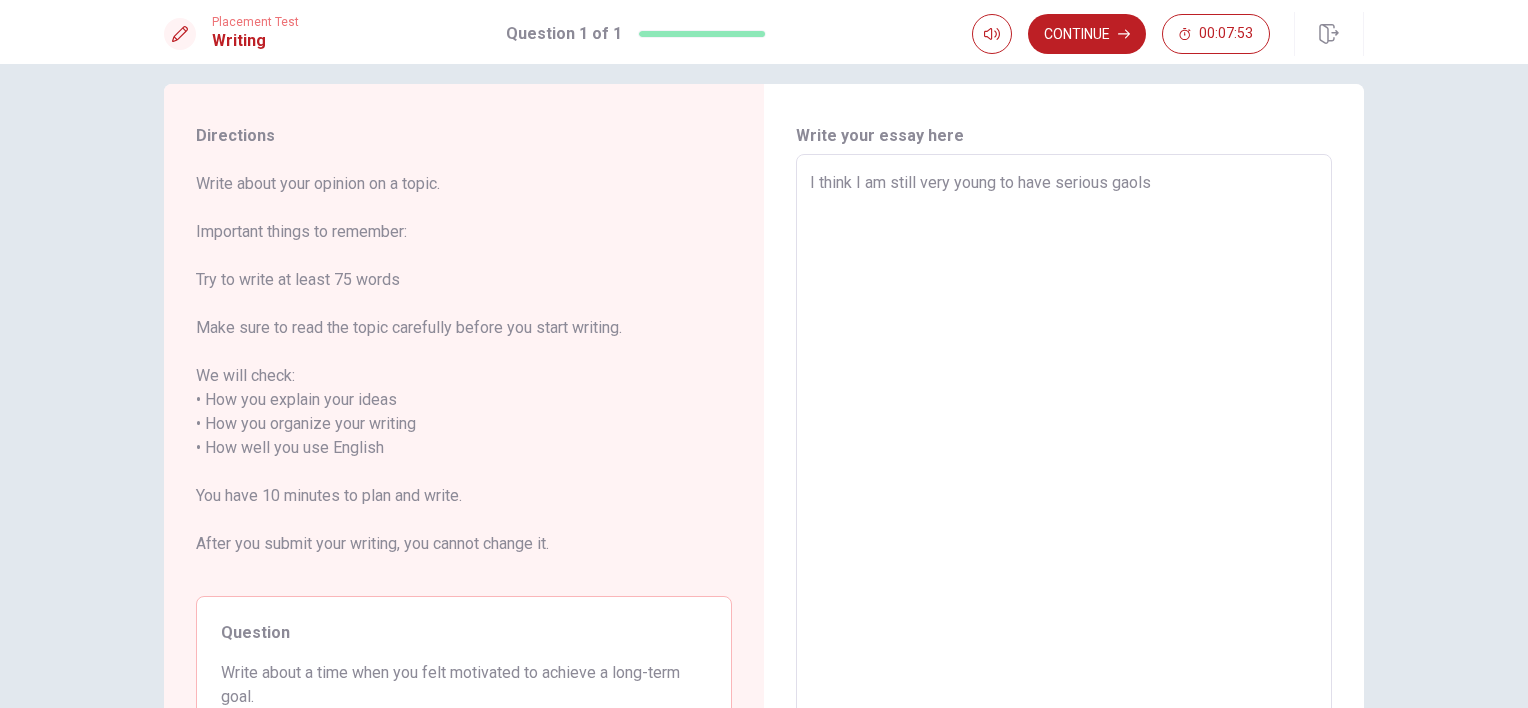 type on "x" 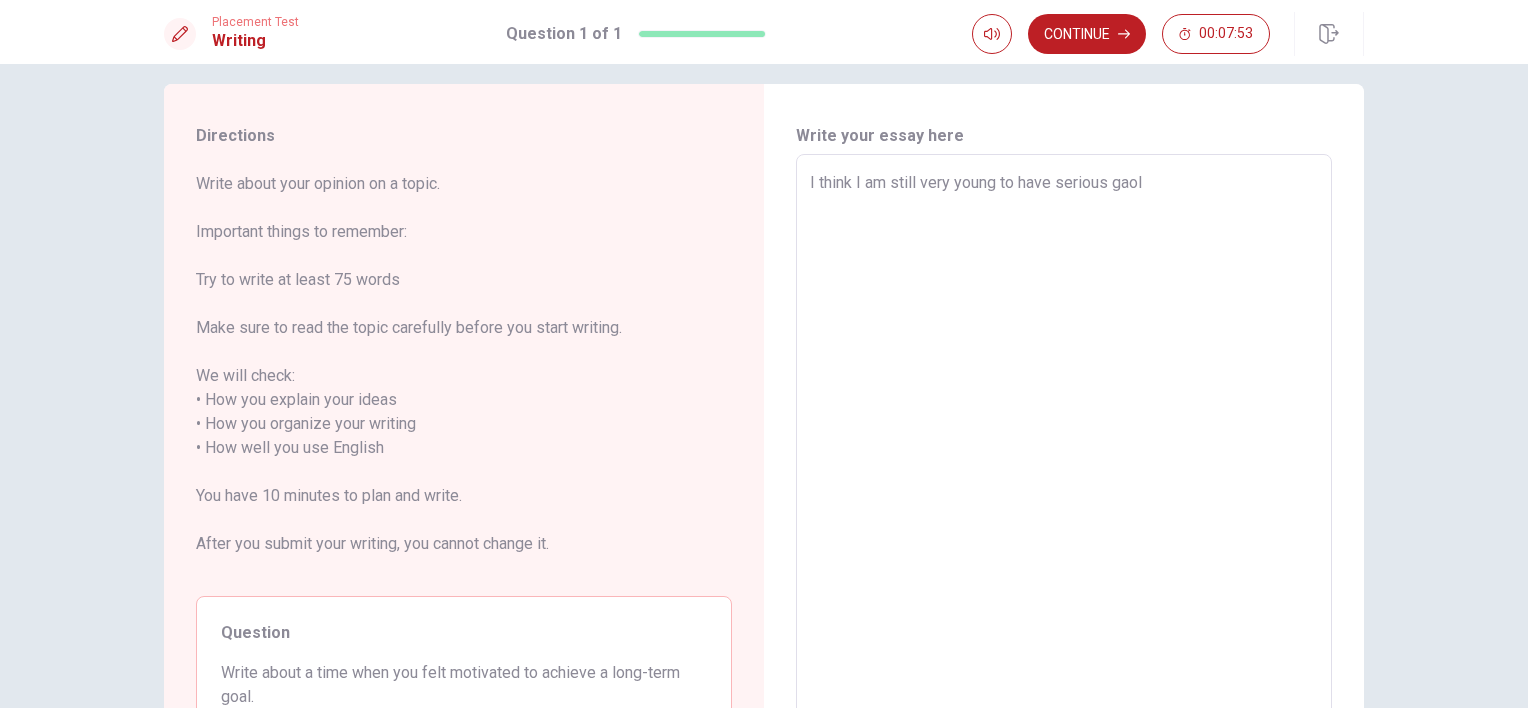 type on "x" 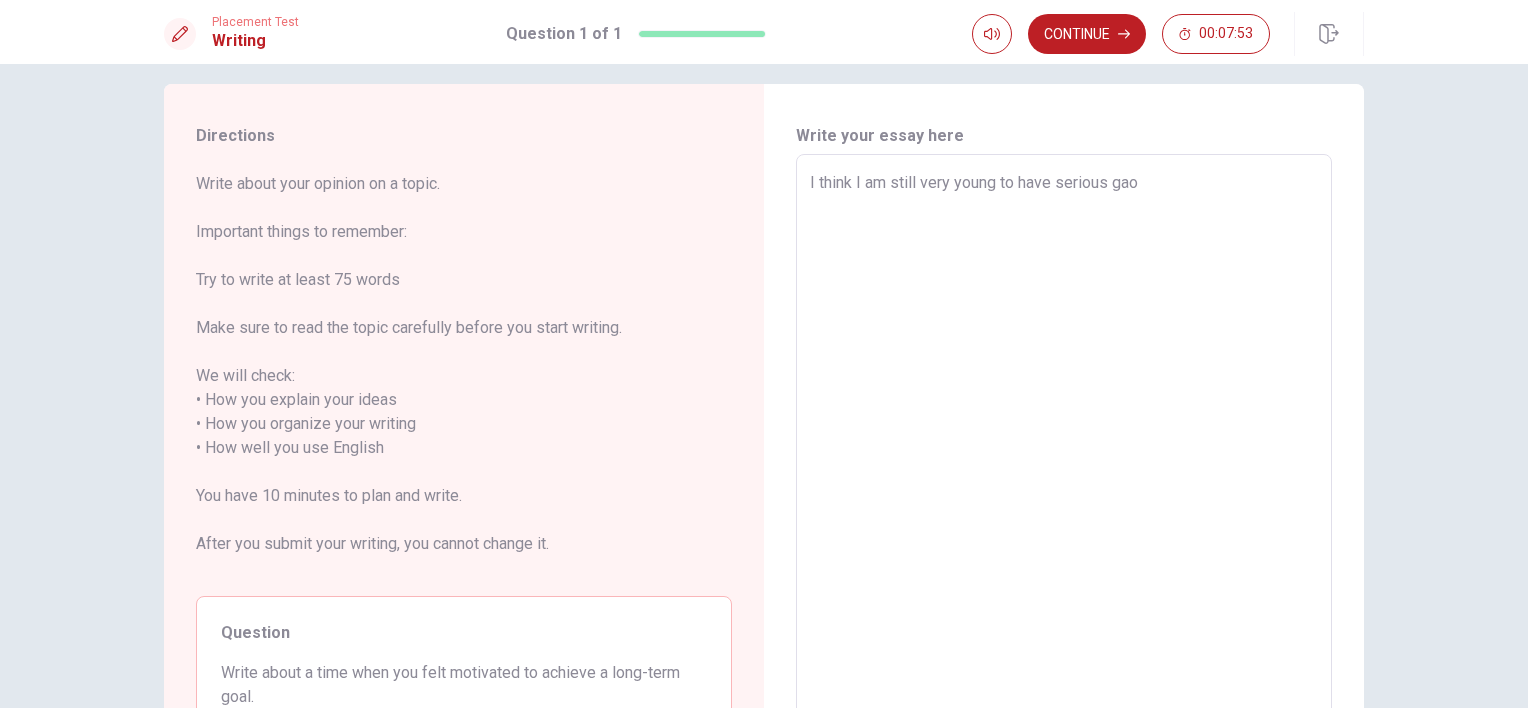 type on "x" 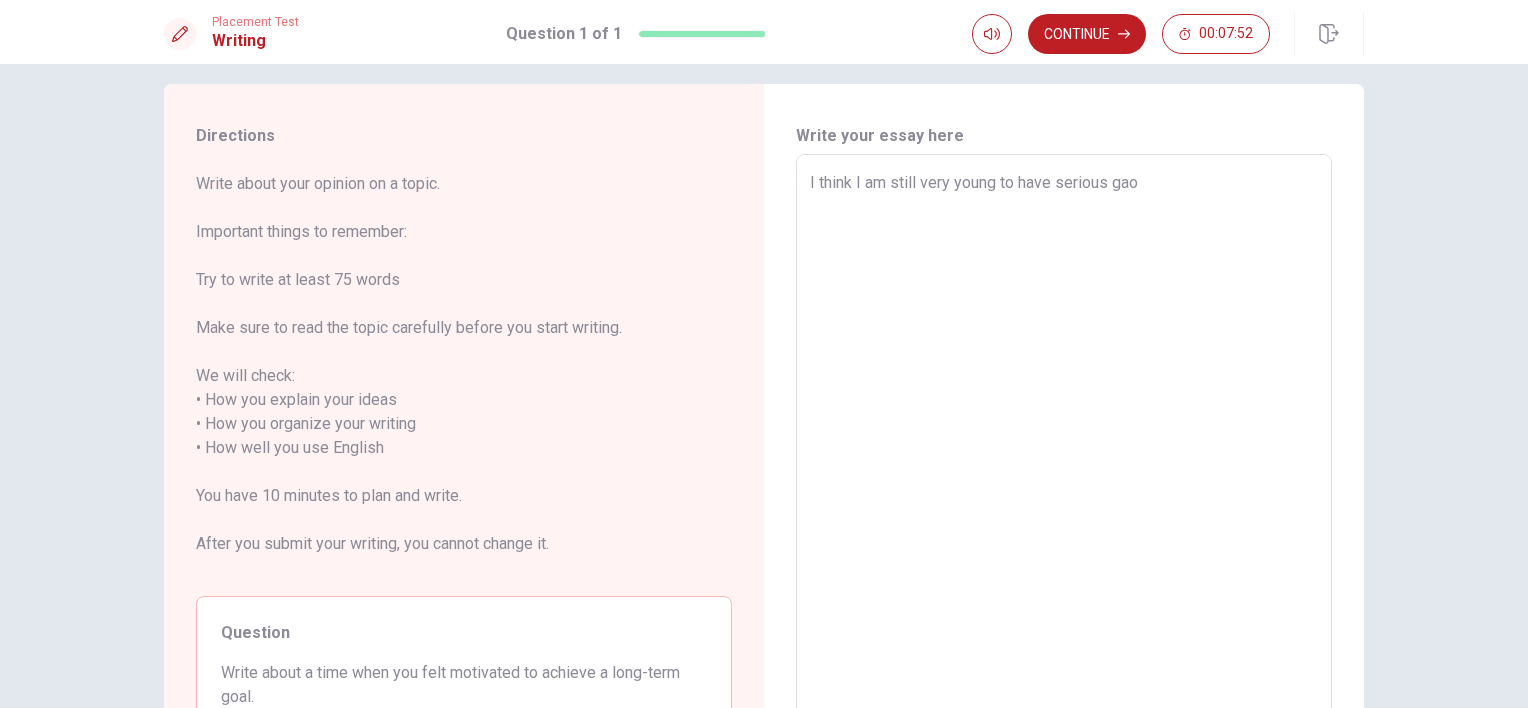 type on "I think I am still very young to have serious ga" 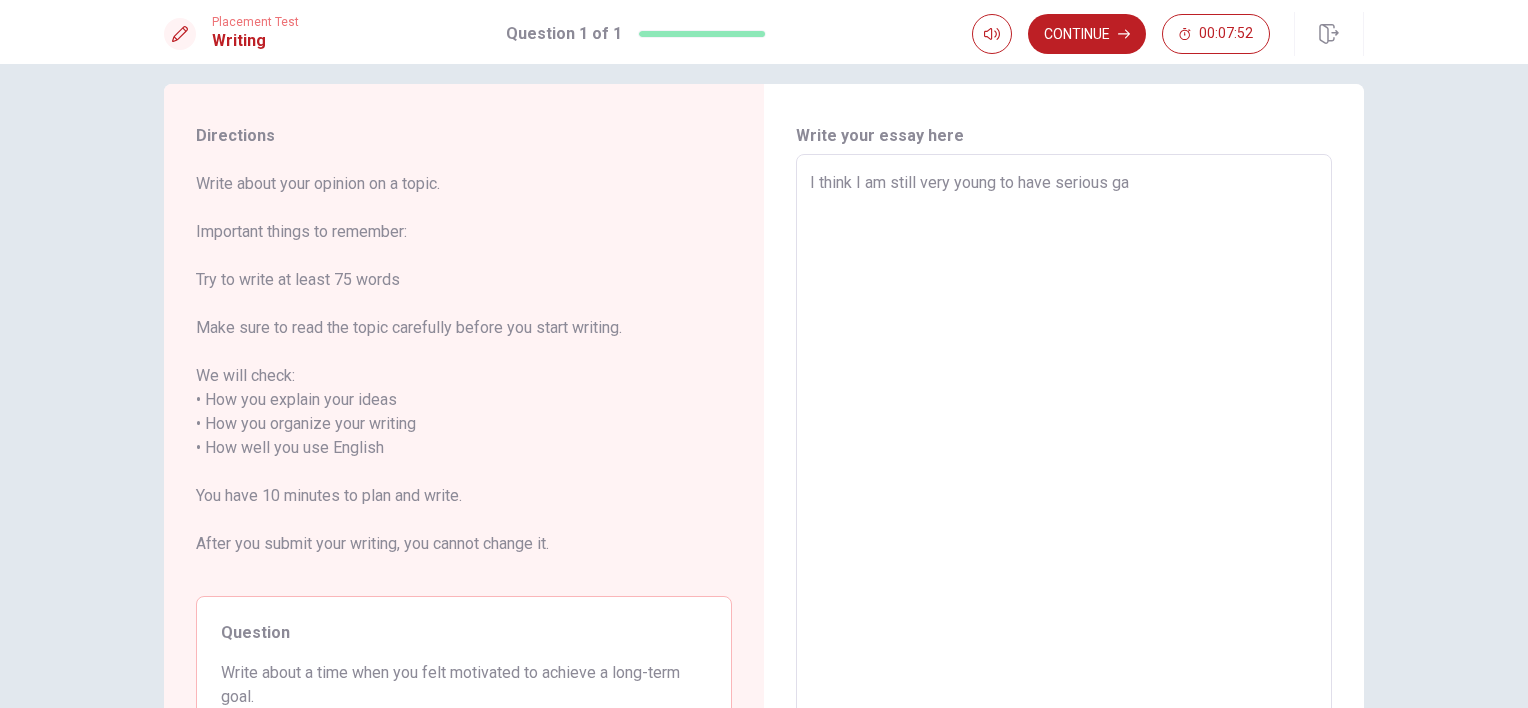 type on "x" 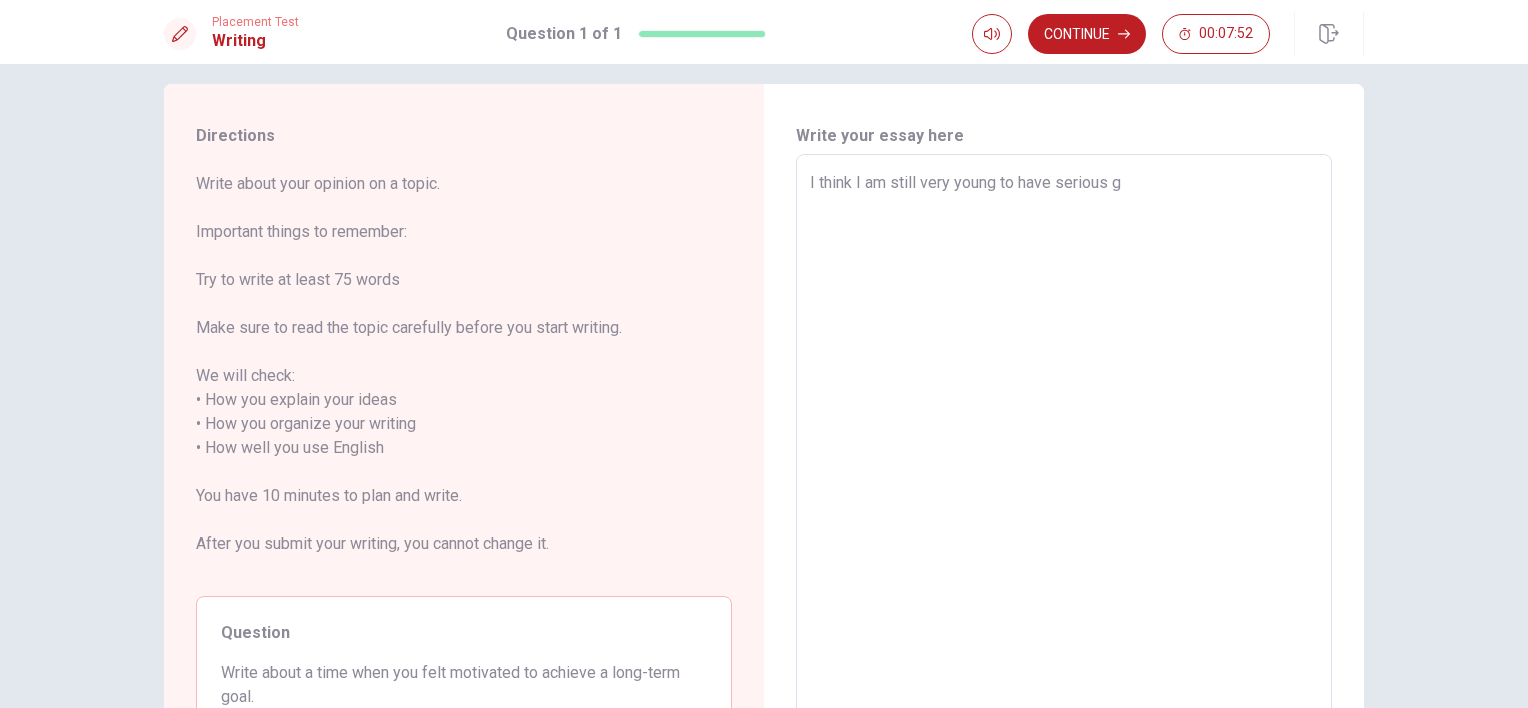 type on "x" 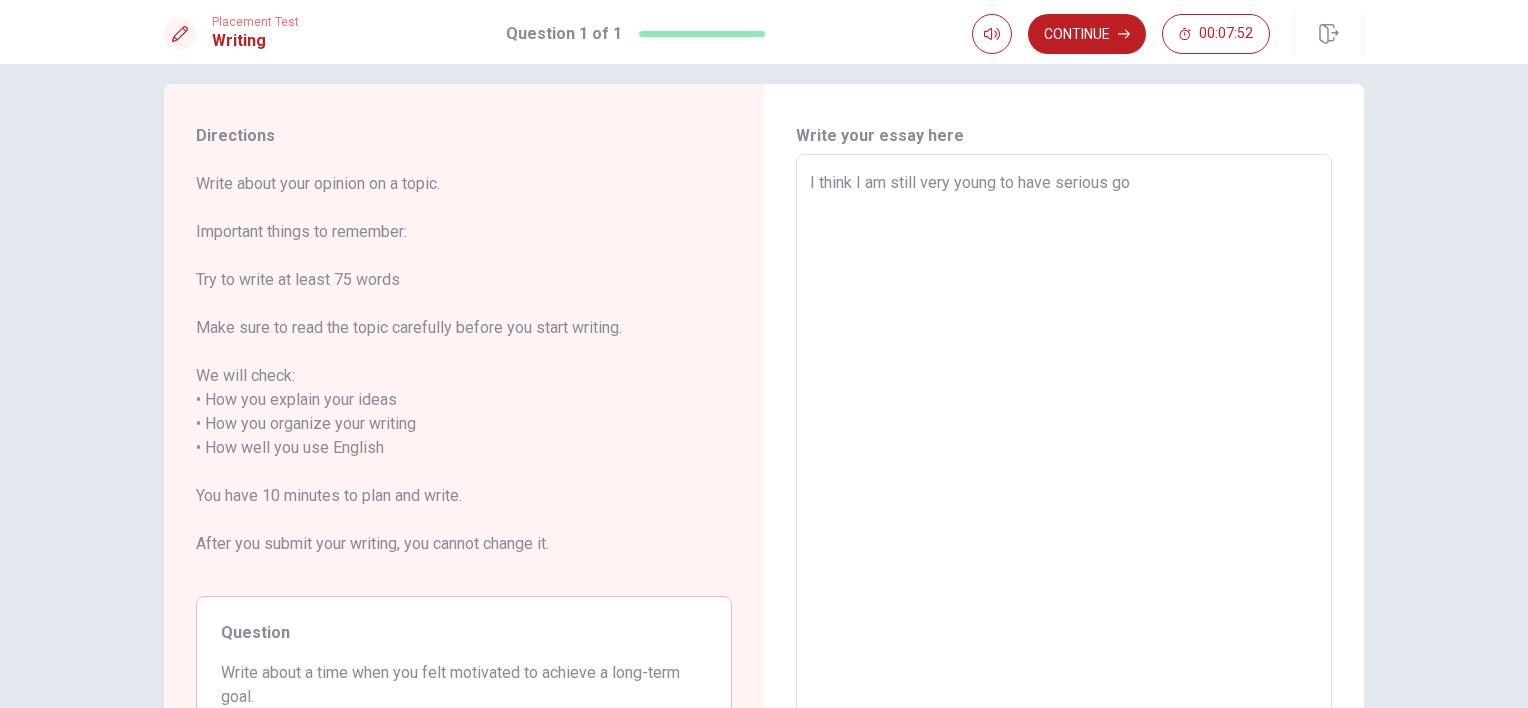 type on "x" 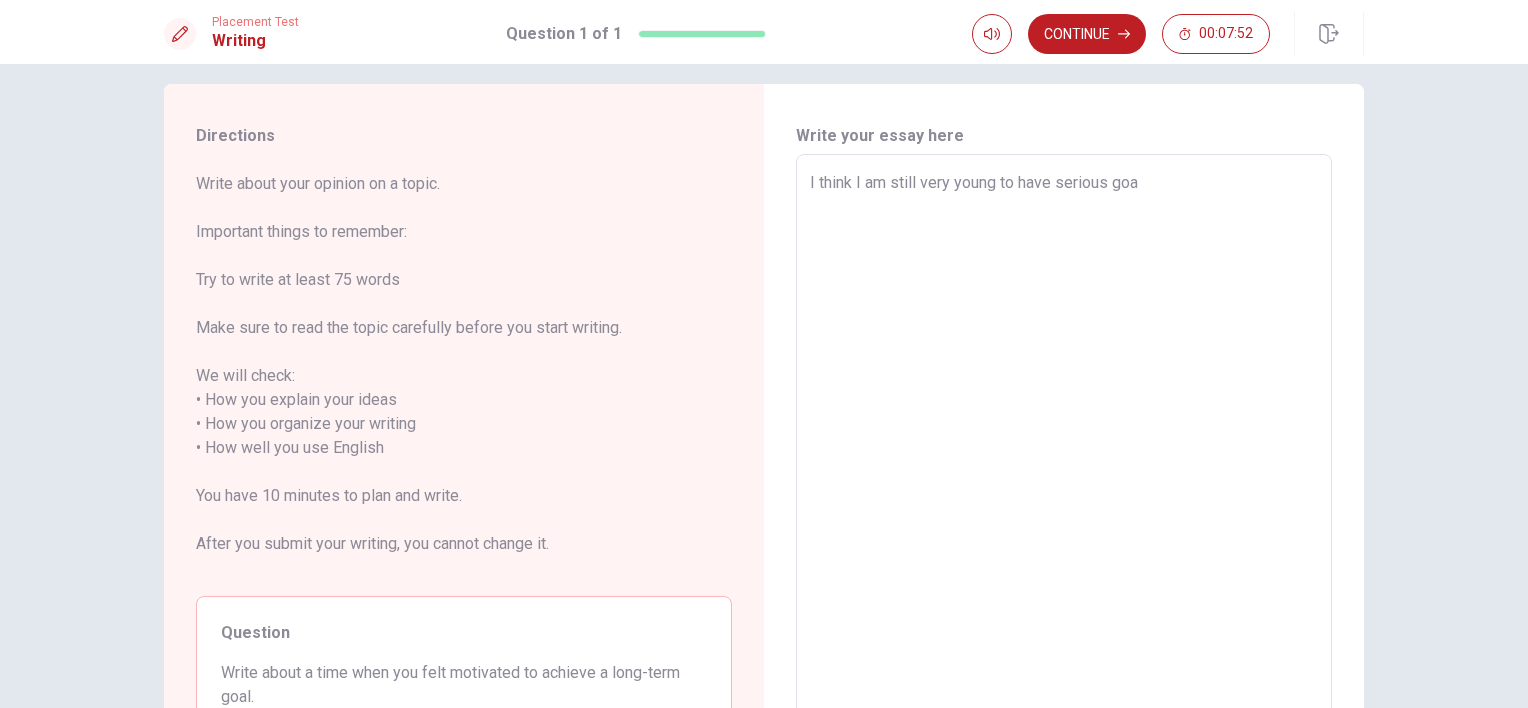 type on "x" 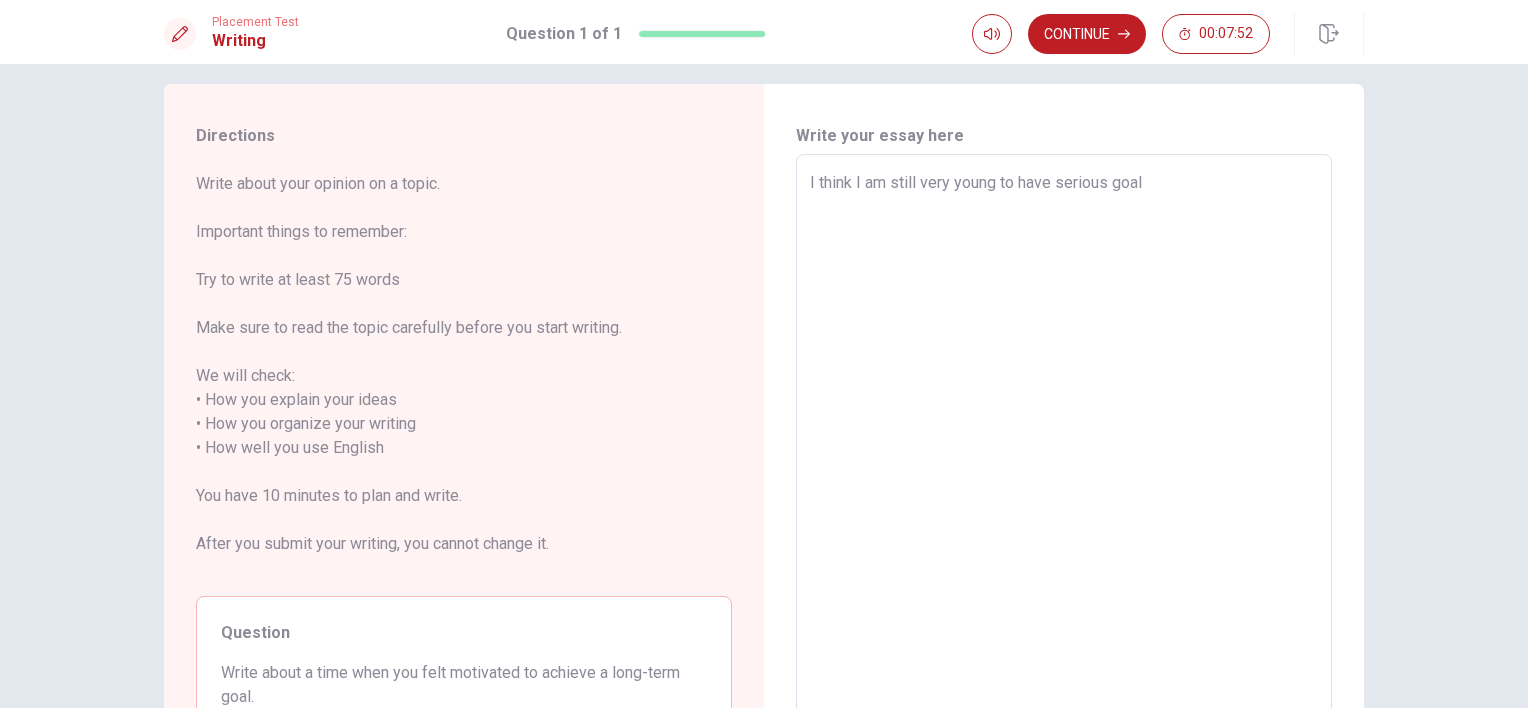 type on "x" 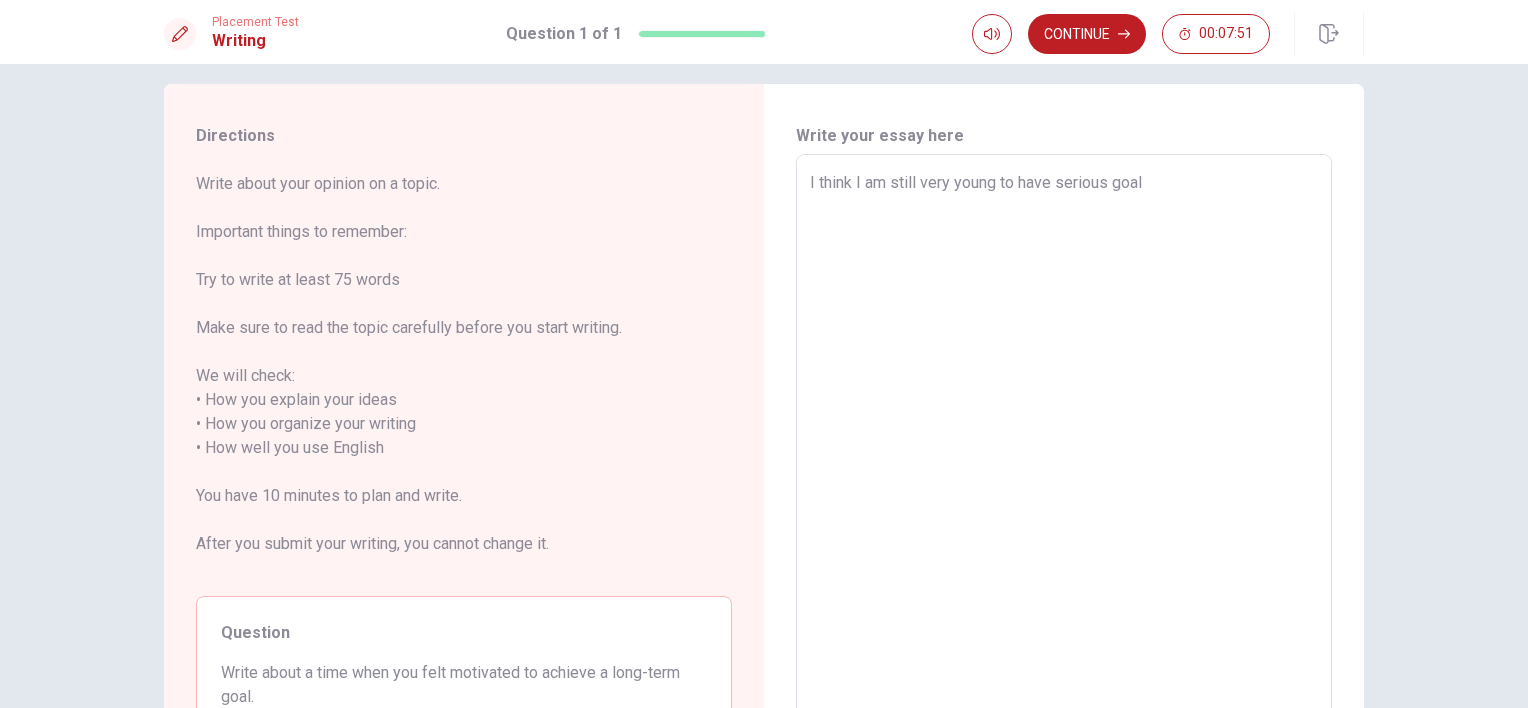 type on "I think I am still very young to have serious goals" 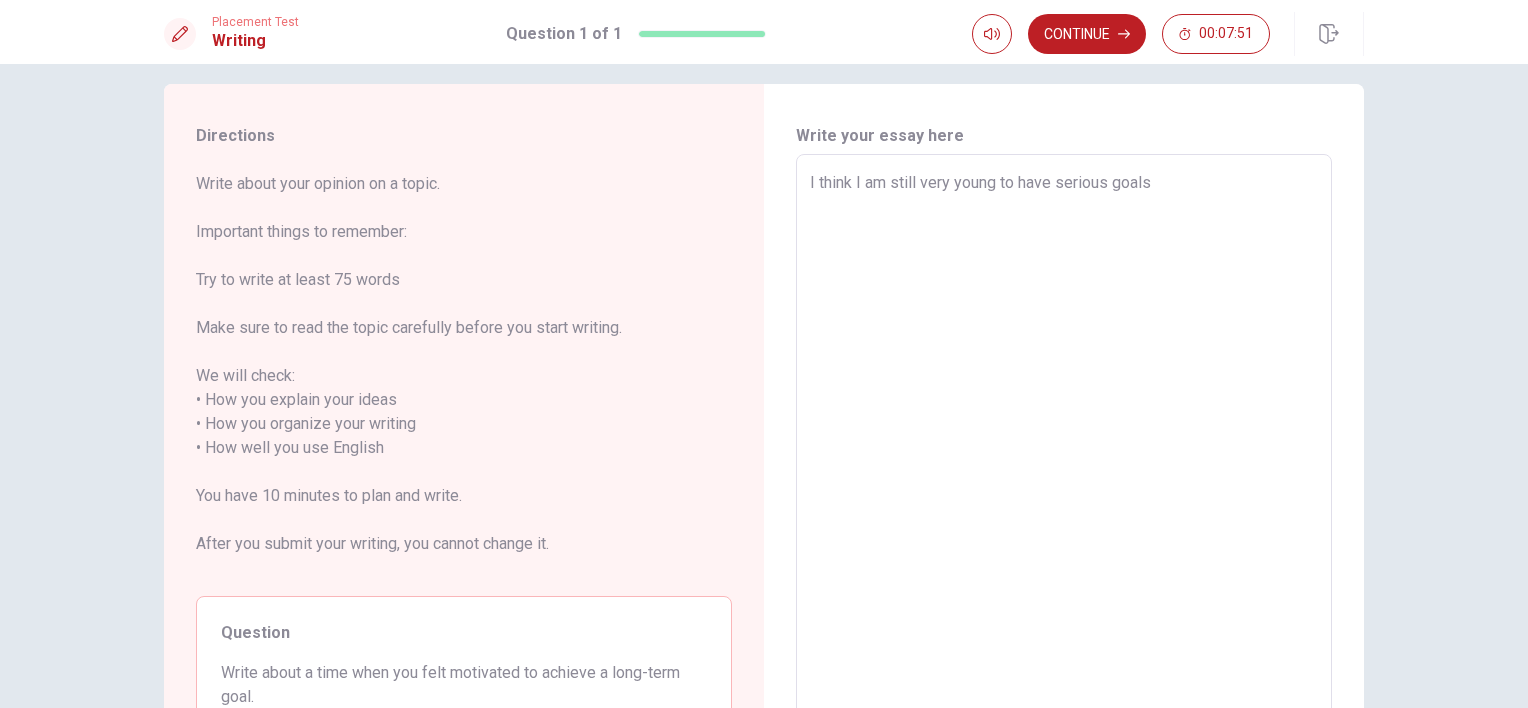 type on "x" 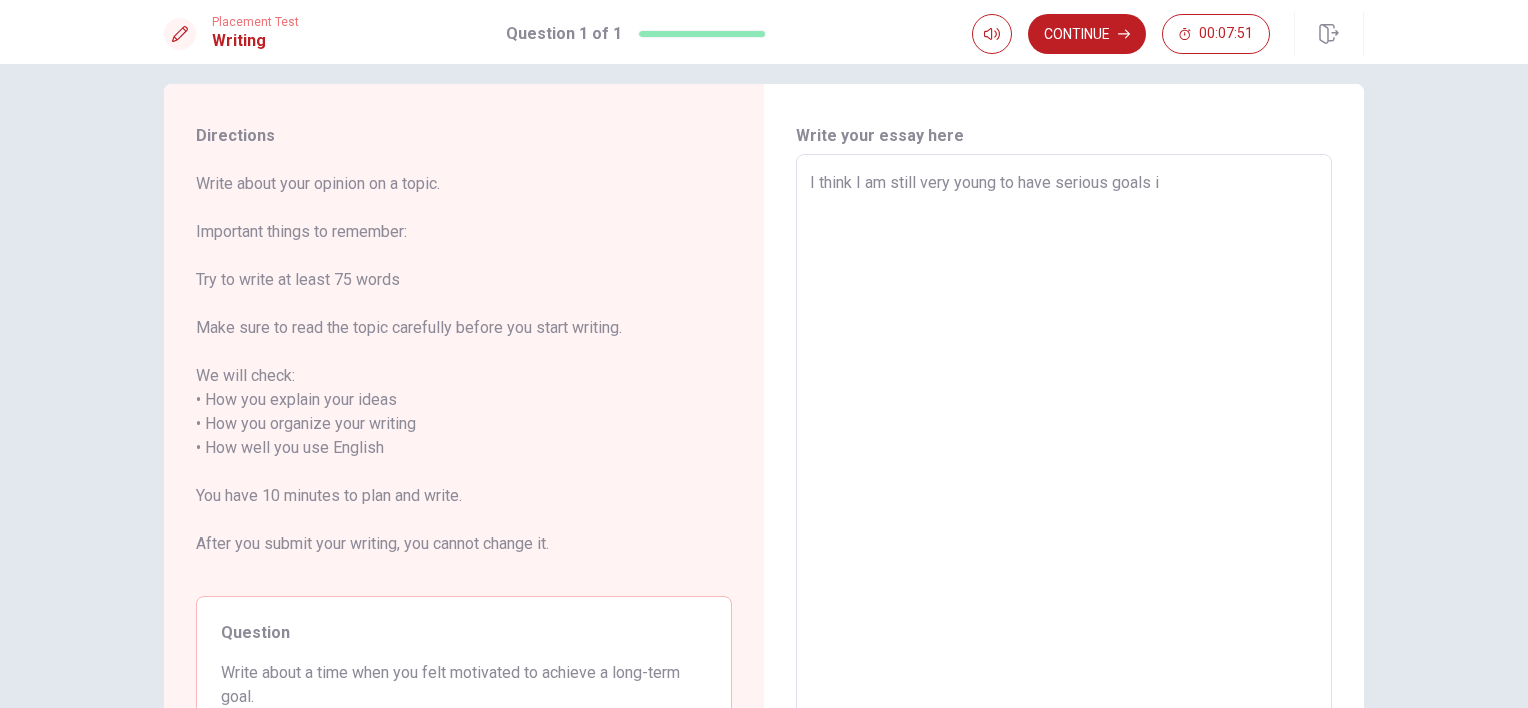 type on "x" 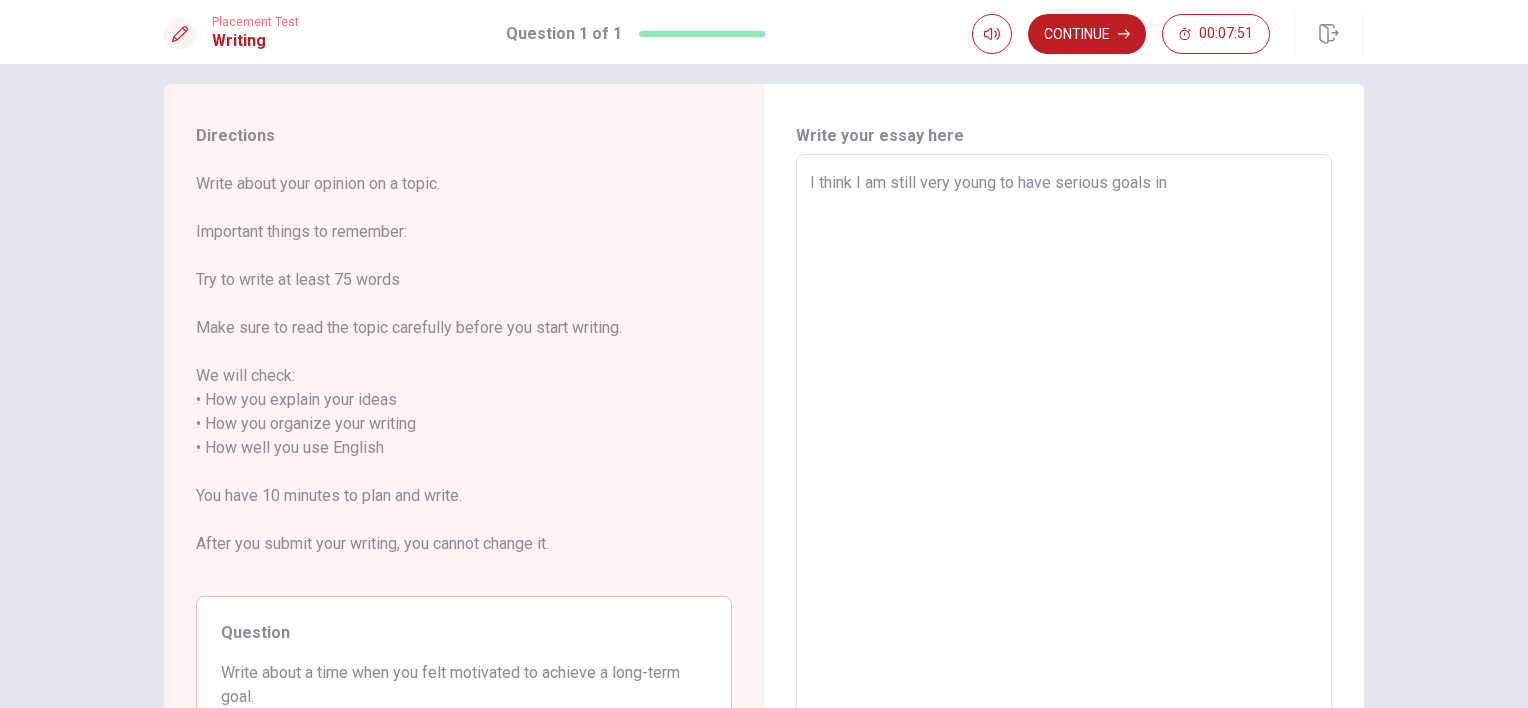 type on "x" 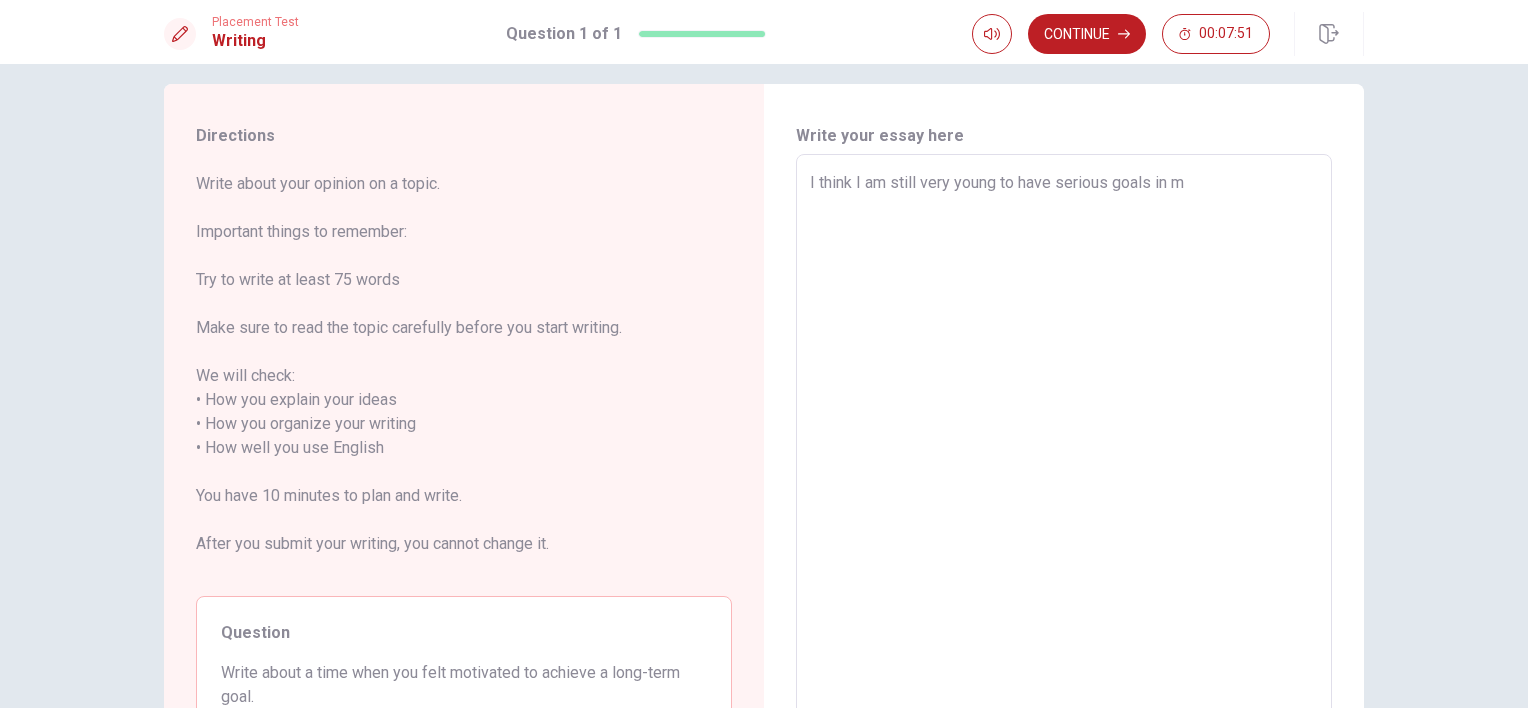 type on "x" 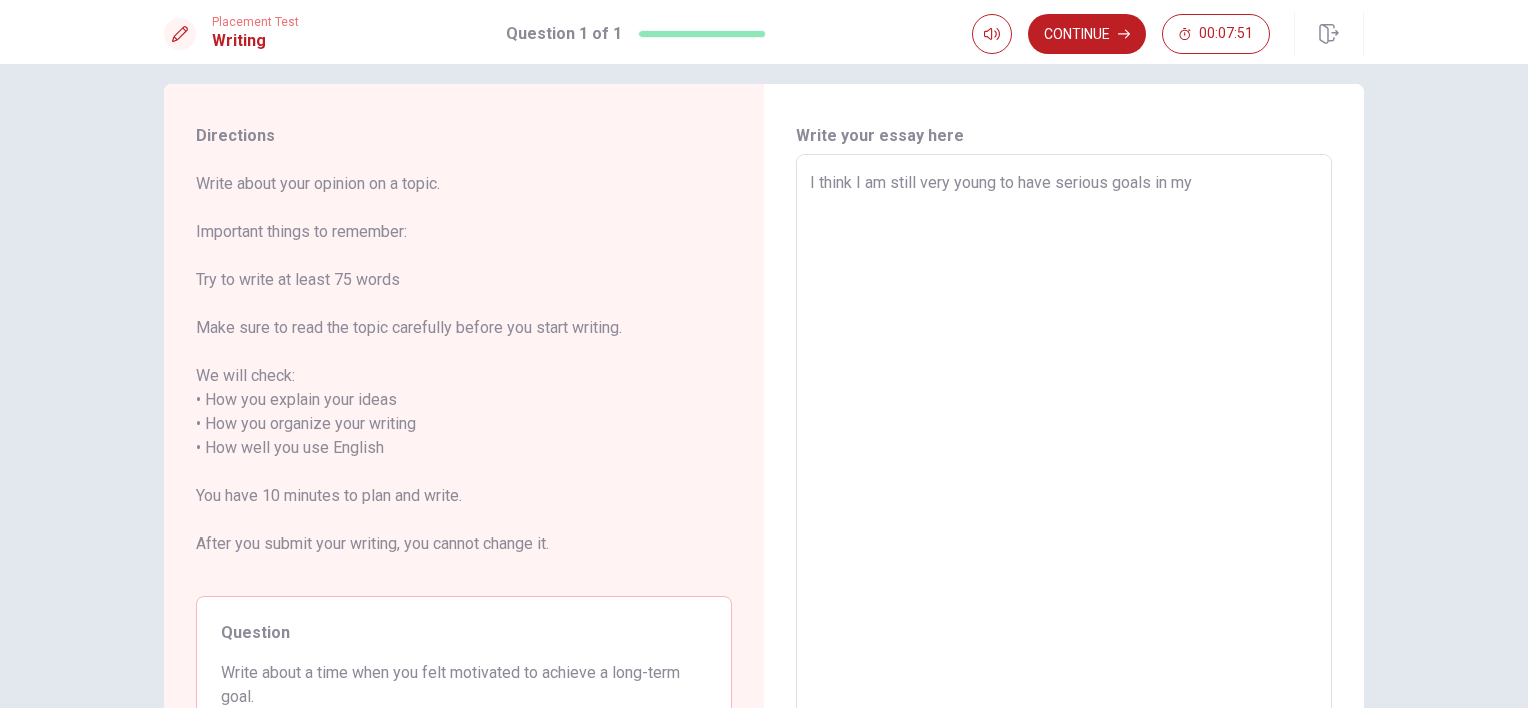 type on "x" 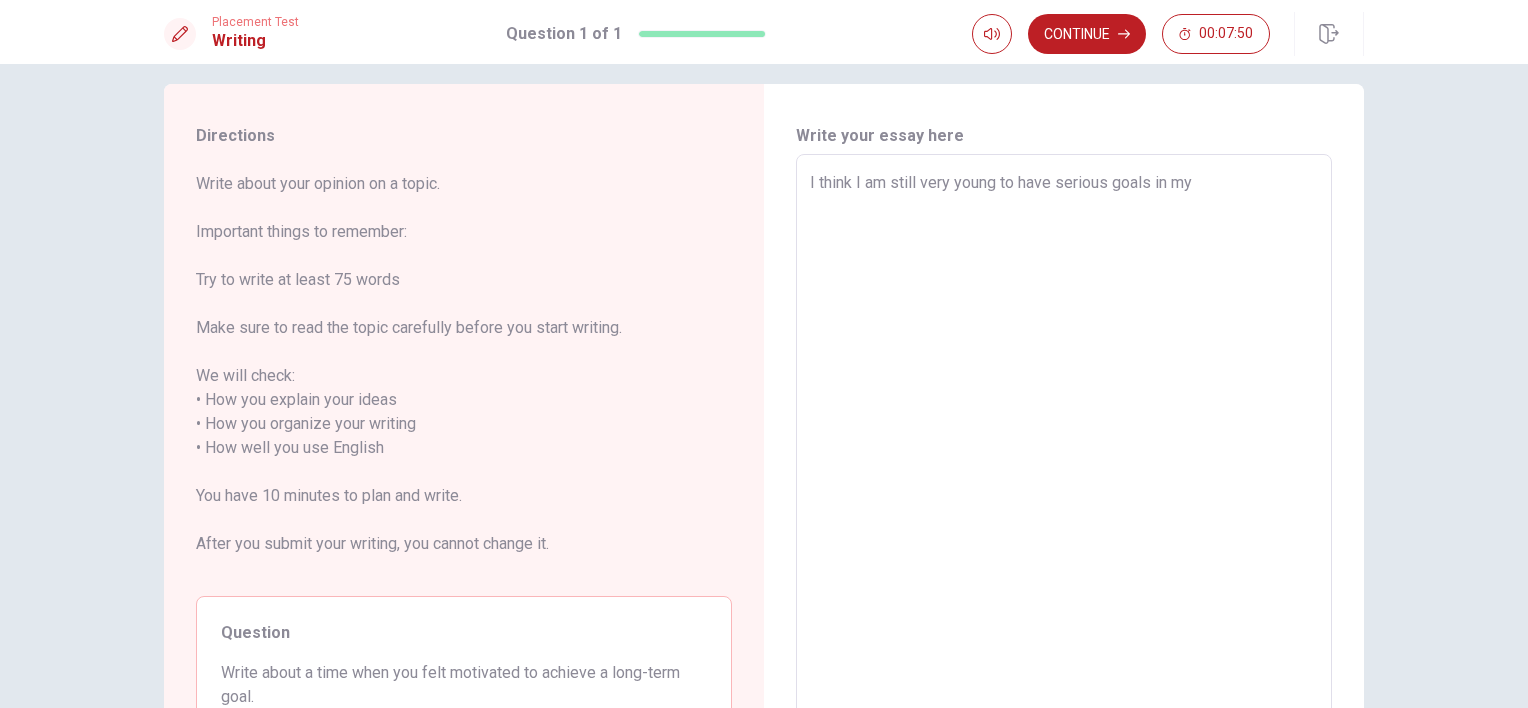 type on "I think I am still very young to have serious goals in my l" 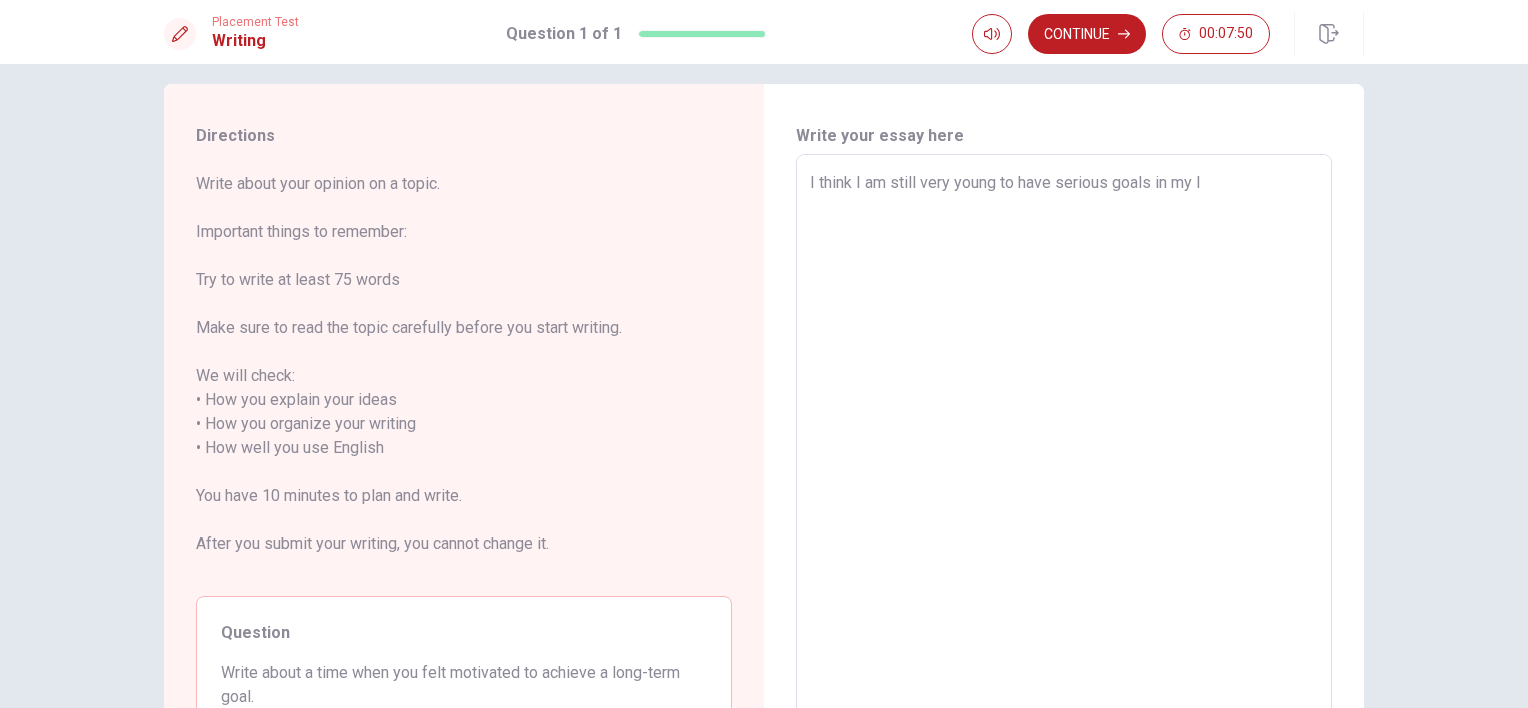 type on "x" 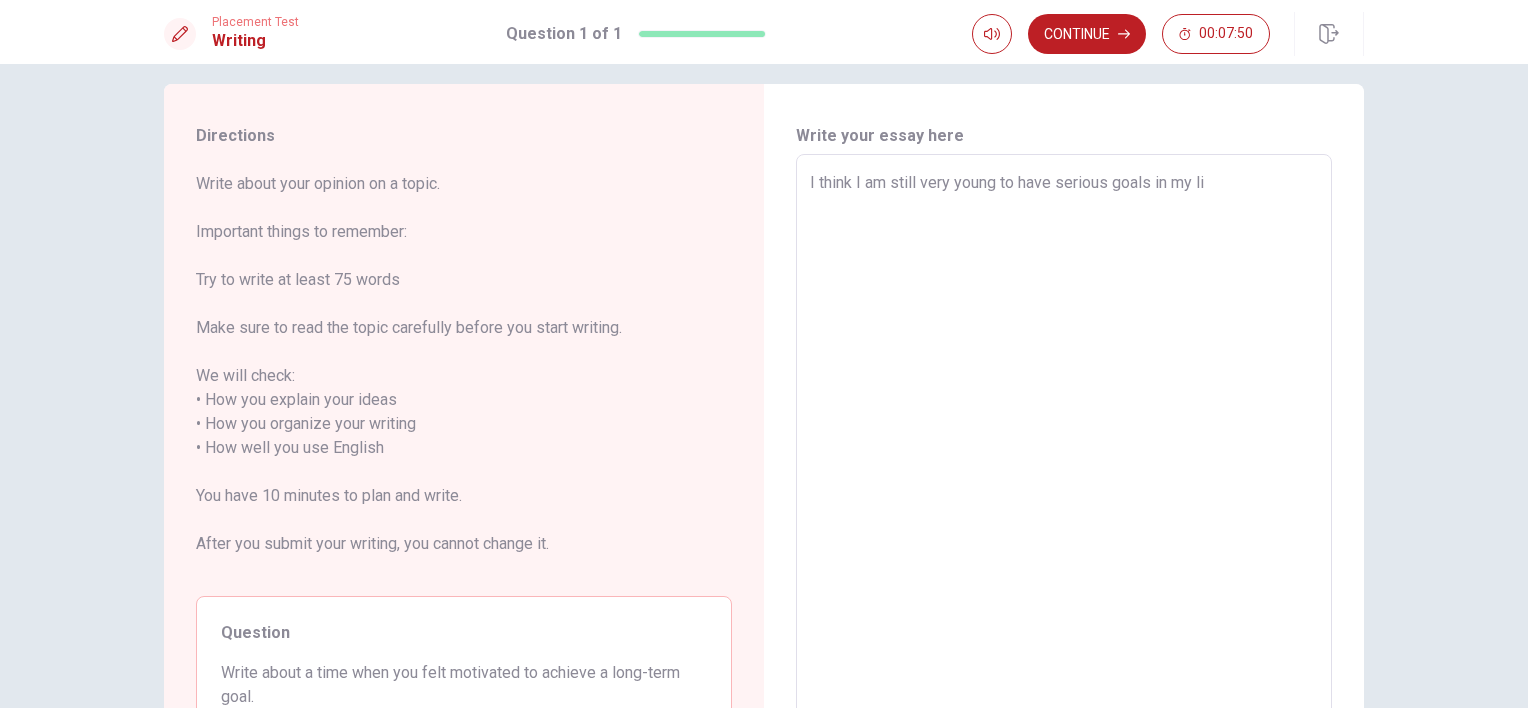type on "x" 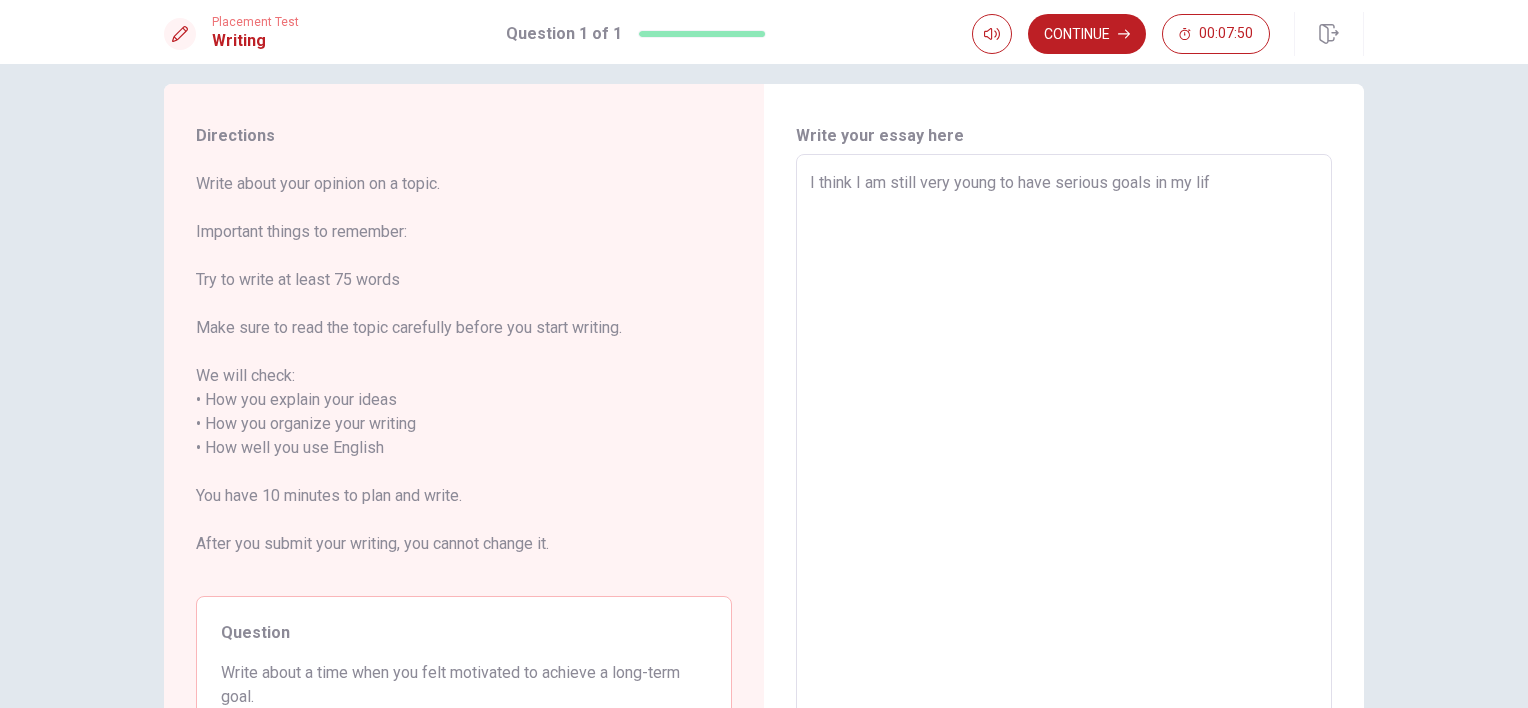 type on "x" 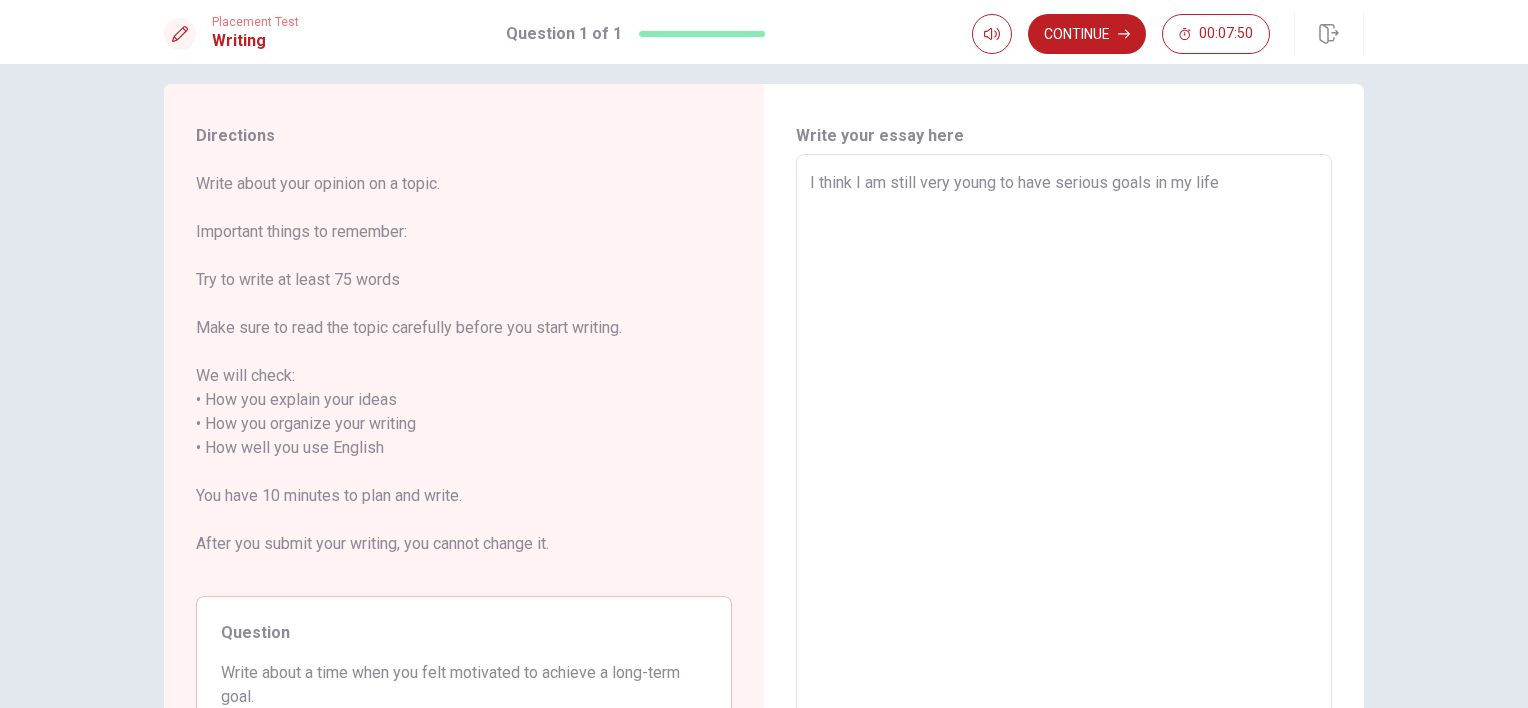 type on "x" 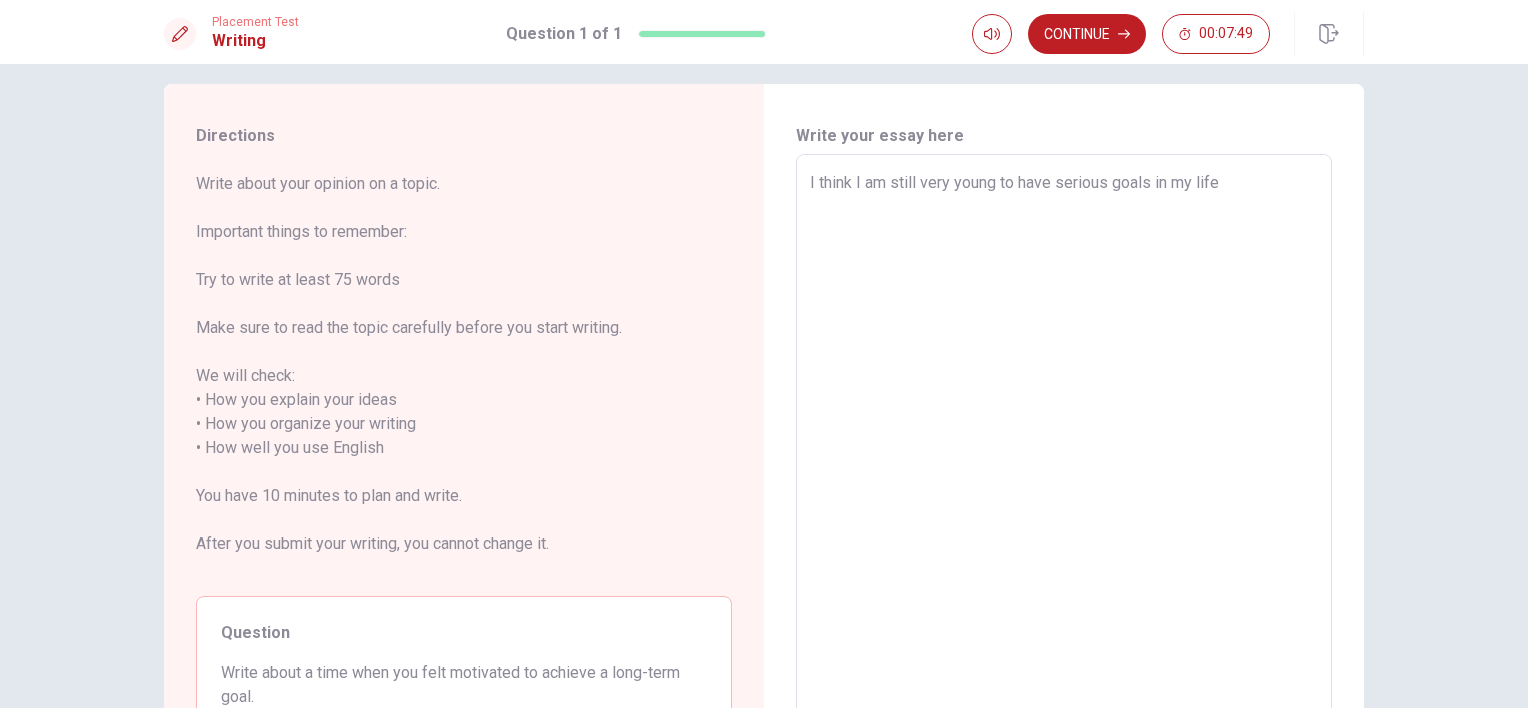 type on "I think I am still very young to have serious goals in my life," 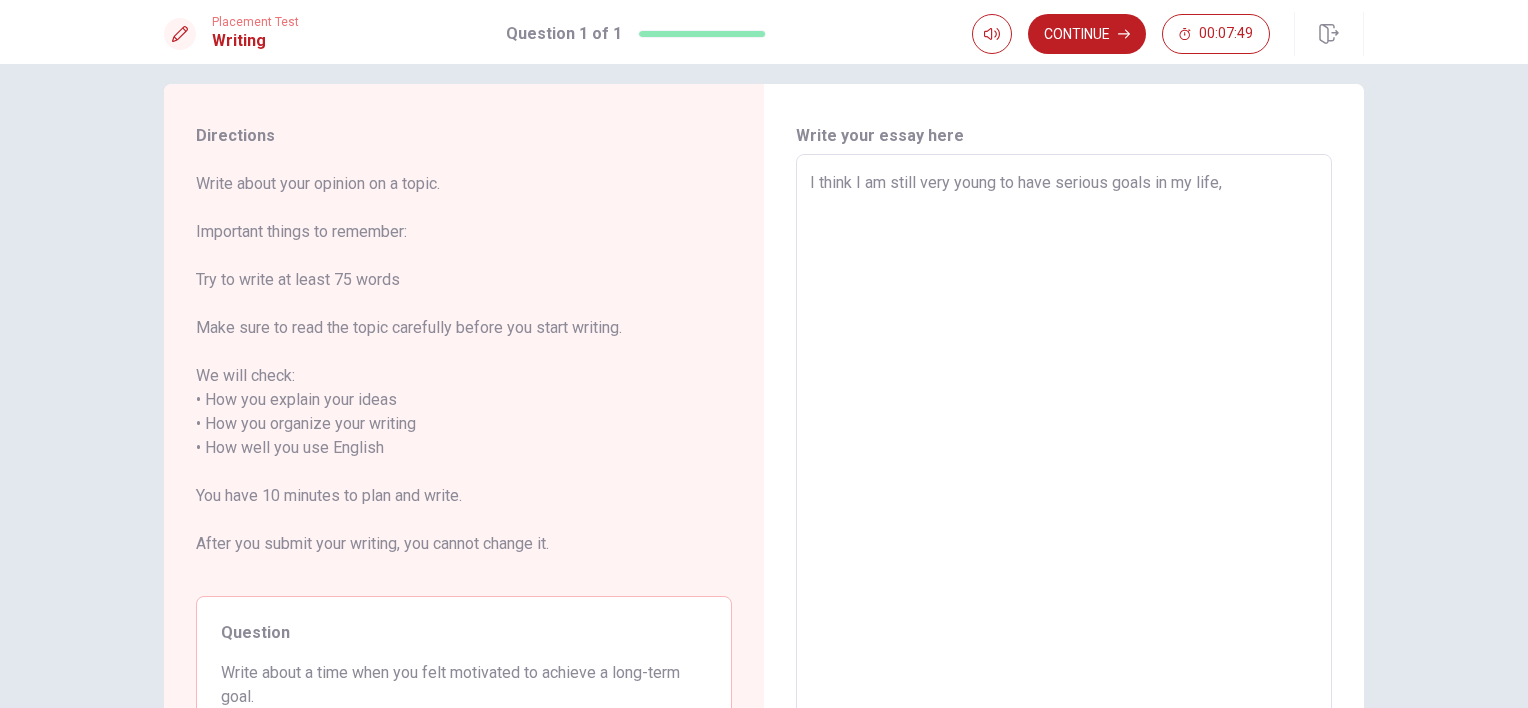 type on "x" 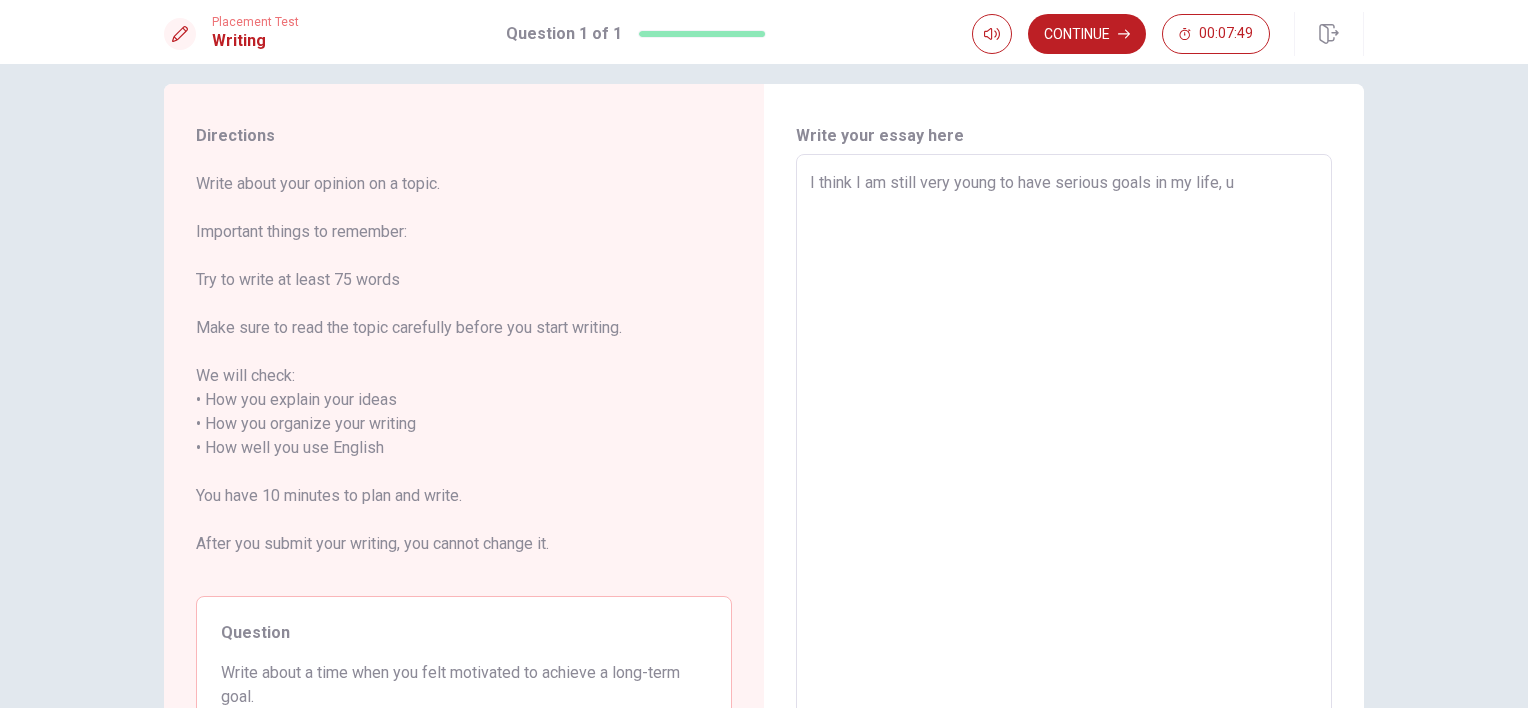 type 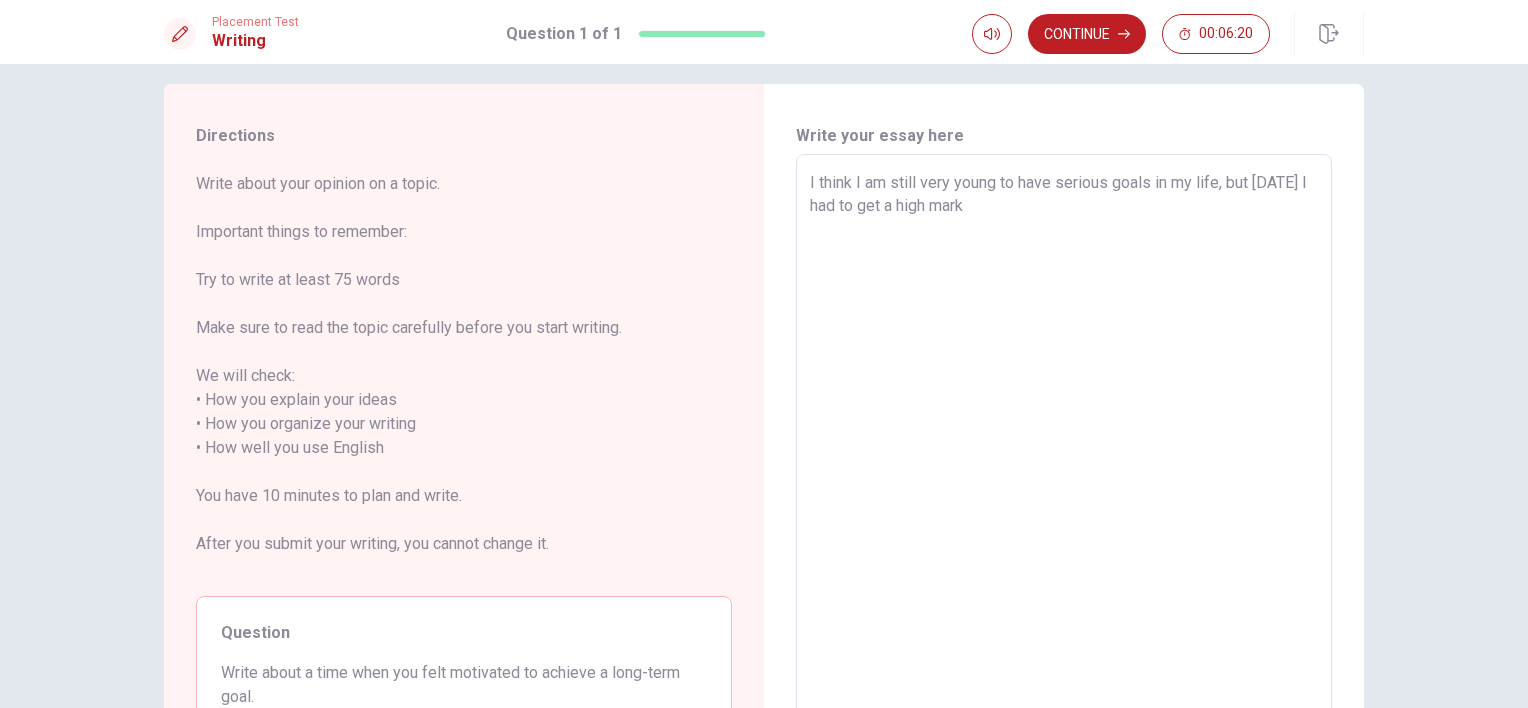 drag, startPoint x: 1049, startPoint y: 222, endPoint x: 1013, endPoint y: 214, distance: 36.878178 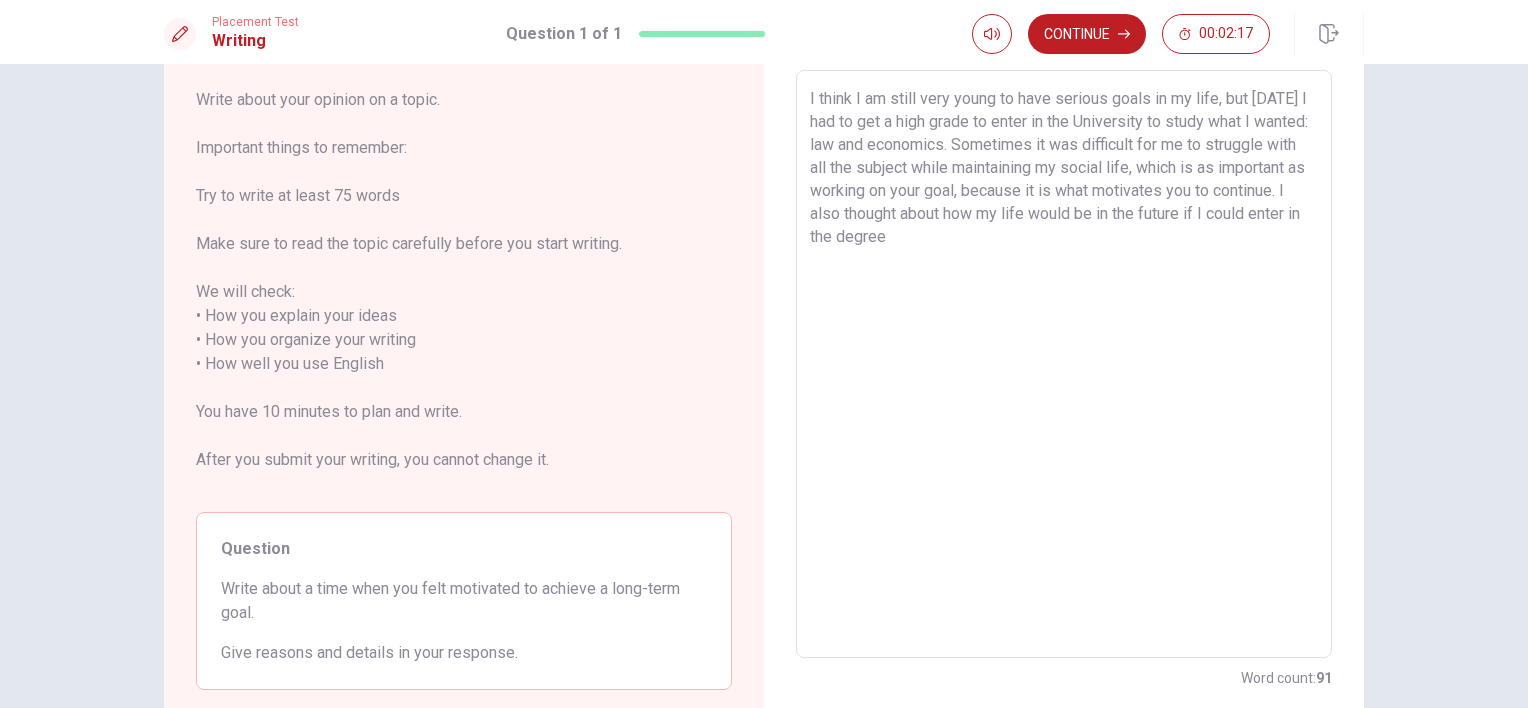 scroll, scrollTop: 68, scrollLeft: 0, axis: vertical 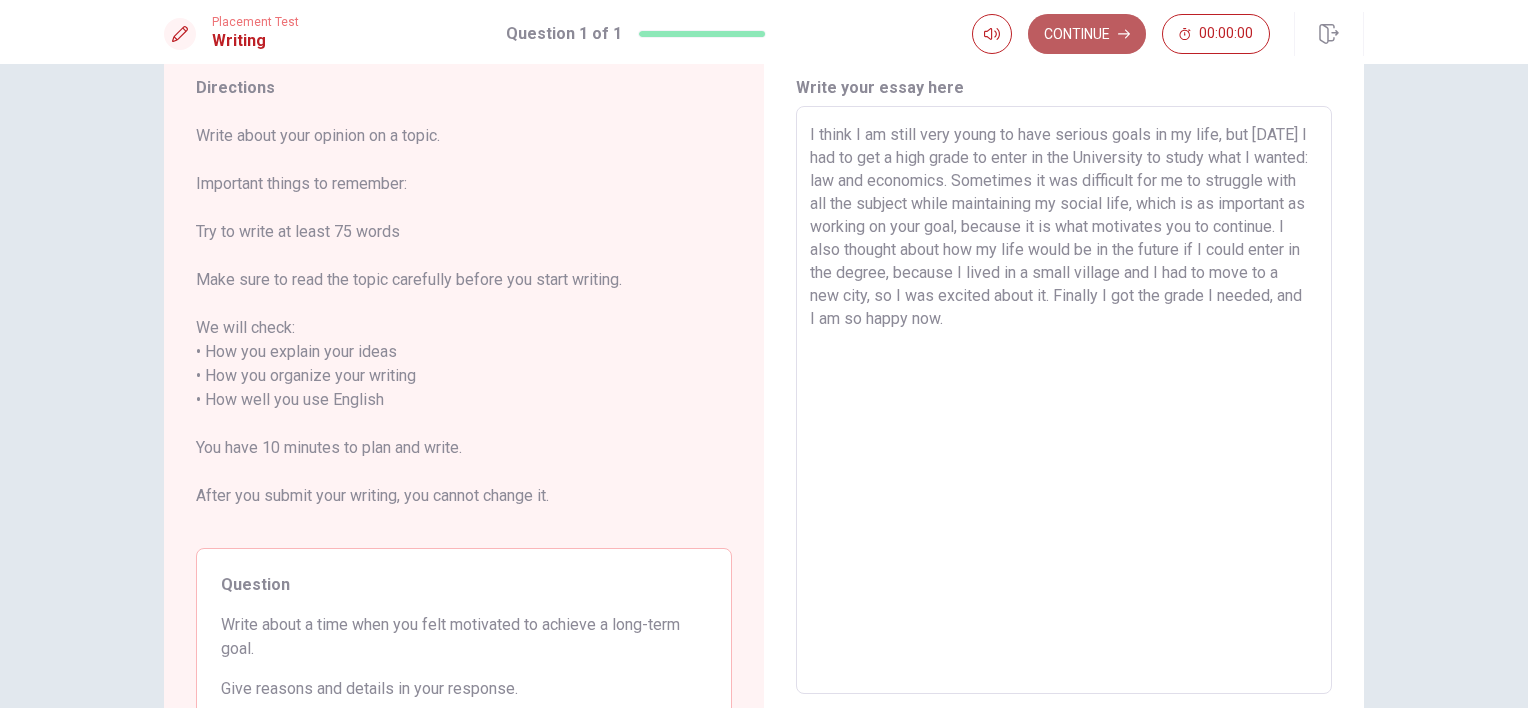 click on "Continue" at bounding box center (1087, 34) 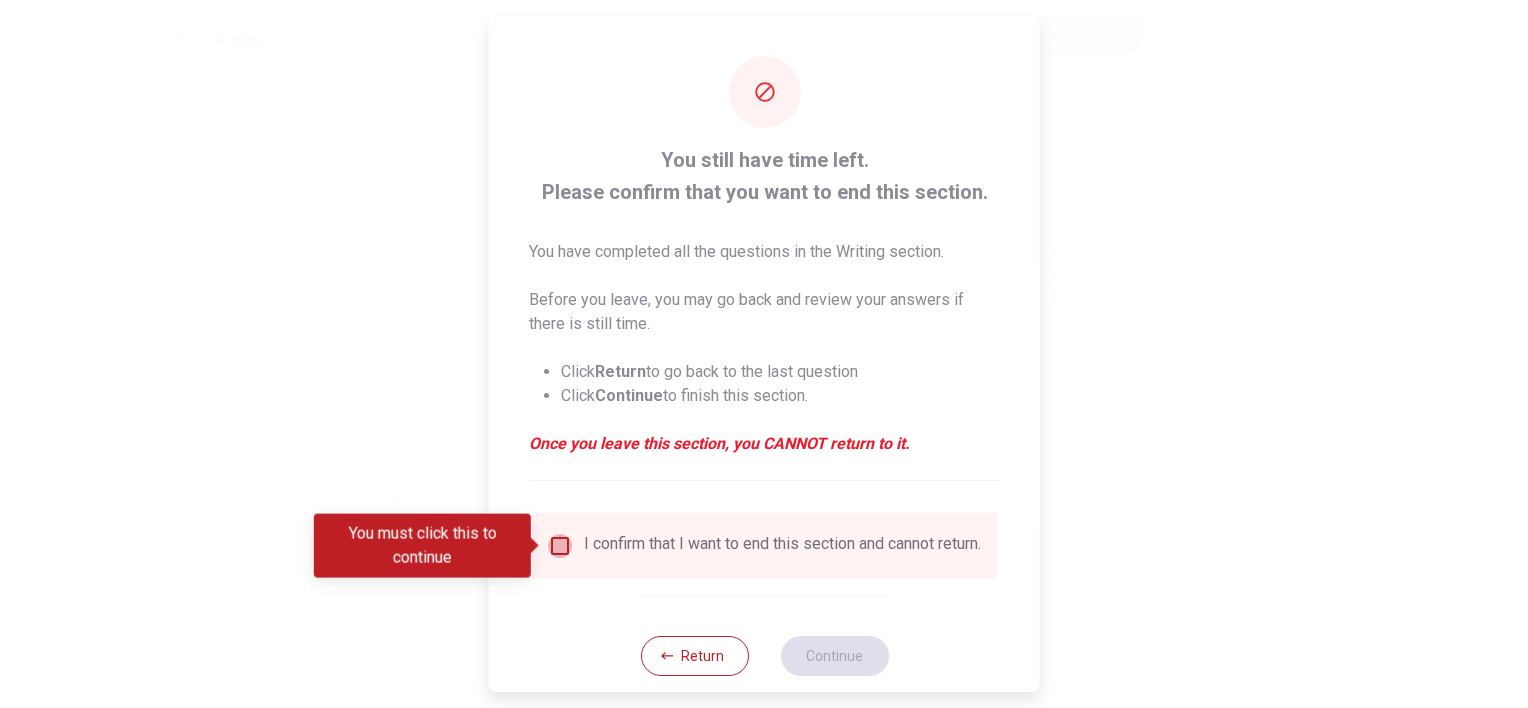 click at bounding box center (560, 546) 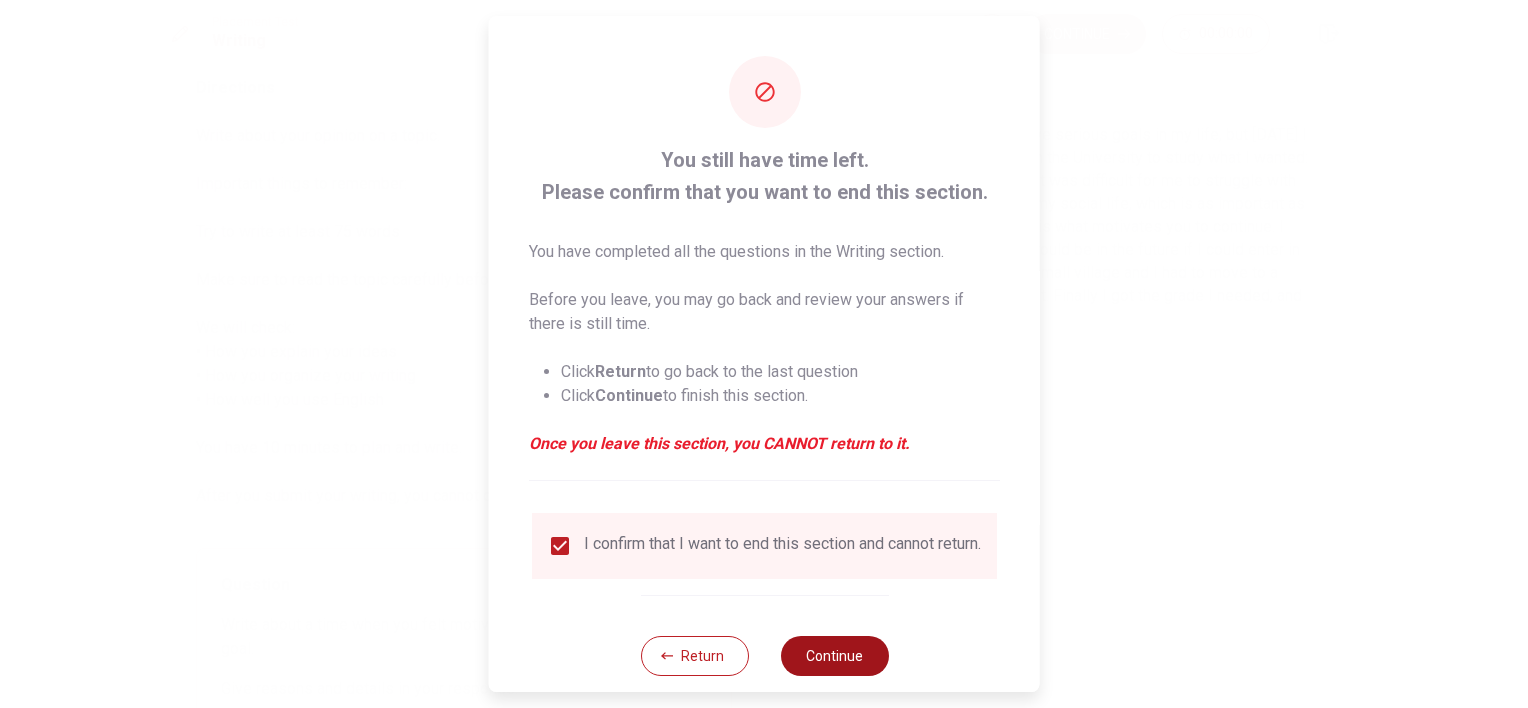 click on "Continue" at bounding box center [834, 656] 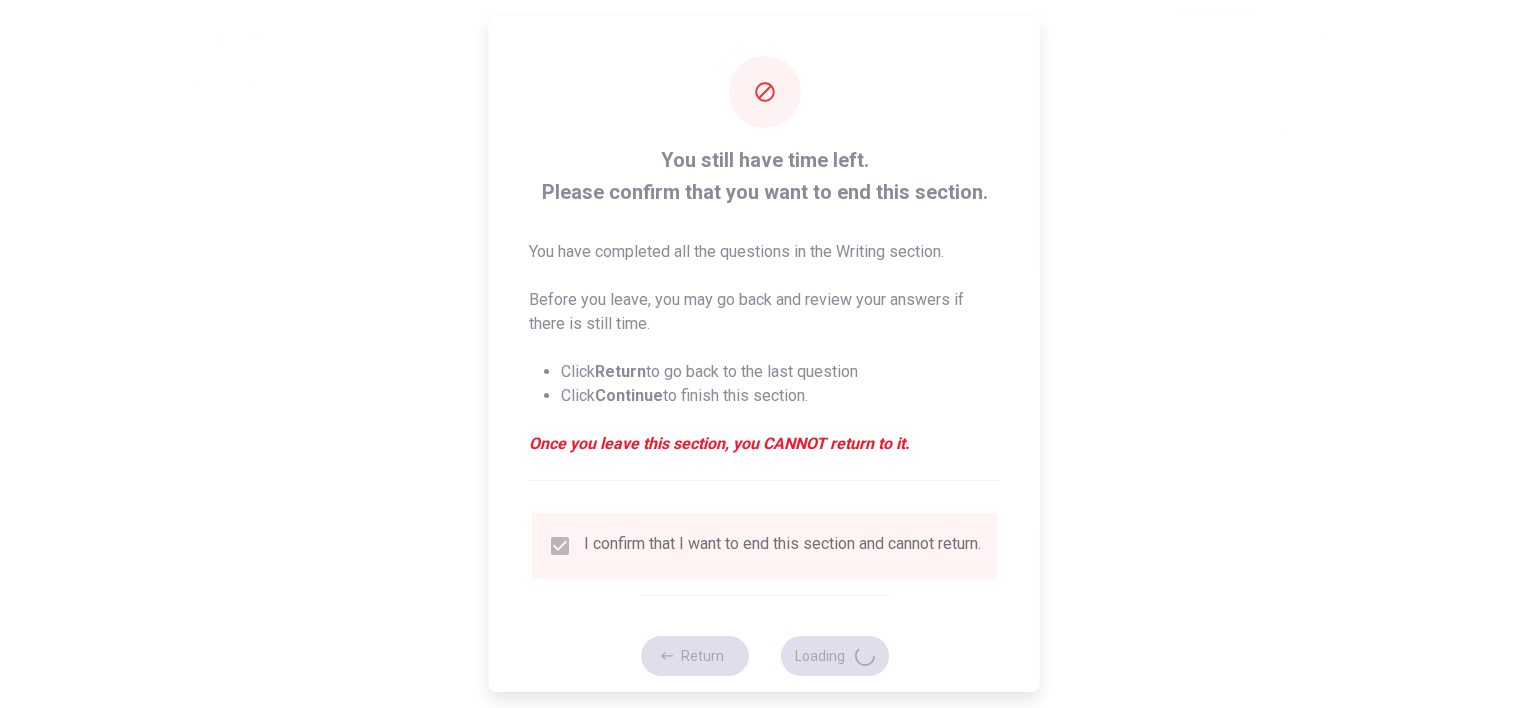 scroll, scrollTop: 0, scrollLeft: 0, axis: both 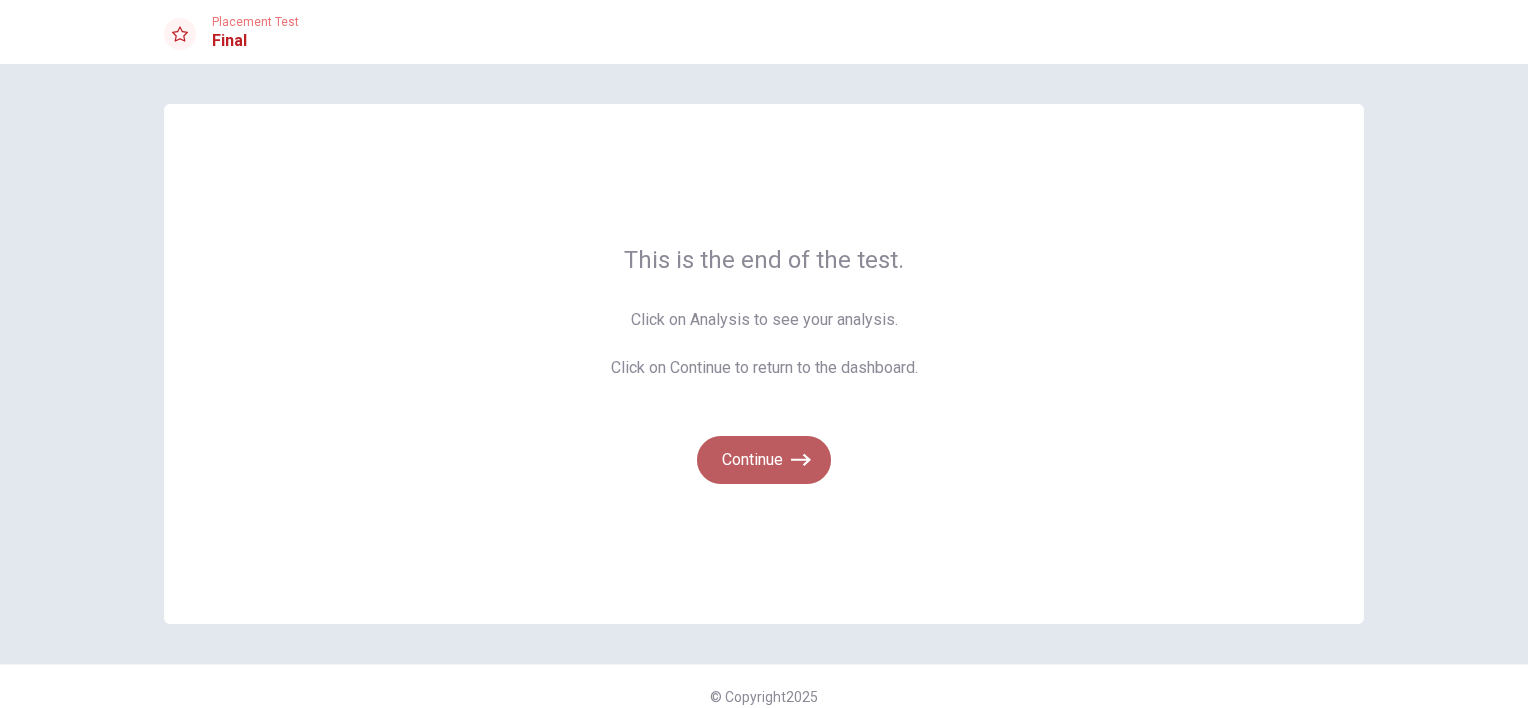 click 